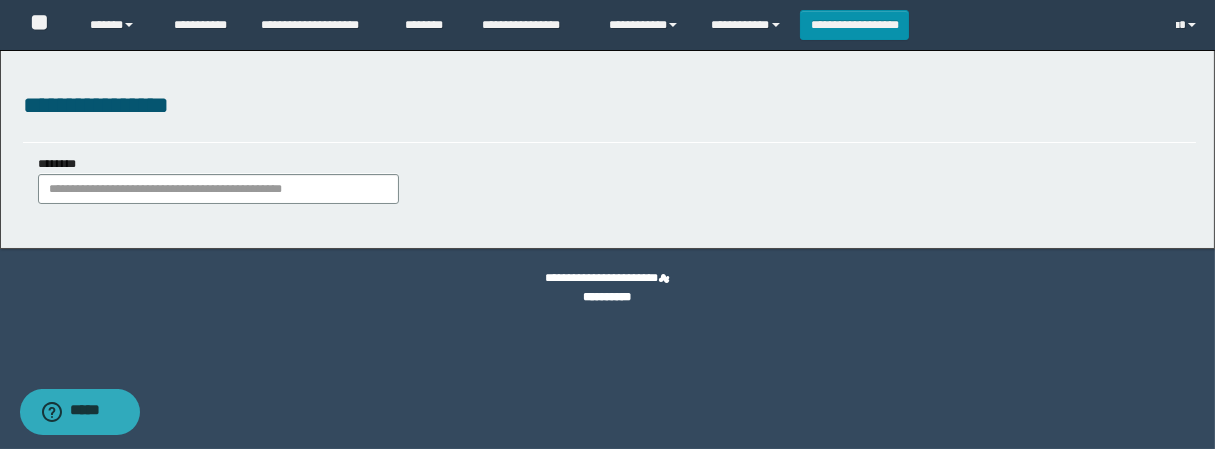 scroll, scrollTop: 0, scrollLeft: 0, axis: both 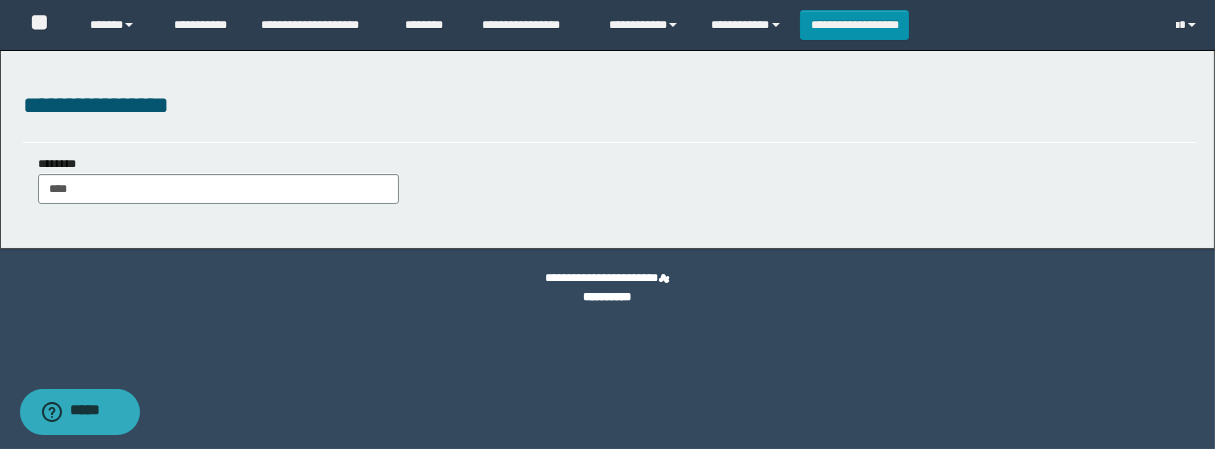 type on "*****" 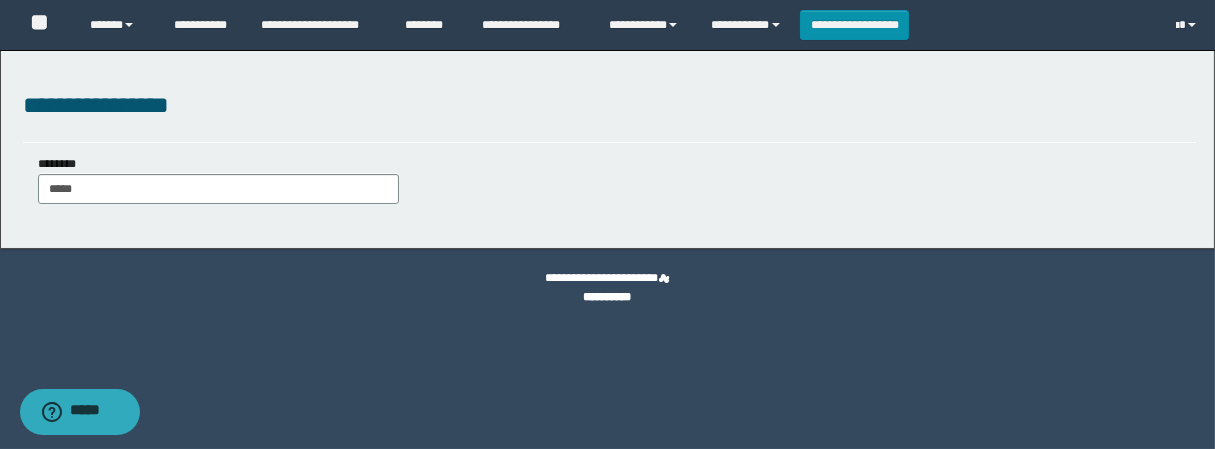 type on "*****" 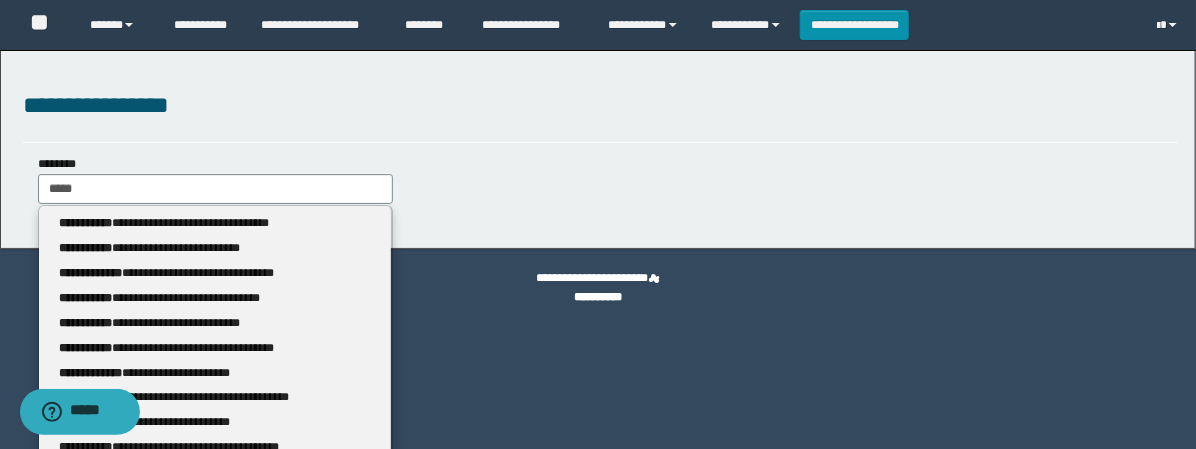 type 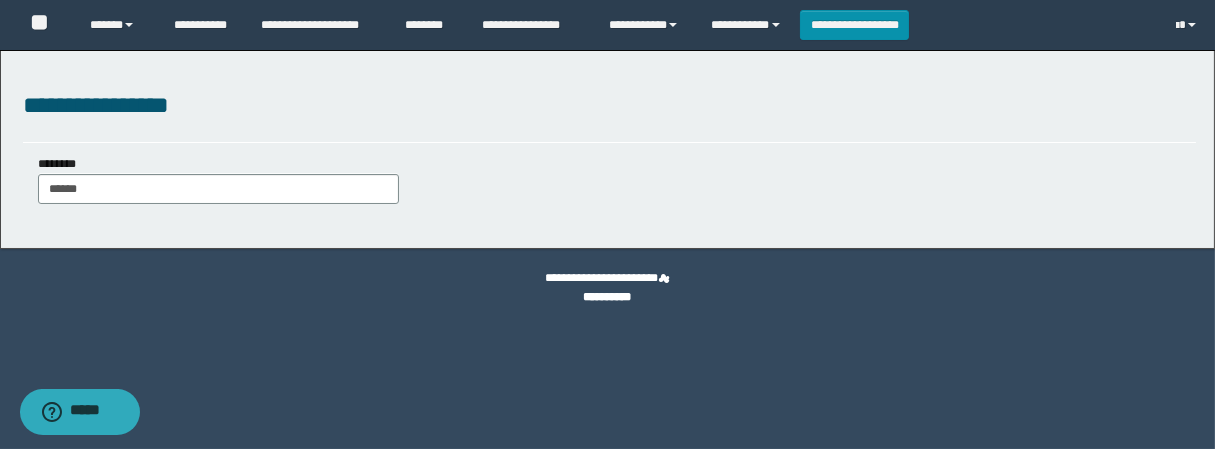 type on "******" 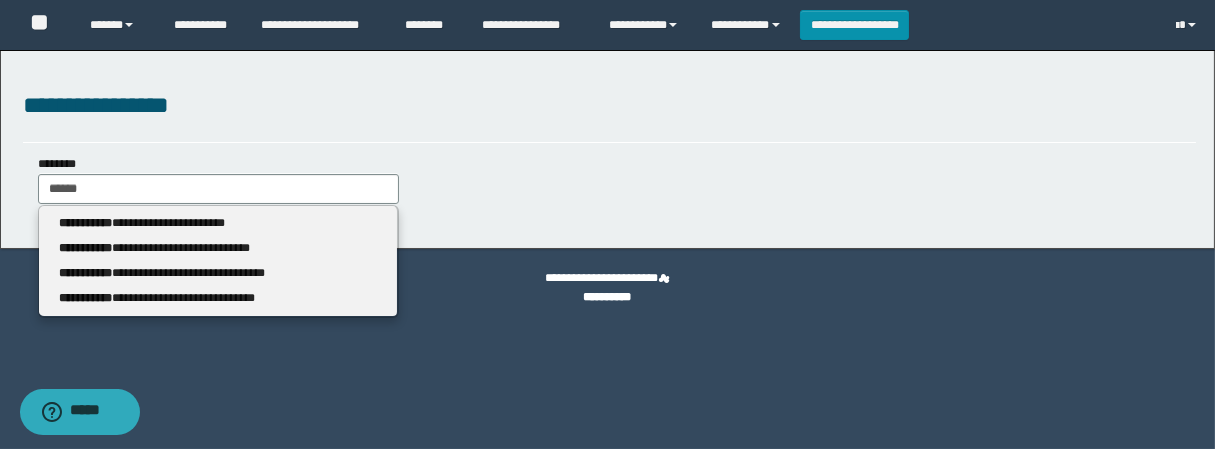 type 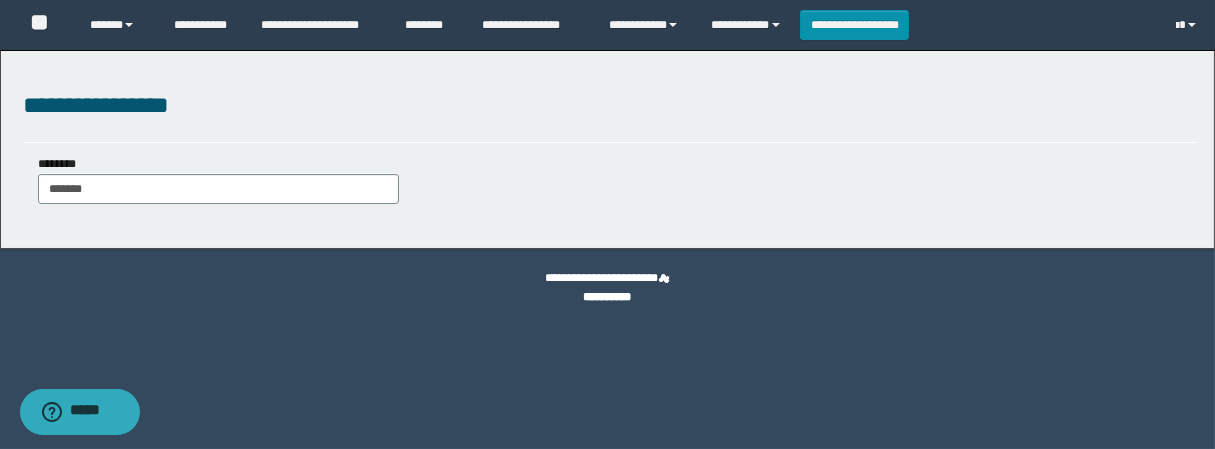 type on "********" 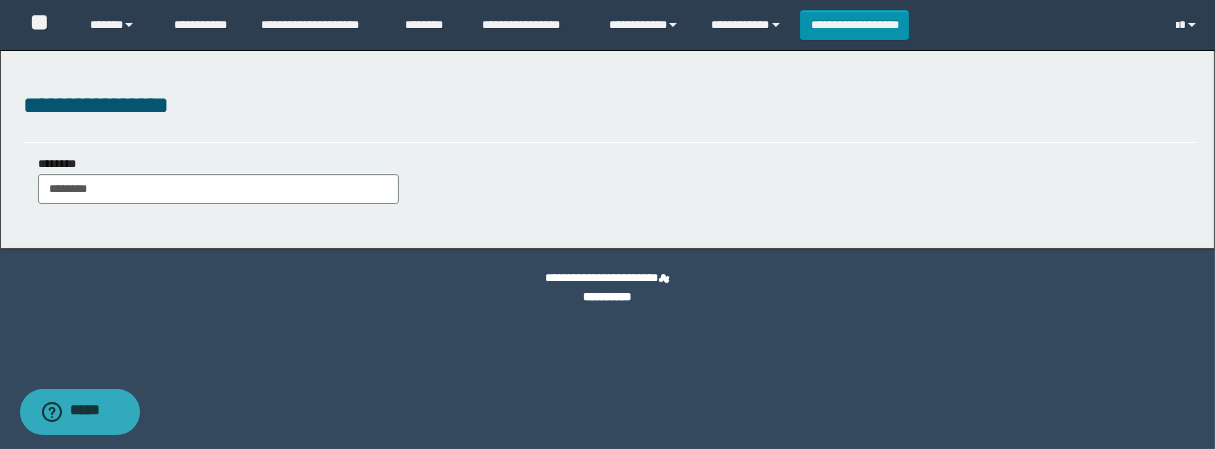 type on "********" 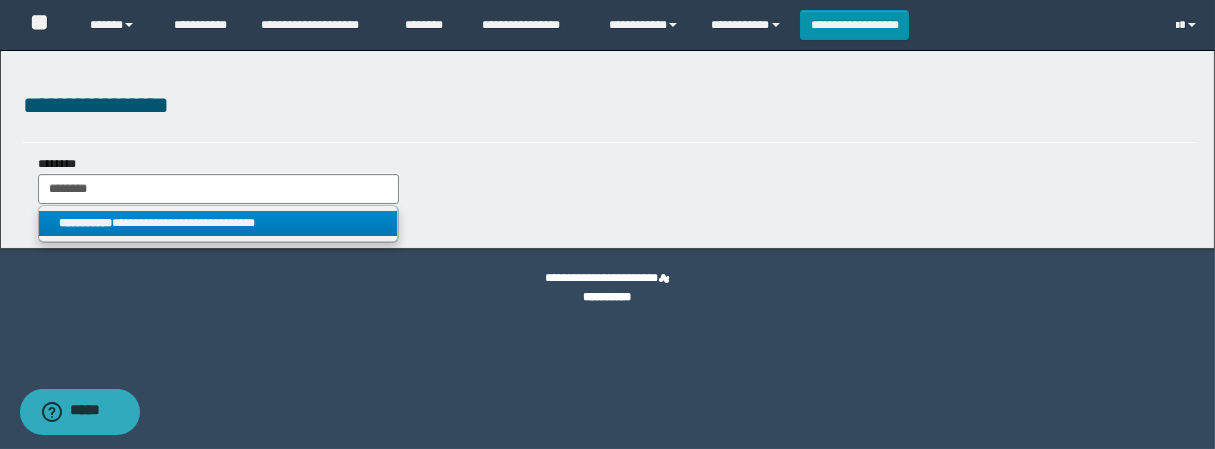 type on "********" 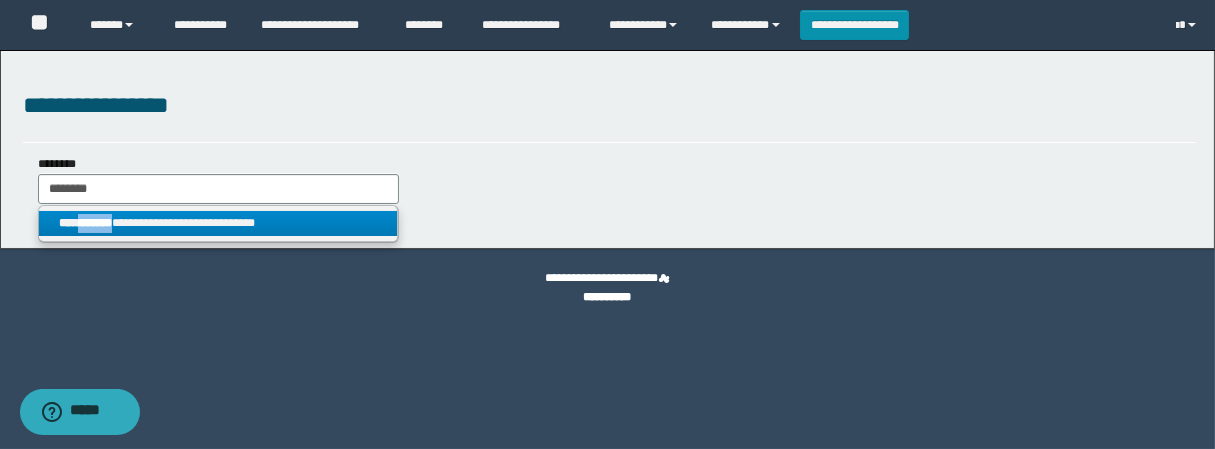 drag, startPoint x: 128, startPoint y: 225, endPoint x: 83, endPoint y: 220, distance: 45.276924 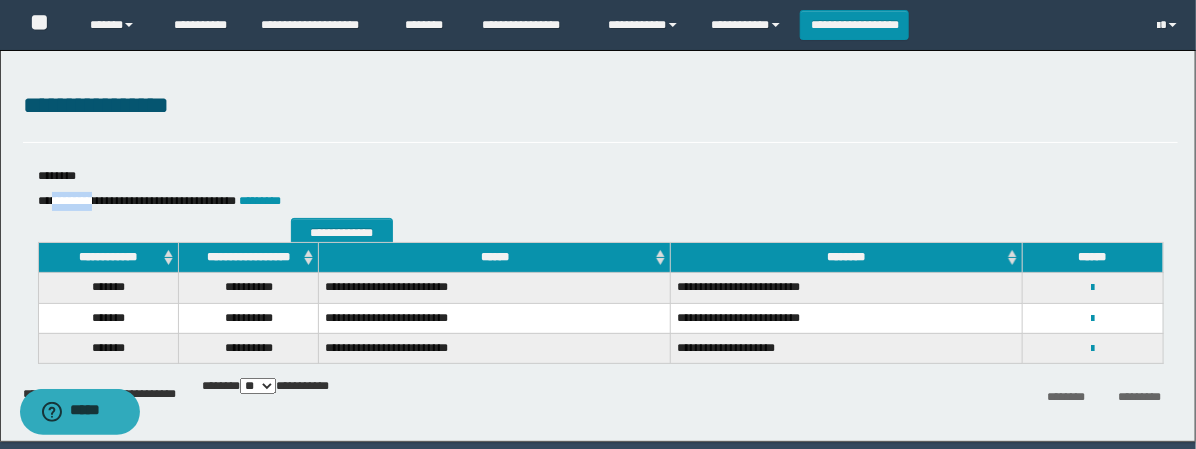drag, startPoint x: 105, startPoint y: 201, endPoint x: 56, endPoint y: 199, distance: 49.0408 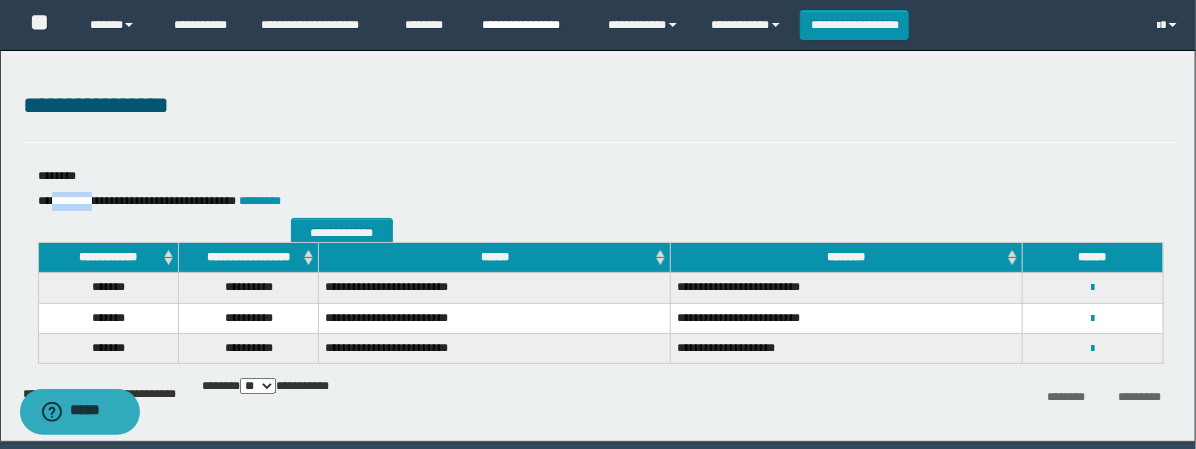 click on "**********" at bounding box center [530, 25] 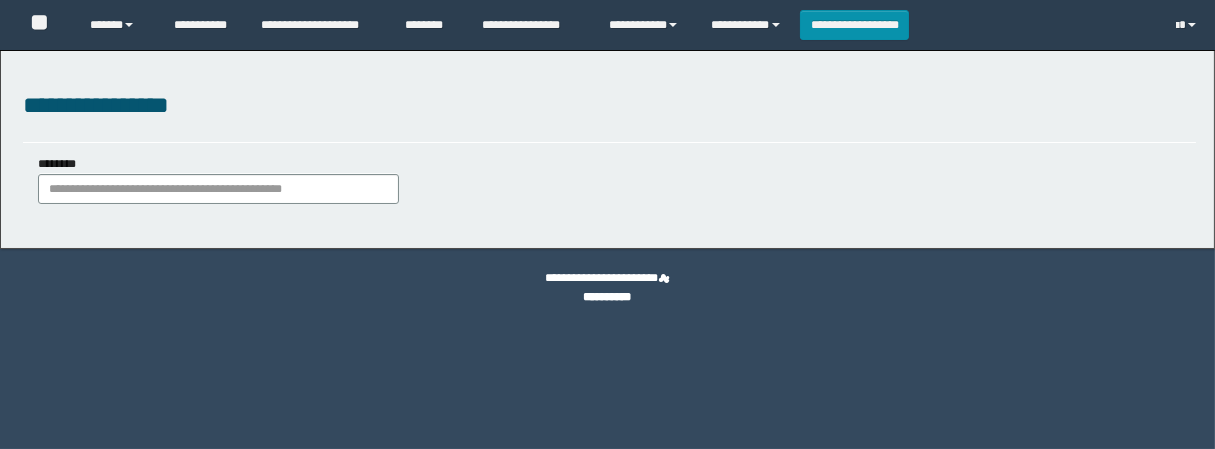 scroll, scrollTop: 0, scrollLeft: 0, axis: both 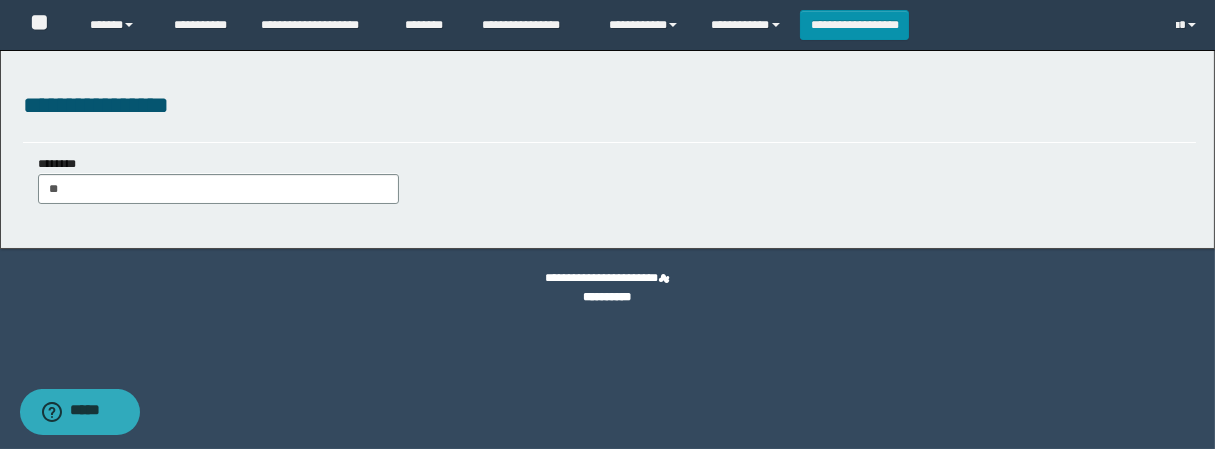type on "***" 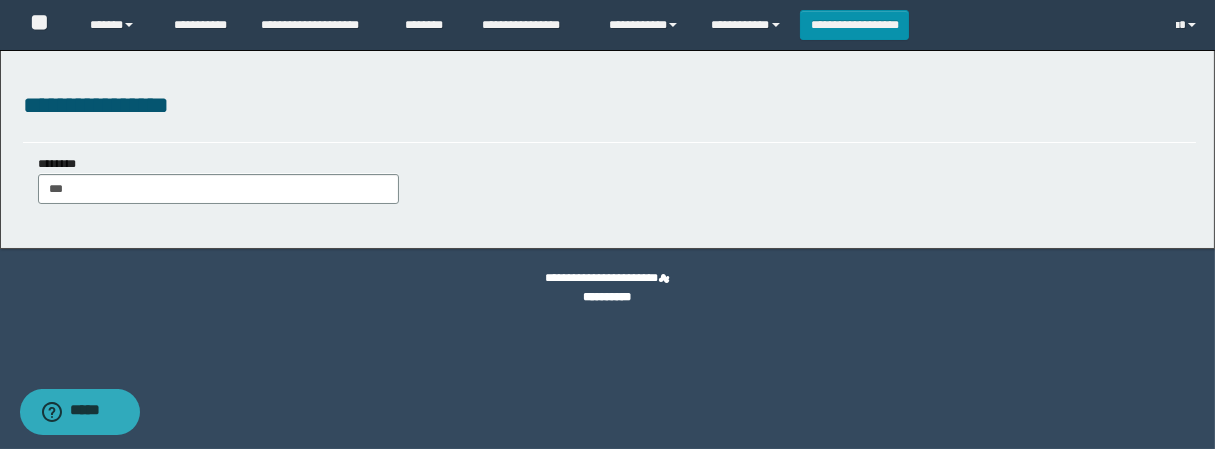 type on "***" 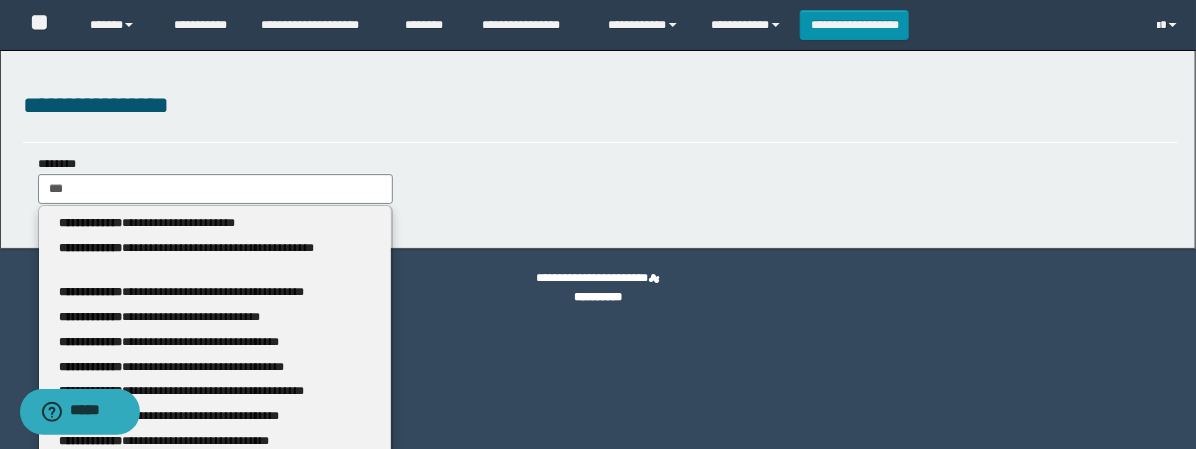 type 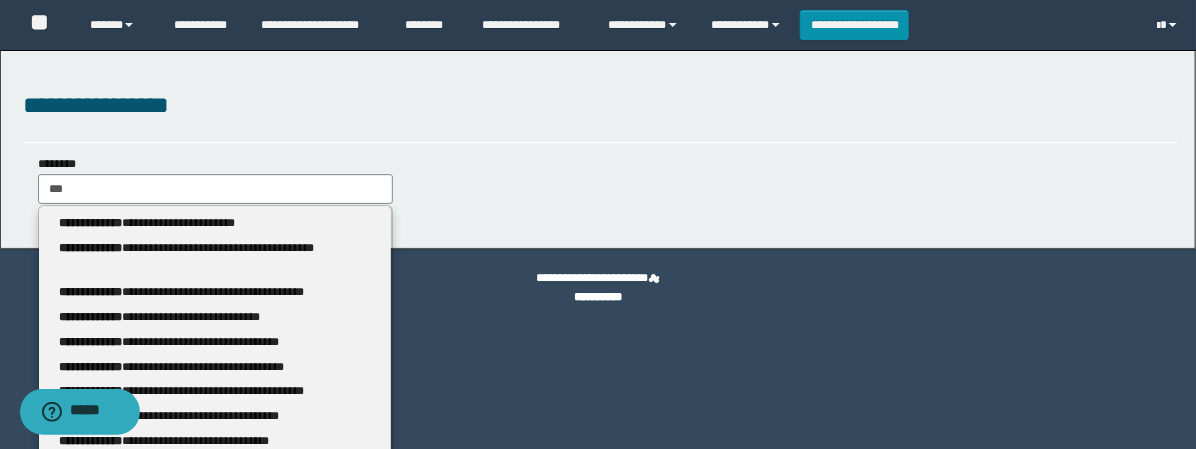 type on "****" 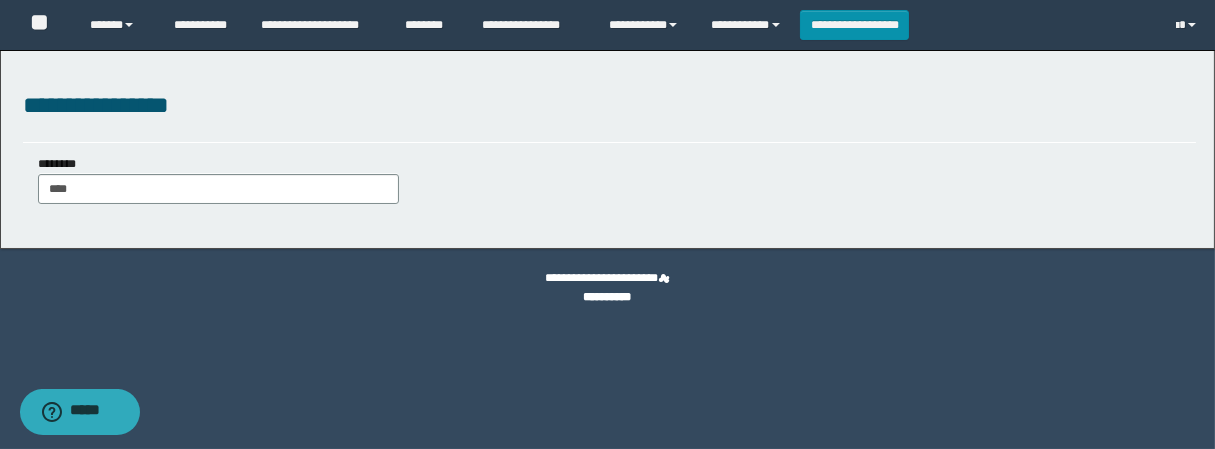 type on "****" 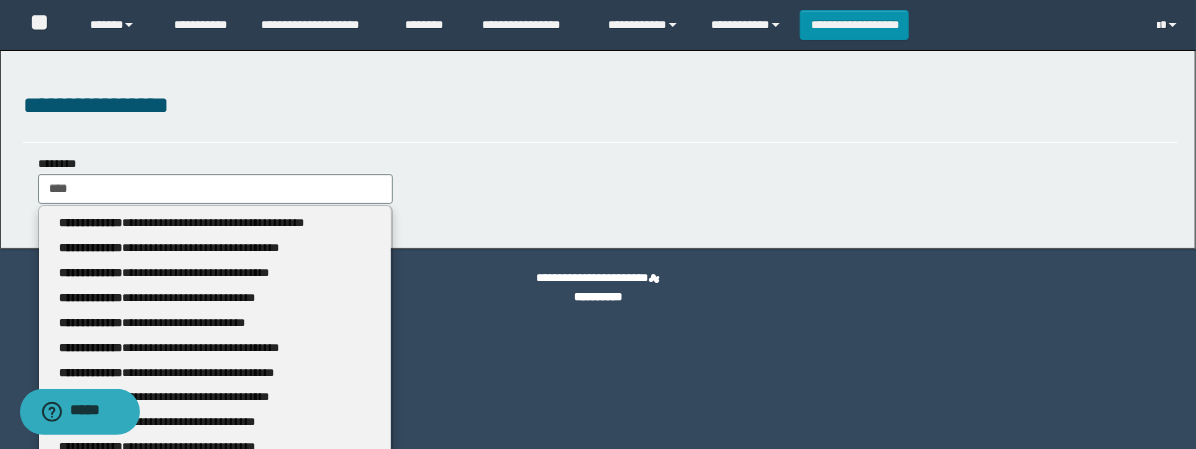type 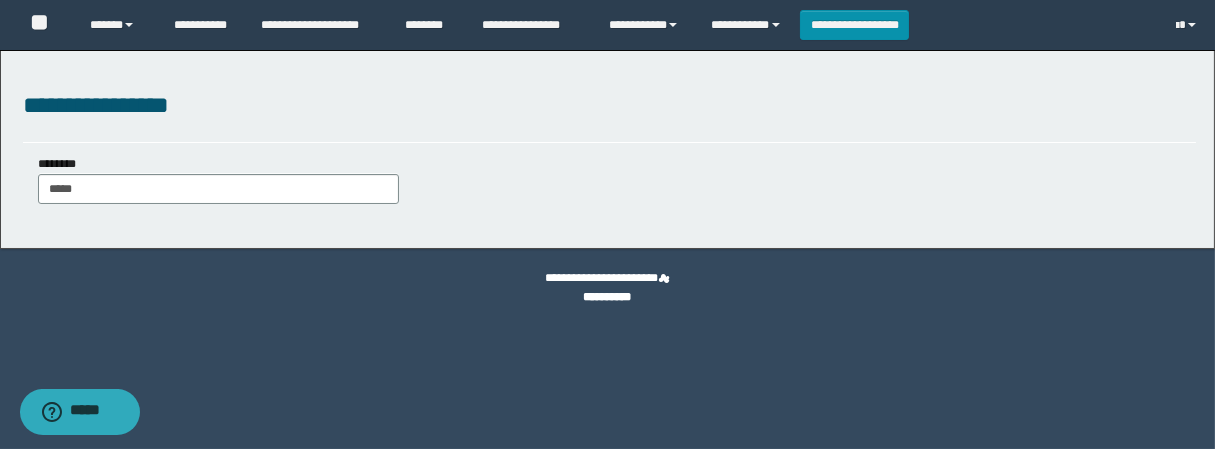 type on "******" 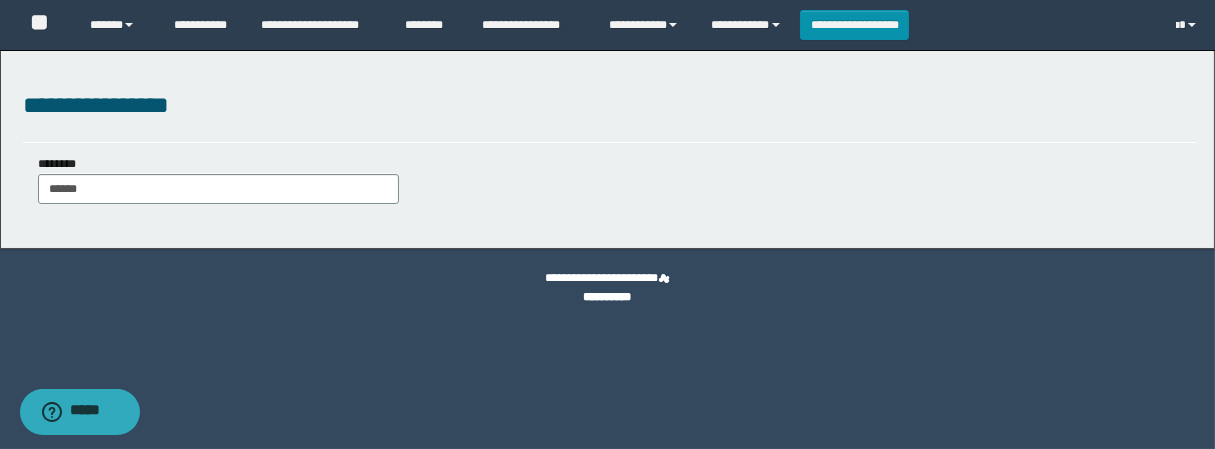 type on "******" 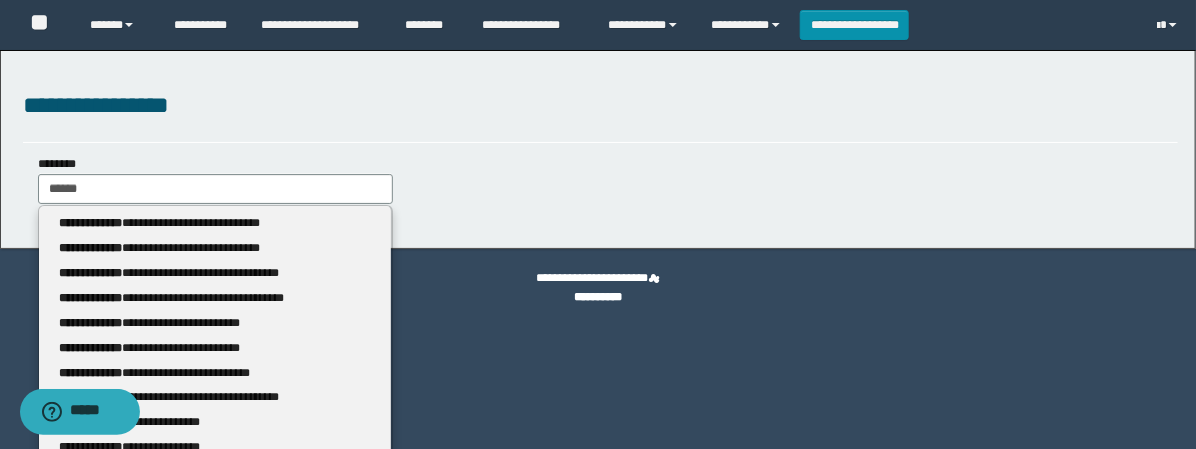 type 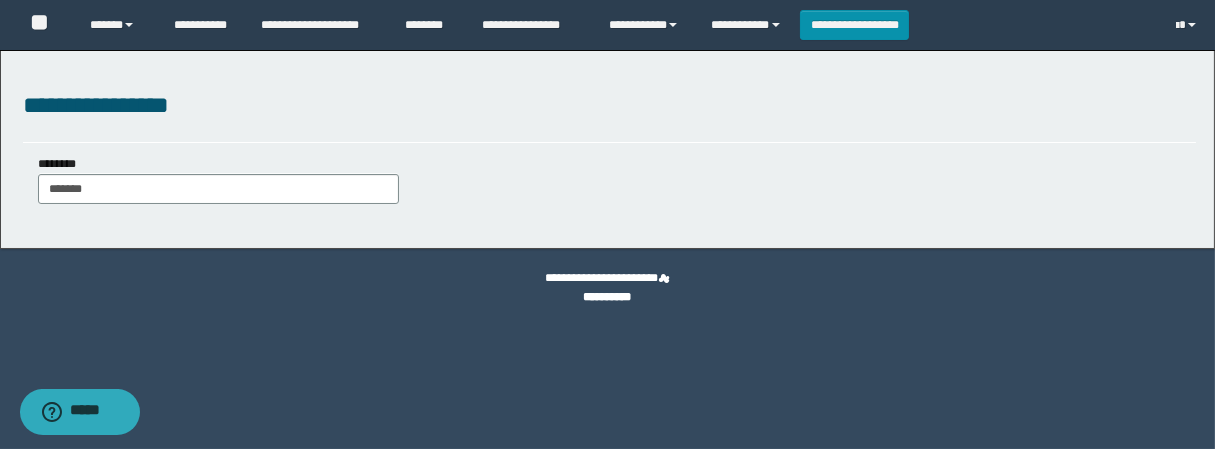 type on "*******" 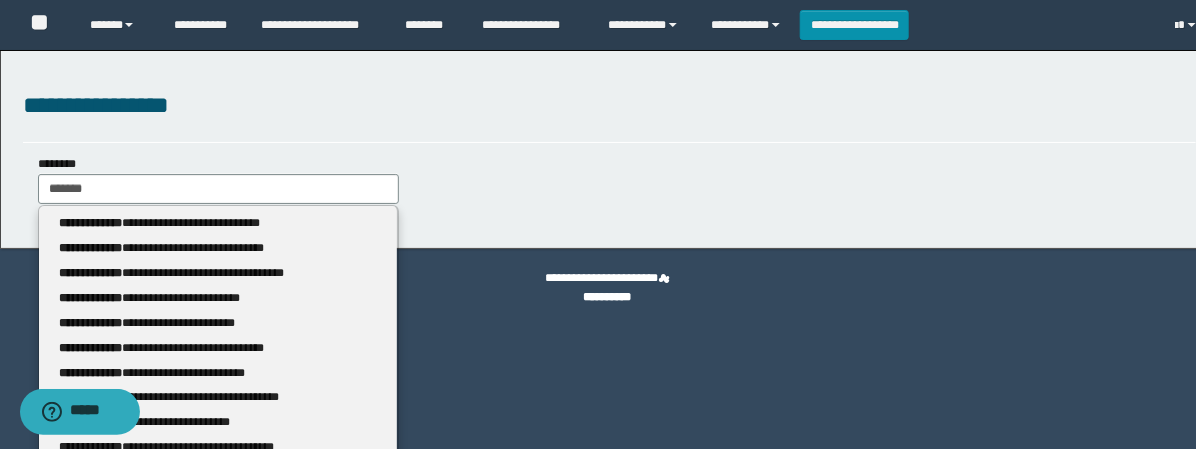 type 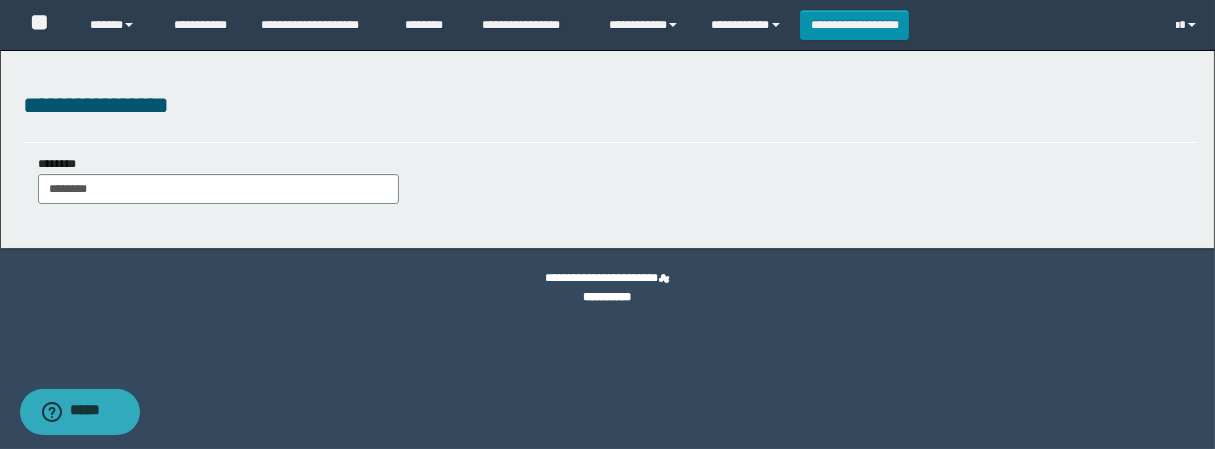 type on "*********" 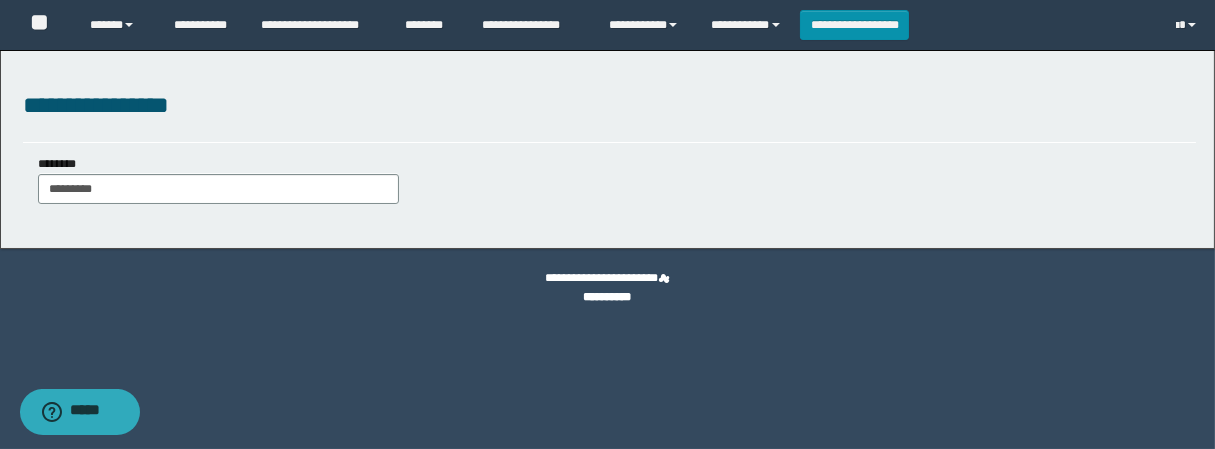 type on "*********" 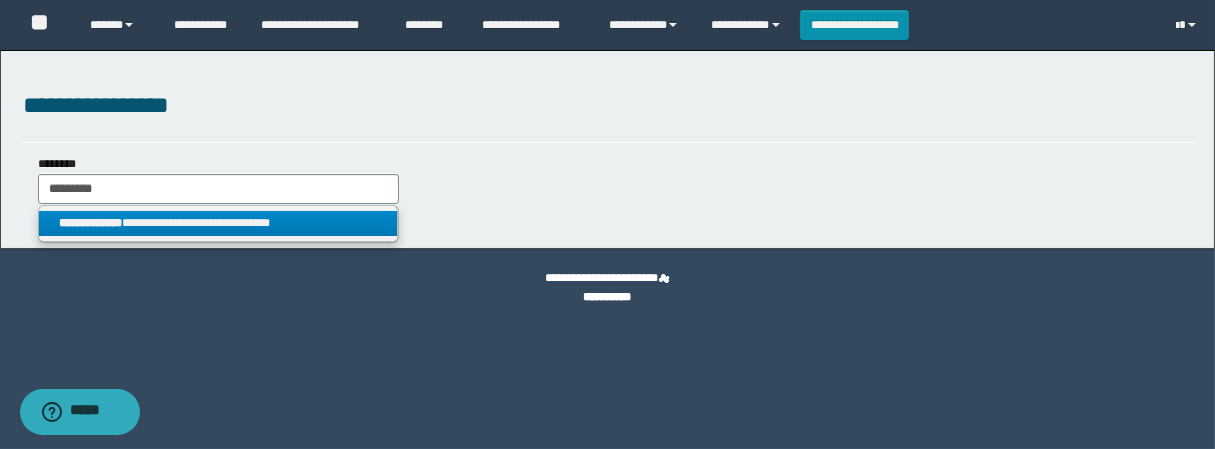 type on "*********" 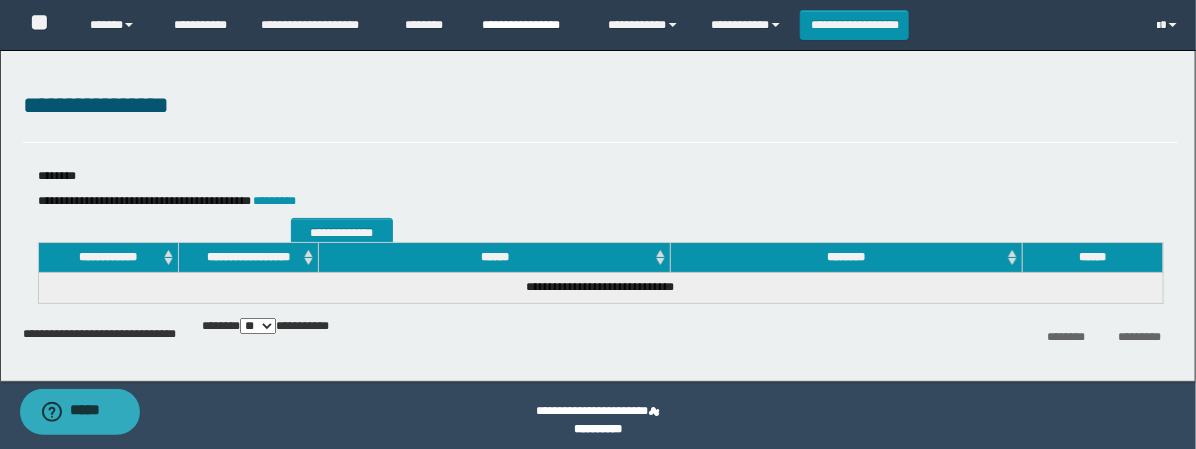 click on "**********" at bounding box center (530, 25) 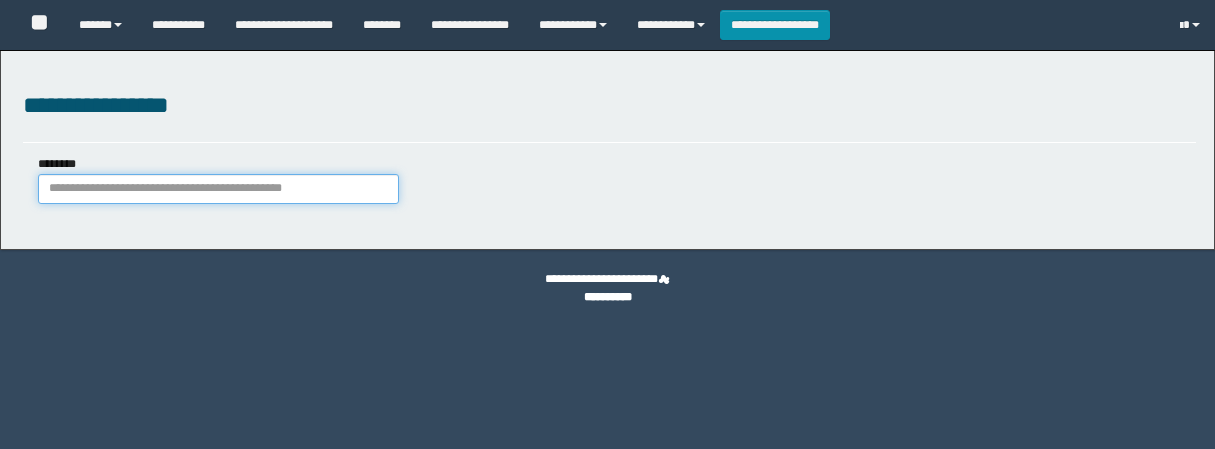 click on "********" at bounding box center [218, 189] 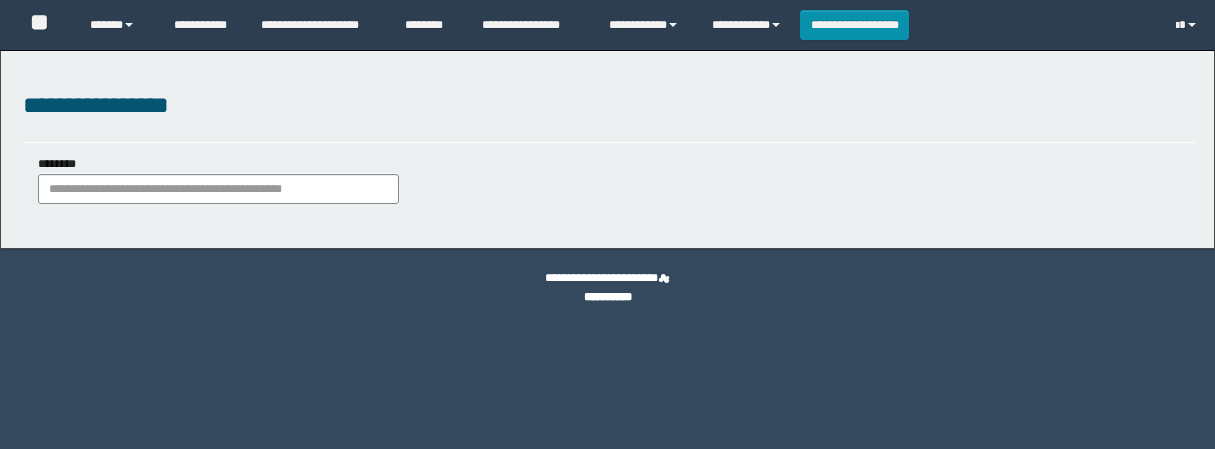 scroll, scrollTop: 0, scrollLeft: 0, axis: both 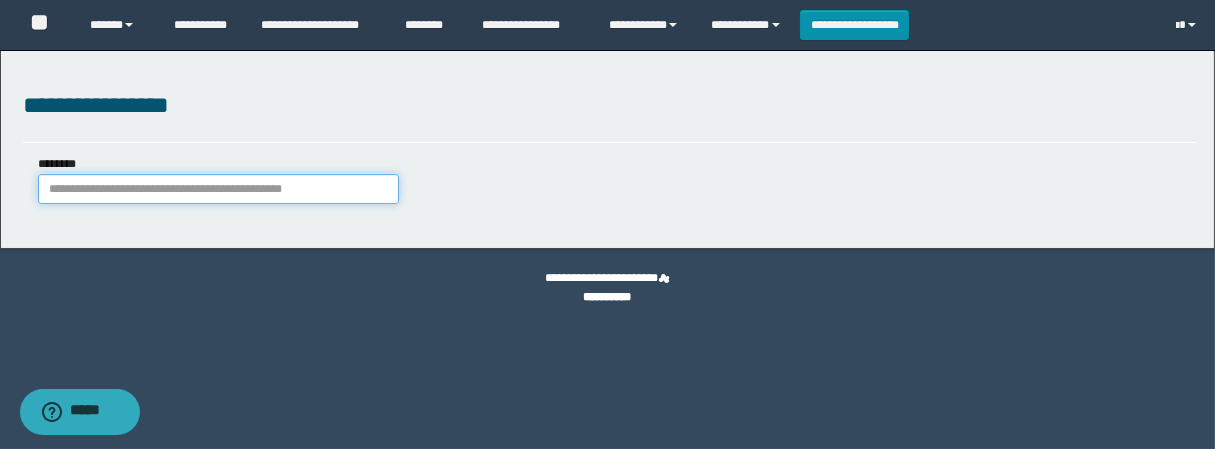 click on "********" at bounding box center [218, 189] 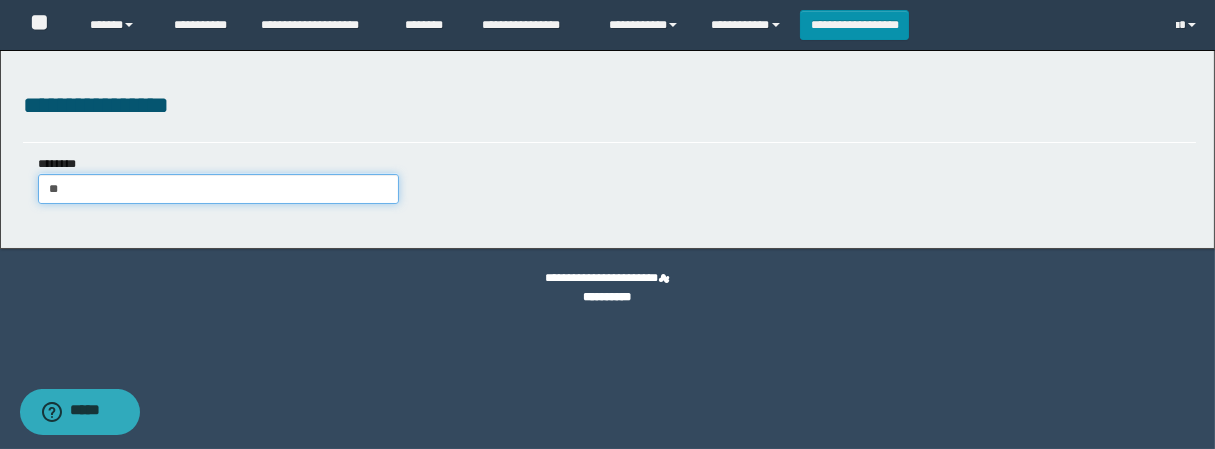 type on "***" 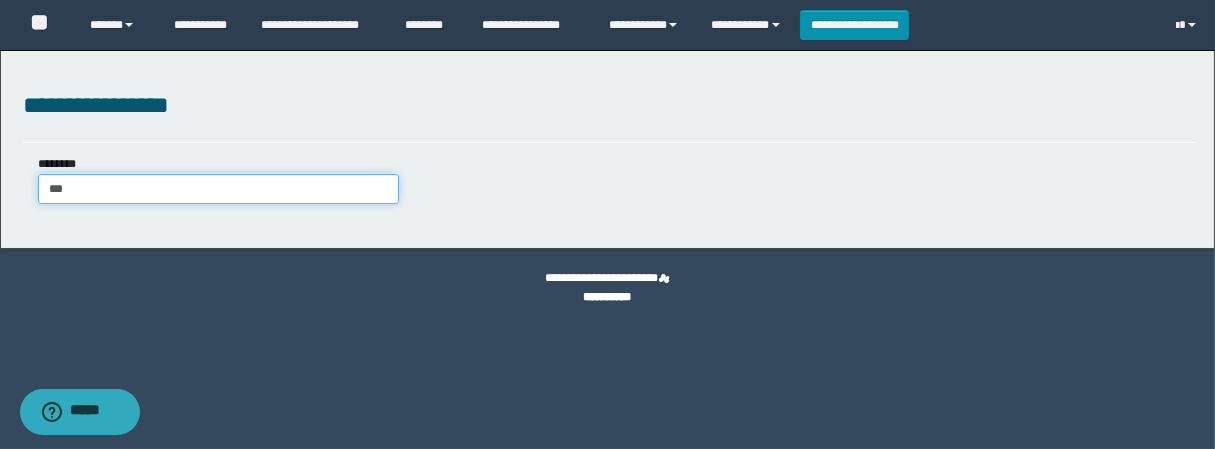 type on "***" 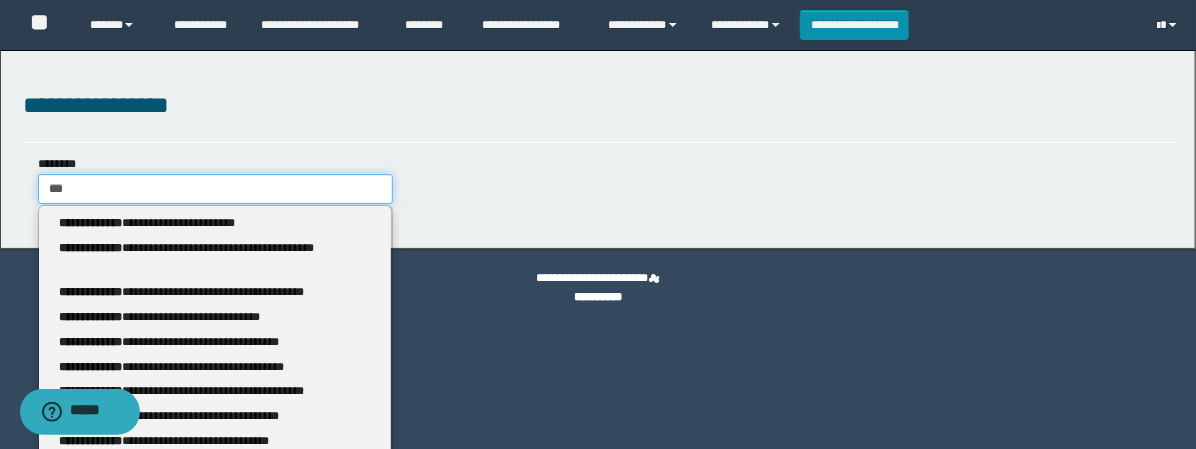 type 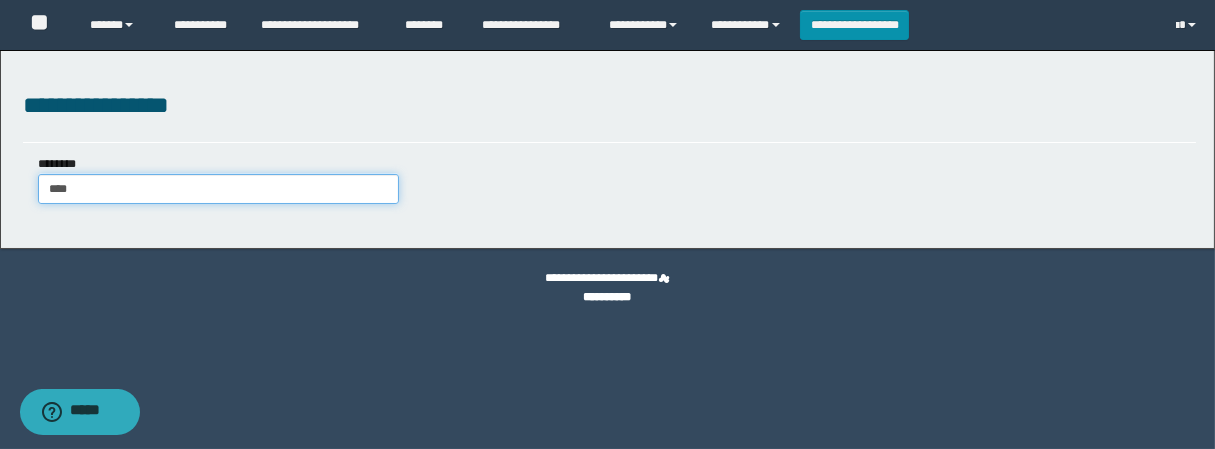 type on "****" 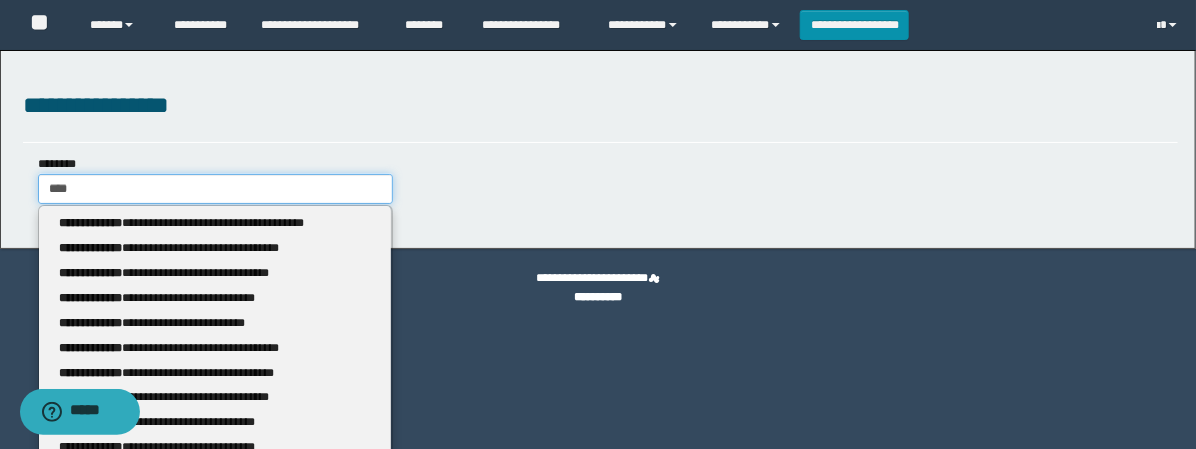 type 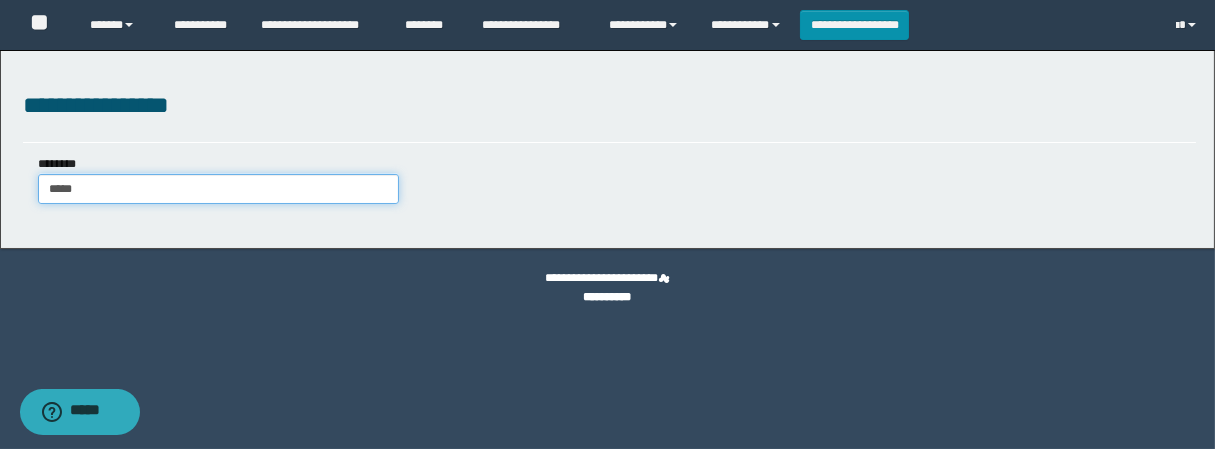 type on "*****" 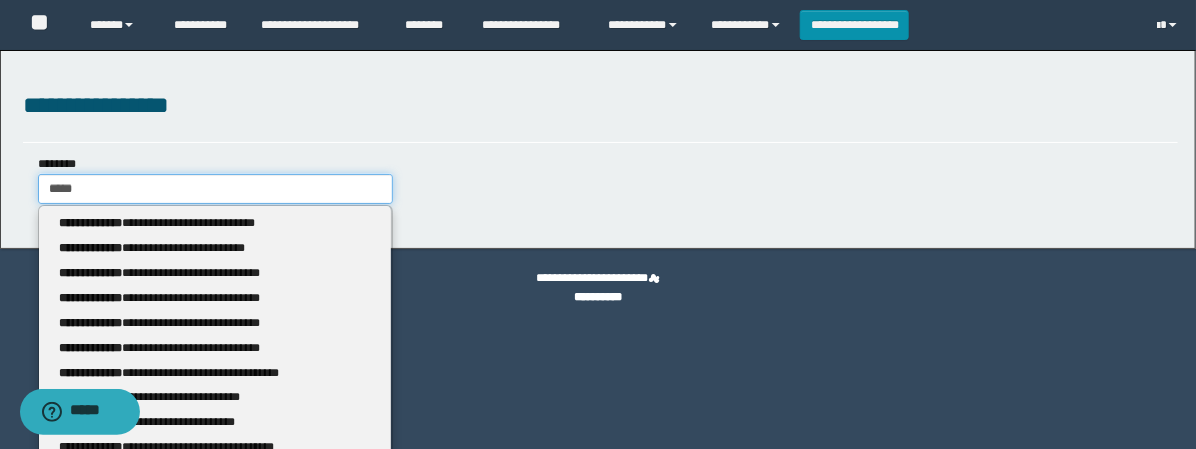 type 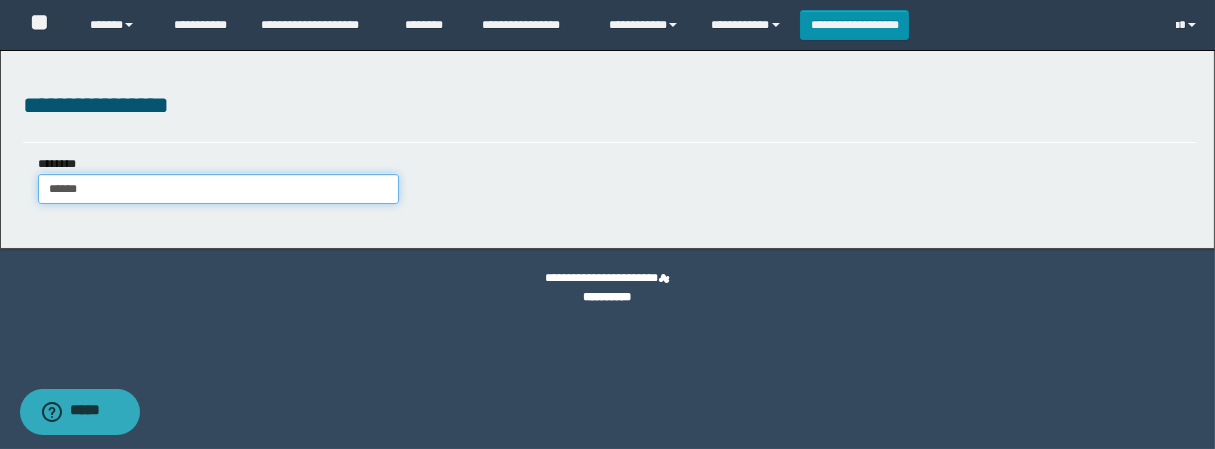type on "******" 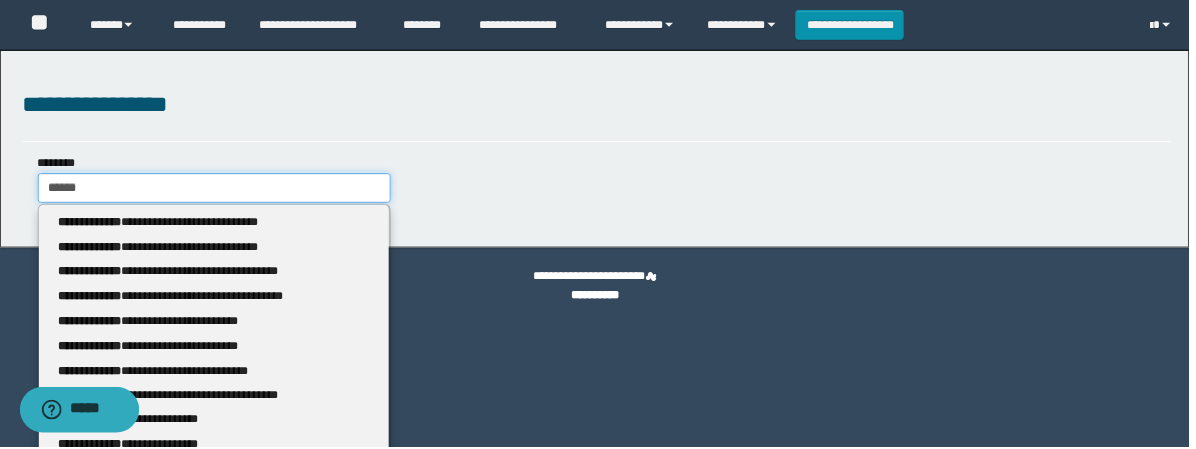 type 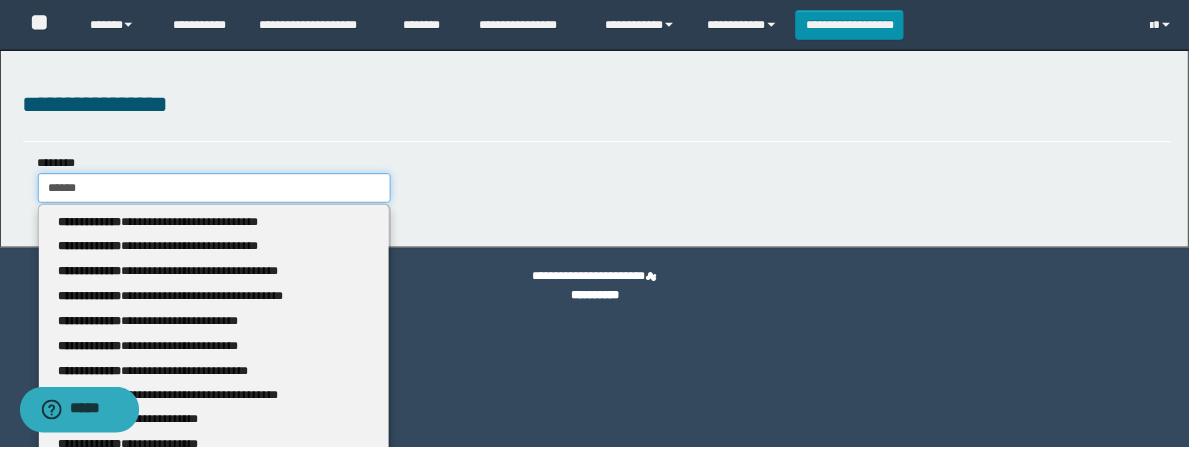 type on "*******" 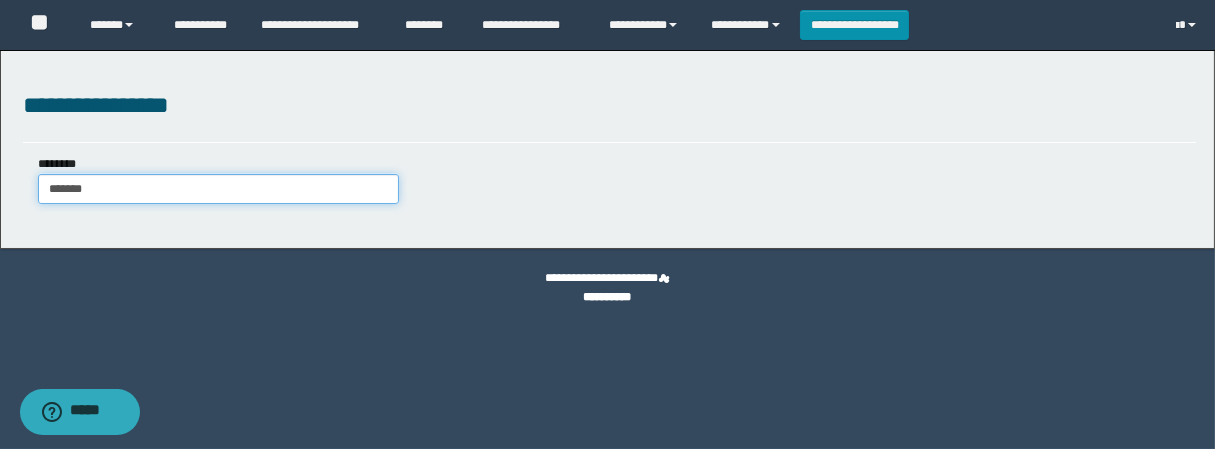 type on "*******" 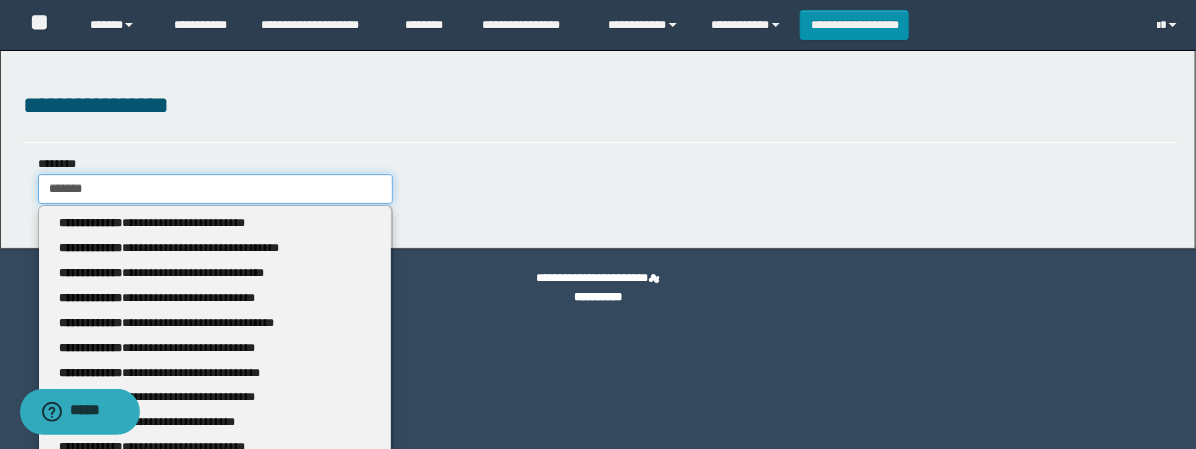 type 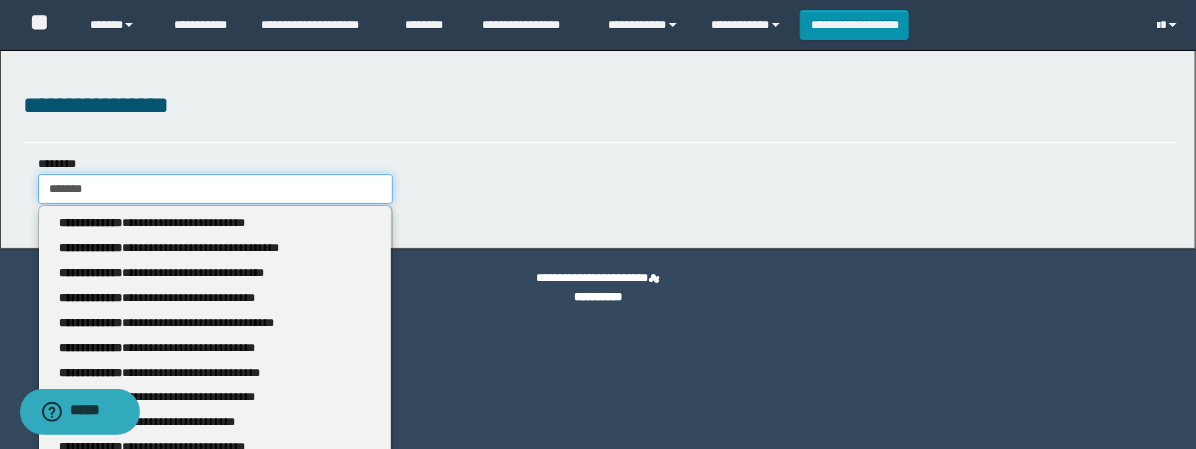 type on "********" 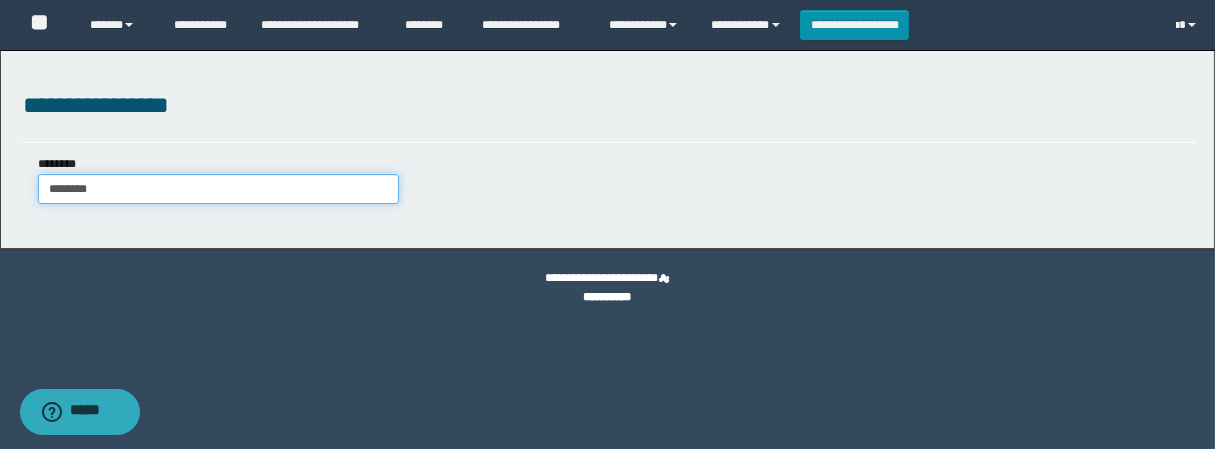 type on "********" 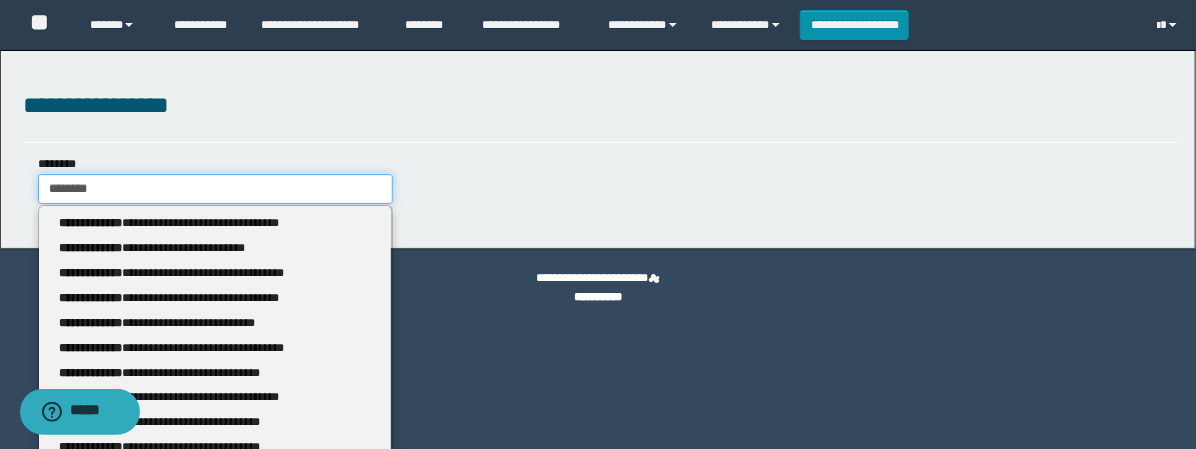 type 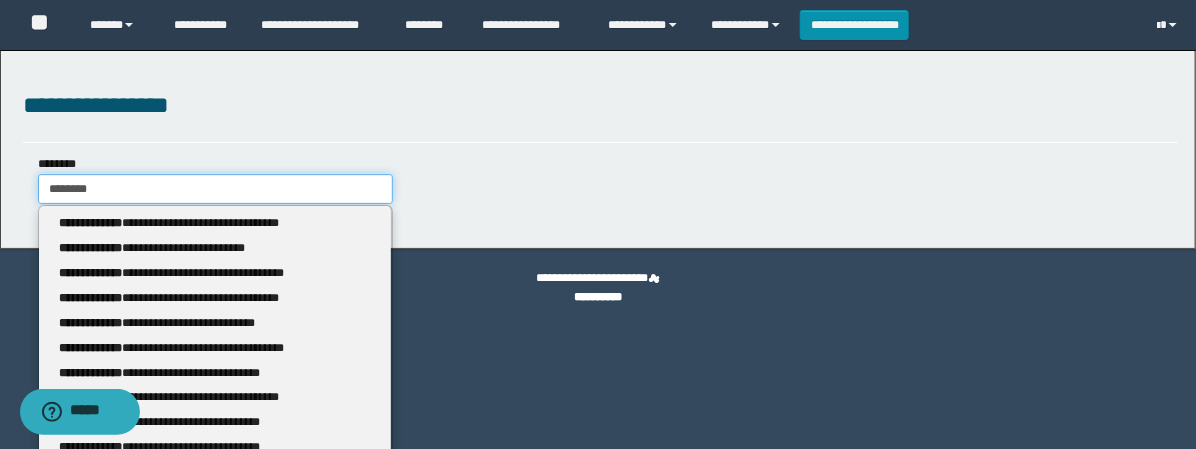 type on "*********" 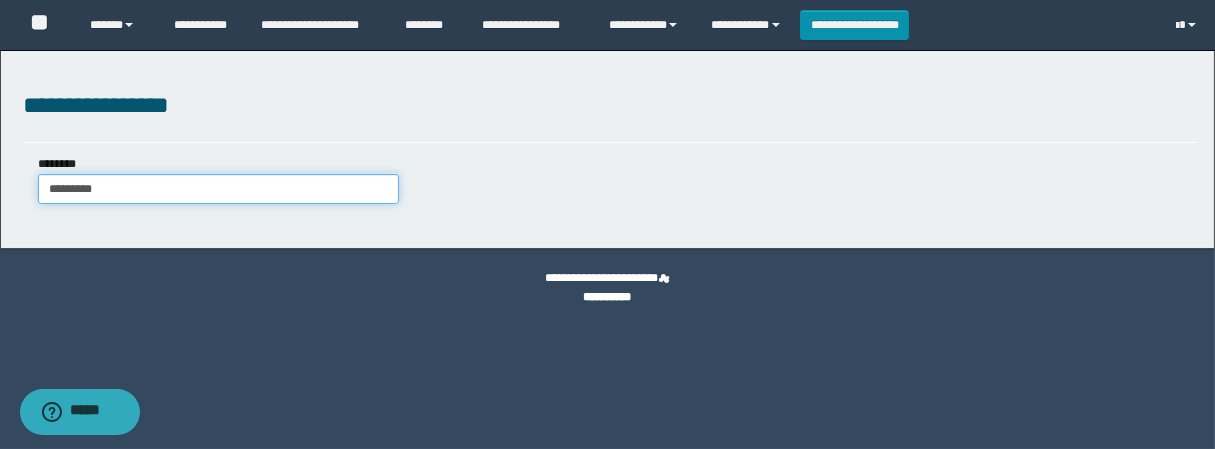 type on "*********" 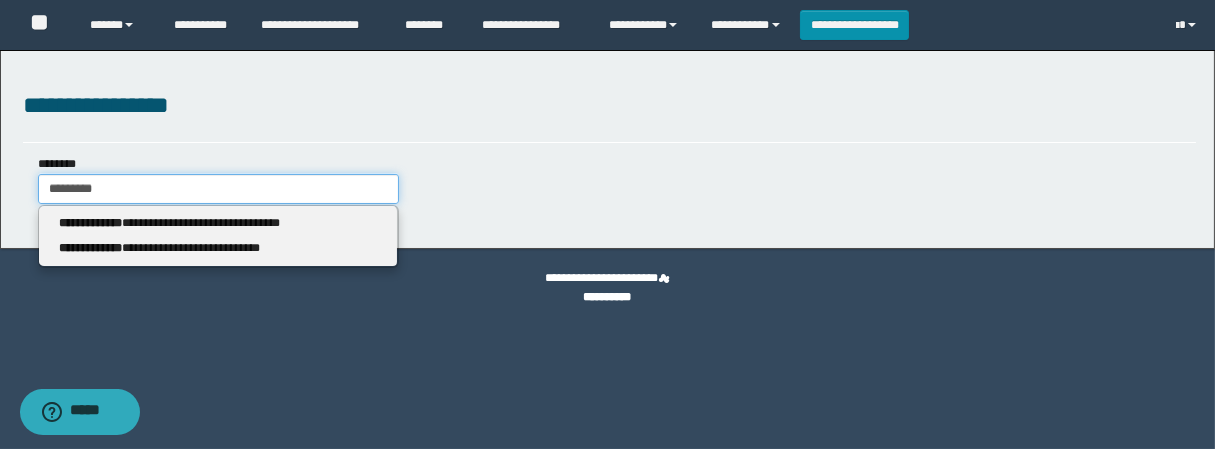 type 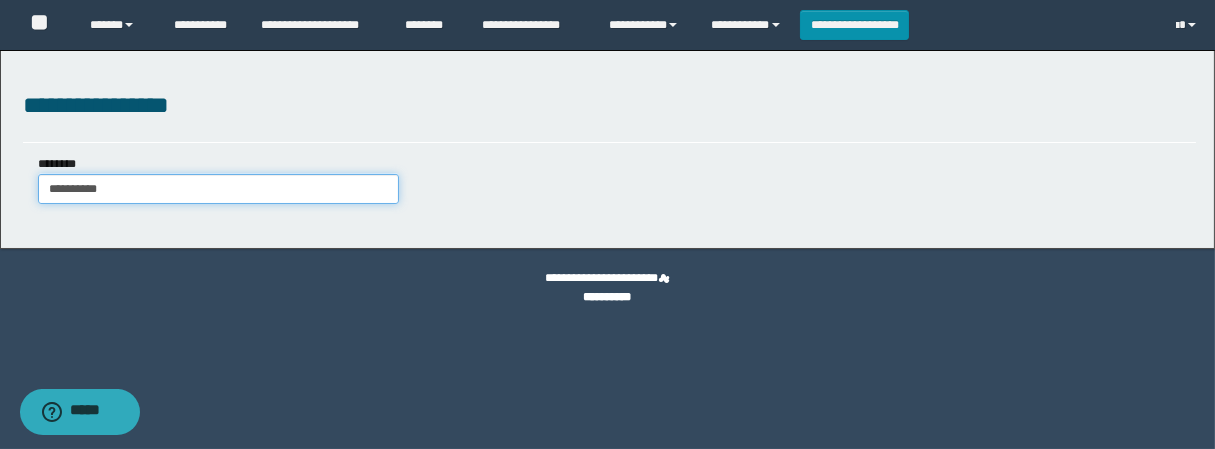 type on "**********" 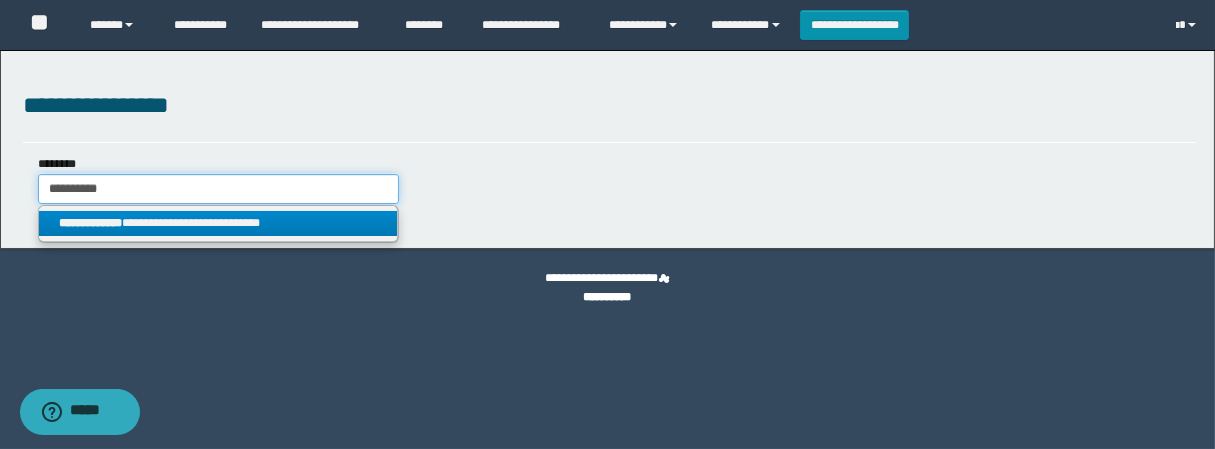 type on "**********" 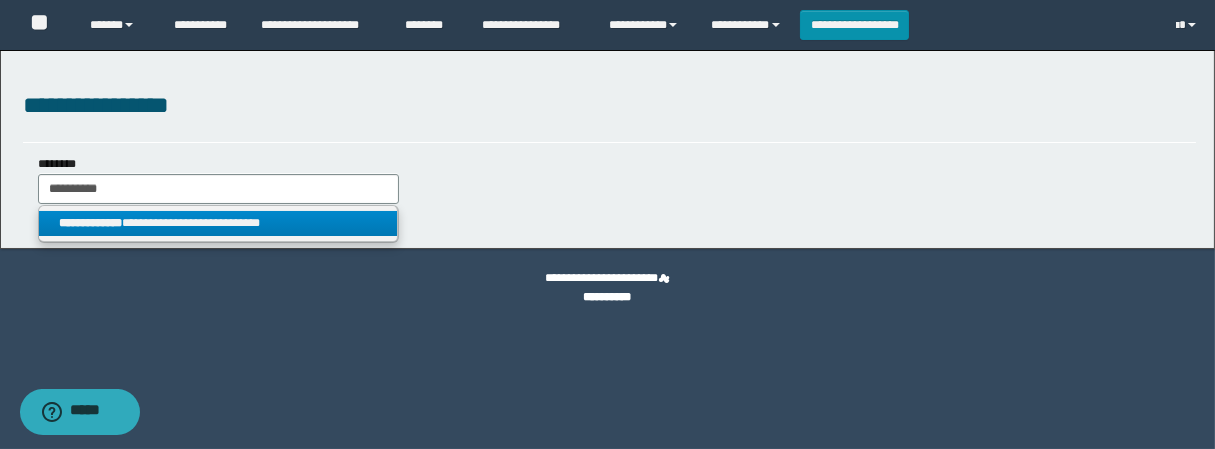 click on "**********" at bounding box center [218, 223] 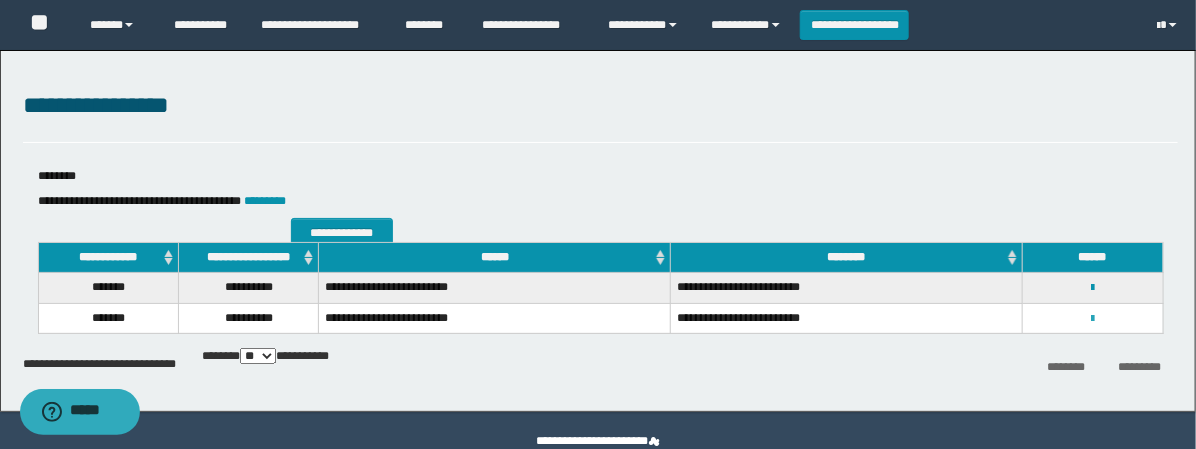 click at bounding box center (1092, 319) 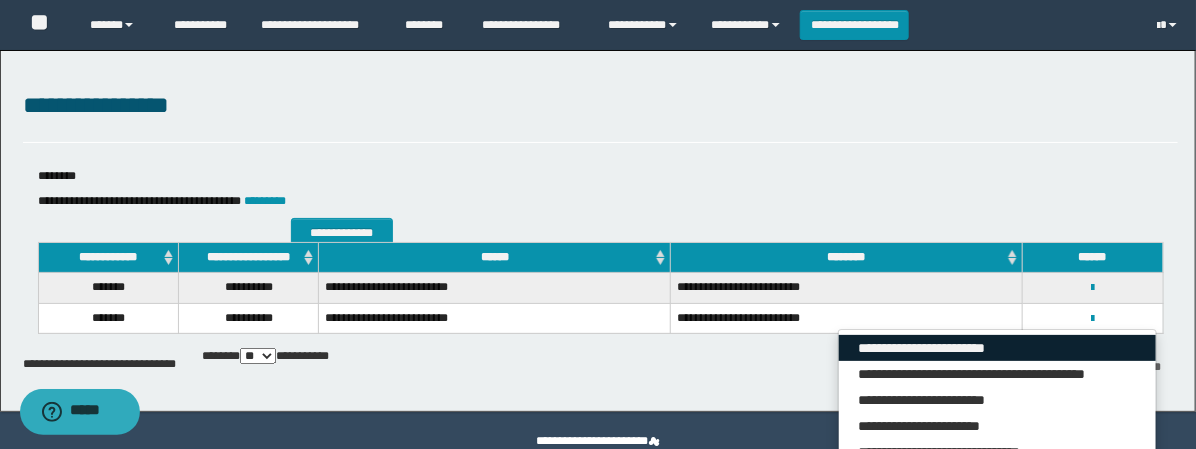 click on "**********" at bounding box center (997, 348) 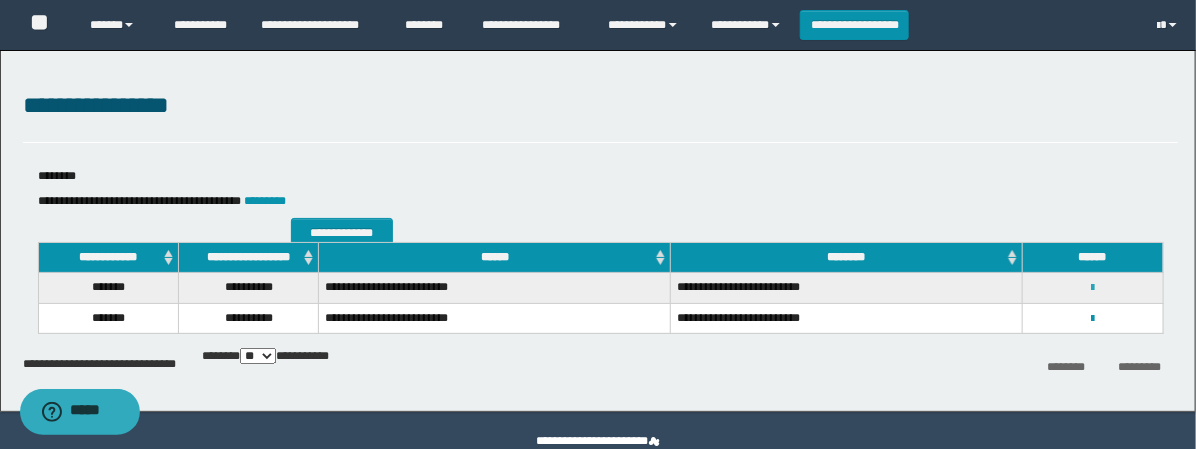 click at bounding box center (1092, 288) 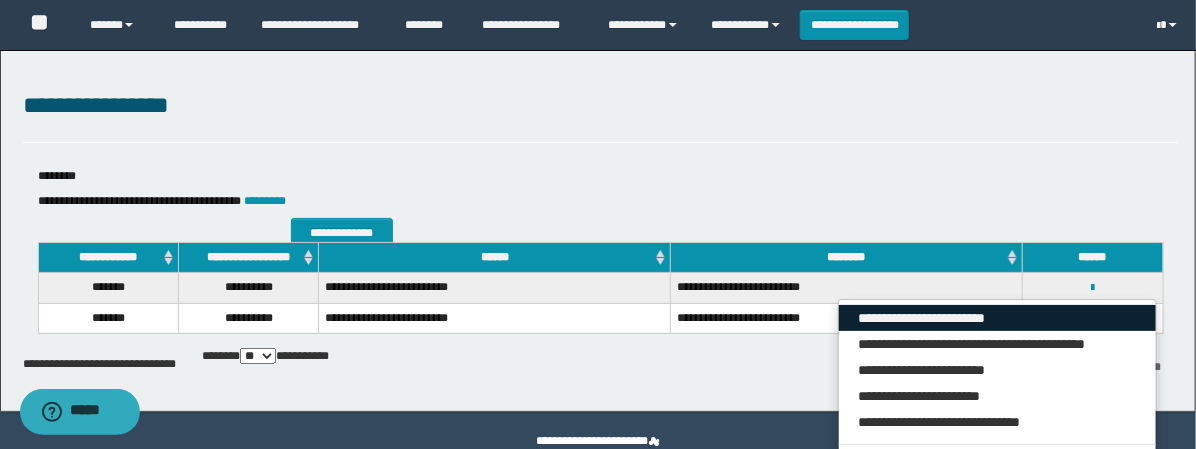 click on "**********" at bounding box center (997, 318) 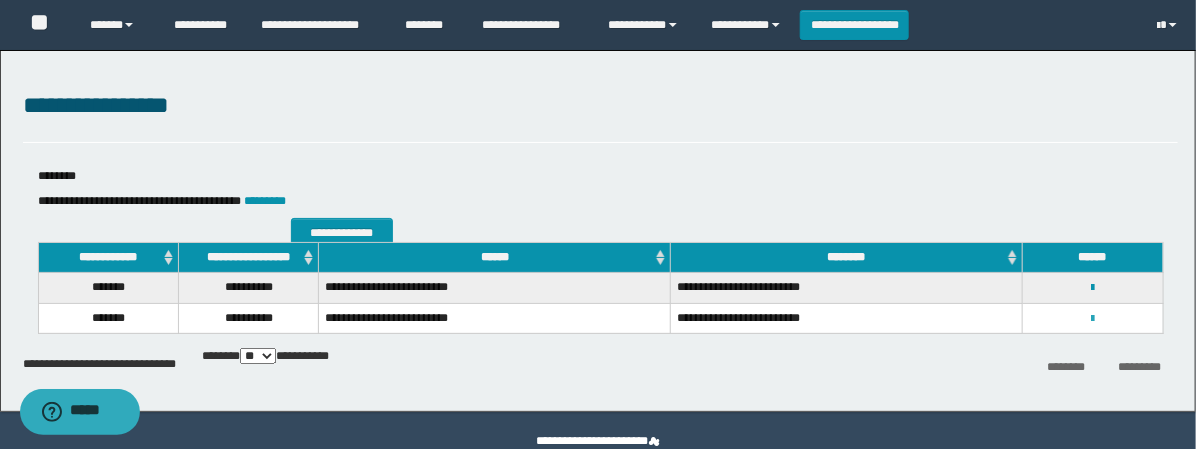 click at bounding box center (1092, 319) 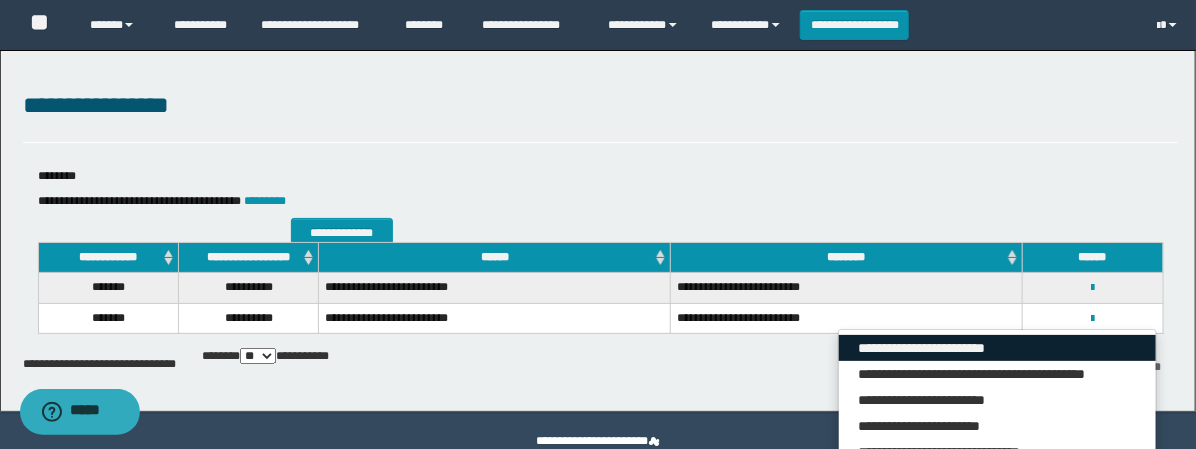 click on "**********" at bounding box center (997, 348) 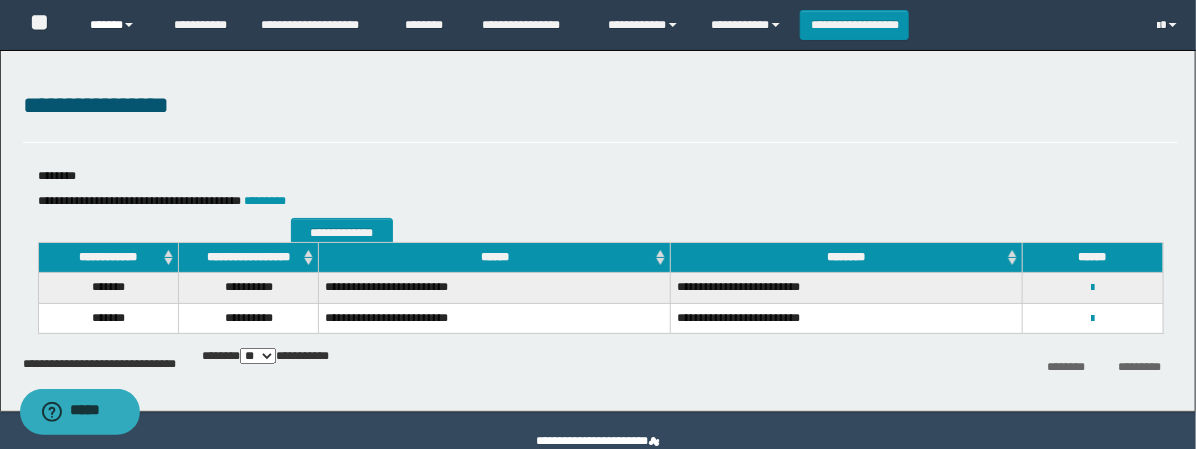 click on "******" at bounding box center [116, 25] 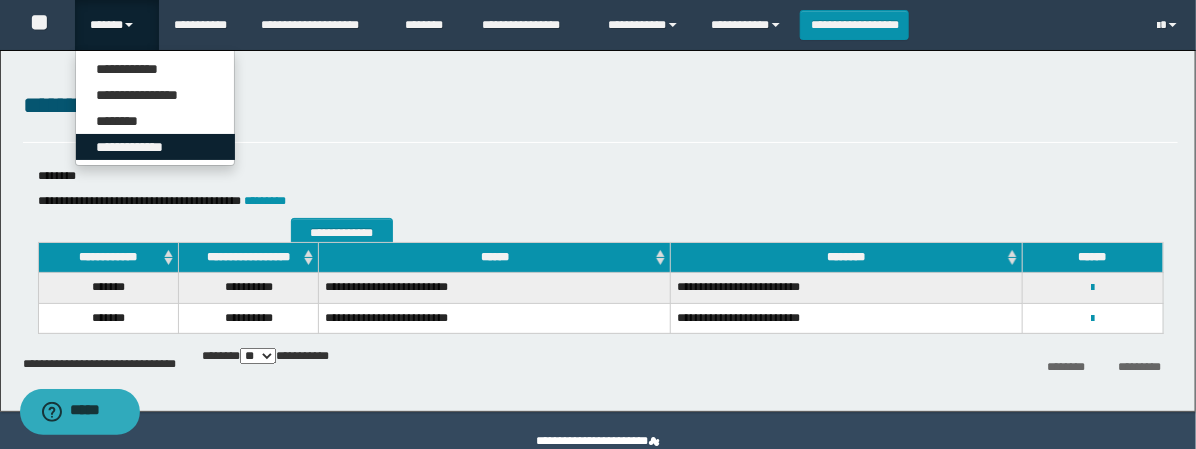 click on "**********" at bounding box center (155, 147) 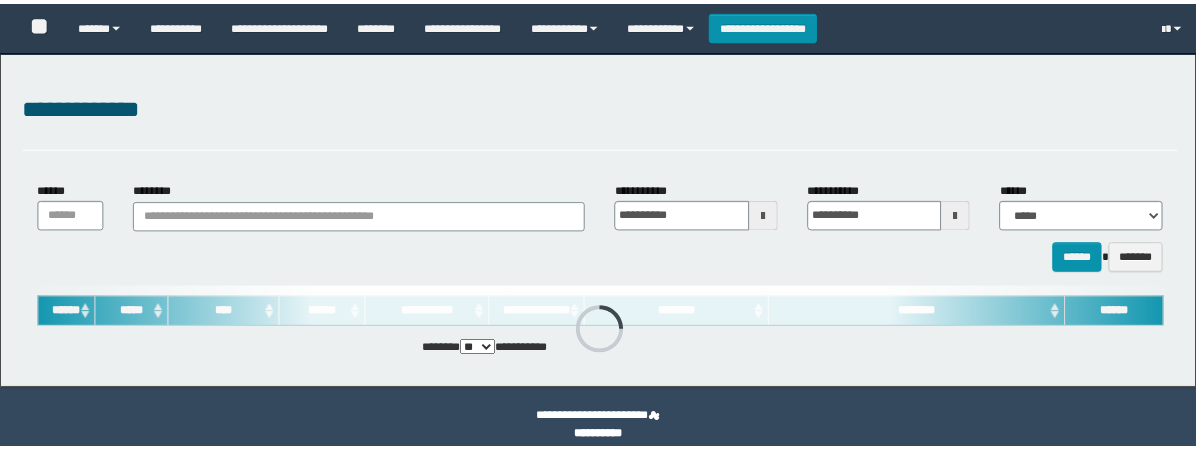 scroll, scrollTop: 0, scrollLeft: 0, axis: both 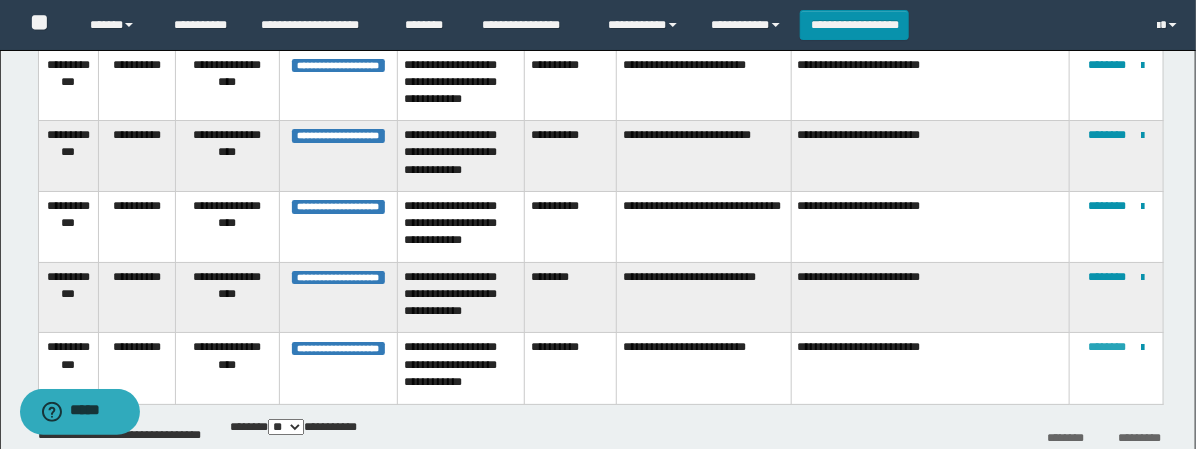 click on "********" at bounding box center [1107, 347] 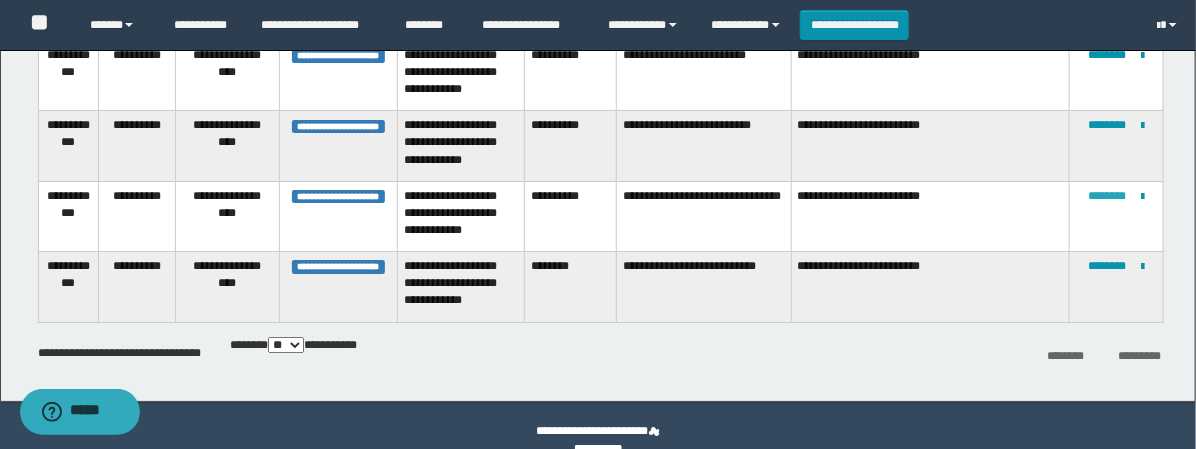 click on "********" at bounding box center [1107, 196] 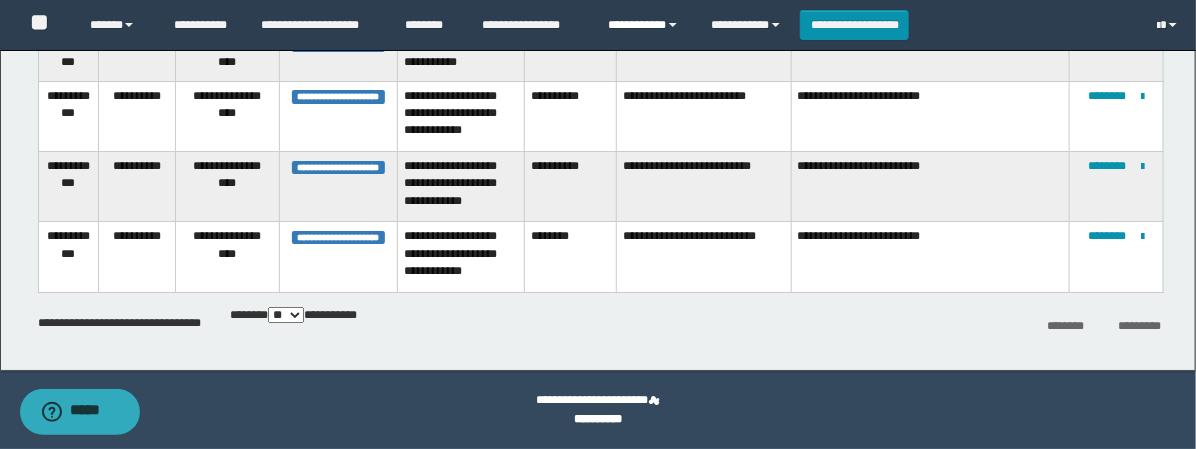 scroll, scrollTop: 2503, scrollLeft: 0, axis: vertical 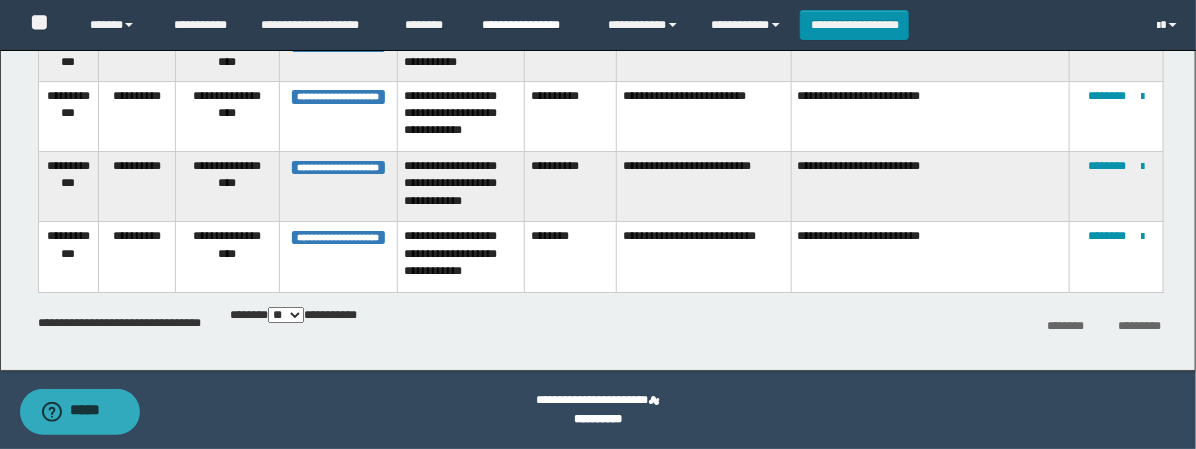 click on "**********" at bounding box center (530, 25) 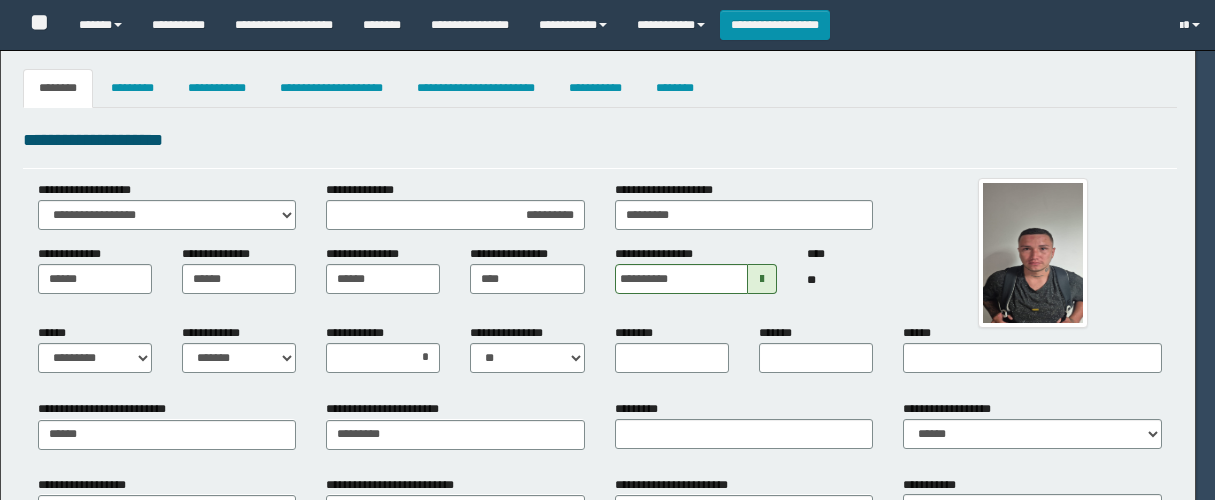 select on "*" 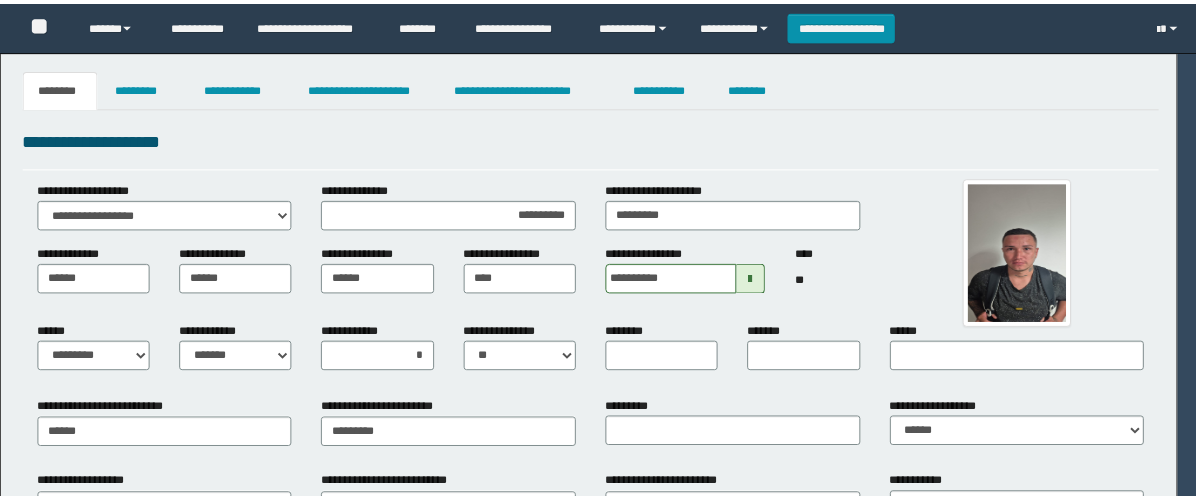 scroll, scrollTop: 0, scrollLeft: 0, axis: both 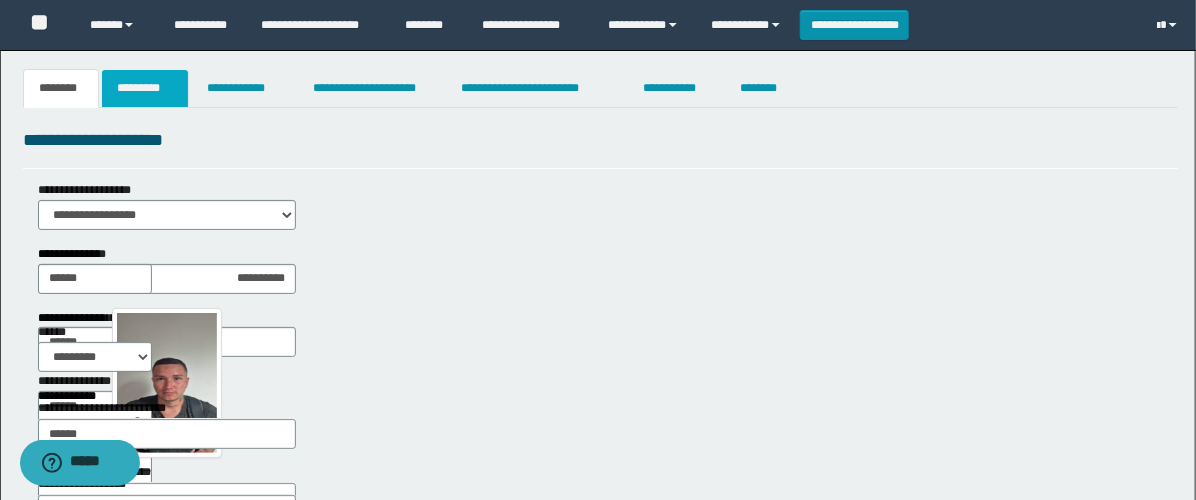 click on "*********" at bounding box center (145, 88) 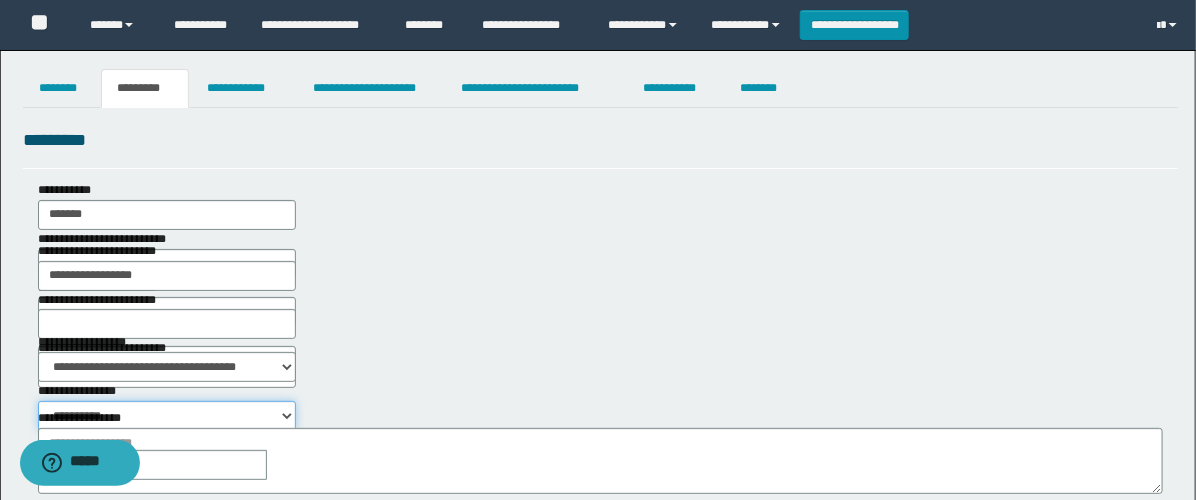 click on "**********" at bounding box center (167, 416) 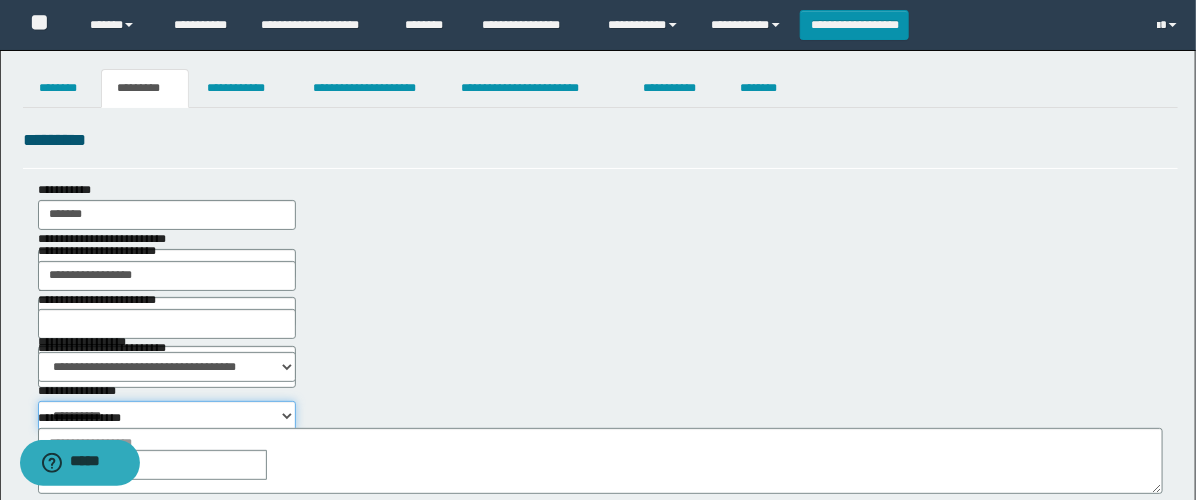 select on "****" 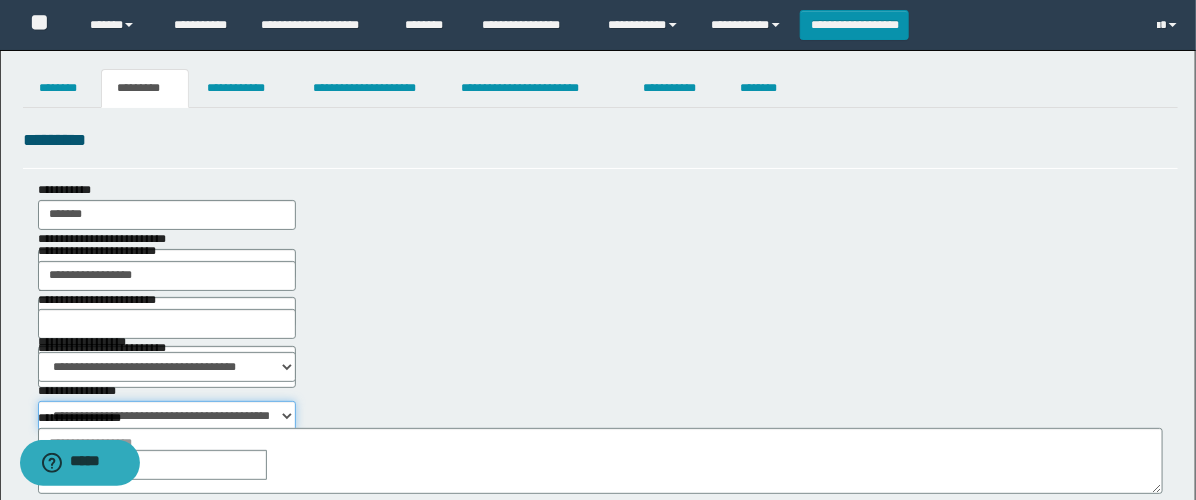 click on "**********" at bounding box center (167, 416) 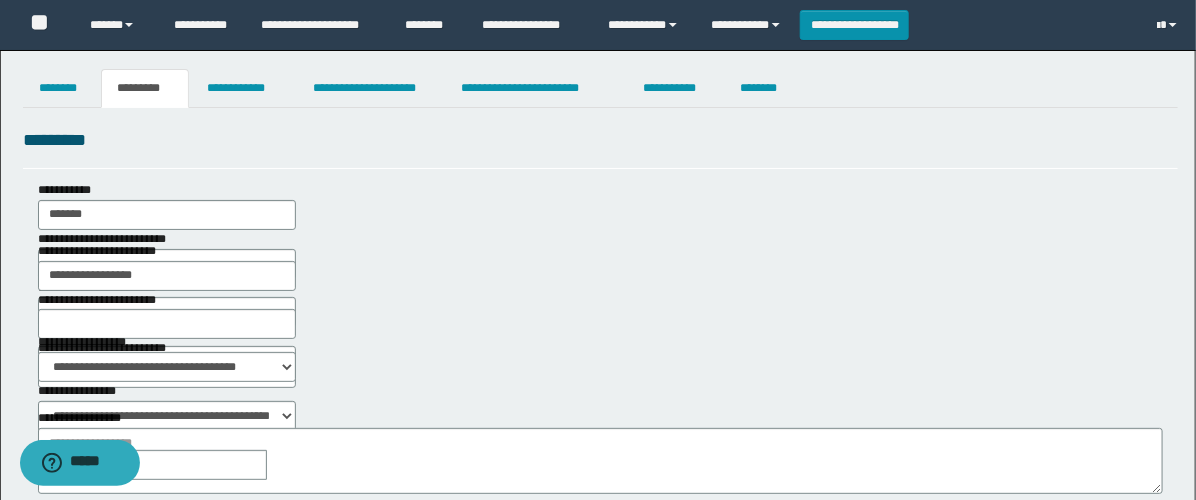 click at bounding box center (281, 465) 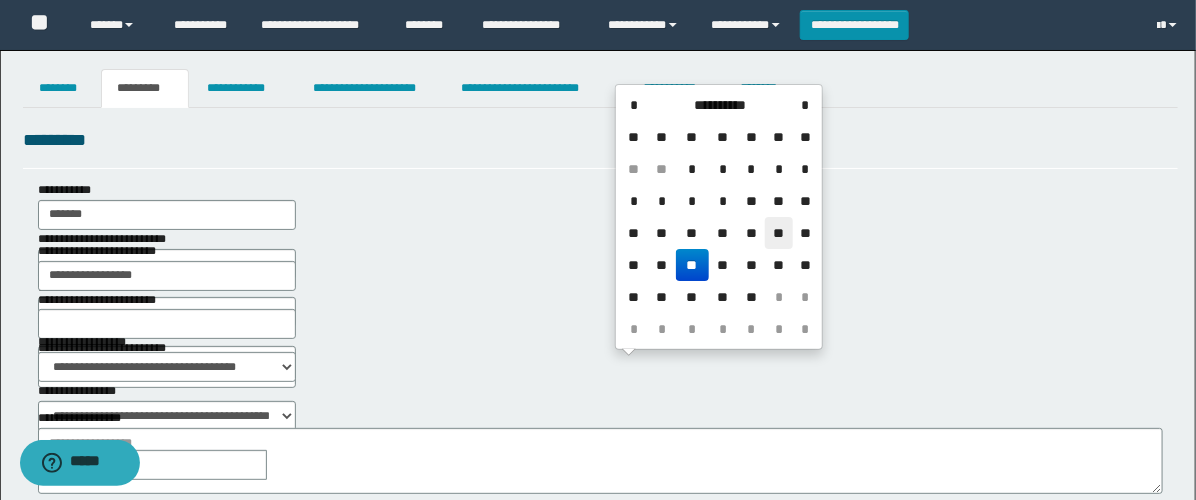 click on "**" at bounding box center (779, 233) 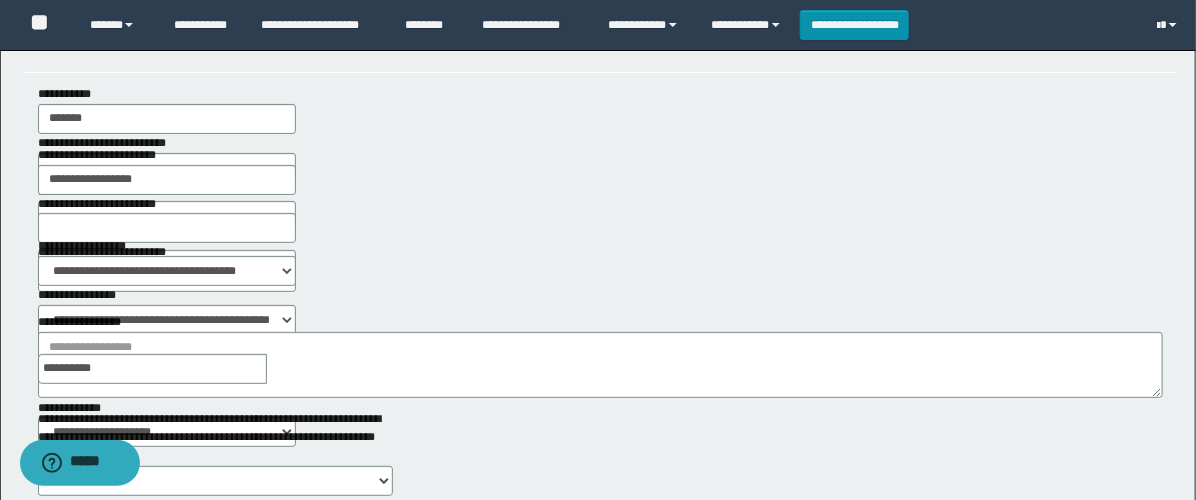 scroll, scrollTop: 222, scrollLeft: 0, axis: vertical 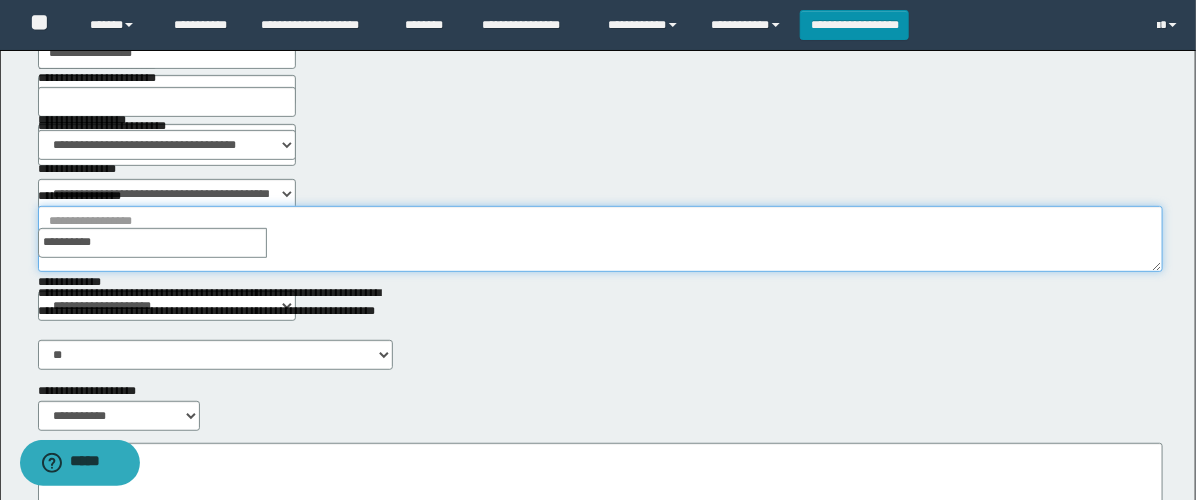 click on "**********" at bounding box center (600, 239) 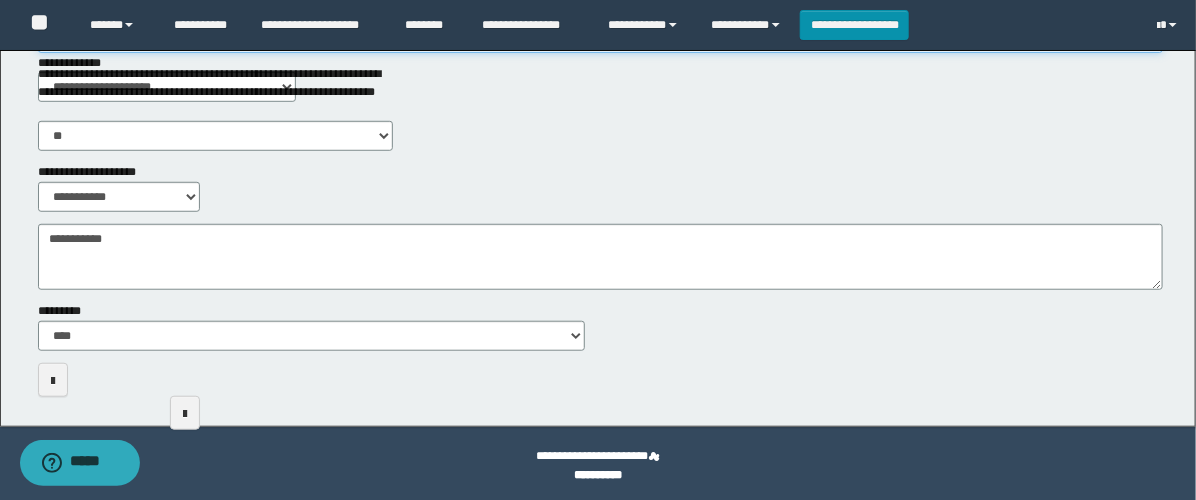 scroll, scrollTop: 444, scrollLeft: 0, axis: vertical 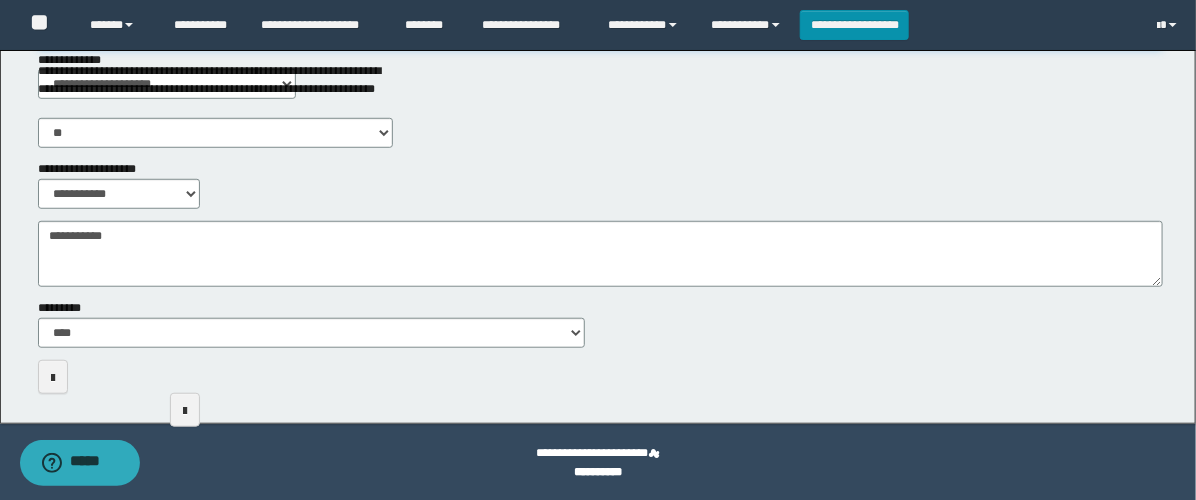 type on "**********" 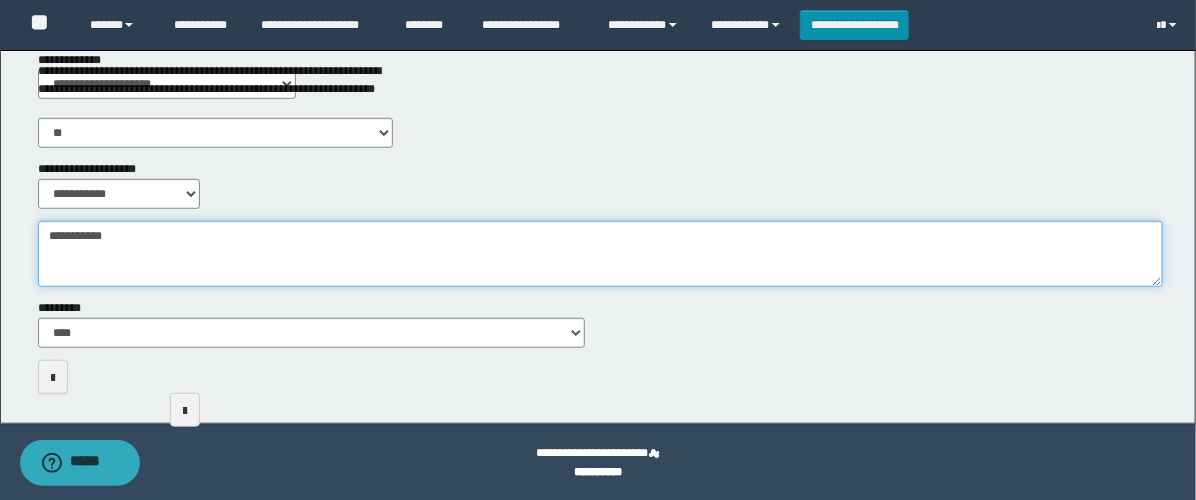 click on "**********" at bounding box center [600, 254] 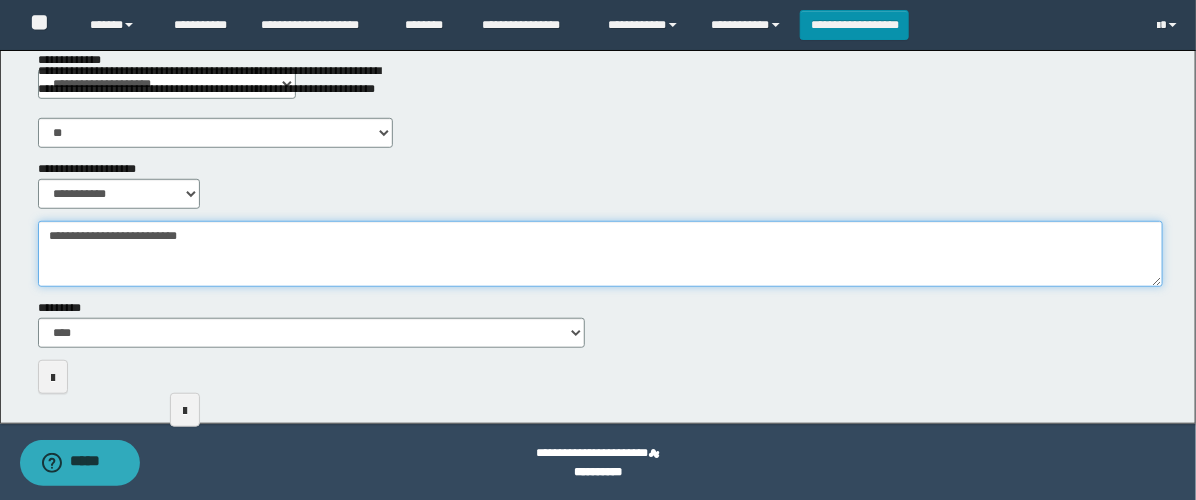 scroll, scrollTop: 0, scrollLeft: 0, axis: both 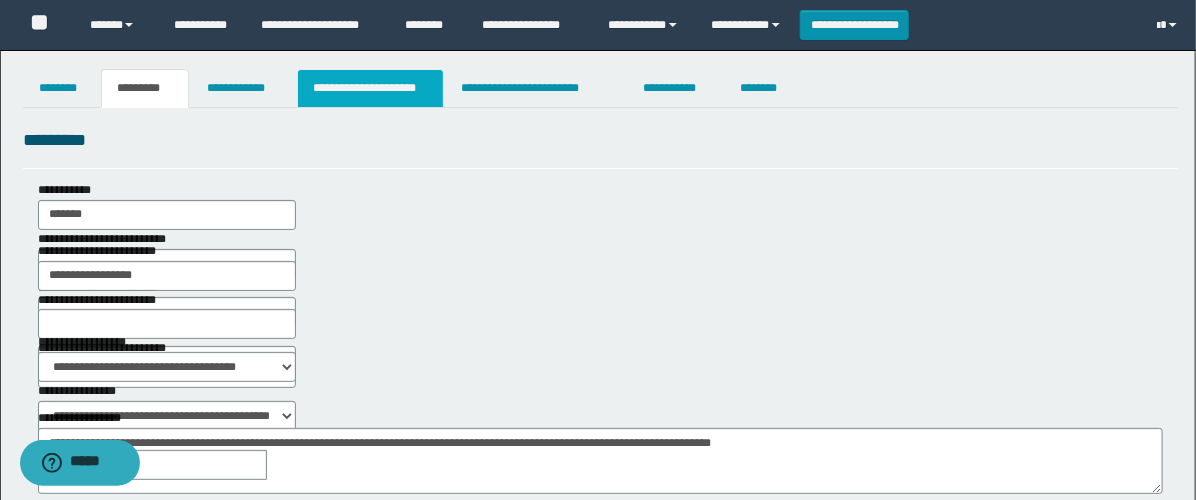type on "**********" 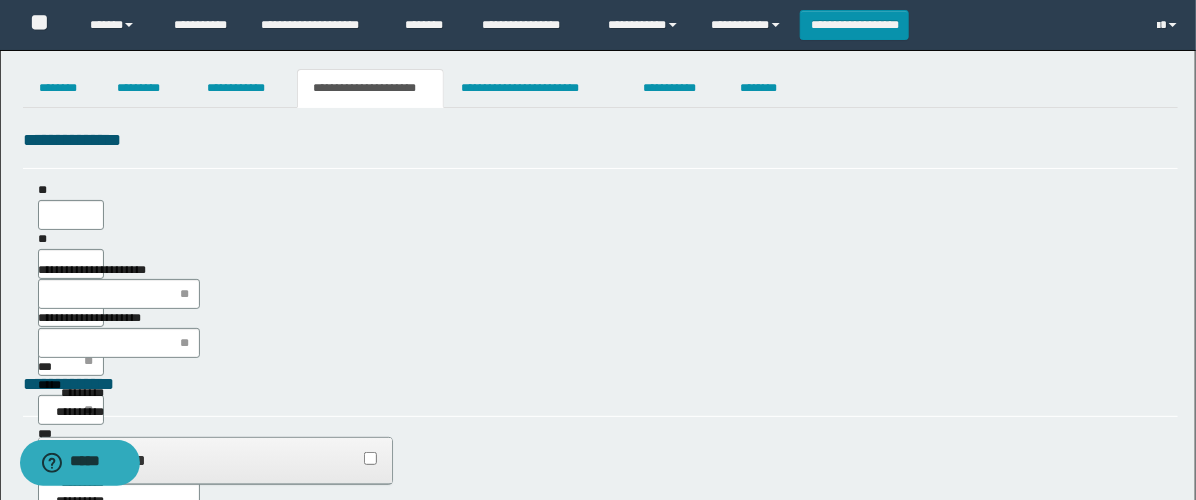 scroll, scrollTop: 0, scrollLeft: 0, axis: both 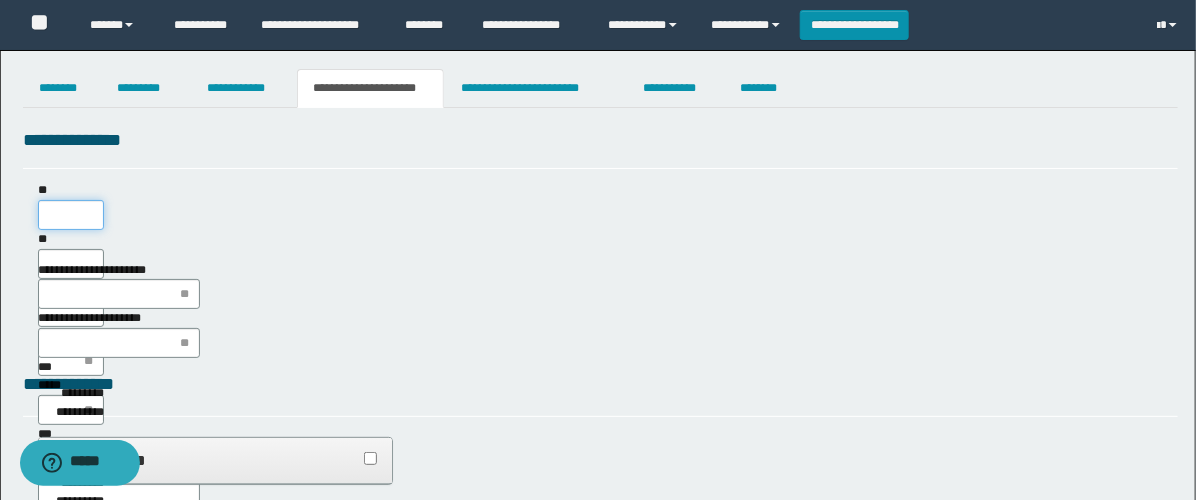 click on "**" at bounding box center [71, 215] 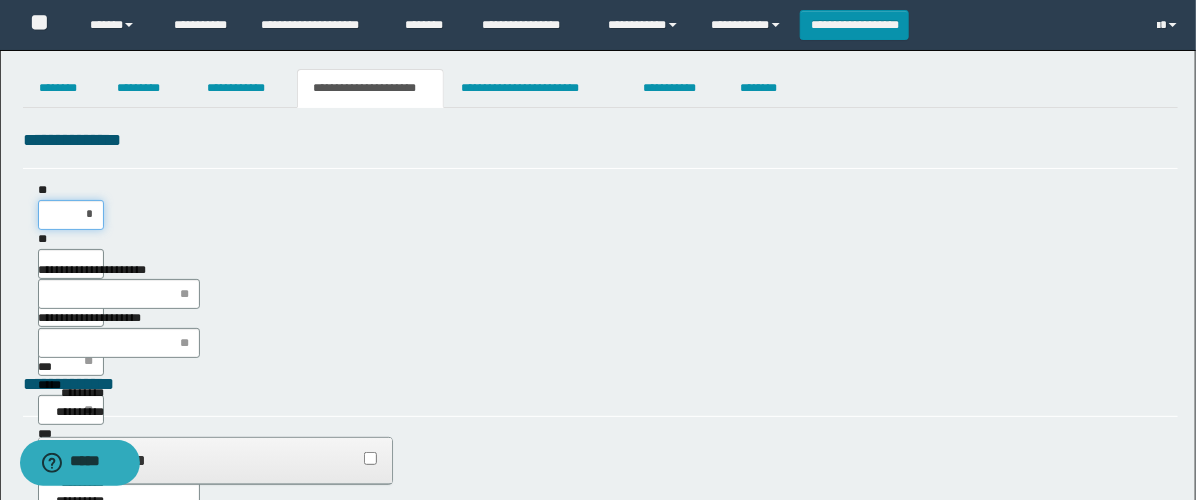 type on "**" 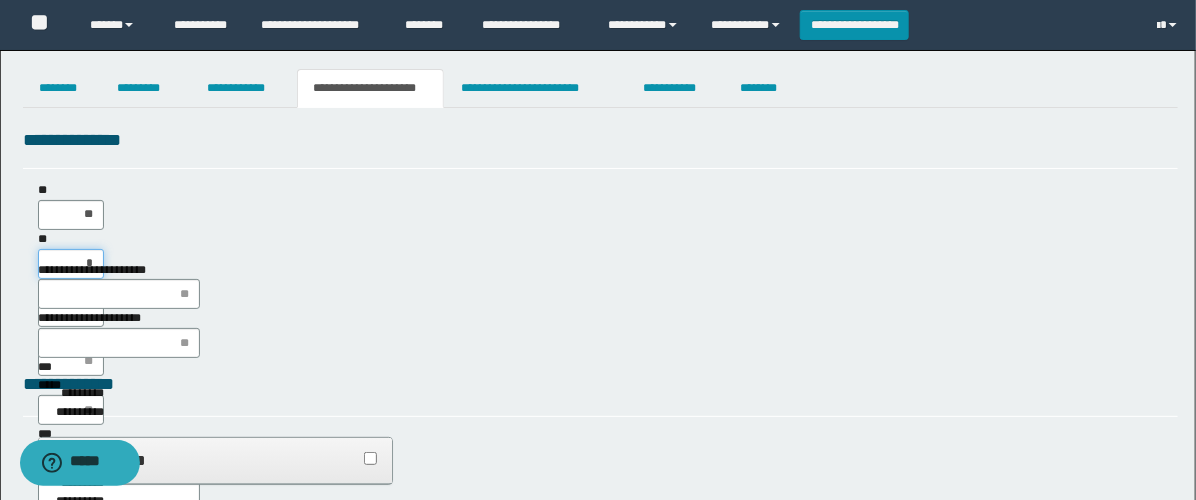 type on "**" 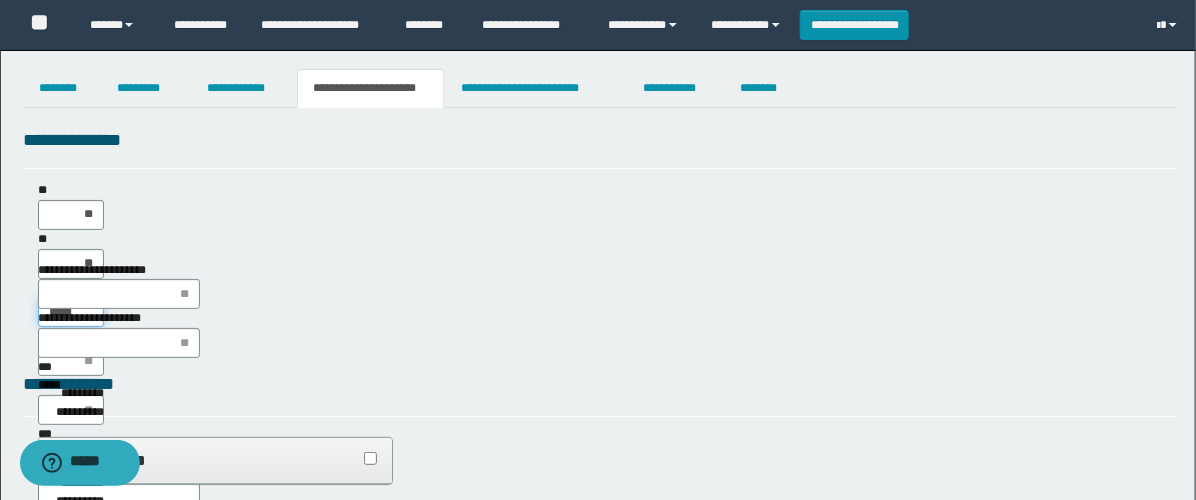type on "******" 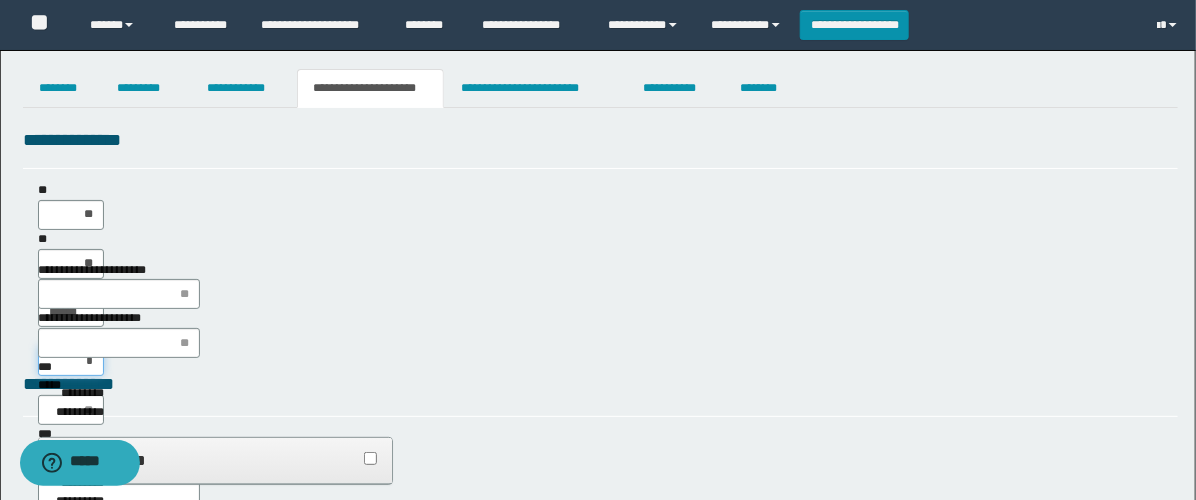 type on "**" 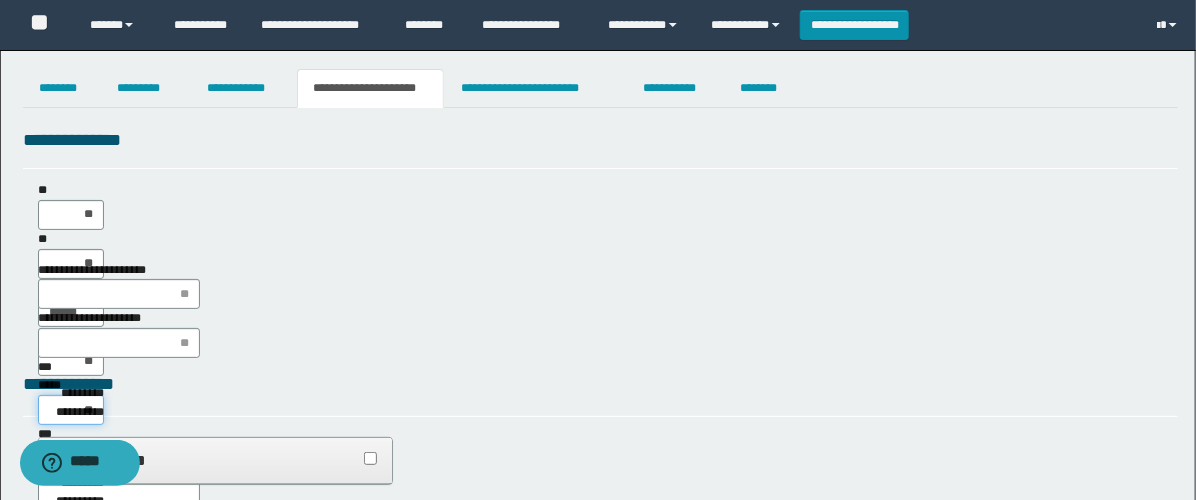 type on "***" 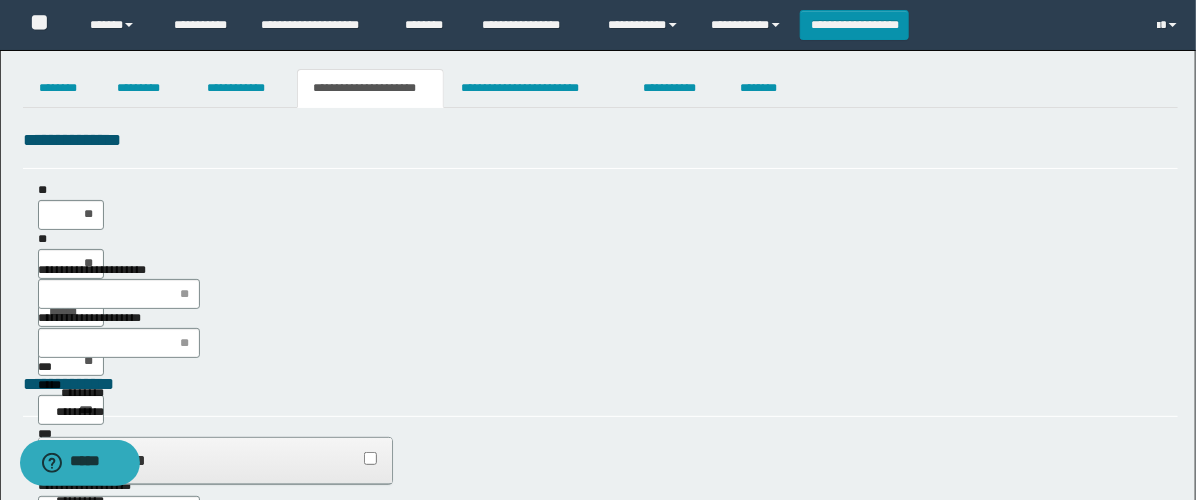 type on "**" 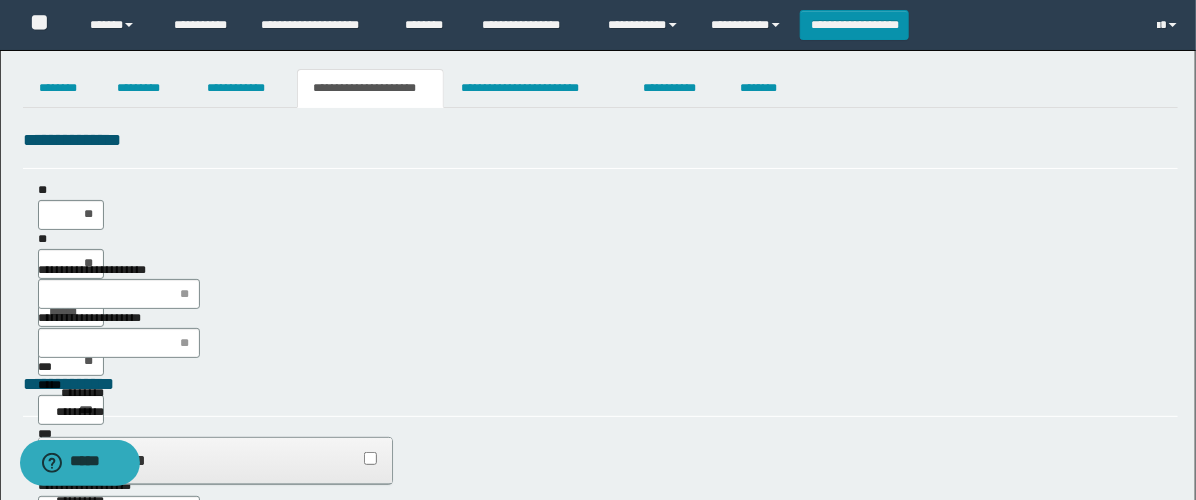 type on "**" 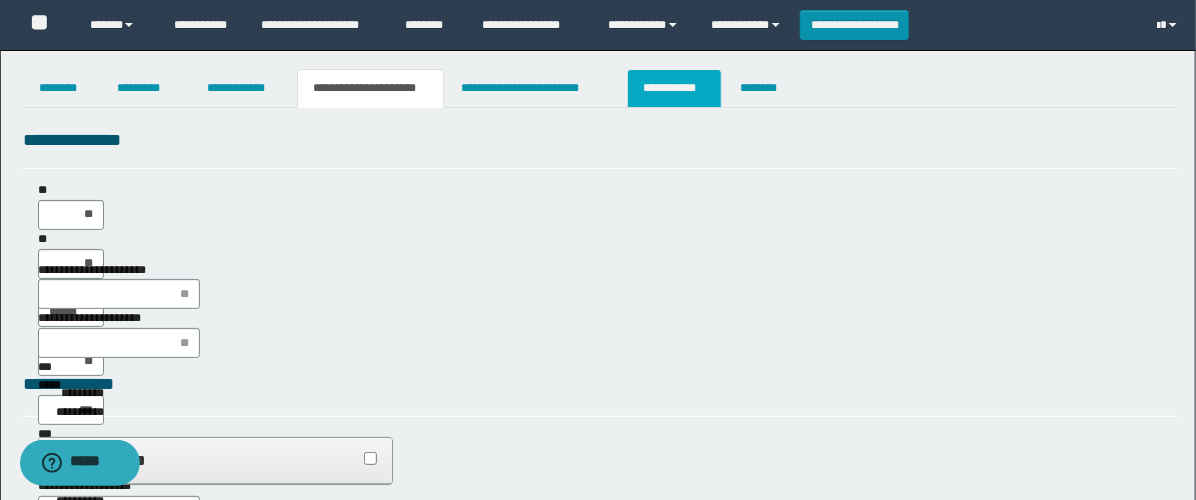 click on "**********" at bounding box center (674, 88) 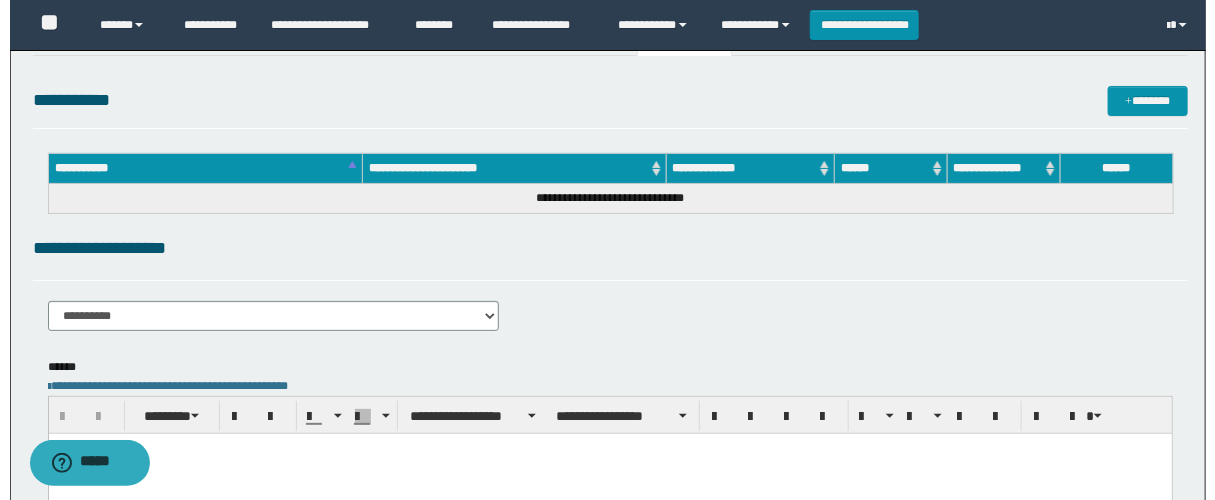 scroll, scrollTop: 0, scrollLeft: 0, axis: both 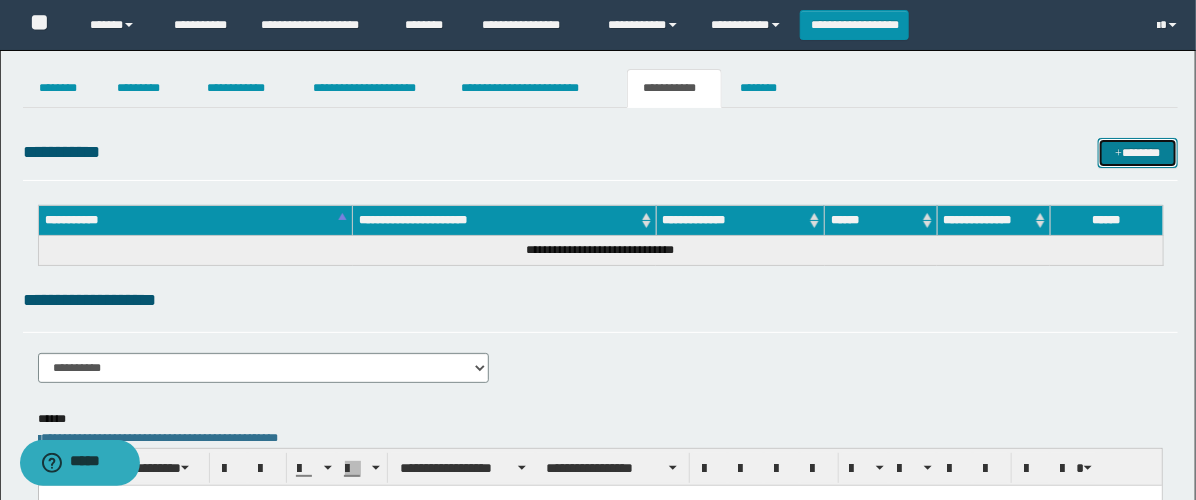 click on "*******" at bounding box center [1138, 153] 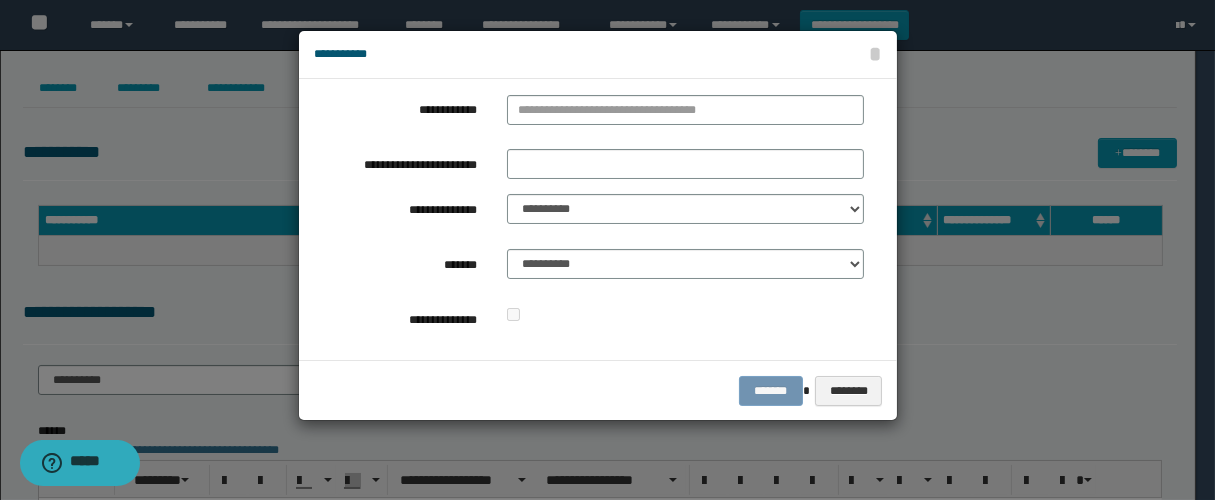 click on "**********" at bounding box center [598, 219] 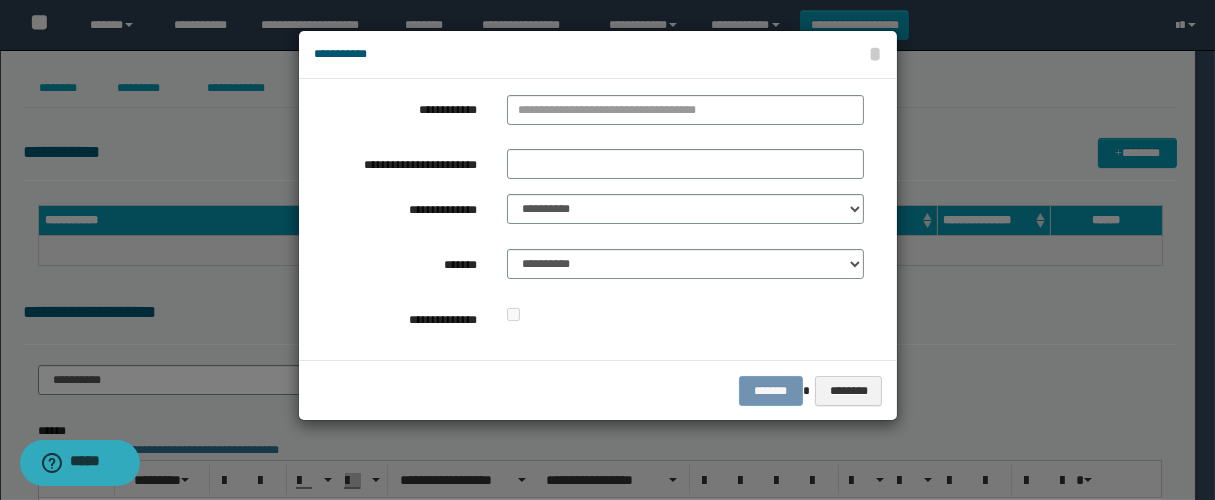 click at bounding box center [685, 114] 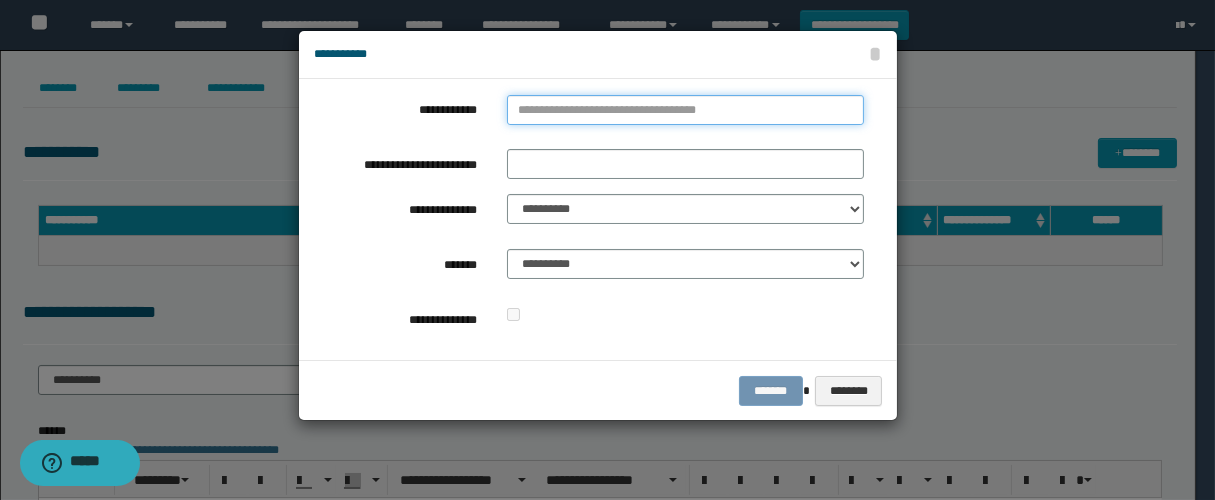 click on "**********" at bounding box center [685, 110] 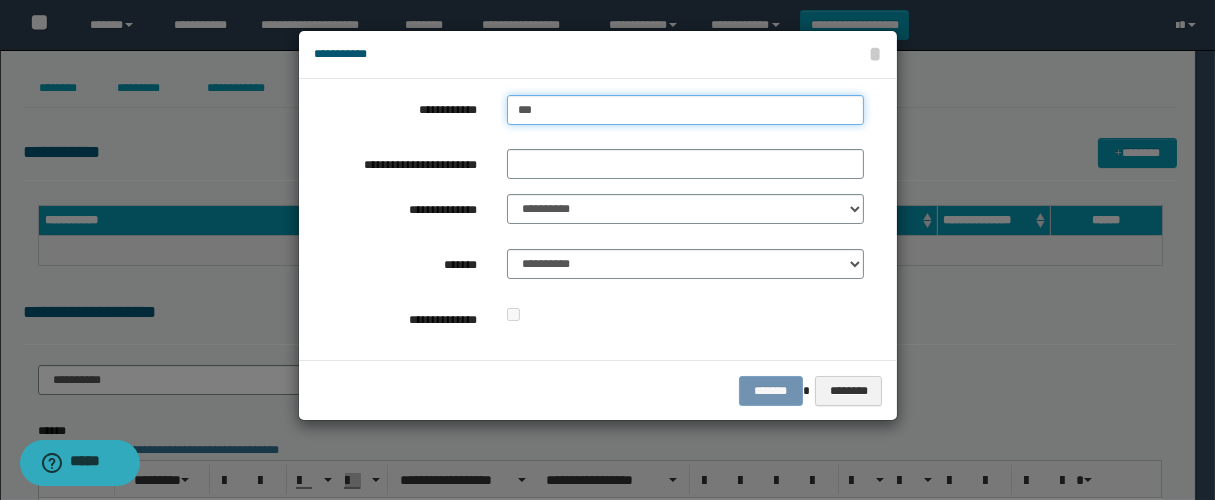 type on "****" 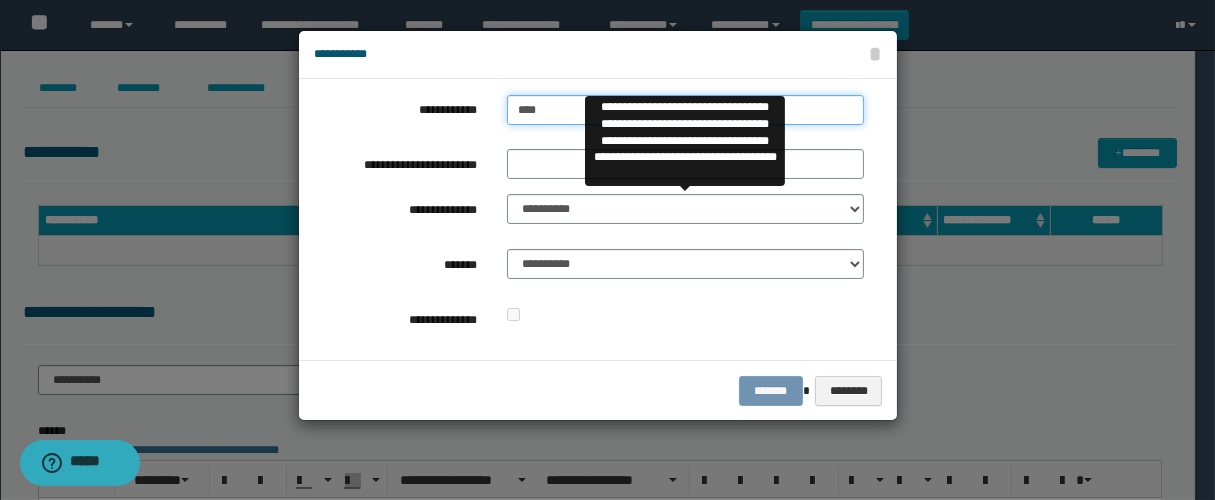 type on "****" 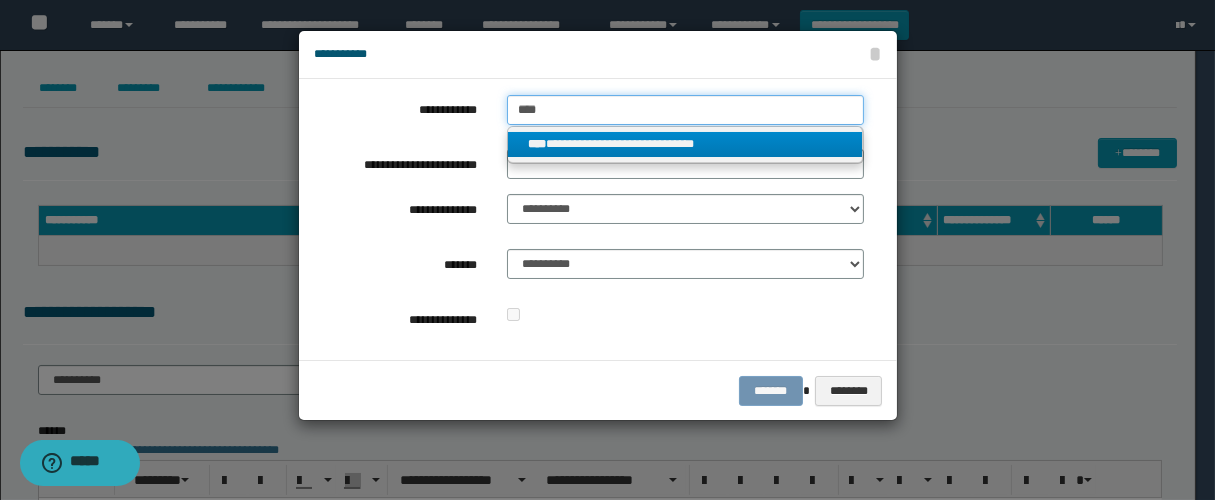 type on "****" 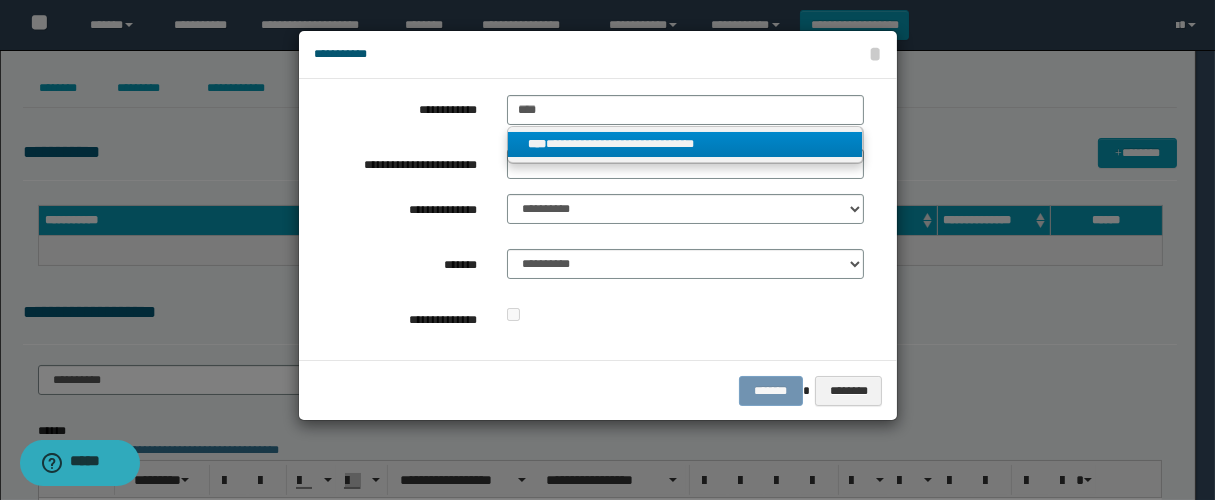 click on "**********" at bounding box center [684, 144] 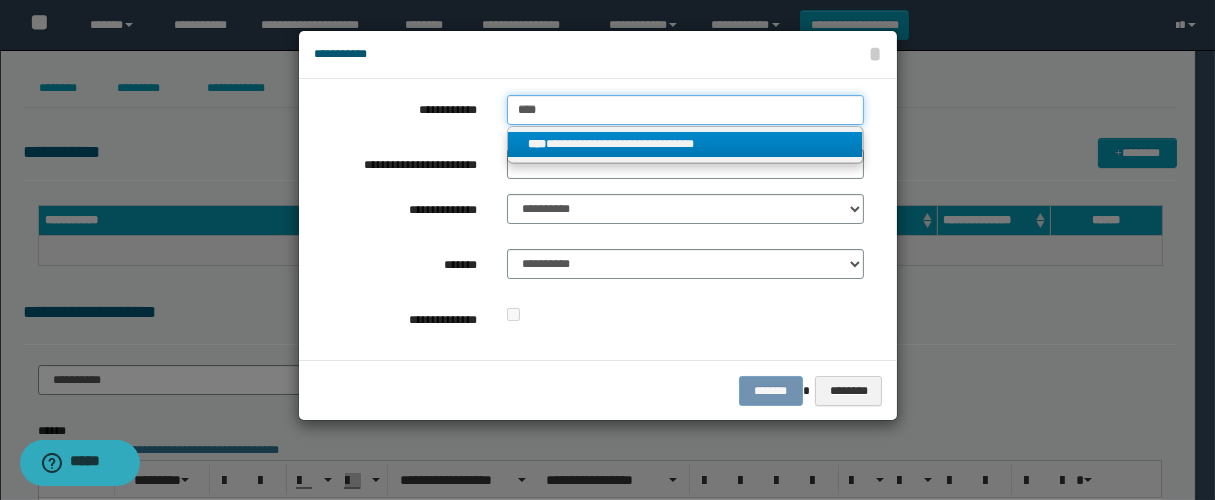 type 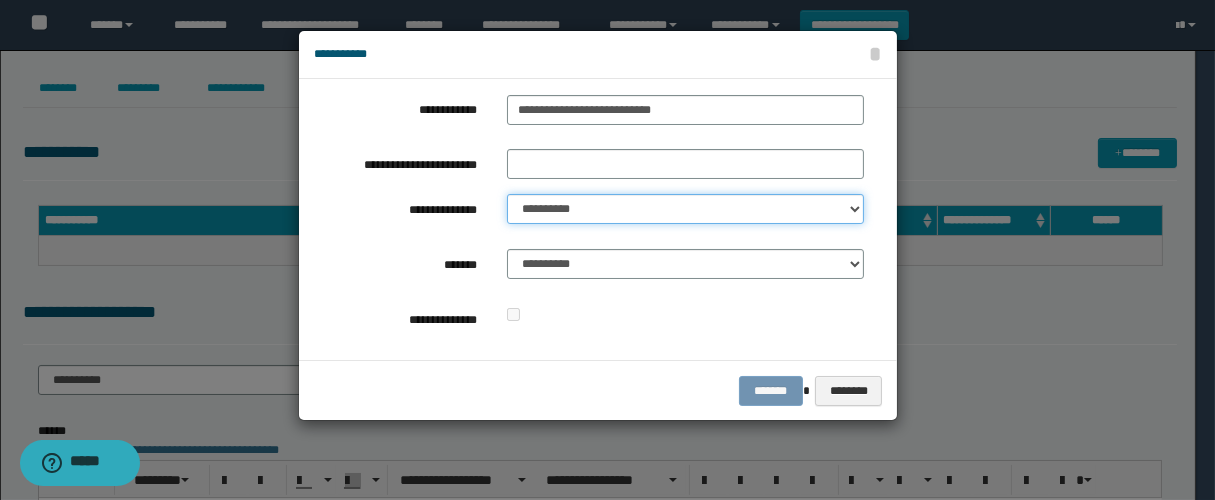 click on "**********" at bounding box center (685, 209) 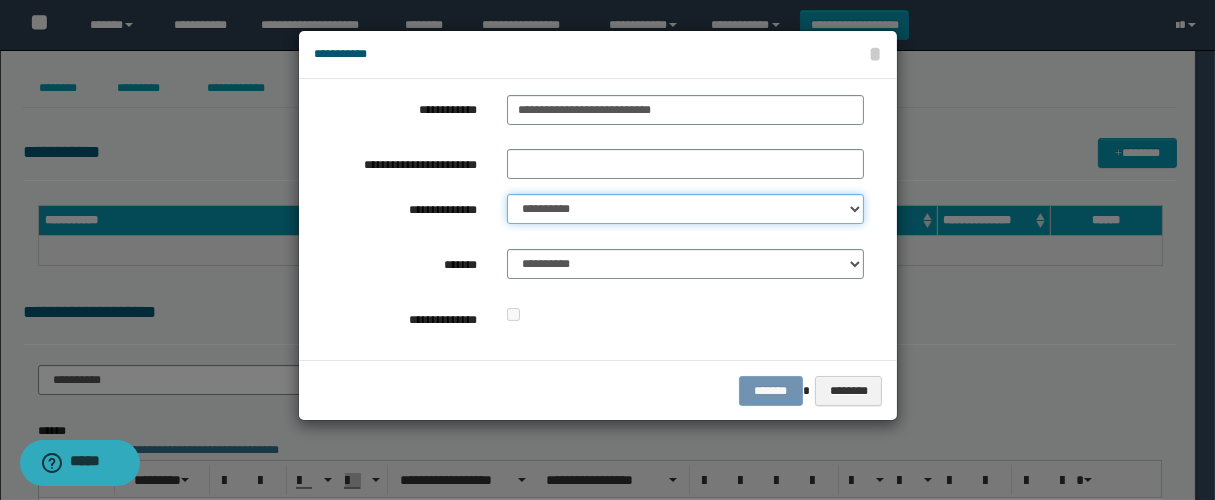 select on "**" 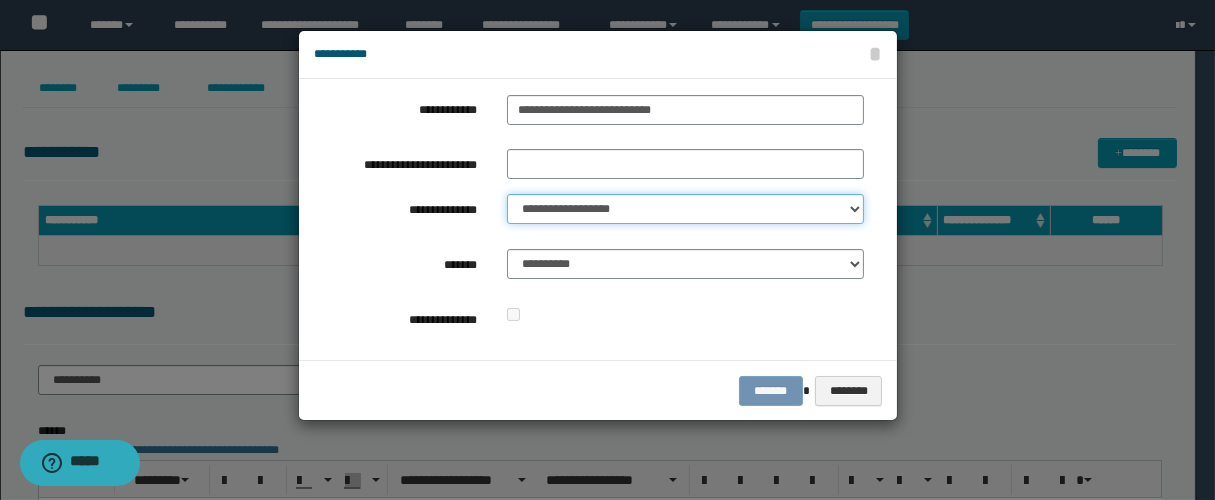 click on "**********" at bounding box center [685, 209] 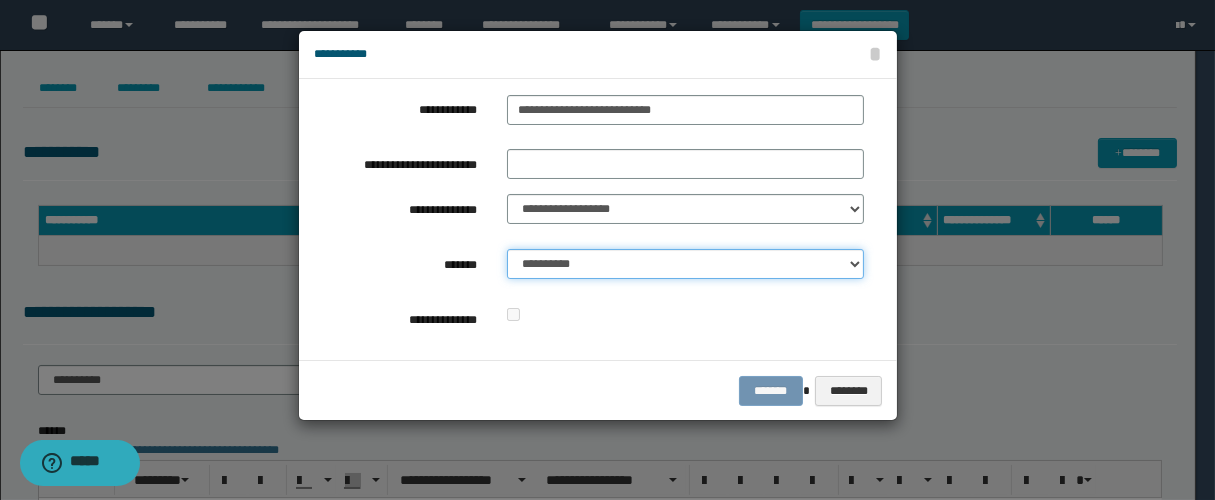 drag, startPoint x: 592, startPoint y: 267, endPoint x: 618, endPoint y: 267, distance: 26 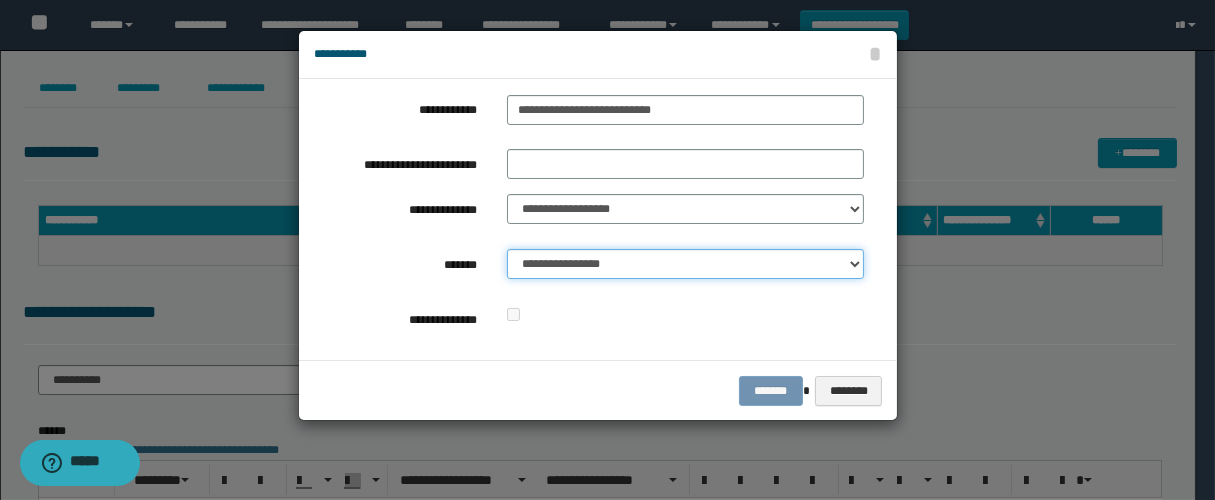 click on "**********" at bounding box center (685, 264) 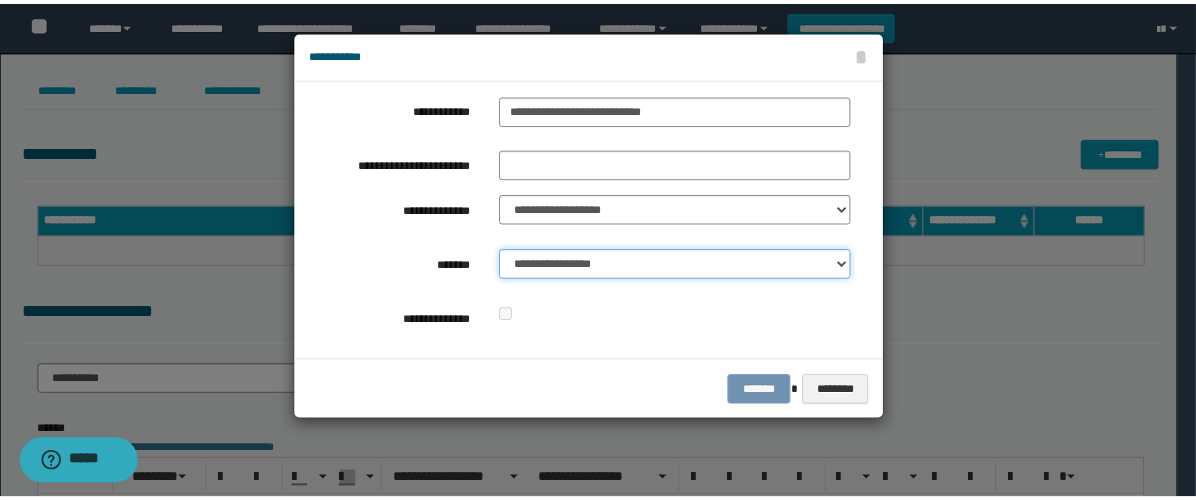 scroll, scrollTop: 0, scrollLeft: 0, axis: both 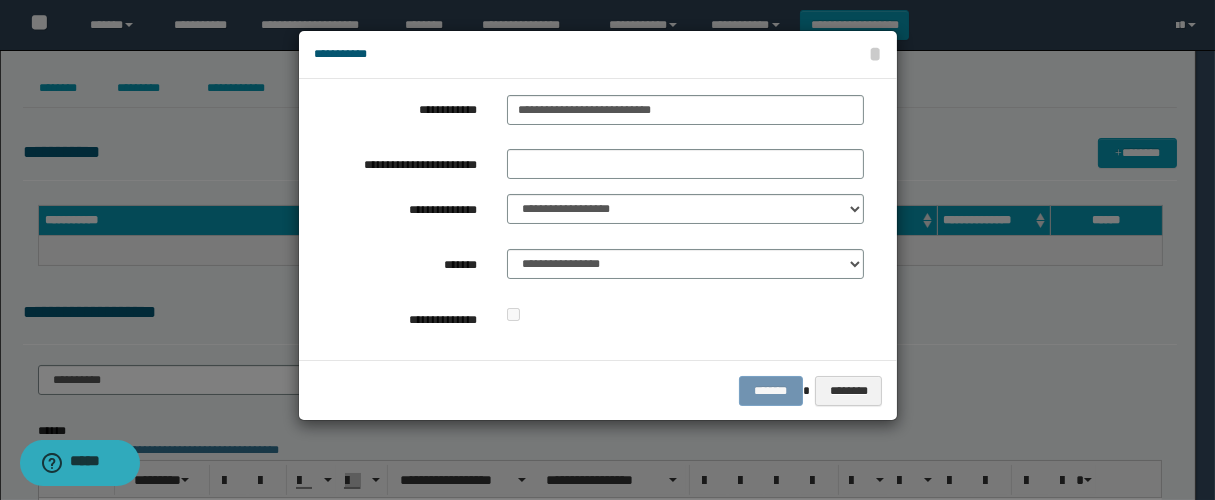 click on "*******
********" at bounding box center (598, 390) 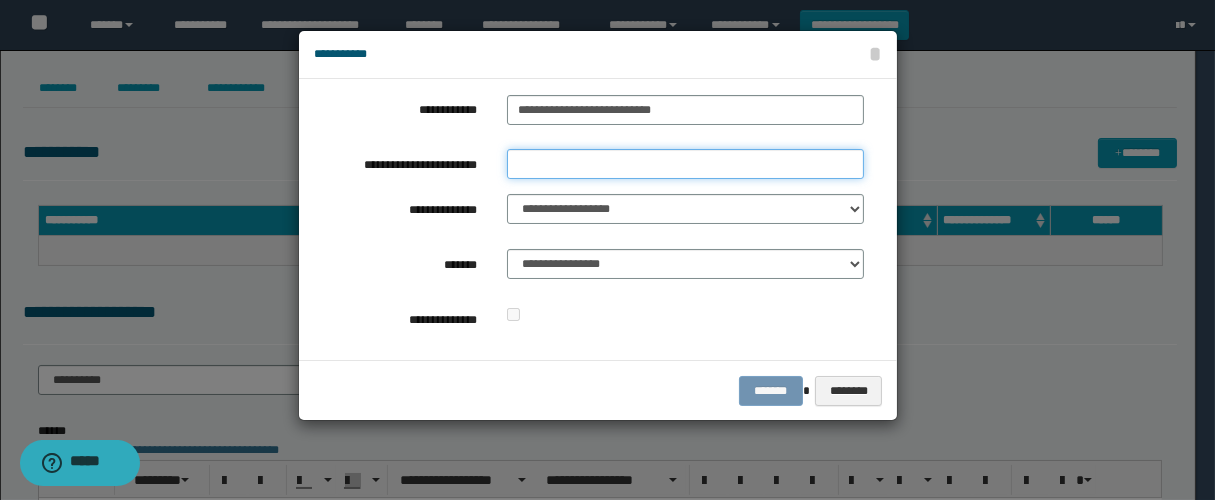 click on "**********" at bounding box center [685, 164] 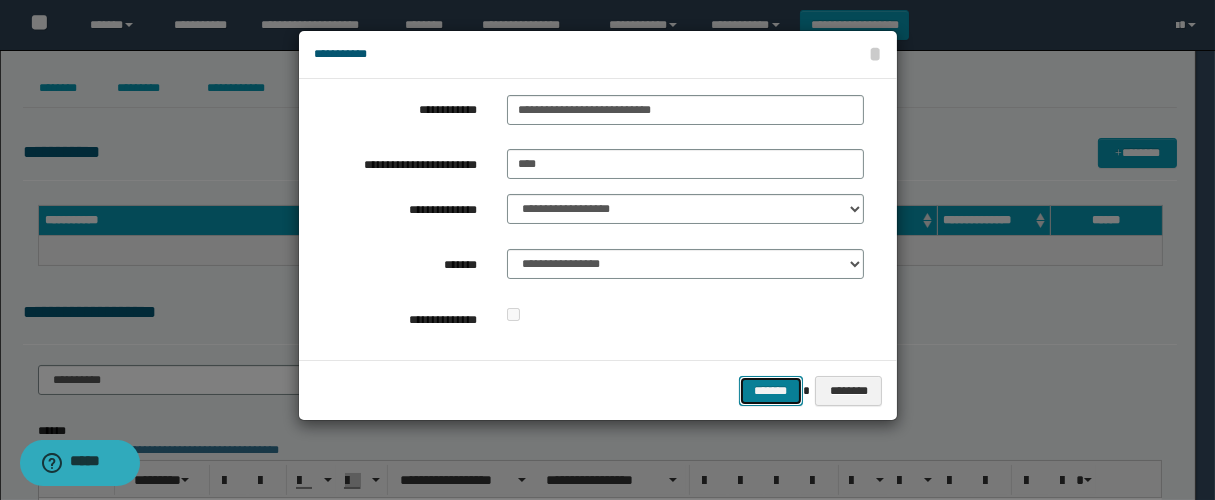click on "*******" at bounding box center [771, 391] 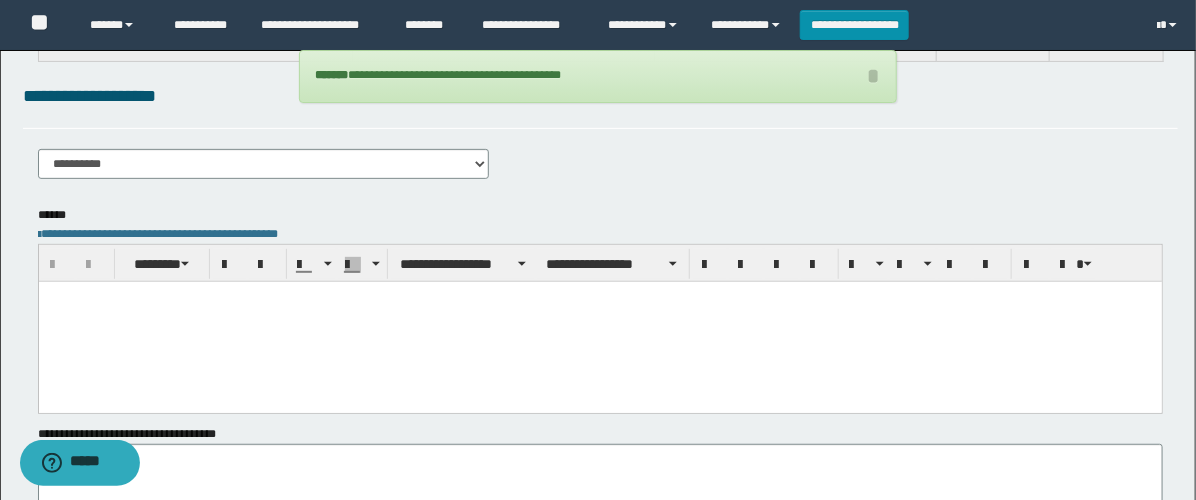 scroll, scrollTop: 222, scrollLeft: 0, axis: vertical 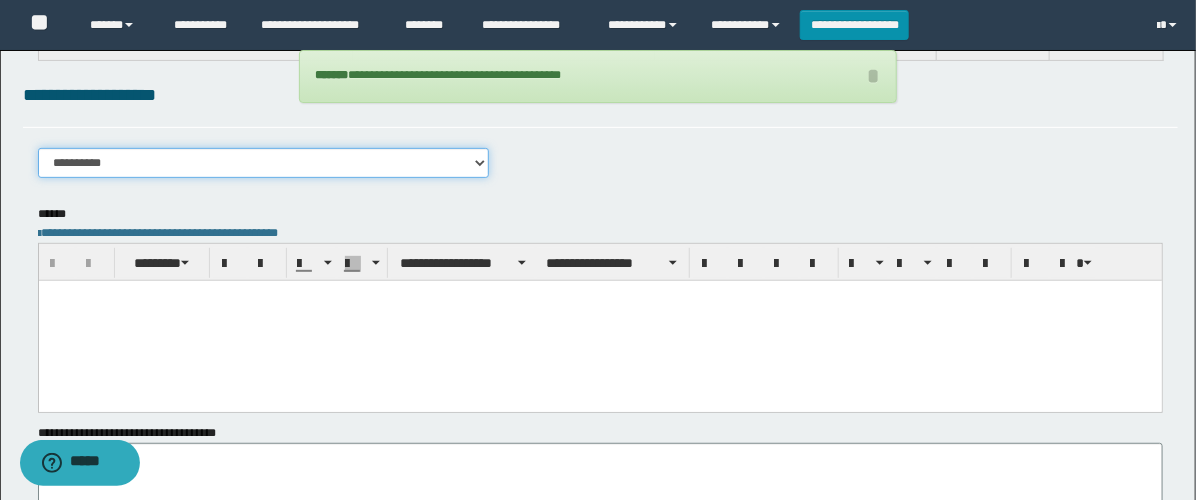 click on "**********" at bounding box center (263, 163) 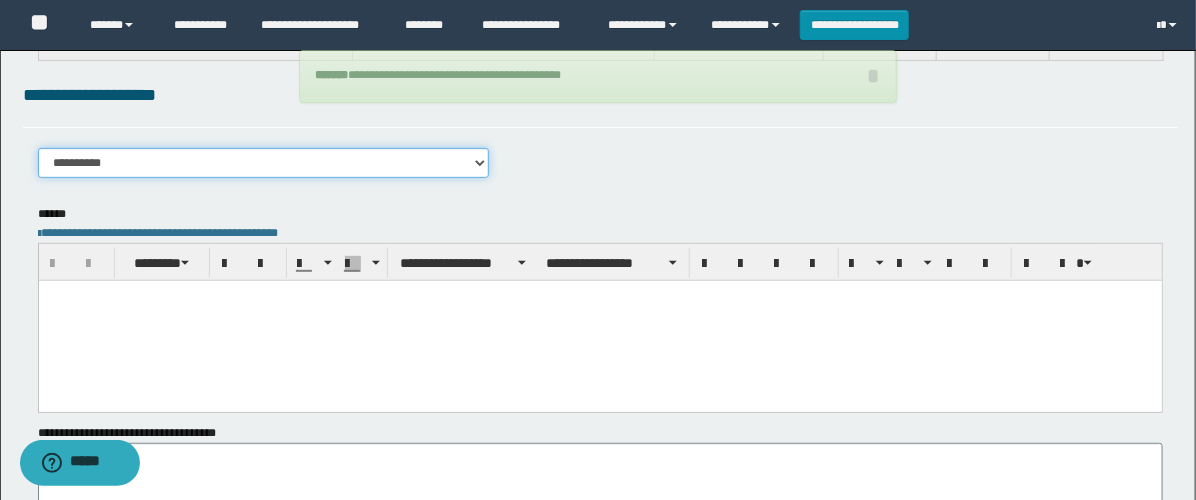 select on "****" 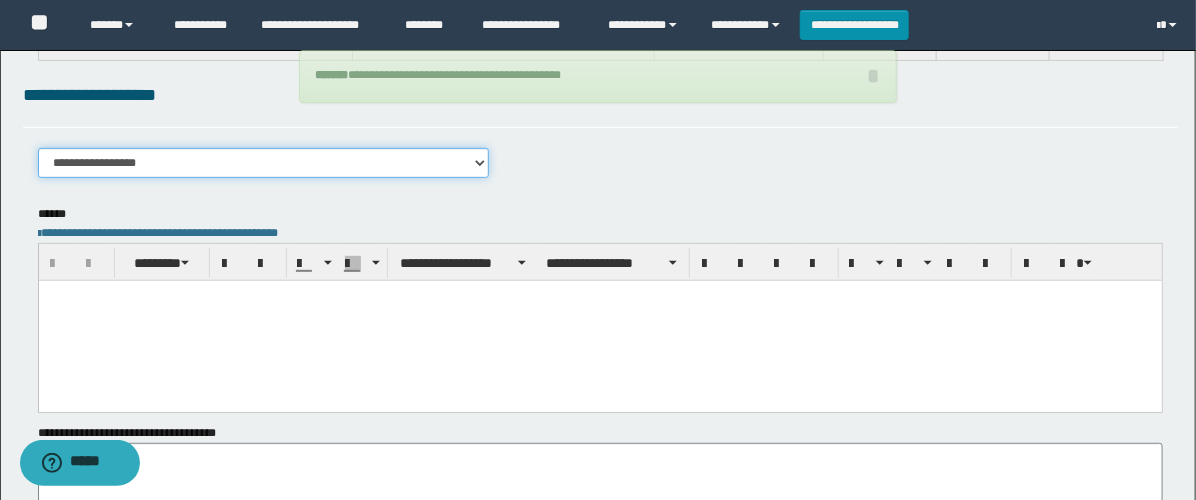 click on "**********" at bounding box center [263, 163] 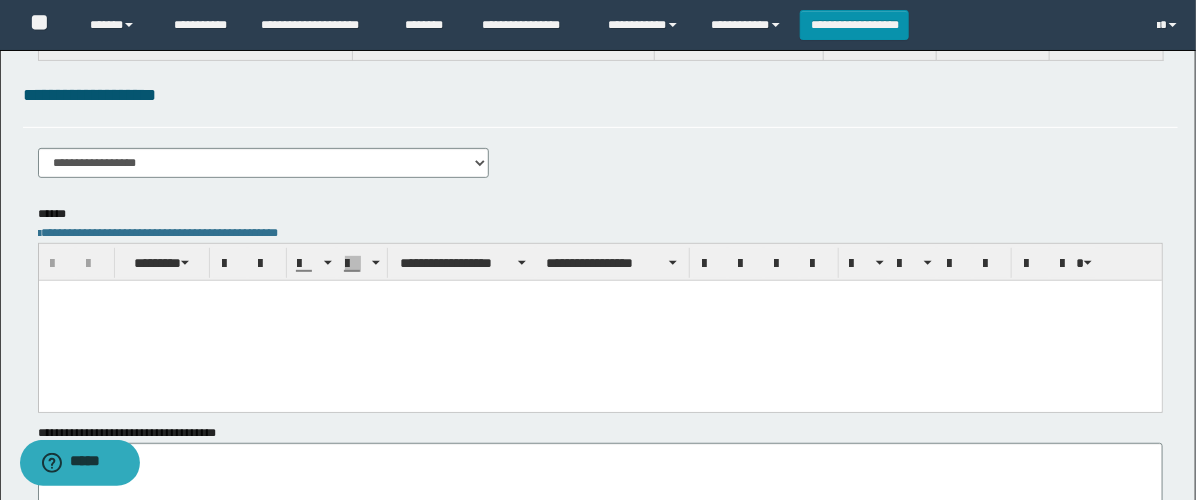 click at bounding box center [599, 320] 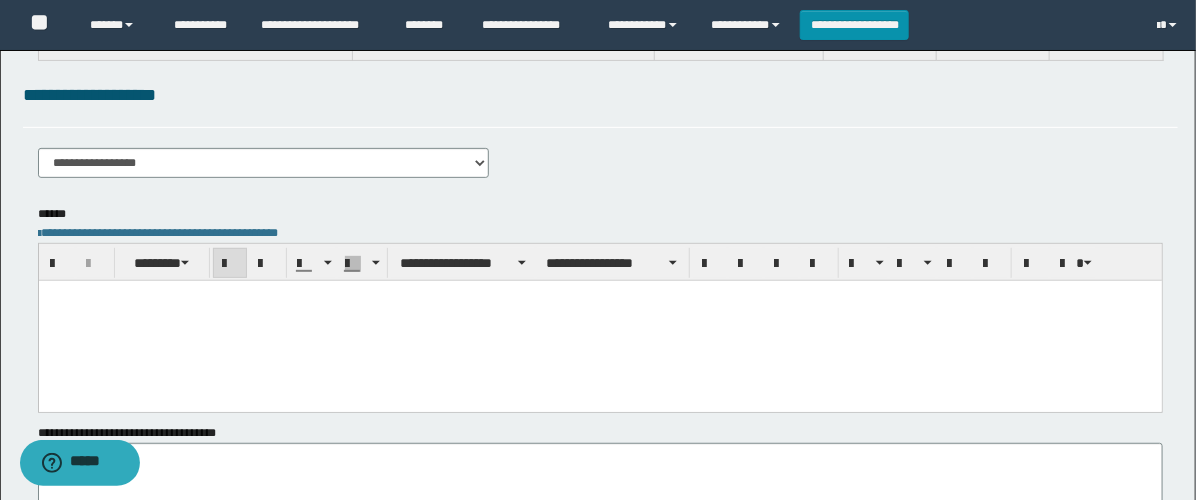 paste 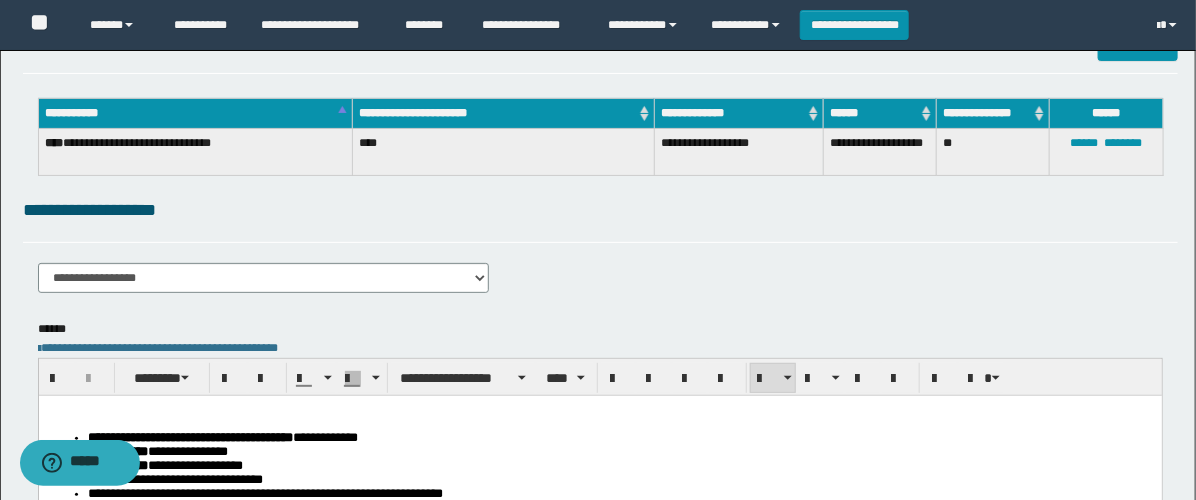 scroll, scrollTop: 0, scrollLeft: 0, axis: both 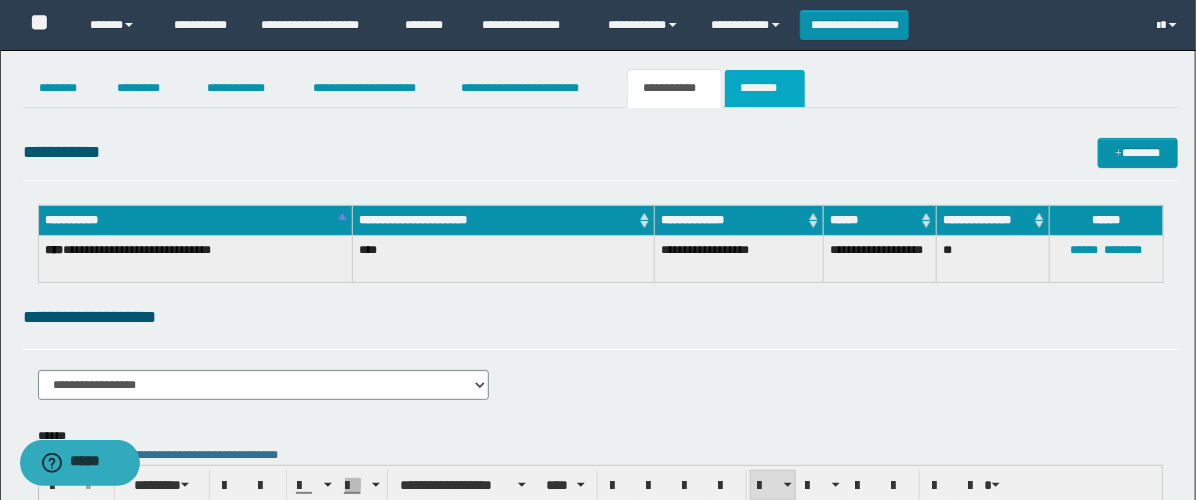 click on "********" at bounding box center (765, 88) 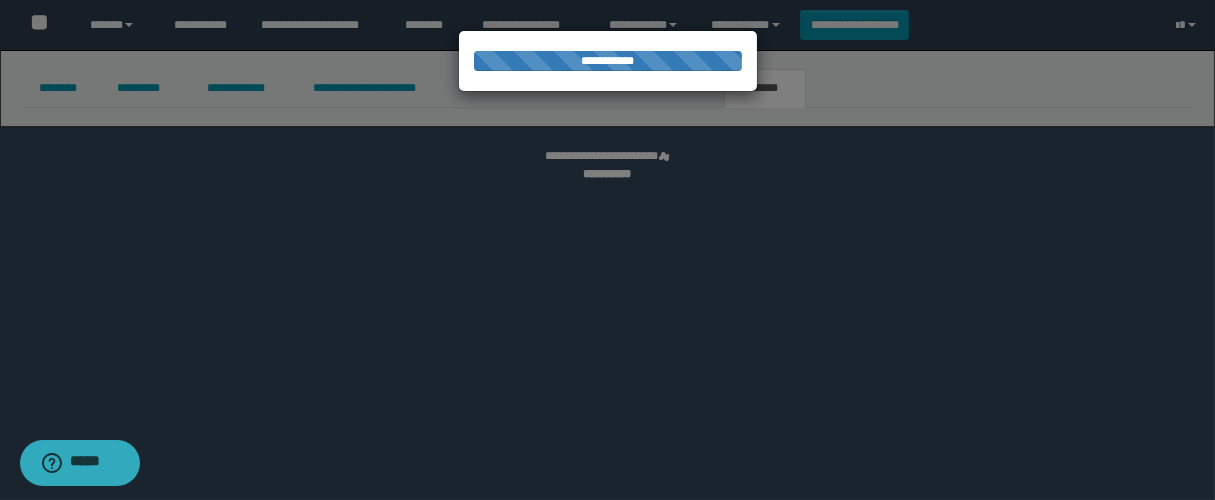 select 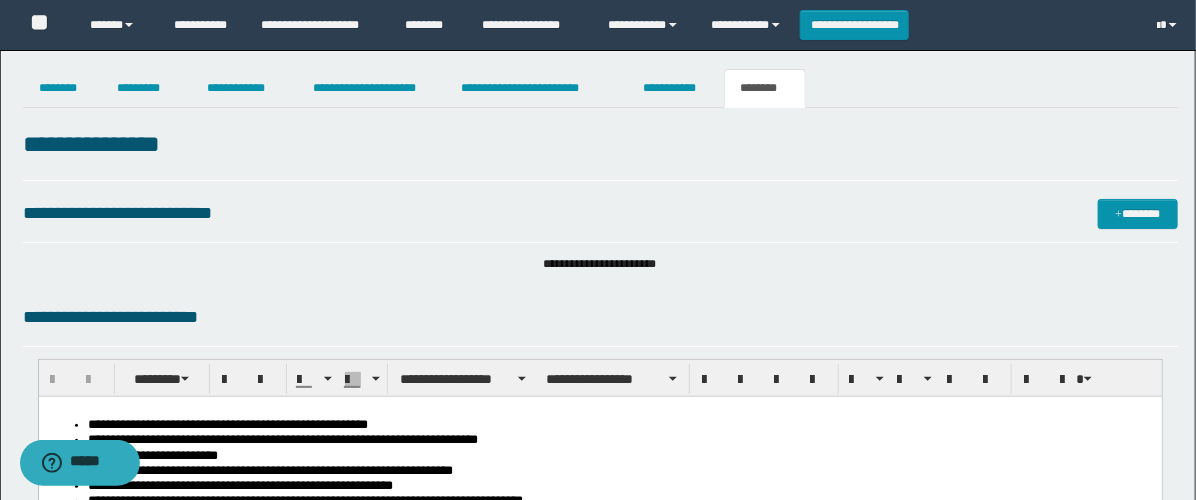 scroll, scrollTop: 0, scrollLeft: 0, axis: both 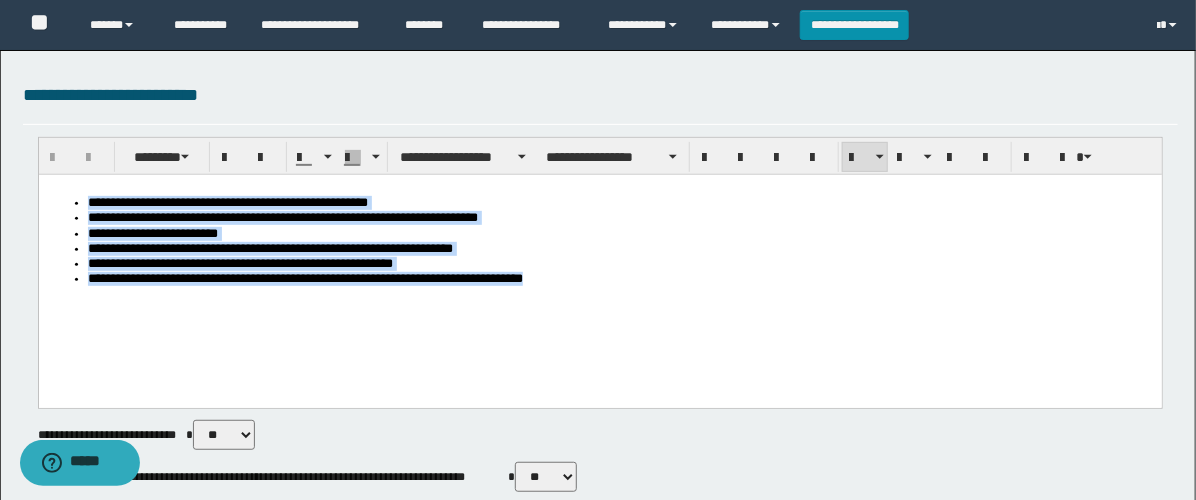 drag, startPoint x: 618, startPoint y: 293, endPoint x: 38, endPoint y: 280, distance: 580.1457 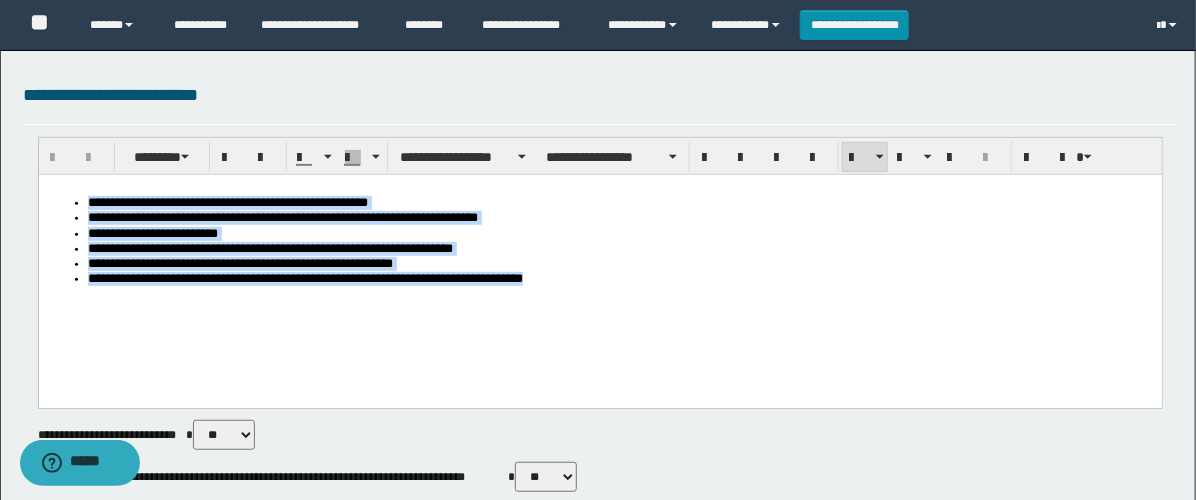 type 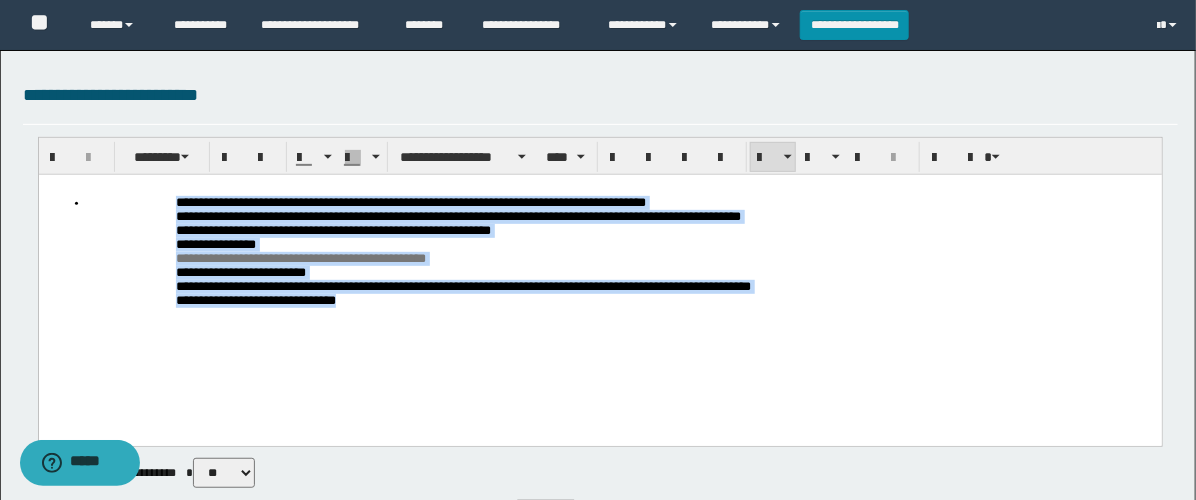 drag, startPoint x: 427, startPoint y: 329, endPoint x: -1, endPoint y: 40, distance: 516.4349 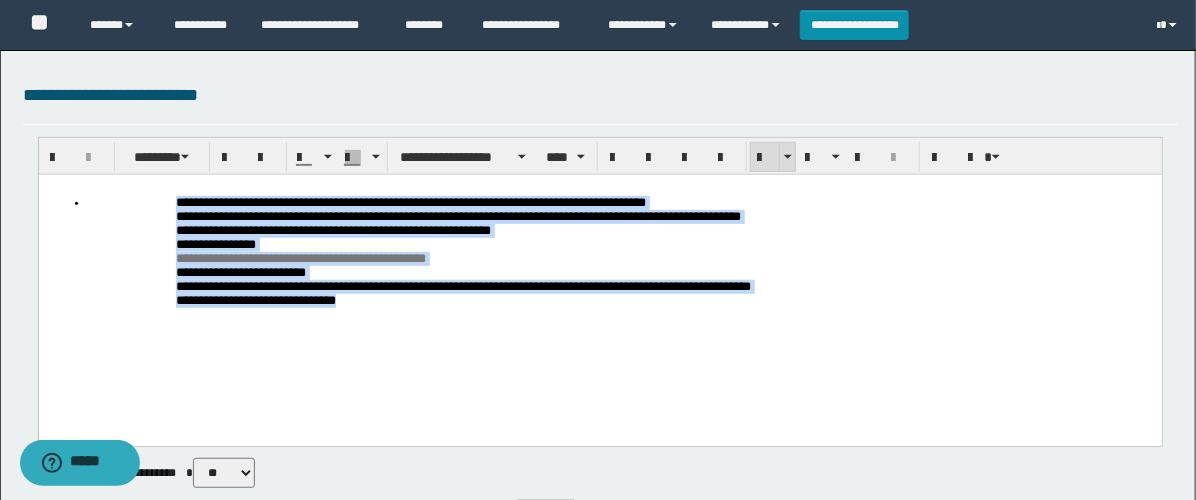 click at bounding box center (765, 158) 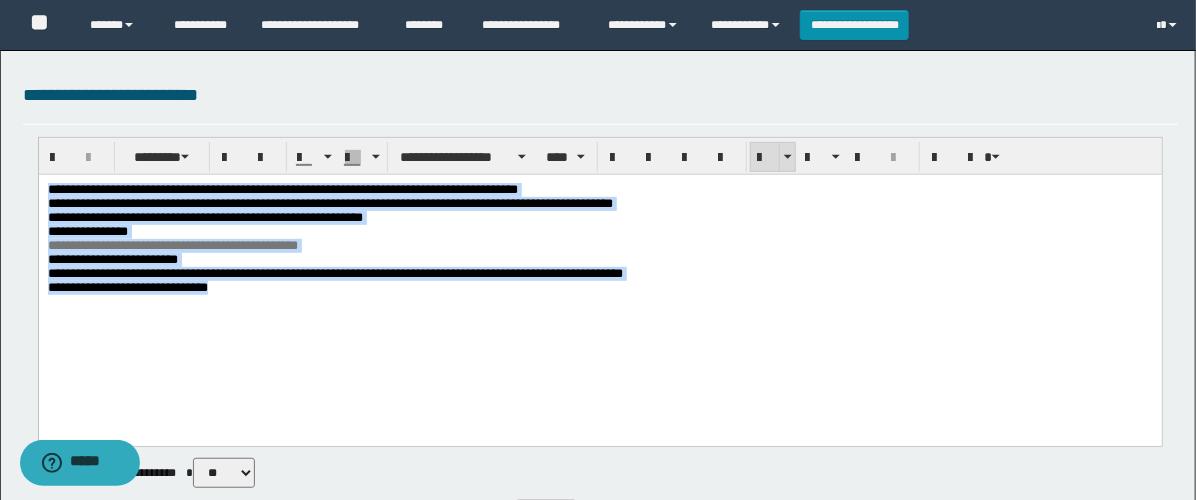 click at bounding box center [765, 158] 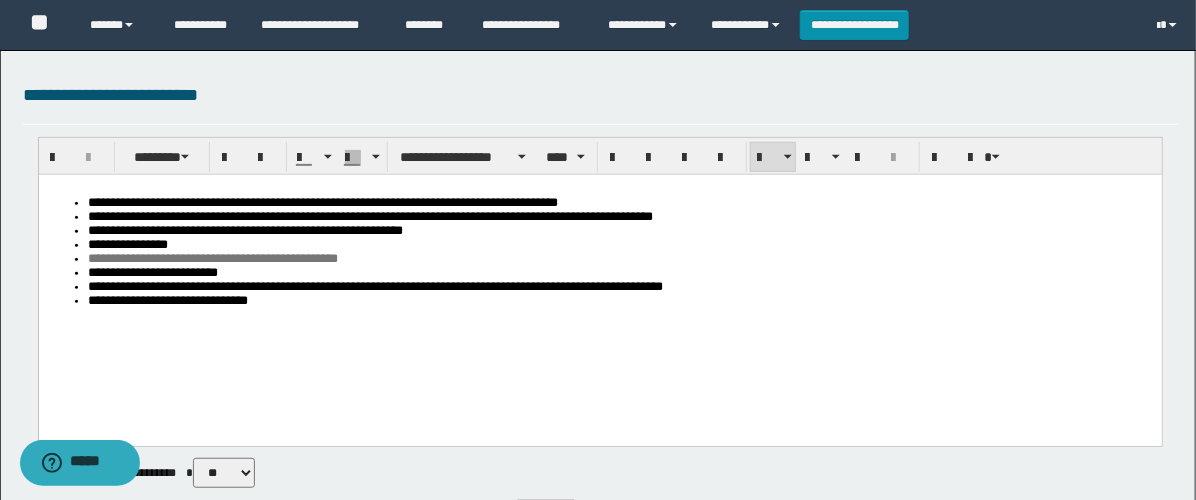 scroll, scrollTop: 555, scrollLeft: 0, axis: vertical 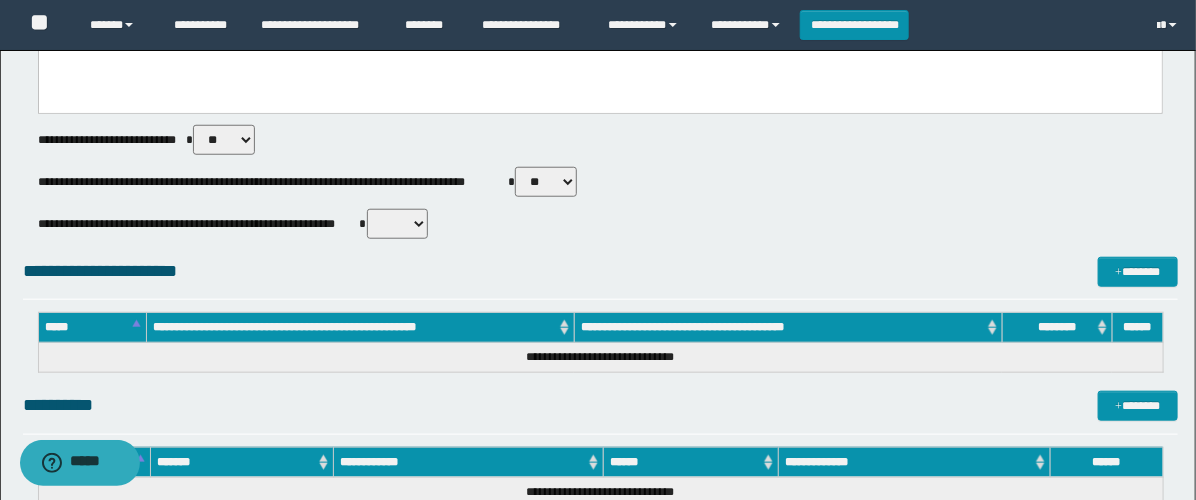 click on "**
**" at bounding box center [546, 182] 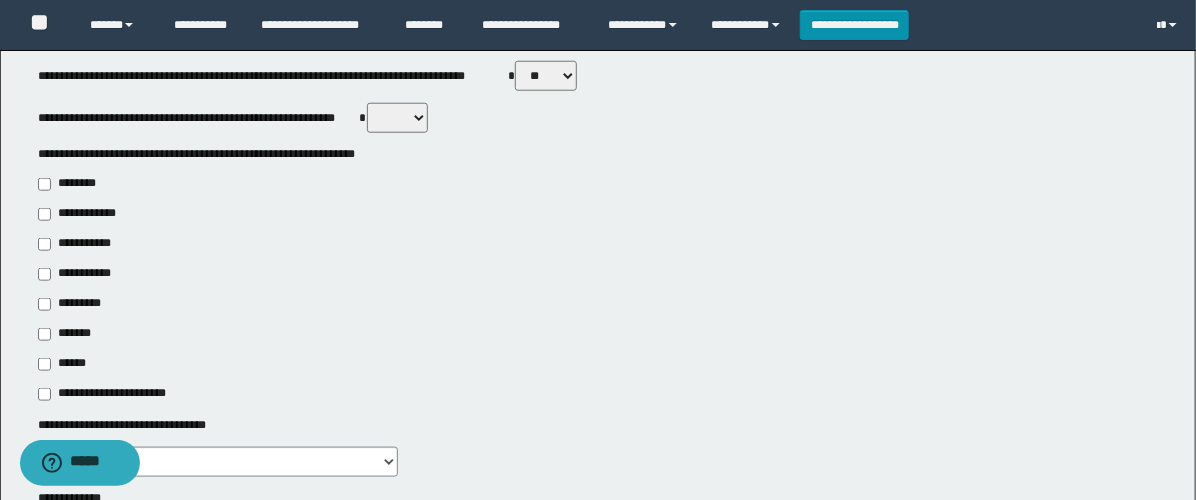 scroll, scrollTop: 666, scrollLeft: 0, axis: vertical 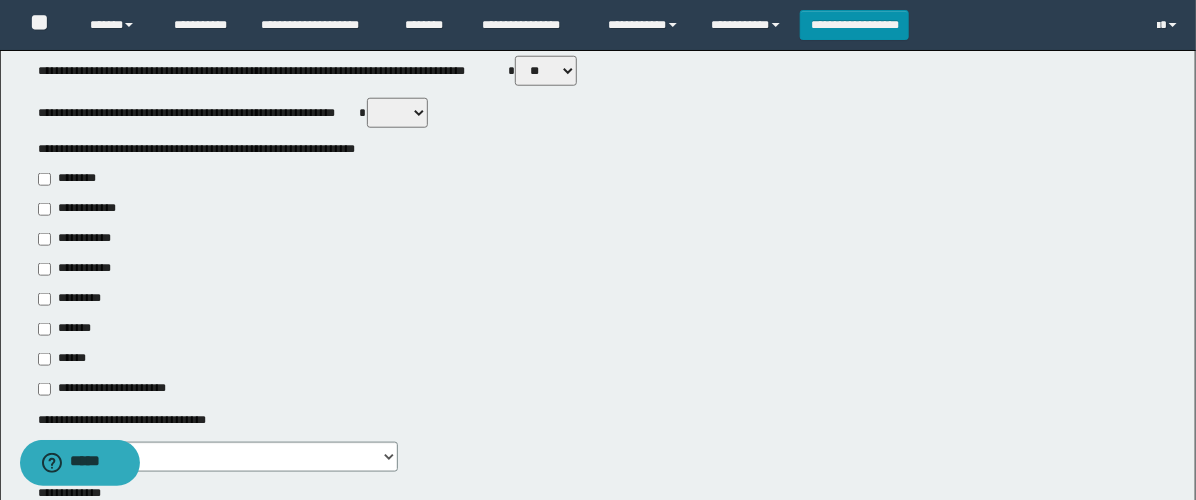 click on "**********" at bounding box center [76, 269] 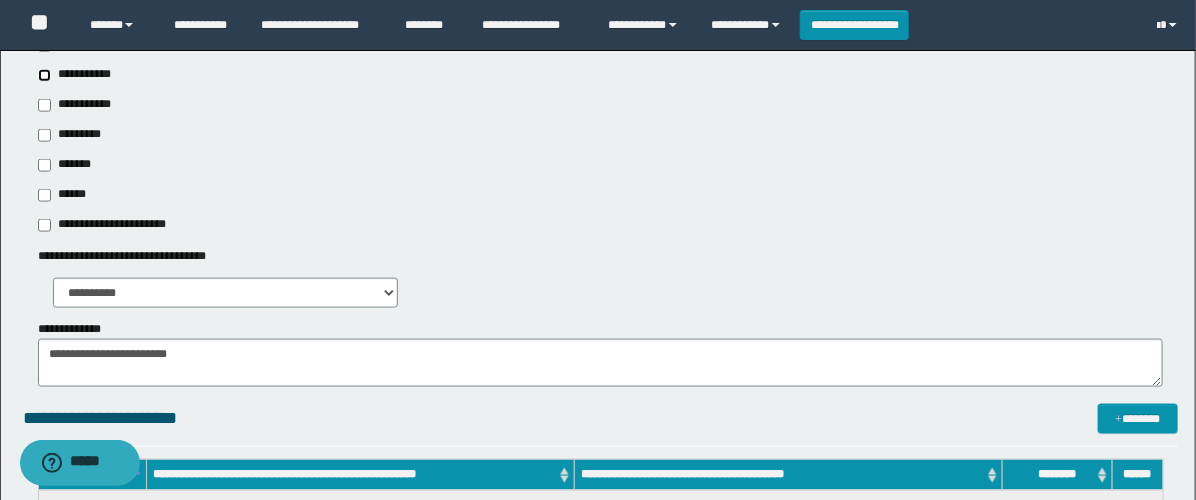 scroll, scrollTop: 888, scrollLeft: 0, axis: vertical 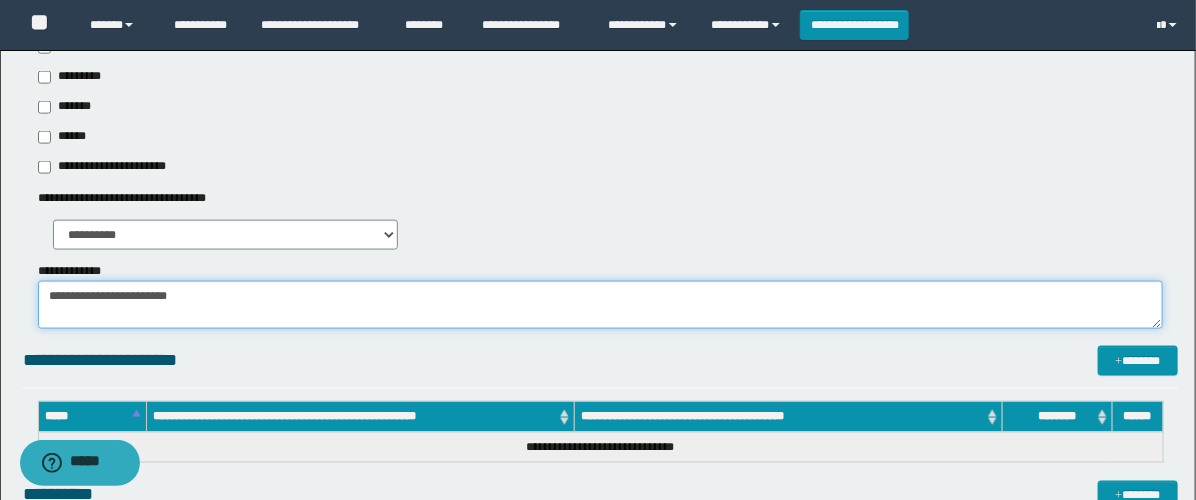 click on "**********" at bounding box center [600, 305] 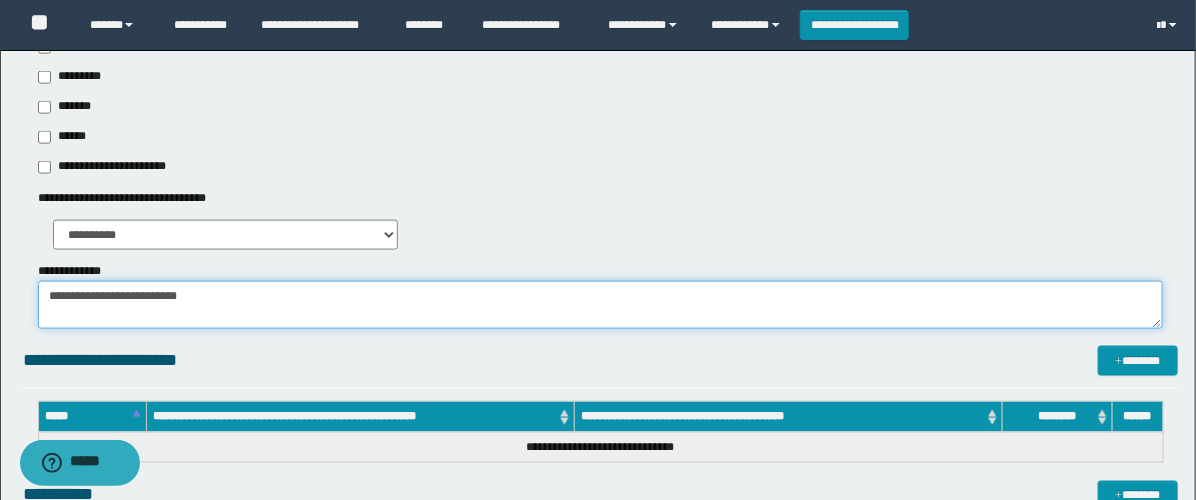 paste on "**********" 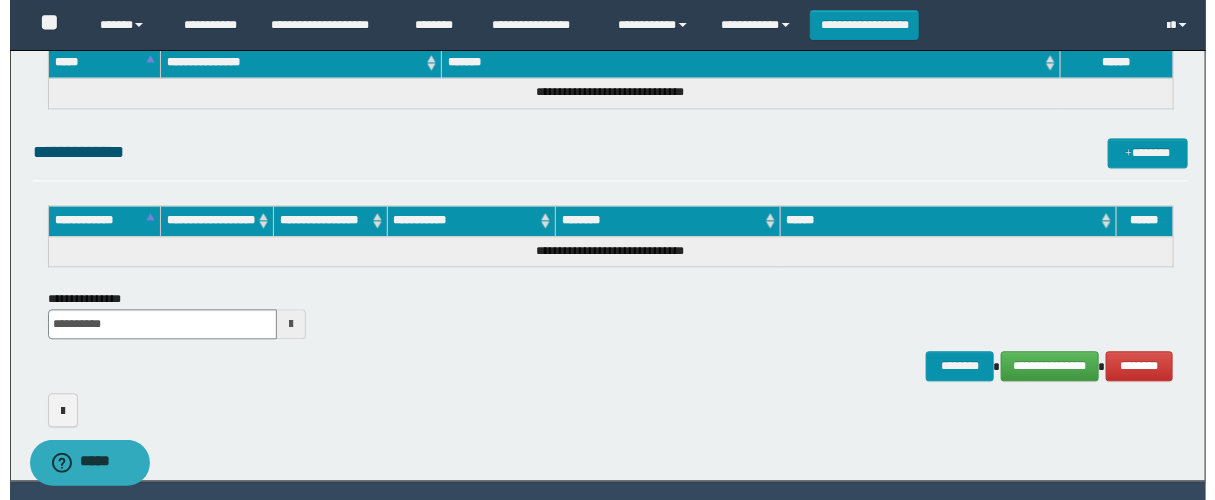 scroll, scrollTop: 1582, scrollLeft: 0, axis: vertical 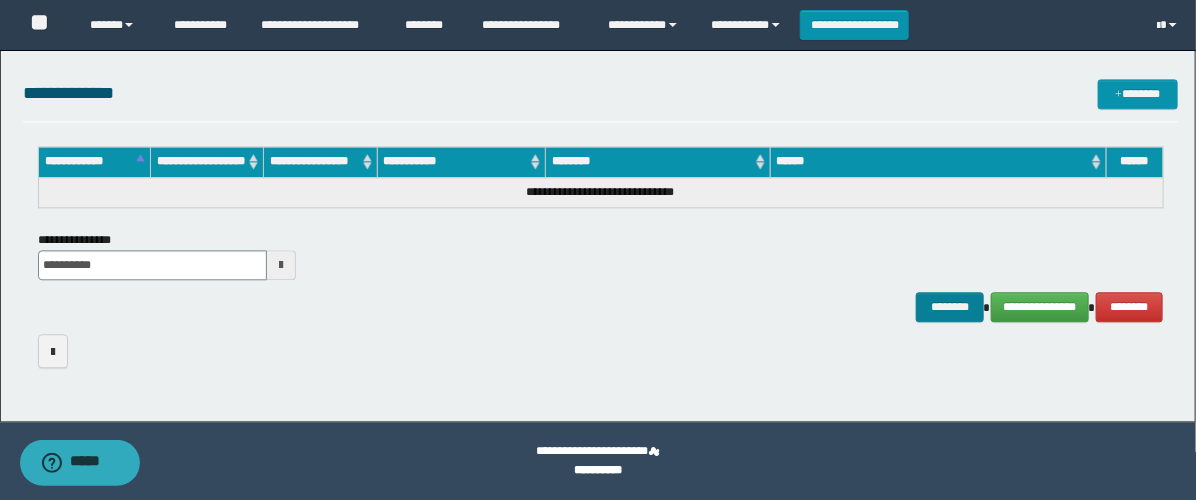 type on "**********" 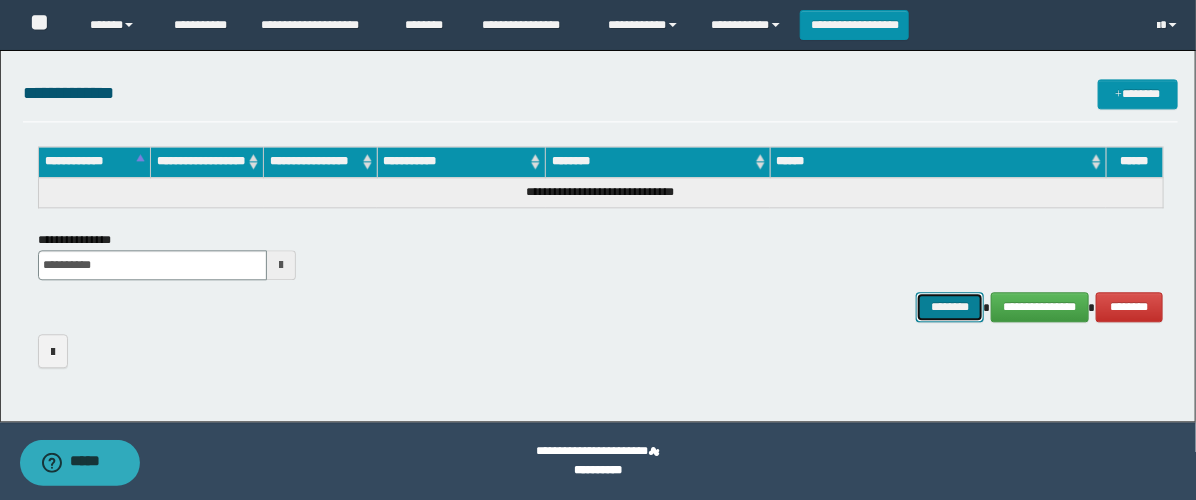 click on "********" at bounding box center (950, 307) 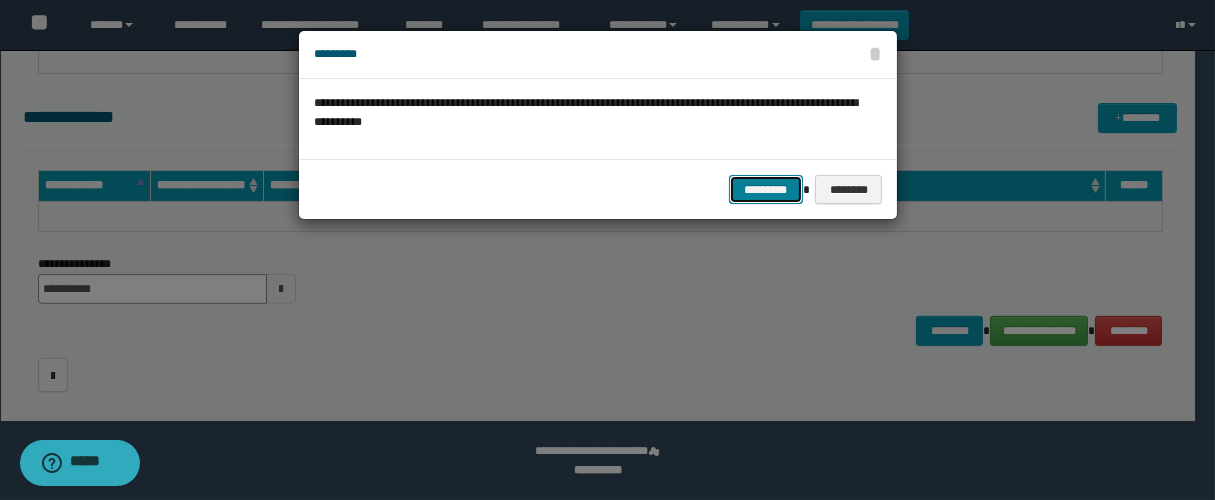 click on "*********" at bounding box center [766, 190] 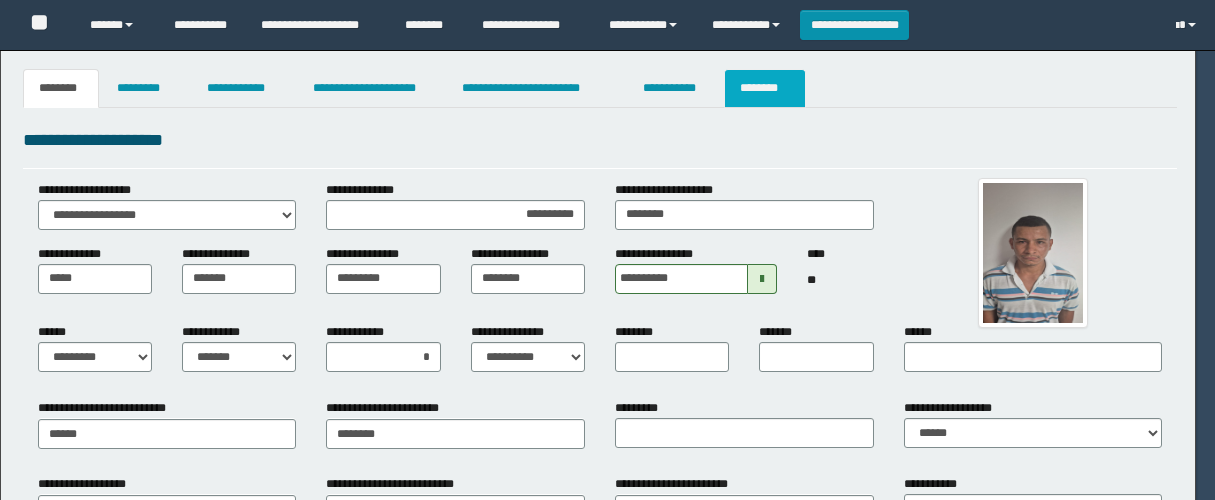 scroll, scrollTop: 0, scrollLeft: 0, axis: both 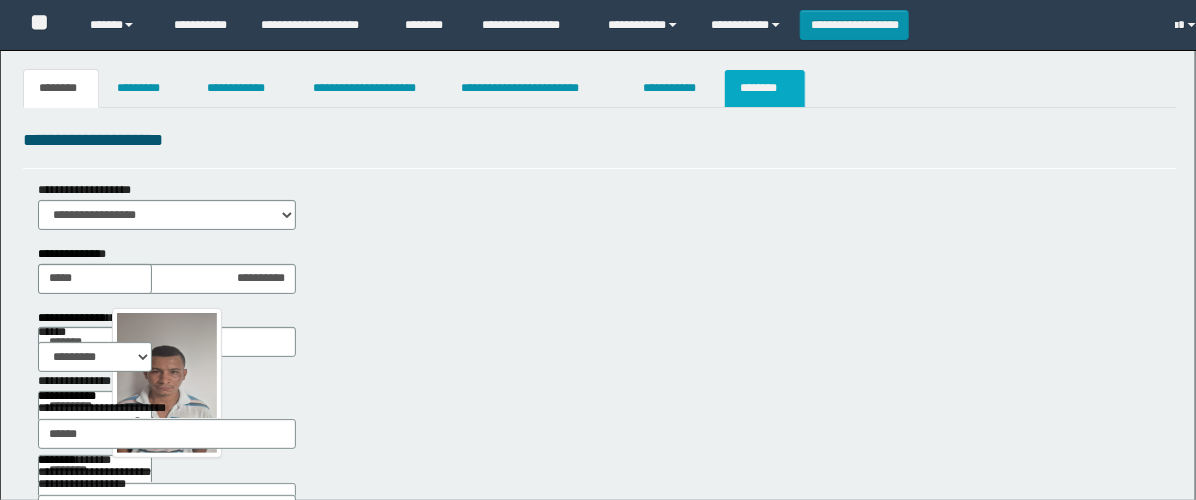 click on "********" at bounding box center [765, 88] 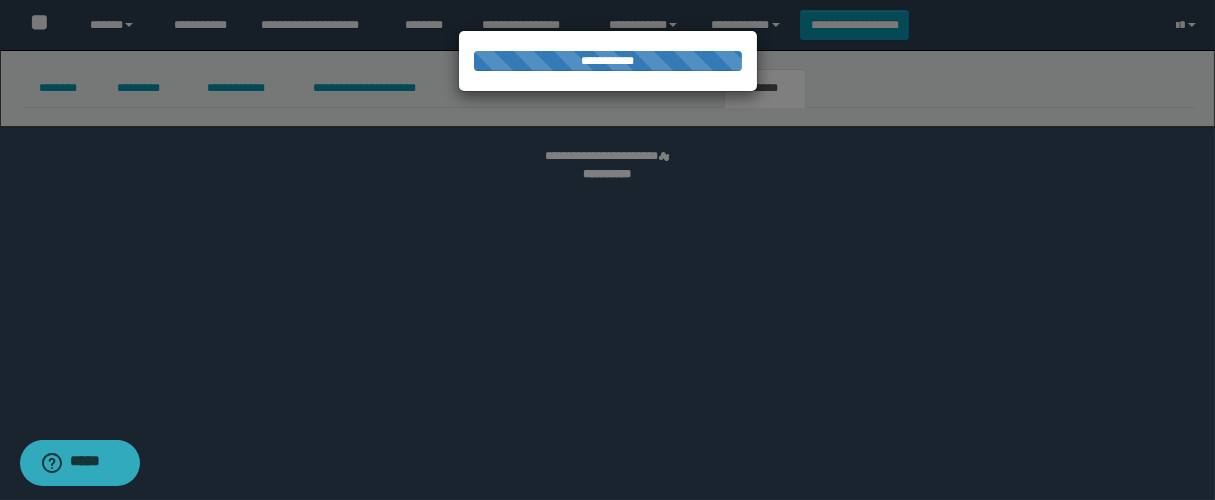 scroll, scrollTop: 0, scrollLeft: 0, axis: both 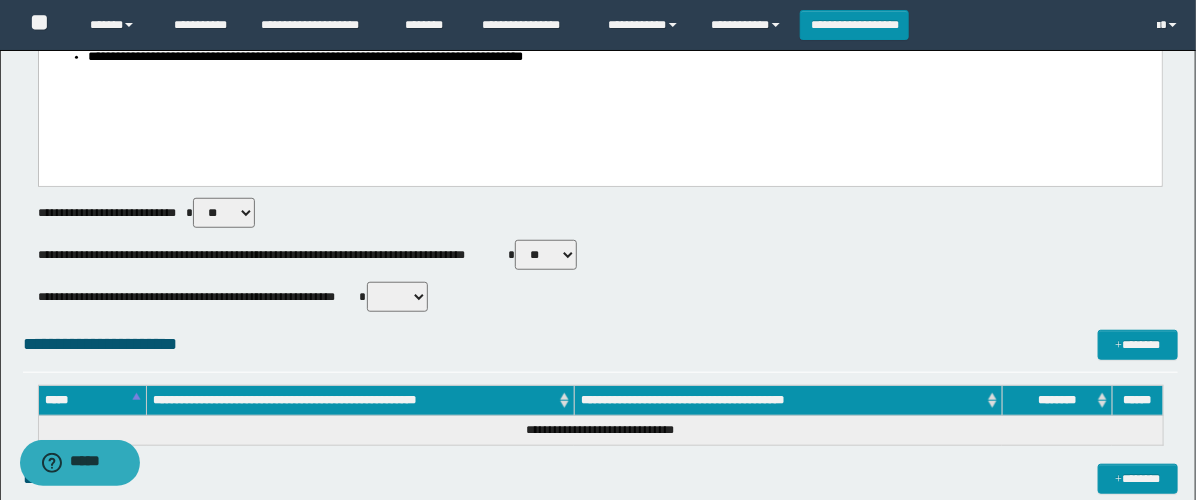 drag, startPoint x: 560, startPoint y: 250, endPoint x: 561, endPoint y: 265, distance: 15.033297 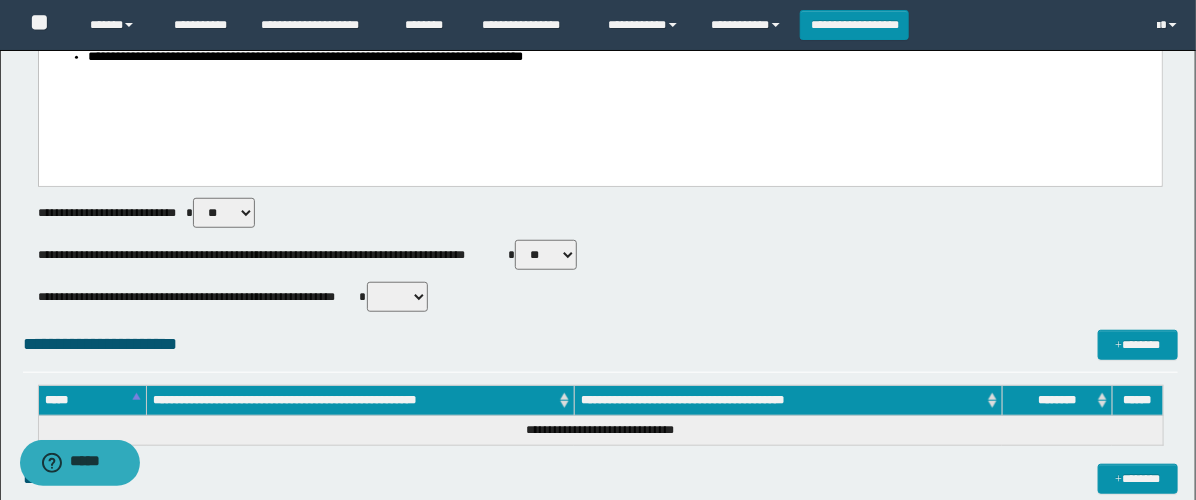 click on "**
**" at bounding box center [546, 255] 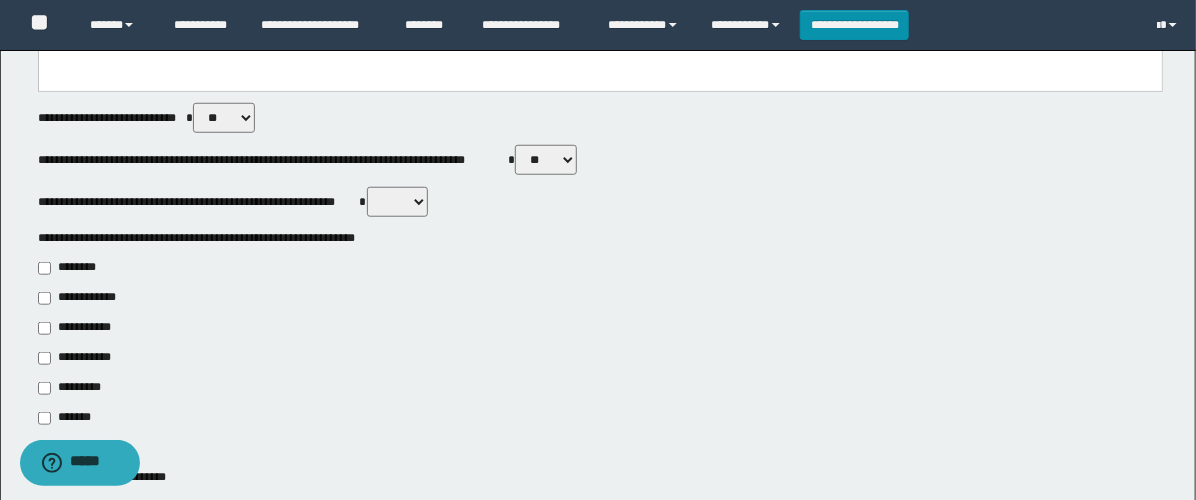 scroll, scrollTop: 666, scrollLeft: 0, axis: vertical 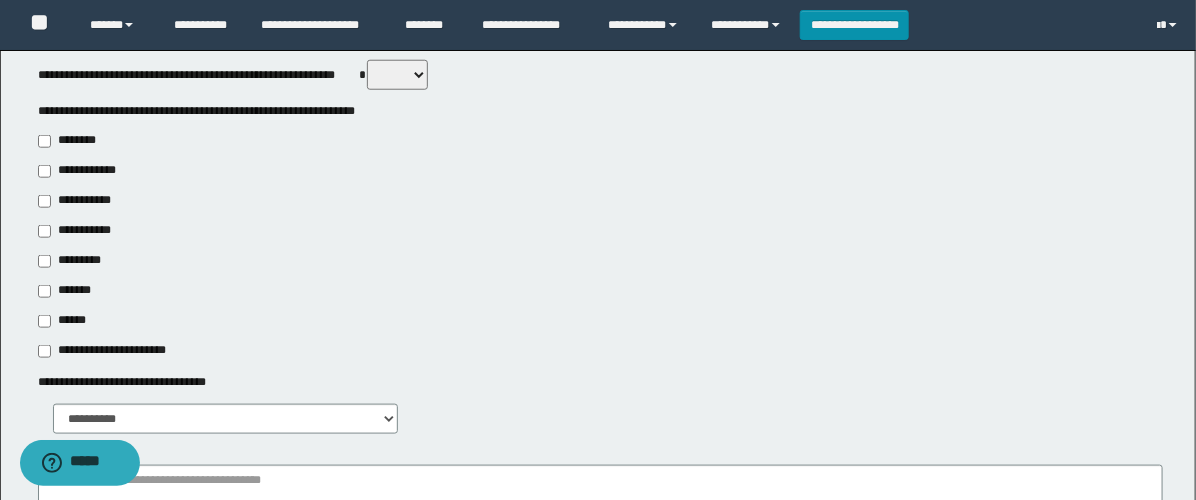 click on "**********" at bounding box center (76, 231) 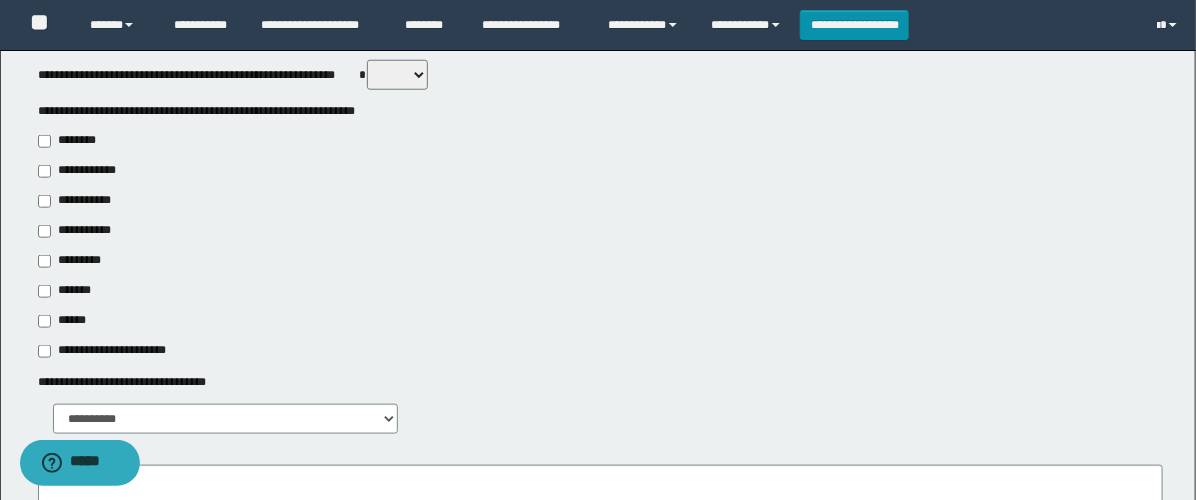 click on "**********" at bounding box center [81, 201] 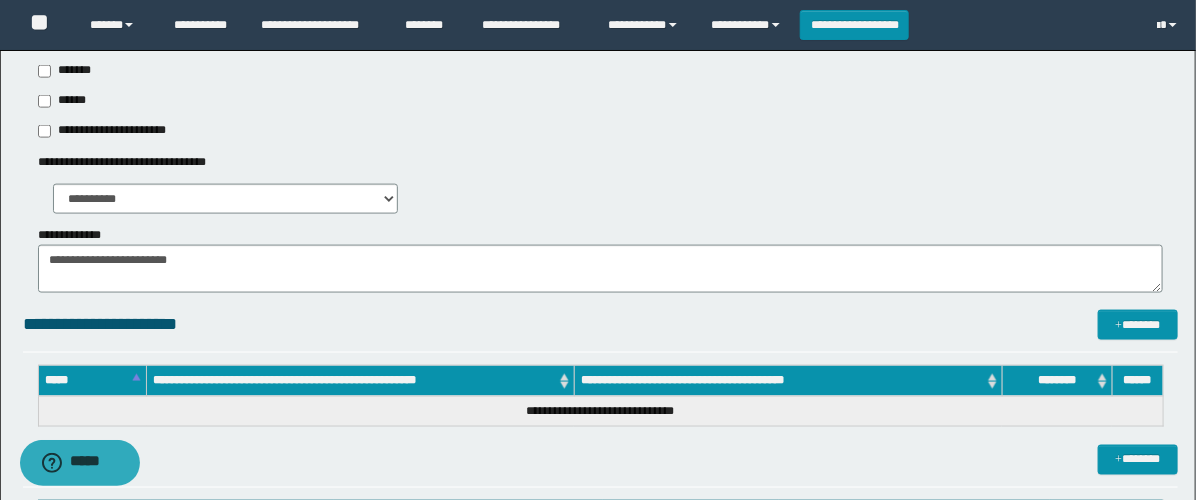 scroll, scrollTop: 888, scrollLeft: 0, axis: vertical 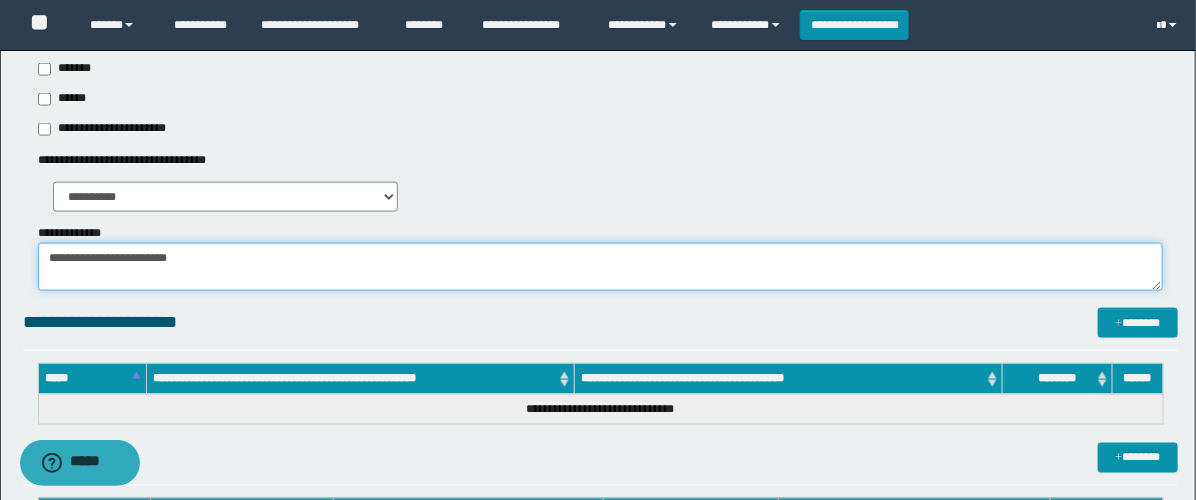 click on "**********" at bounding box center (600, 267) 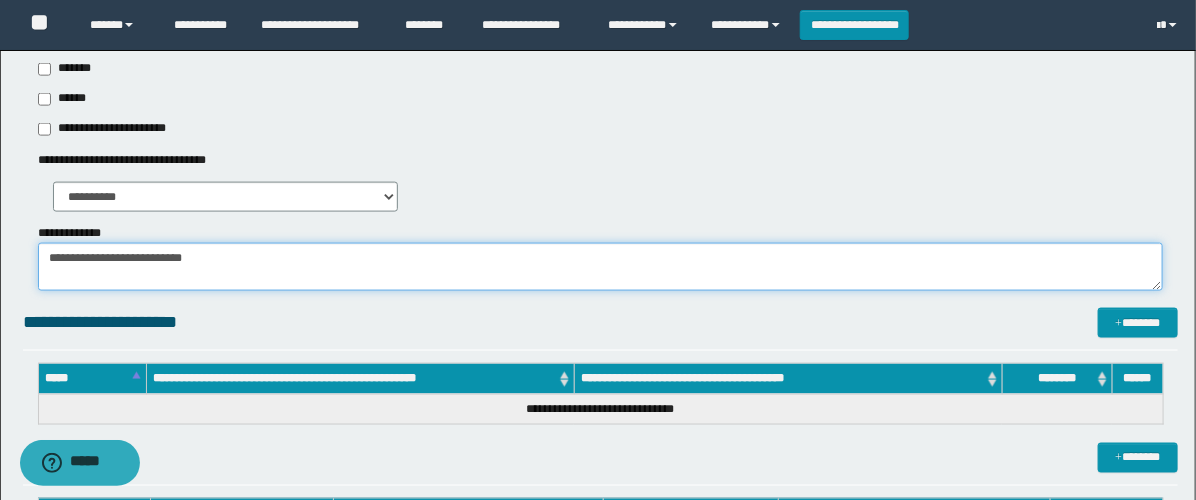paste on "**********" 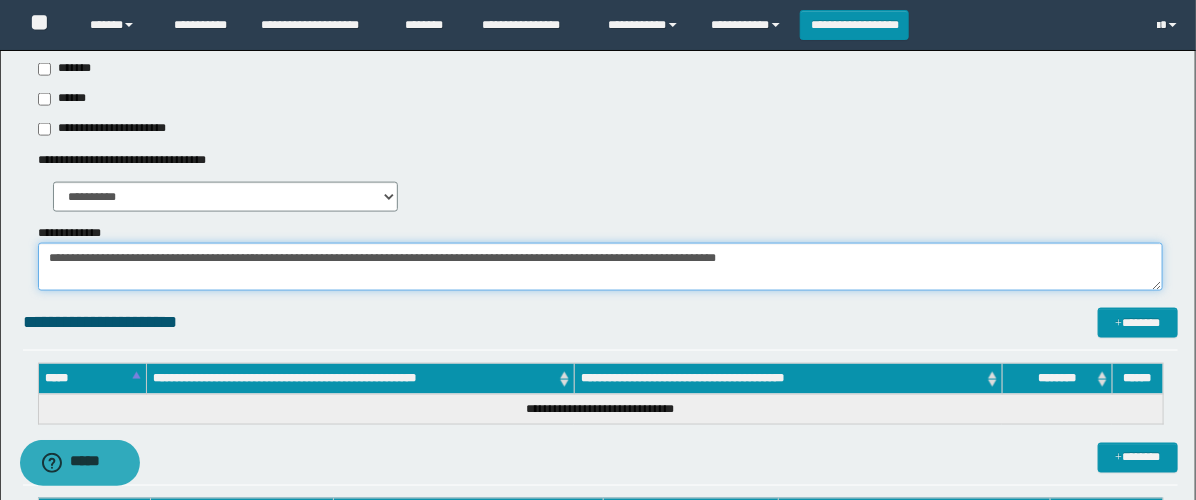 type on "**********" 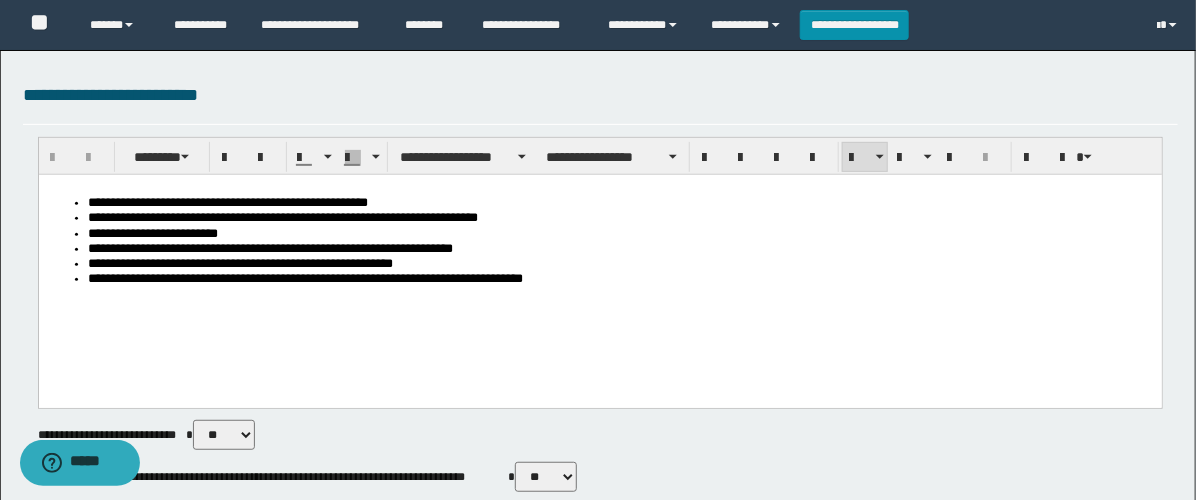 drag, startPoint x: -1, startPoint y: 31, endPoint x: -1, endPoint y: -29, distance: 60 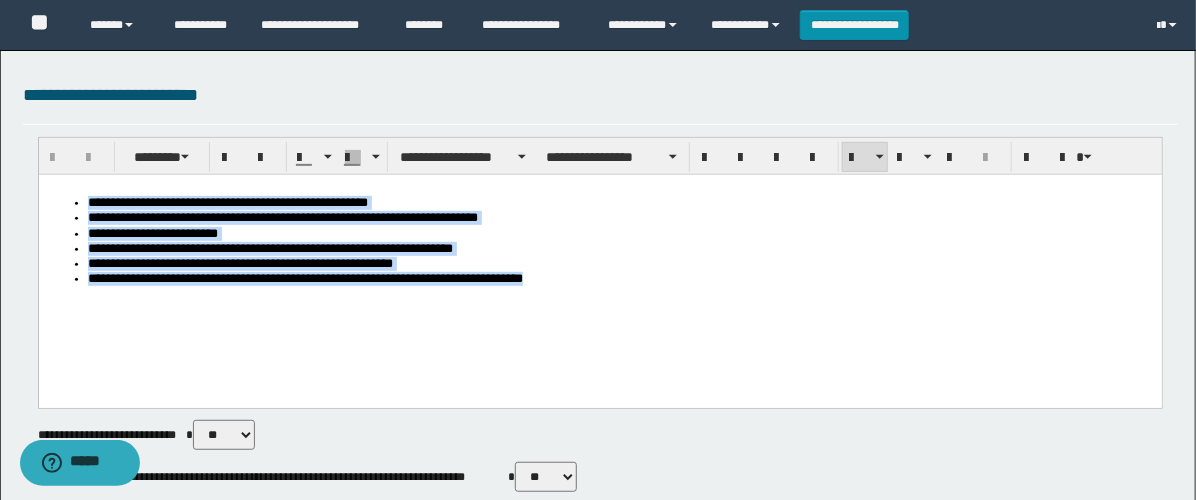 scroll, scrollTop: 197, scrollLeft: 0, axis: vertical 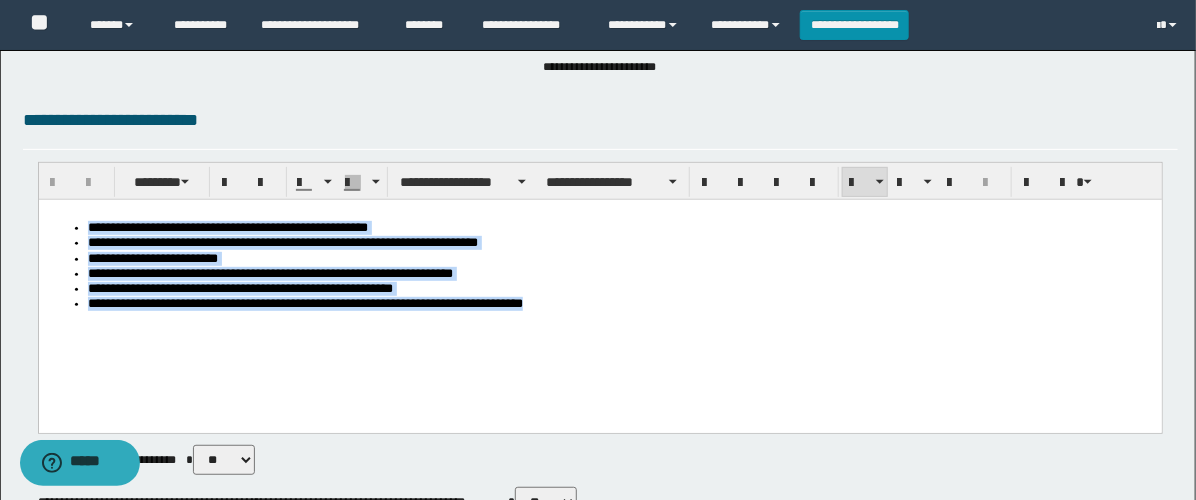 type 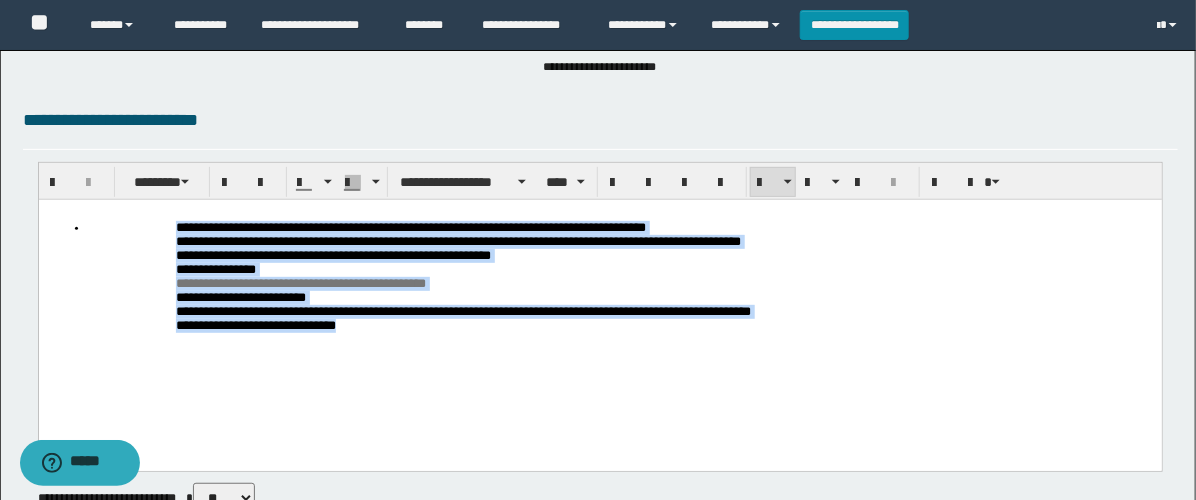 drag, startPoint x: 386, startPoint y: 355, endPoint x: -1, endPoint y: 95, distance: 466.2285 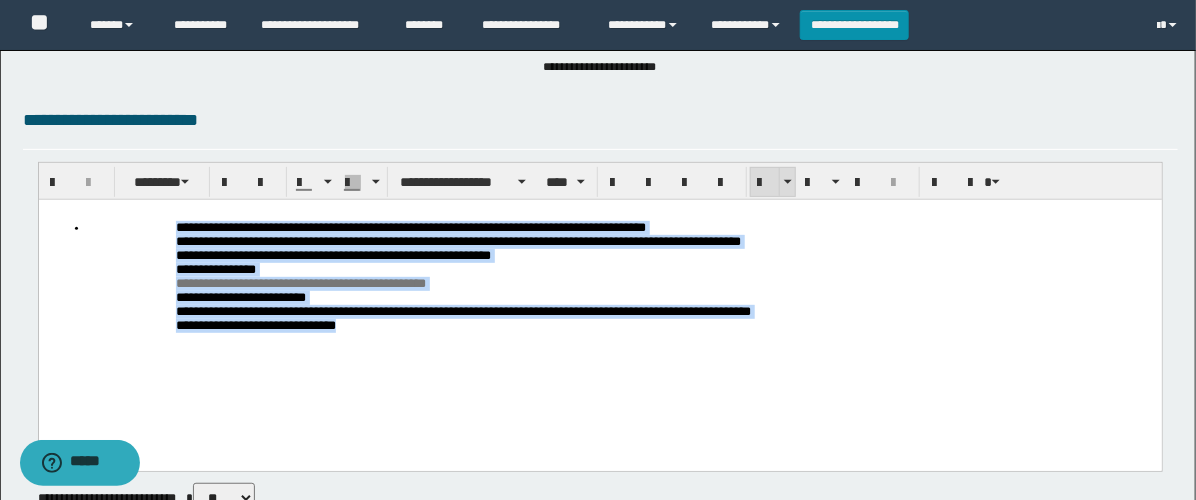 click at bounding box center (765, 183) 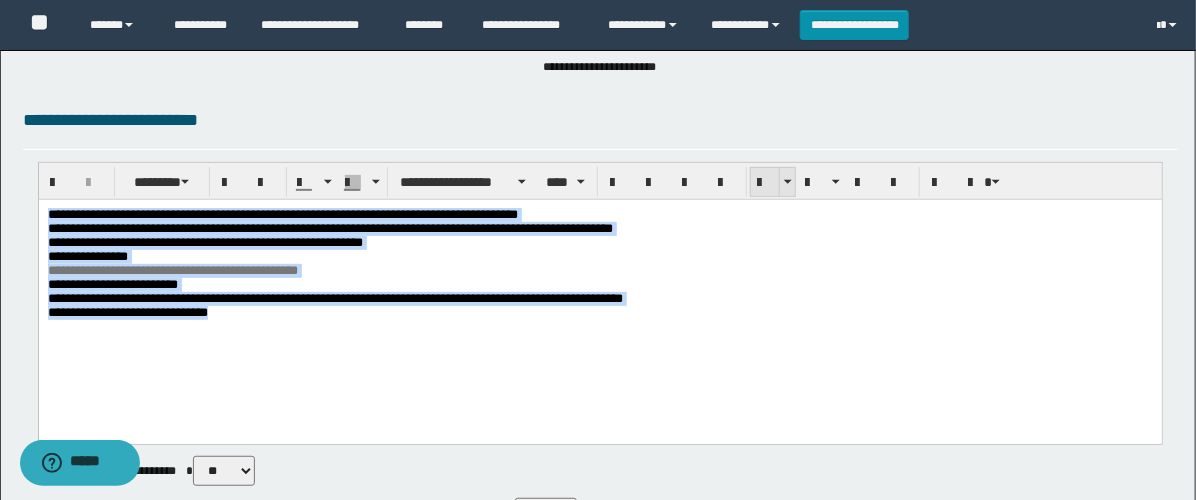 click at bounding box center [765, 183] 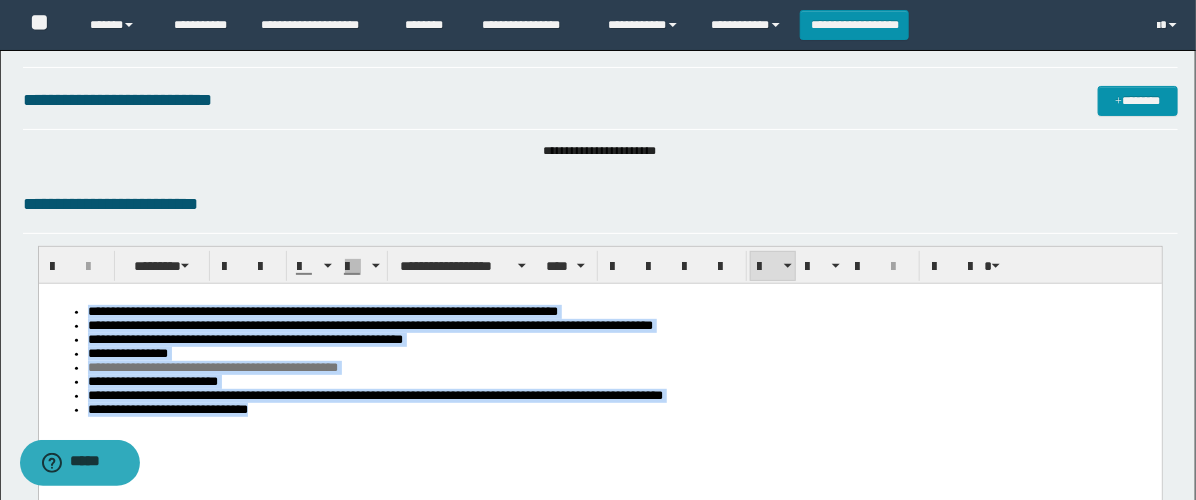 scroll, scrollTop: 0, scrollLeft: 0, axis: both 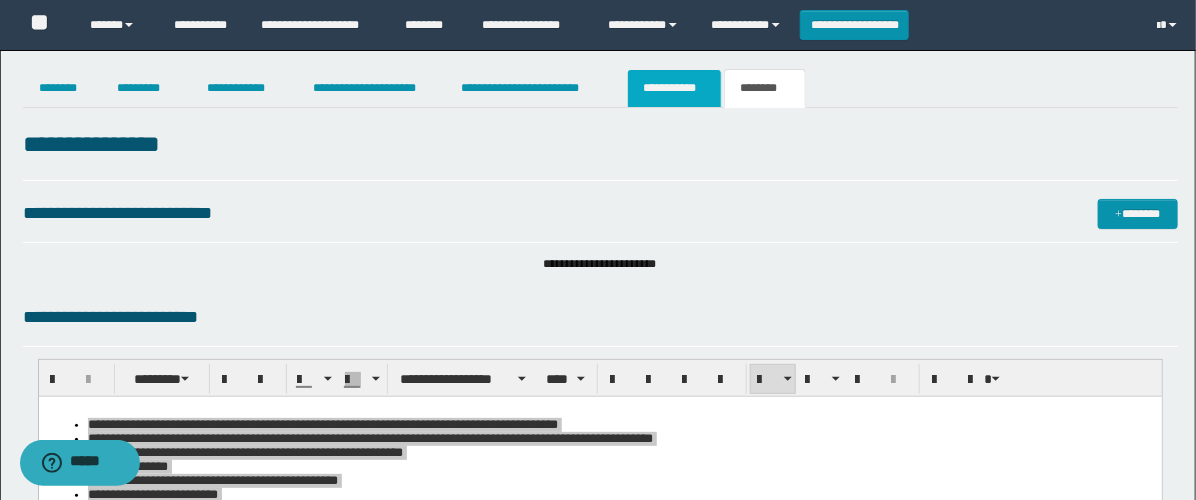 click on "**********" at bounding box center (674, 88) 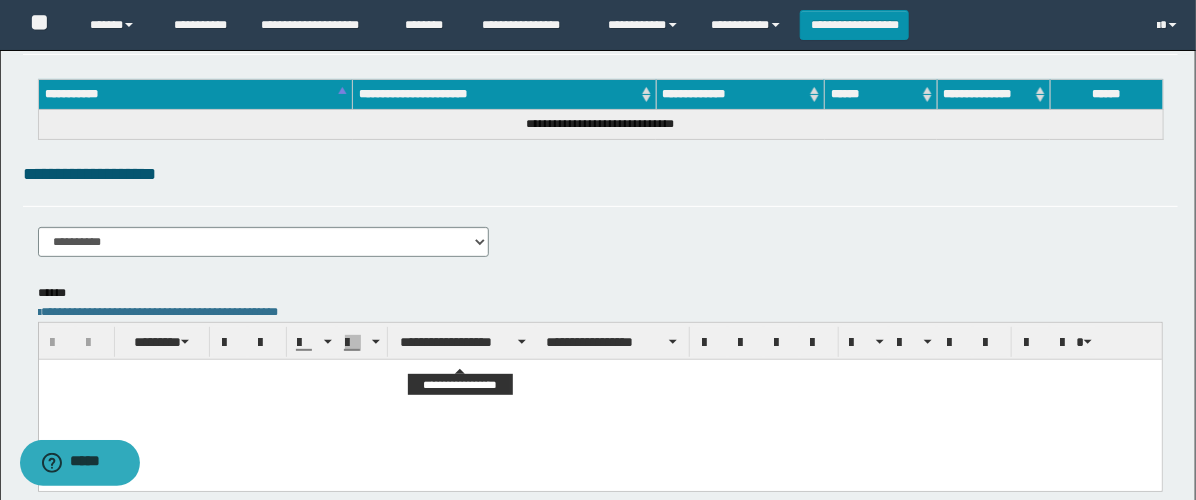 scroll, scrollTop: 222, scrollLeft: 0, axis: vertical 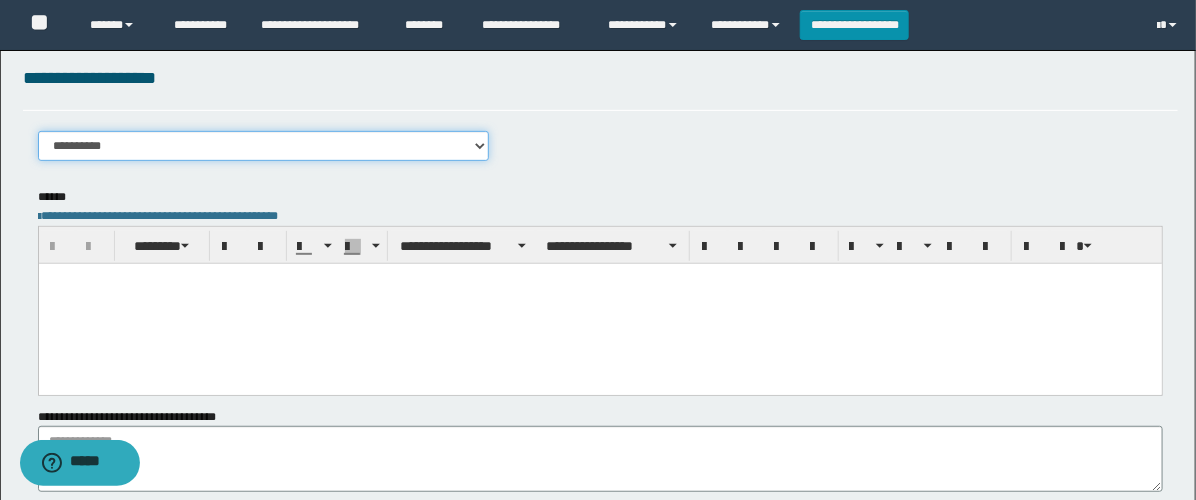 click on "**********" at bounding box center (263, 146) 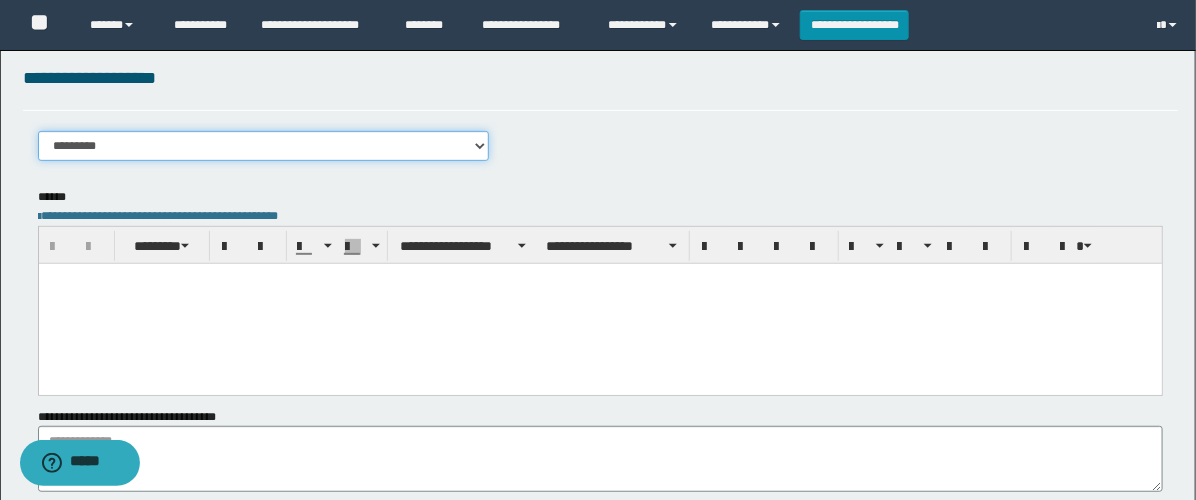 click on "**********" at bounding box center (263, 146) 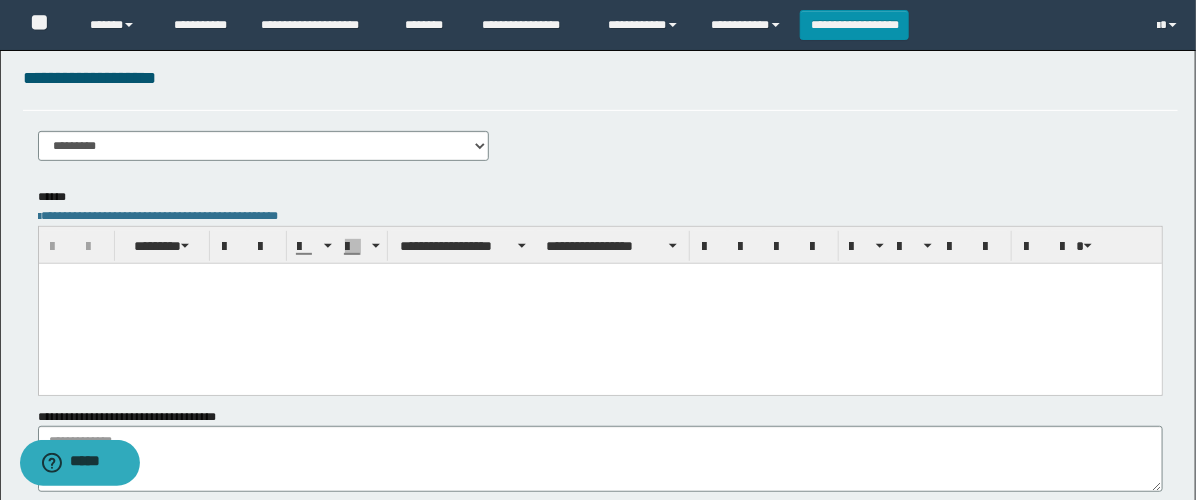 click at bounding box center [599, 303] 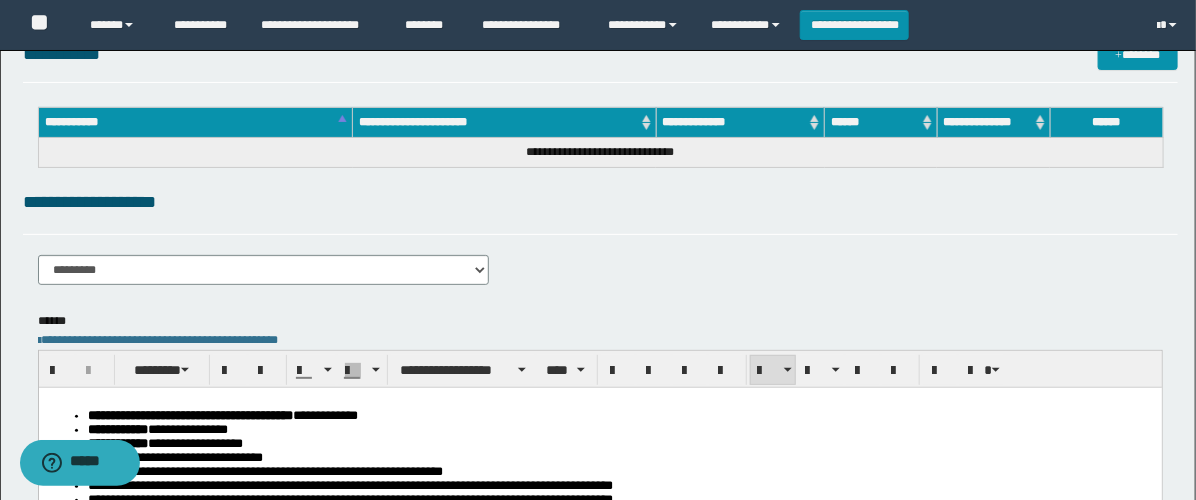 scroll, scrollTop: 0, scrollLeft: 0, axis: both 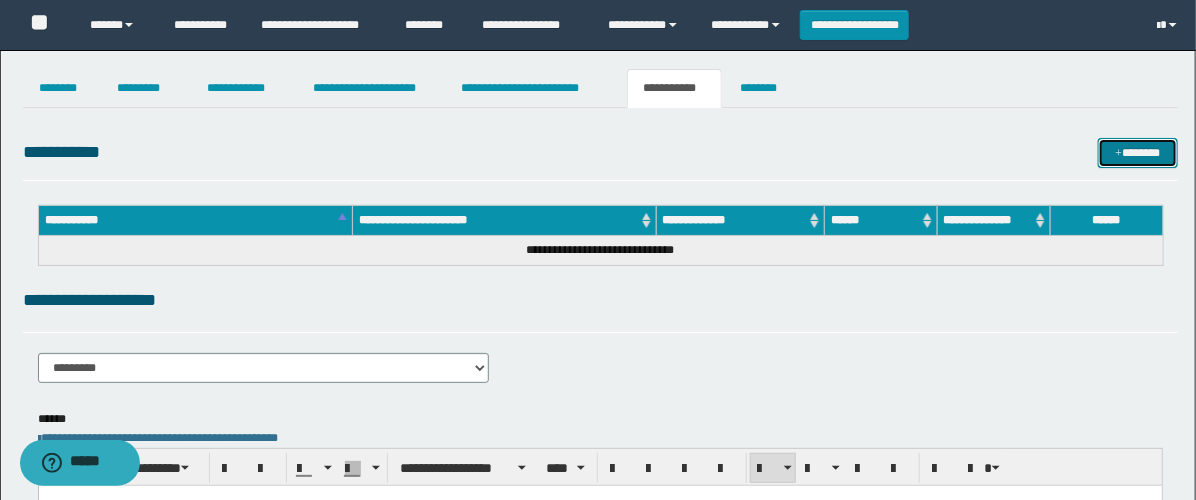 click on "*******" at bounding box center (1138, 153) 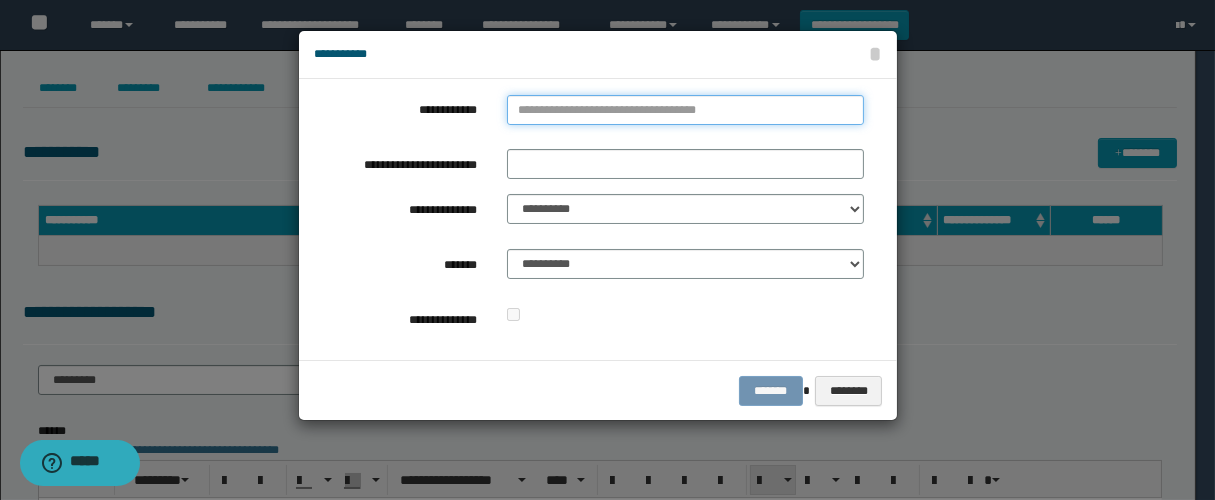 click on "**********" at bounding box center (685, 110) 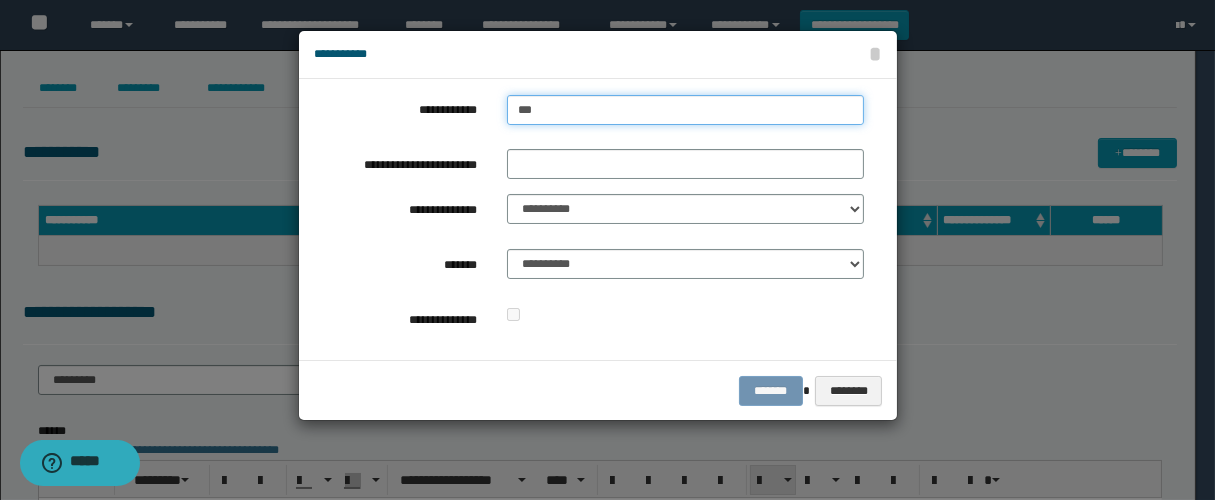 type on "****" 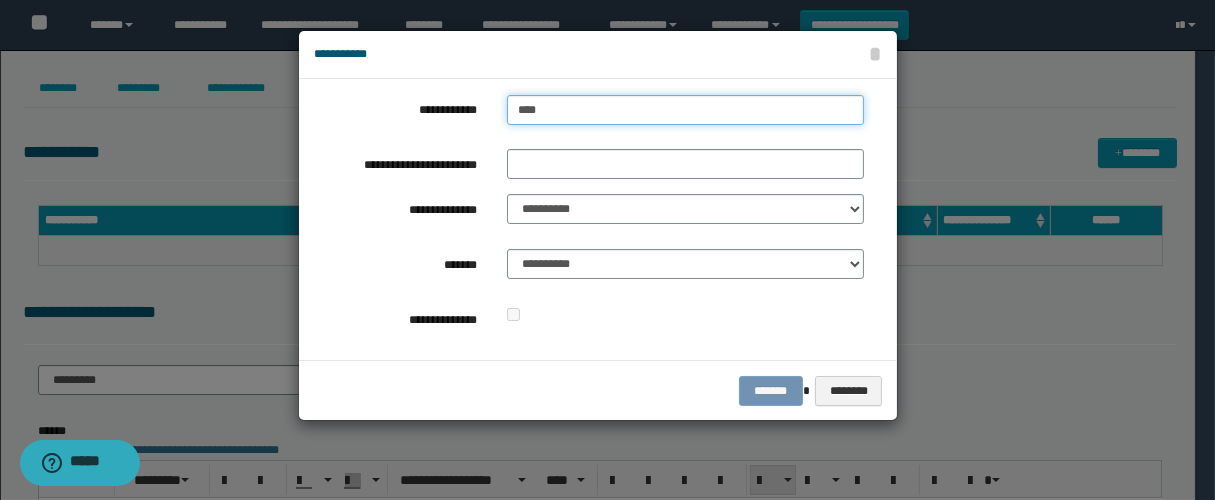 type on "****" 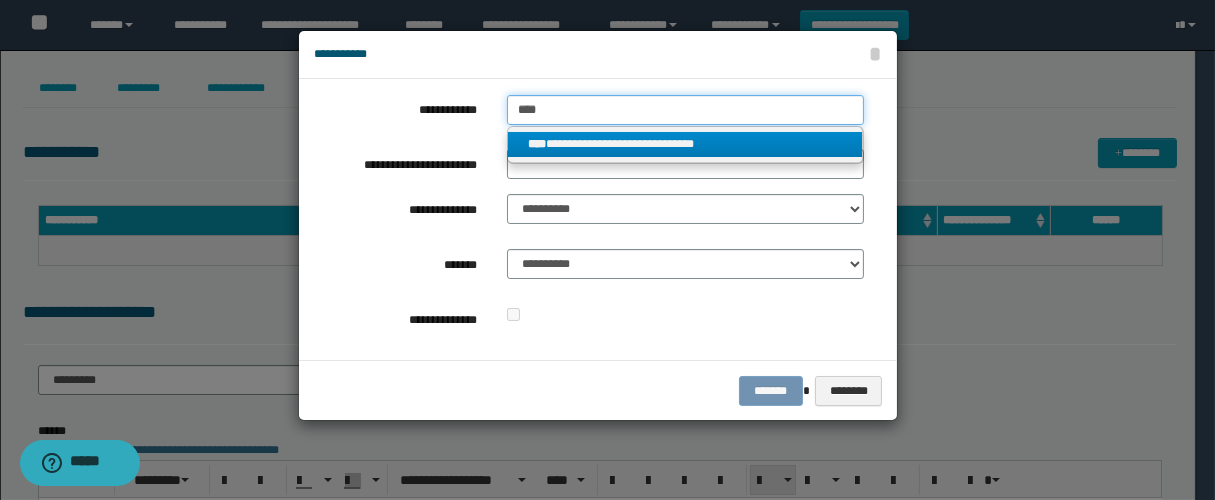 type on "****" 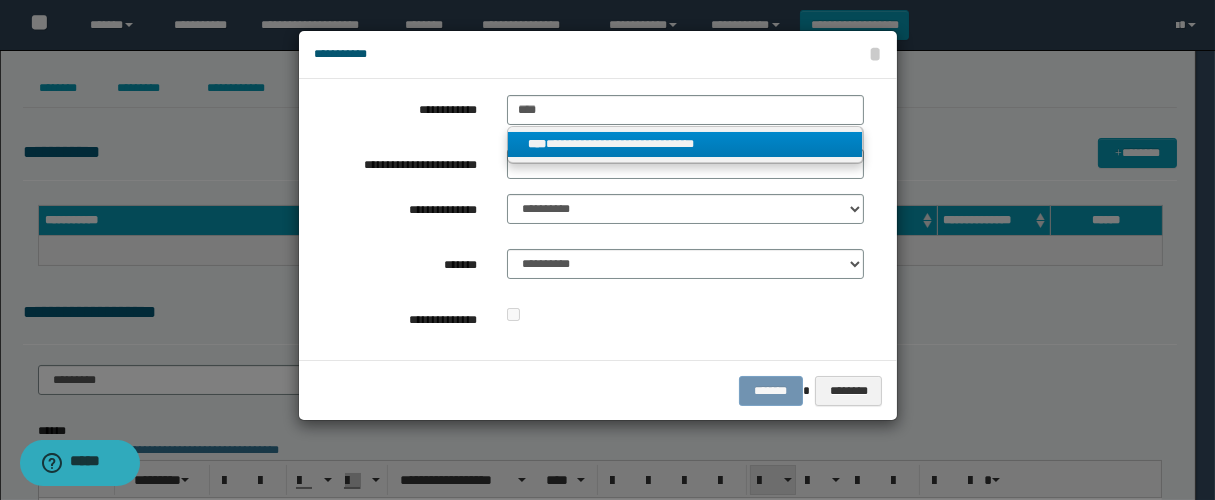 click on "**********" at bounding box center [685, 144] 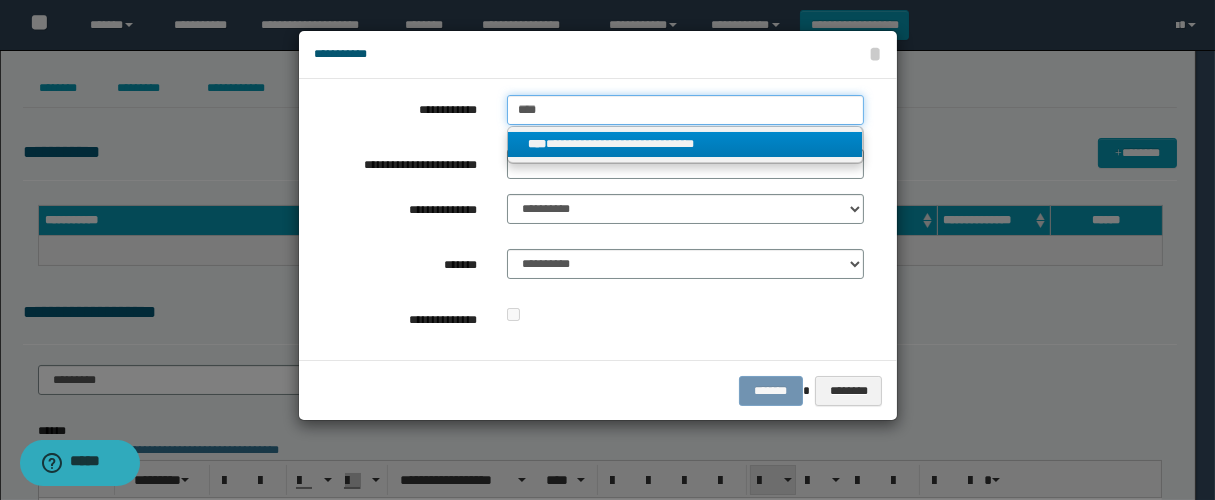 type 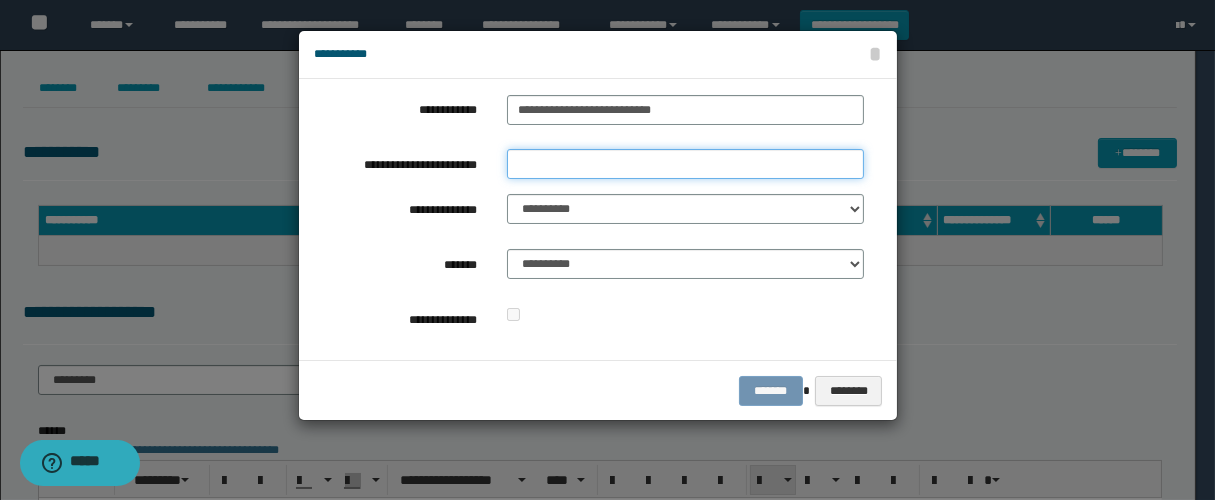 click on "**********" at bounding box center [685, 164] 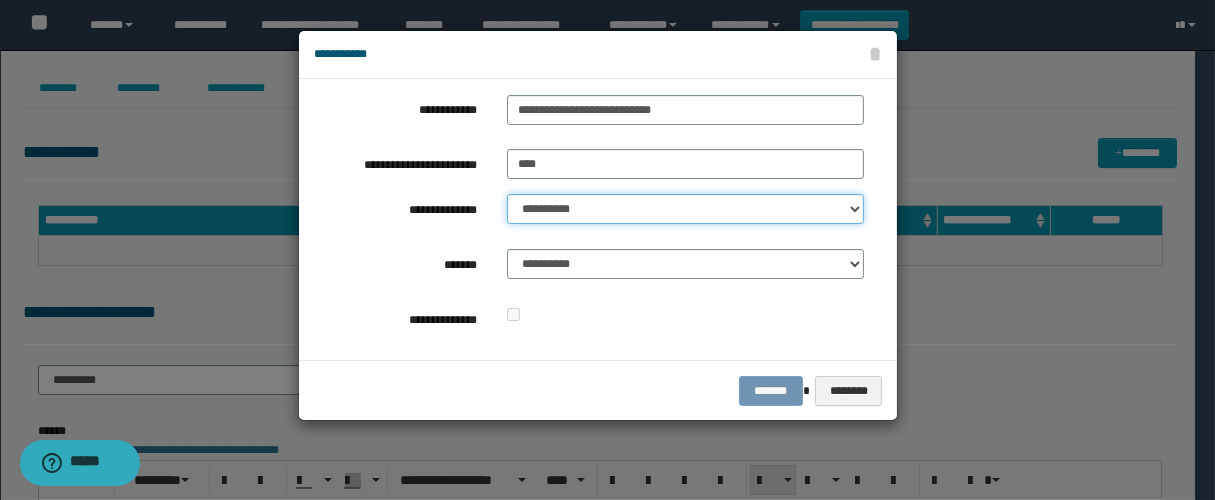 click on "**********" at bounding box center (685, 209) 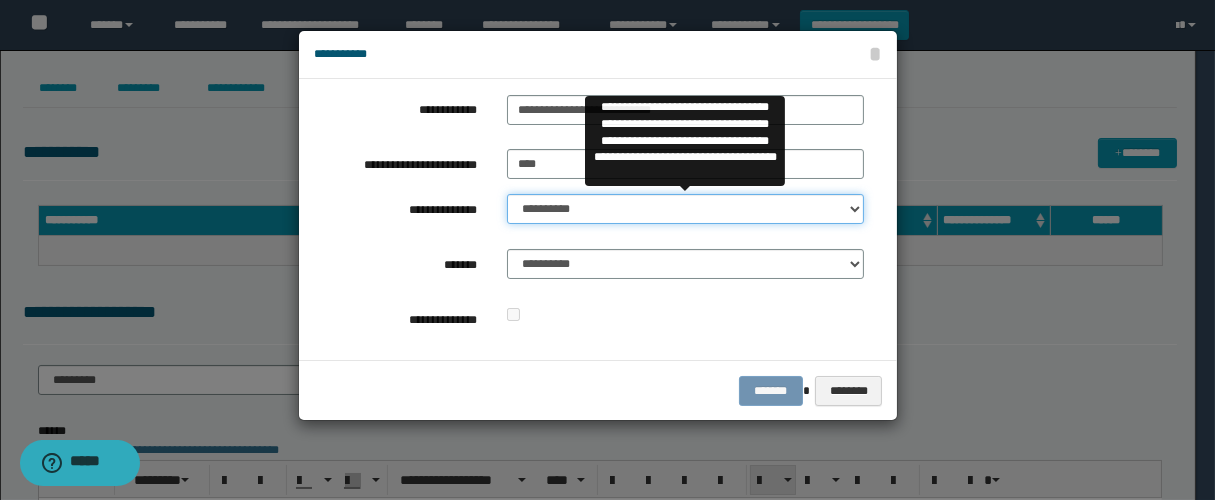 select on "**" 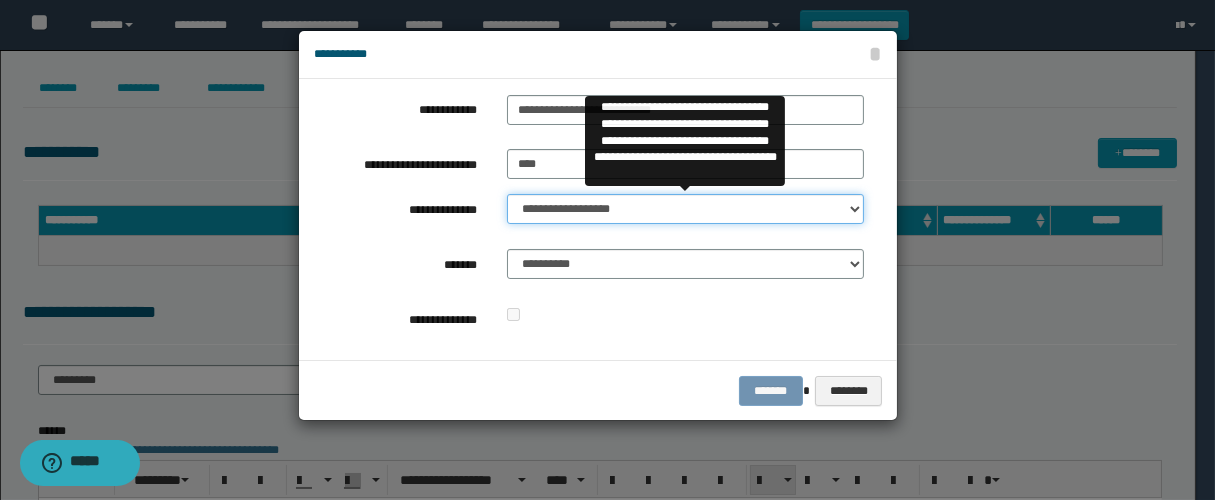 click on "**********" at bounding box center (685, 209) 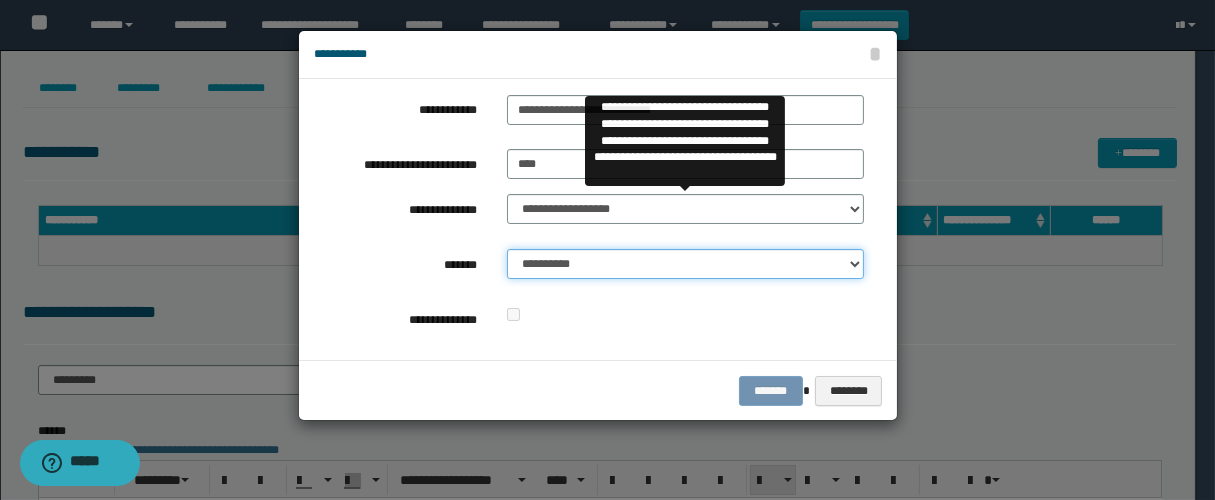 drag, startPoint x: 582, startPoint y: 266, endPoint x: 604, endPoint y: 275, distance: 23.769728 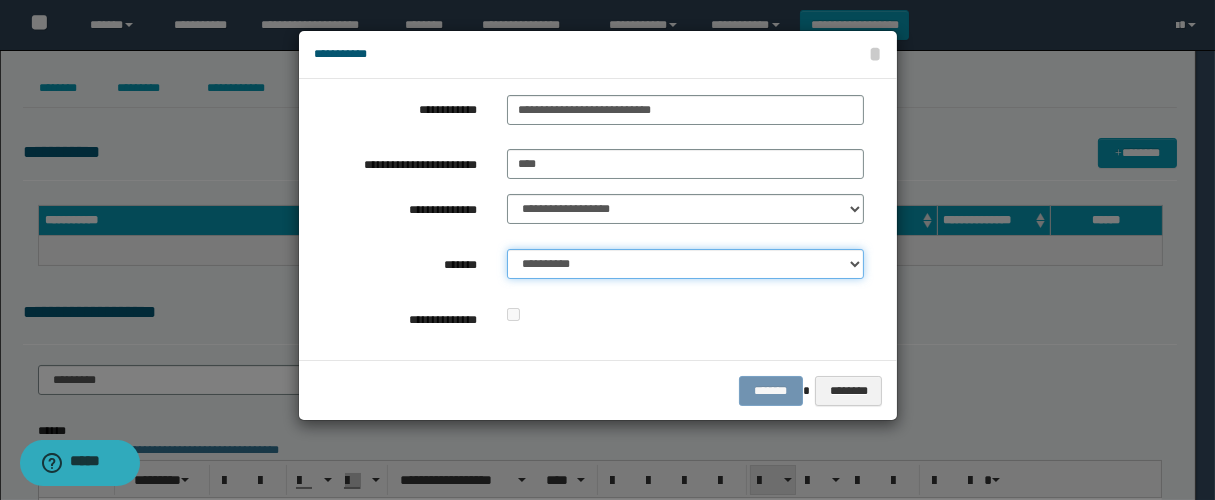 select on "*" 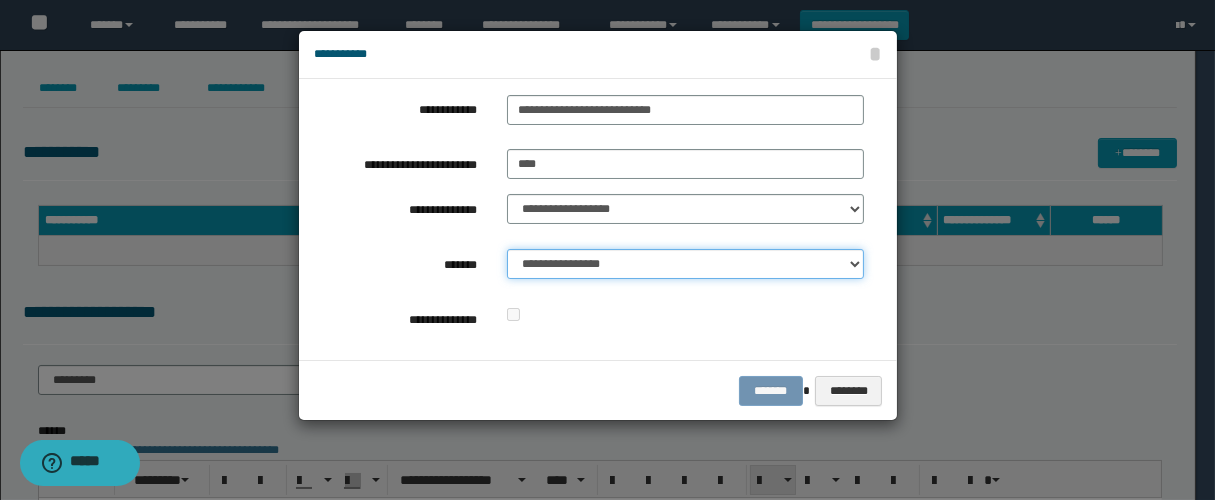 click on "**********" at bounding box center [685, 264] 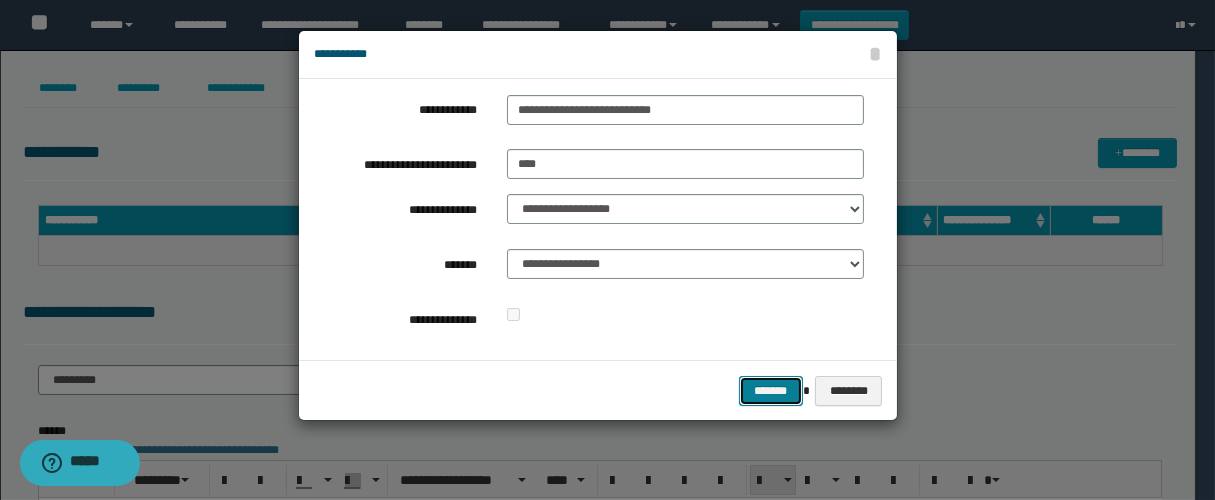 drag, startPoint x: 764, startPoint y: 392, endPoint x: 524, endPoint y: 198, distance: 308.6033 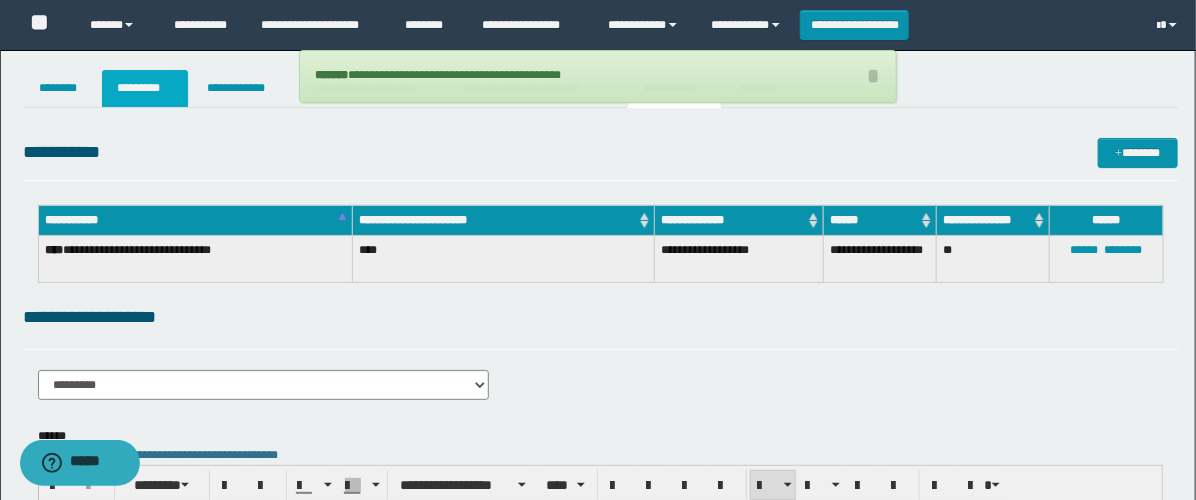 click on "*********" at bounding box center [145, 88] 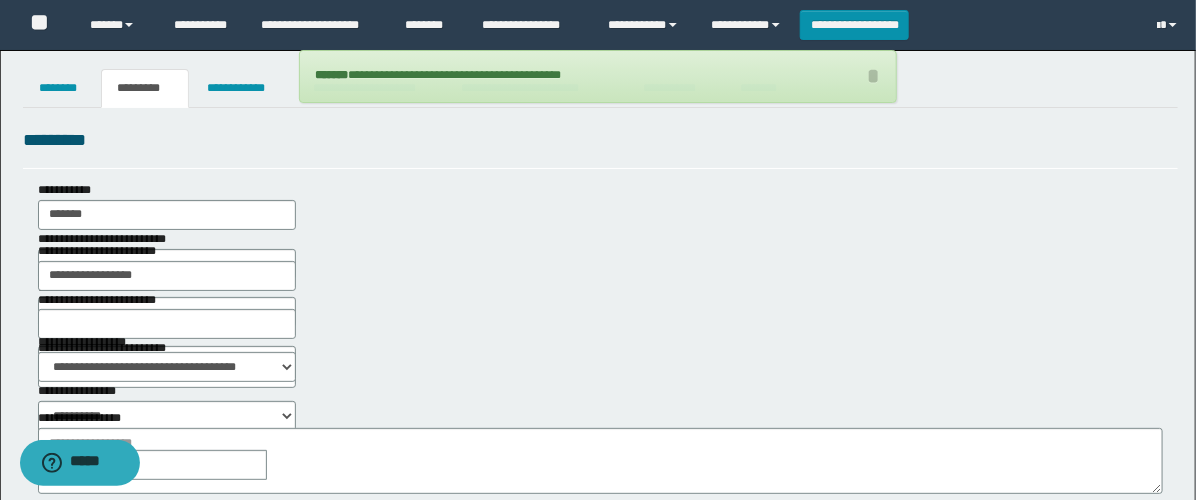 scroll, scrollTop: 111, scrollLeft: 0, axis: vertical 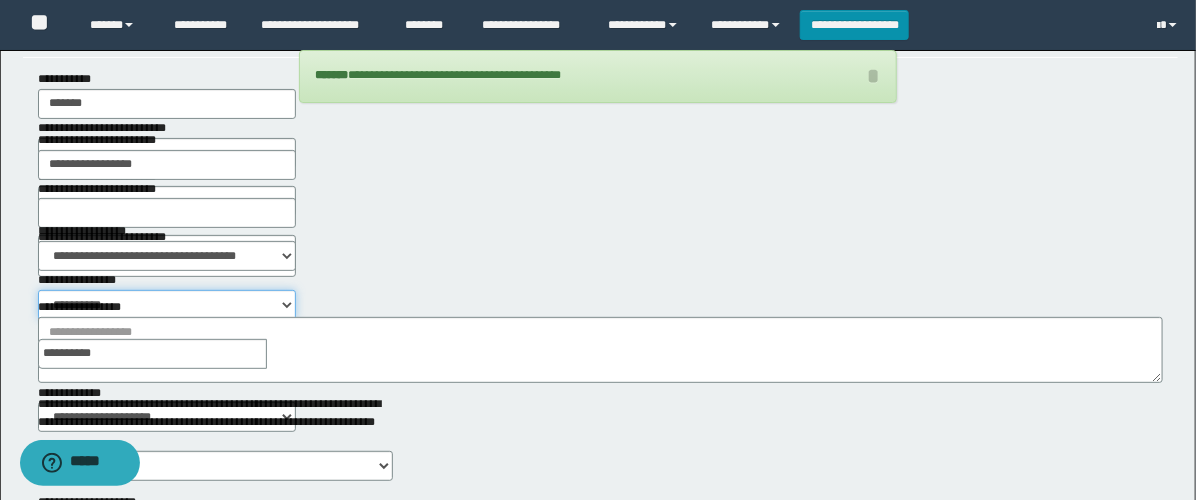 click on "**********" at bounding box center (167, 305) 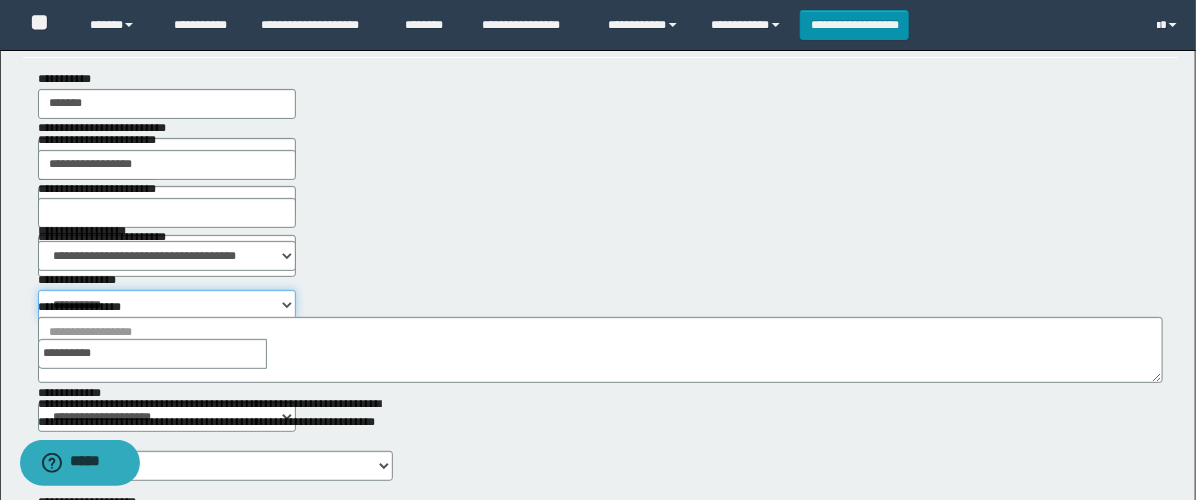 select on "****" 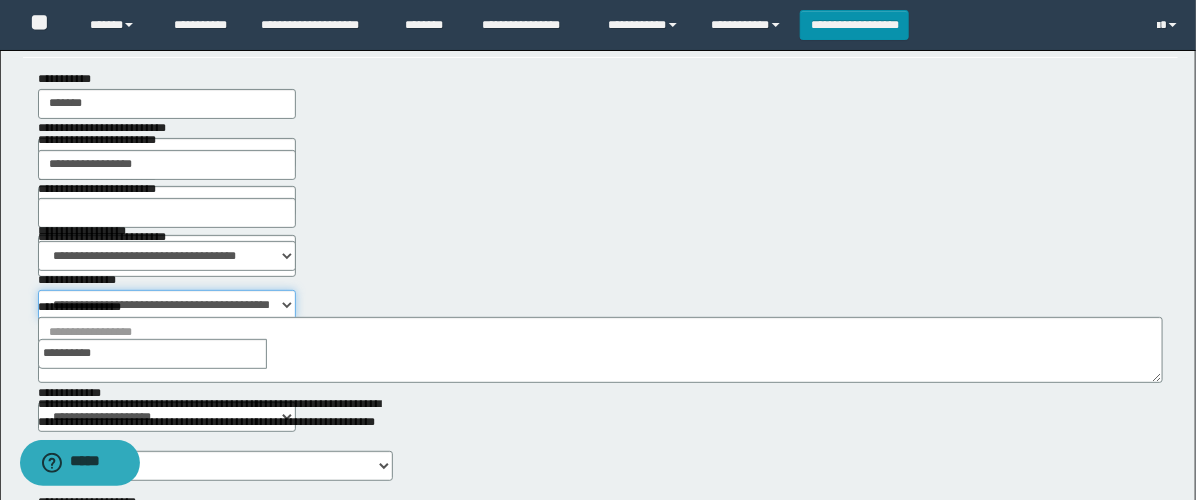 click on "**********" at bounding box center [167, 305] 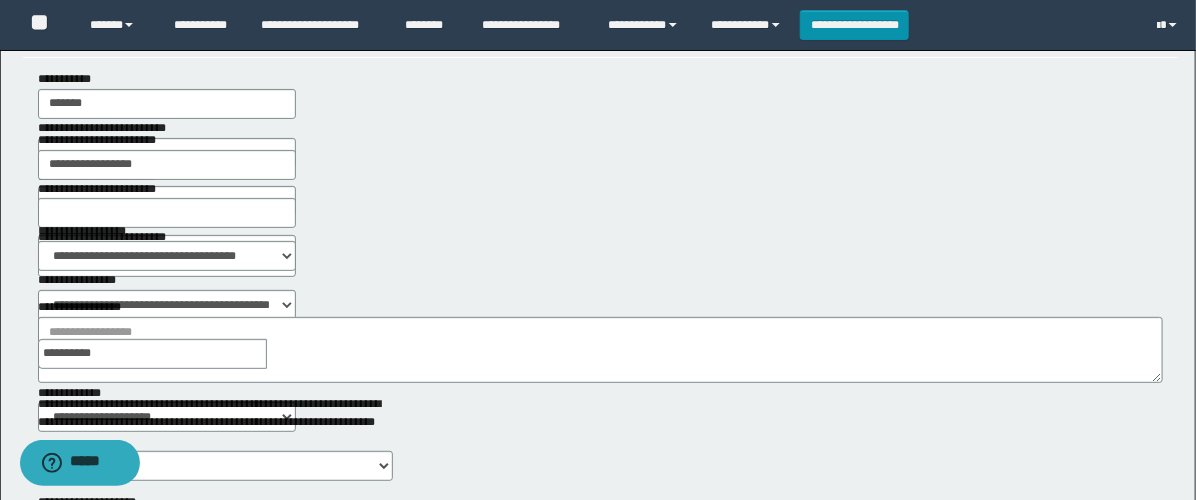 click at bounding box center (281, 354) 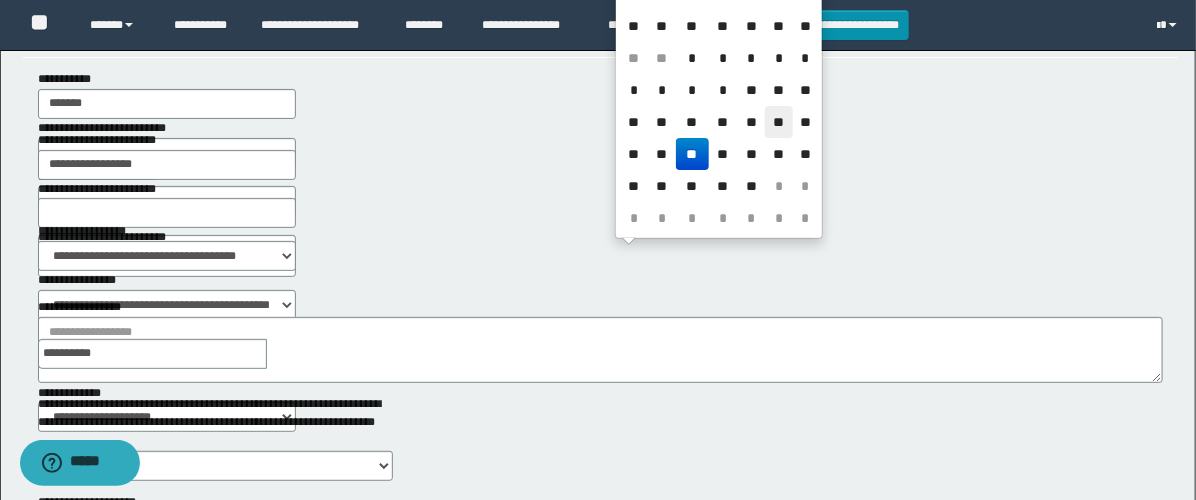 click on "**" at bounding box center (779, 122) 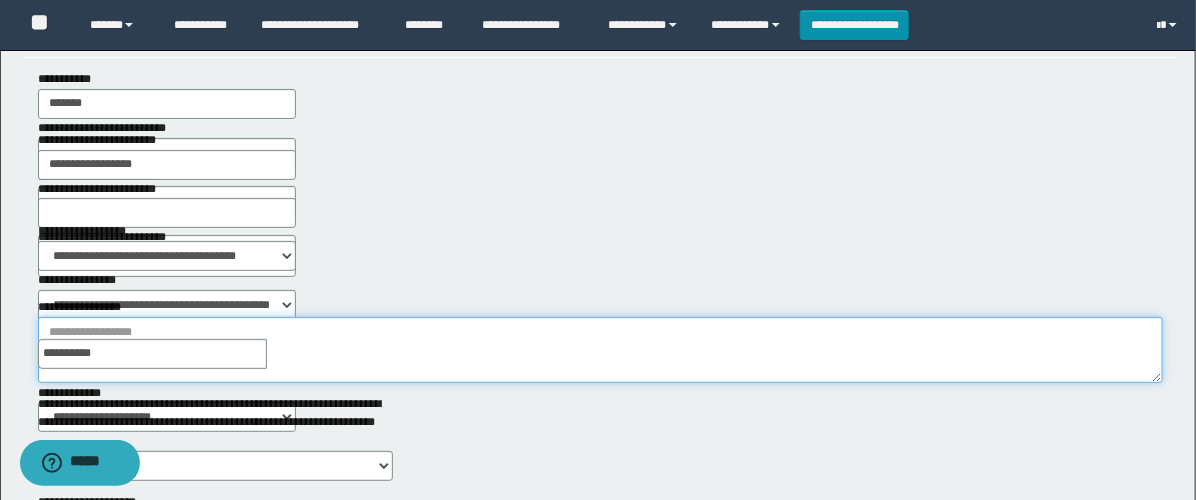 click on "**********" at bounding box center [600, 350] 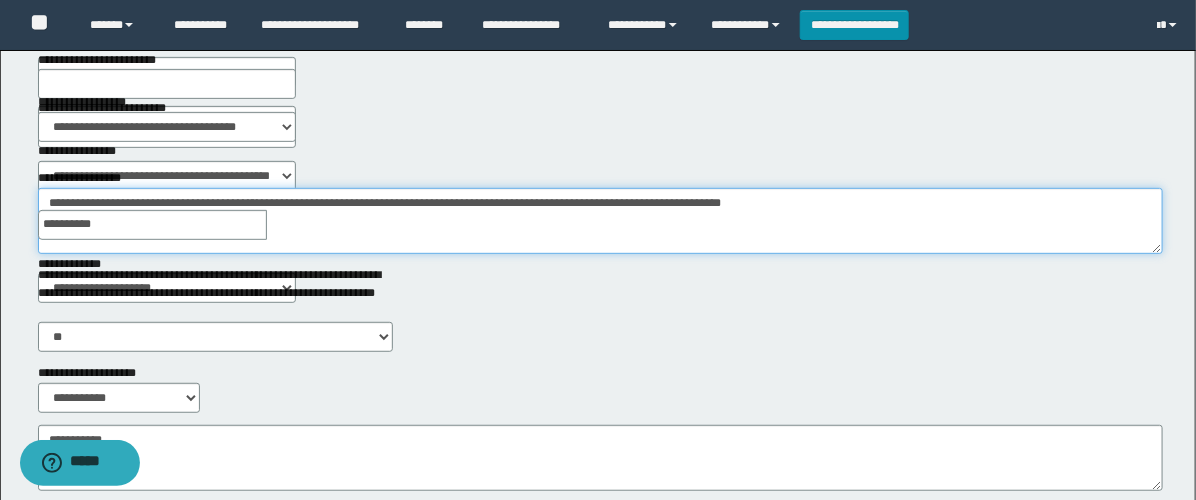 scroll, scrollTop: 446, scrollLeft: 0, axis: vertical 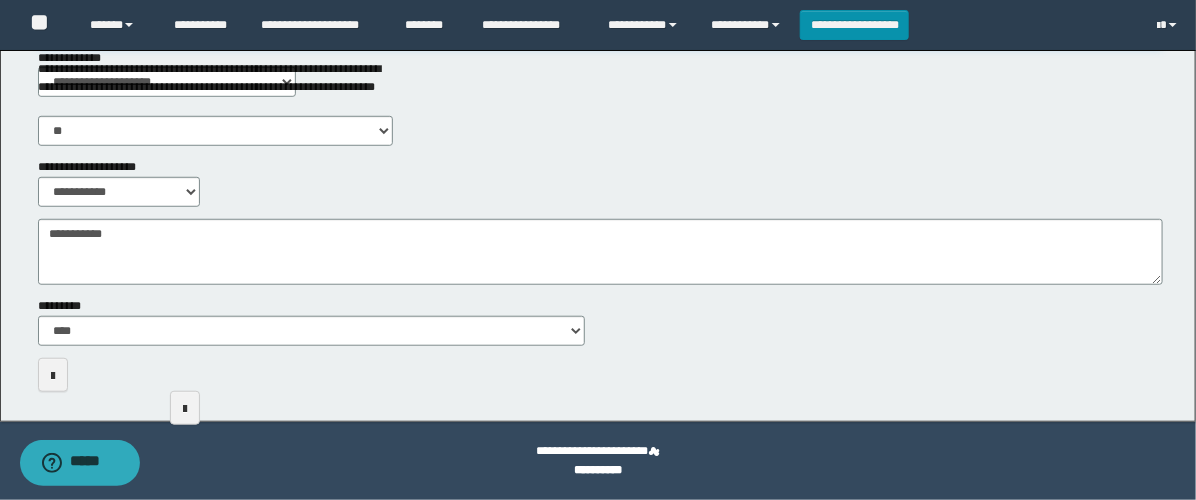 type on "**********" 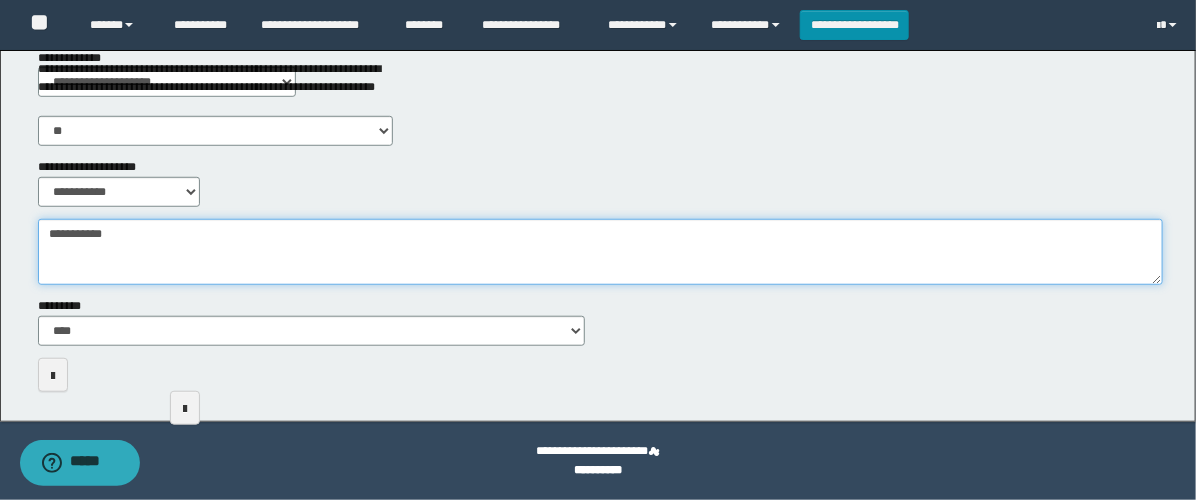 click on "**********" at bounding box center (600, 252) 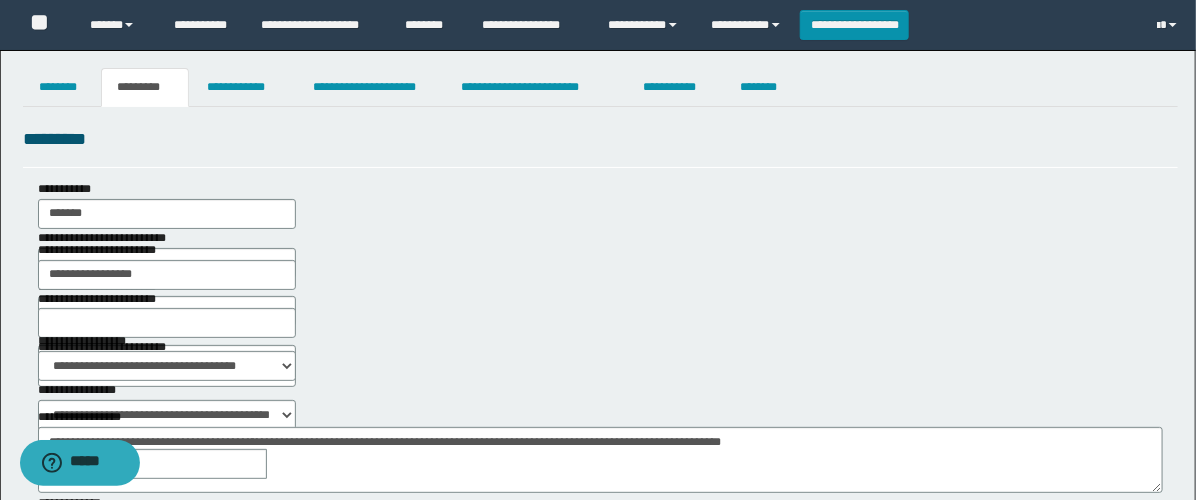 scroll, scrollTop: 0, scrollLeft: 0, axis: both 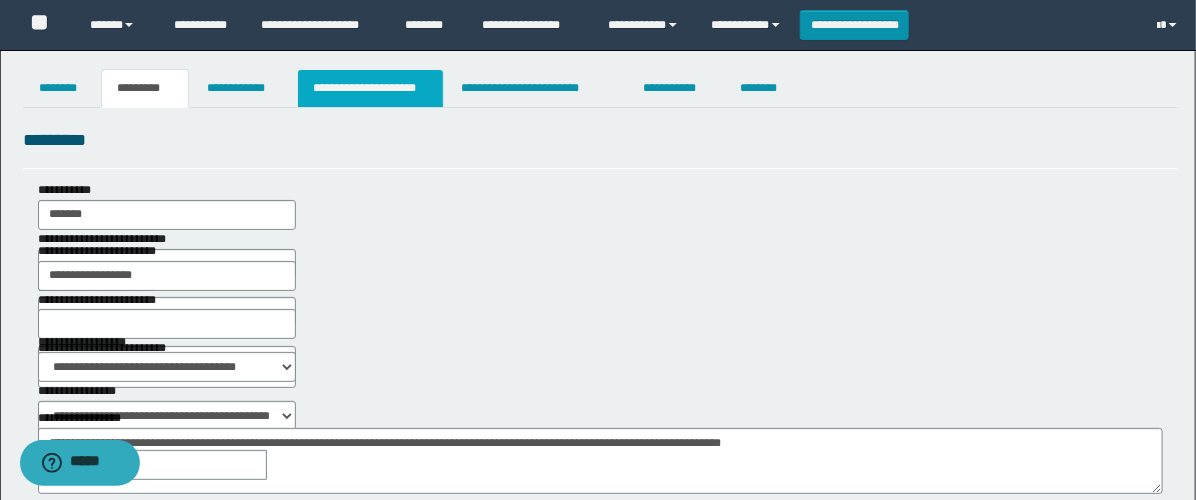 type on "**********" 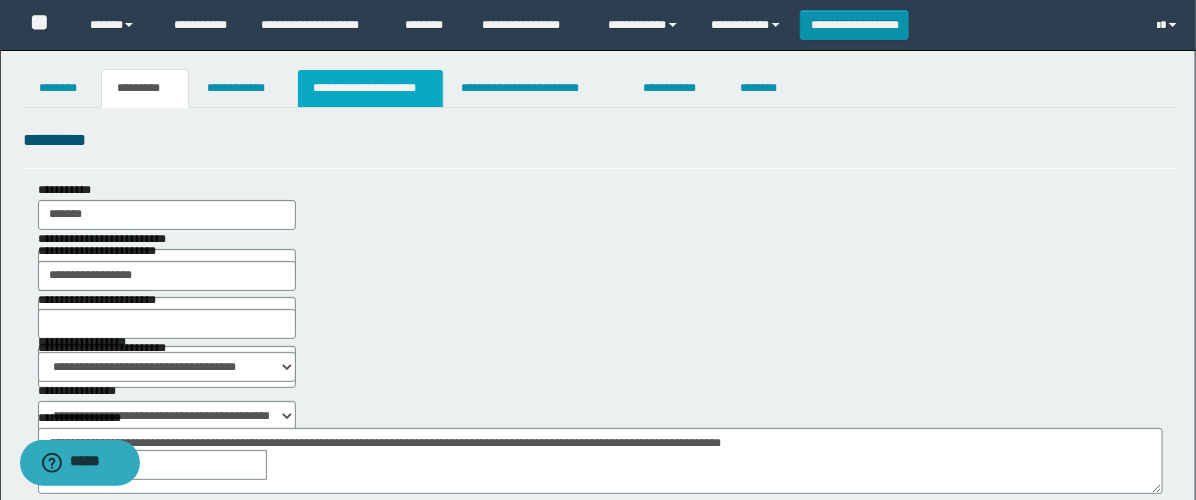 click on "**********" at bounding box center [370, 88] 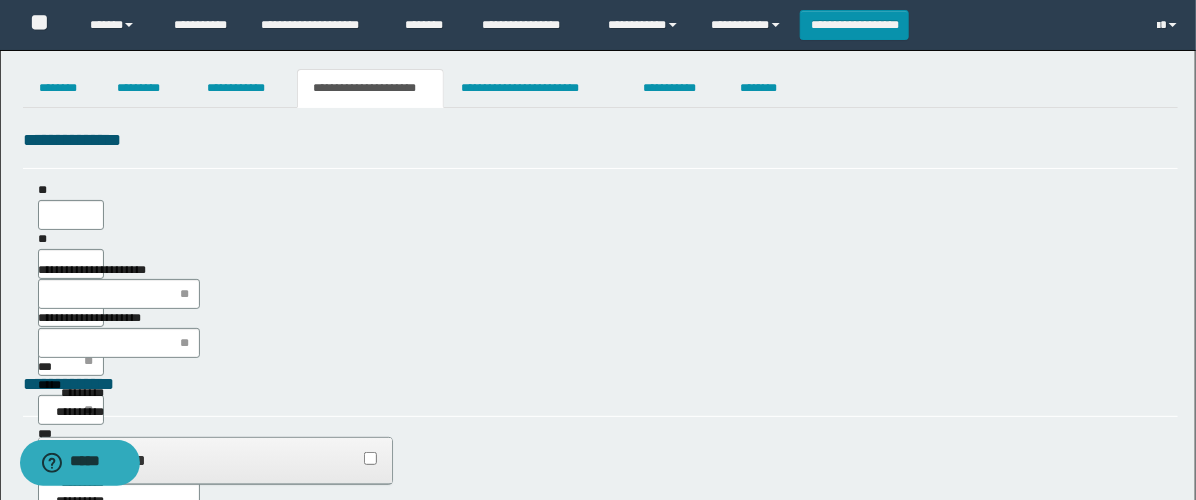 scroll, scrollTop: 0, scrollLeft: 0, axis: both 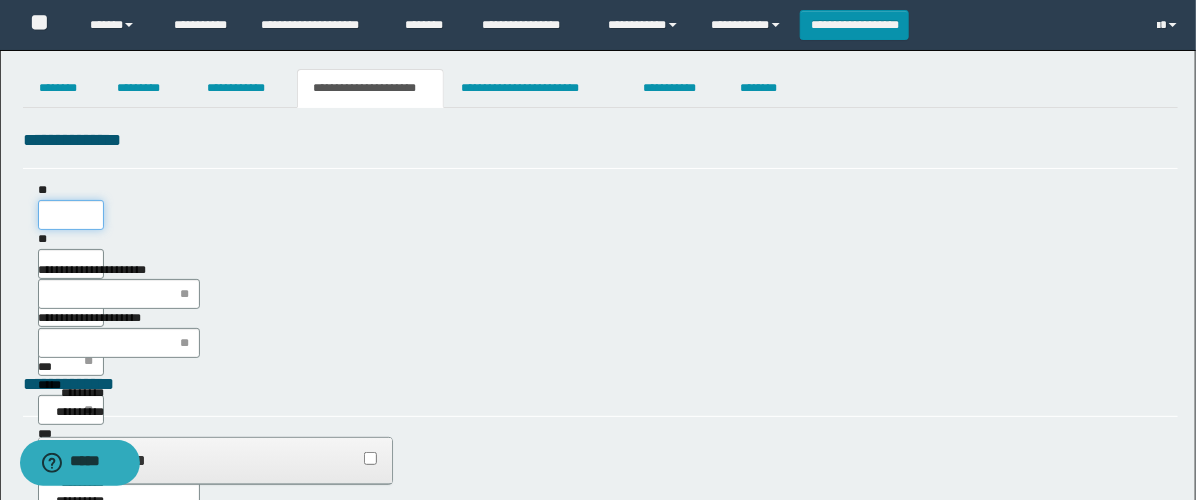 click on "**" at bounding box center [71, 215] 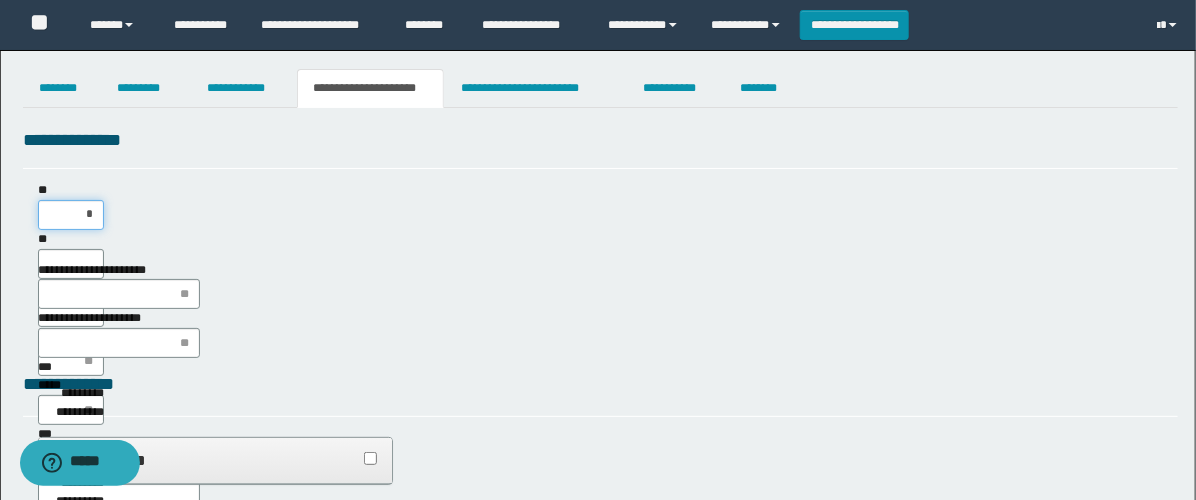 type on "**" 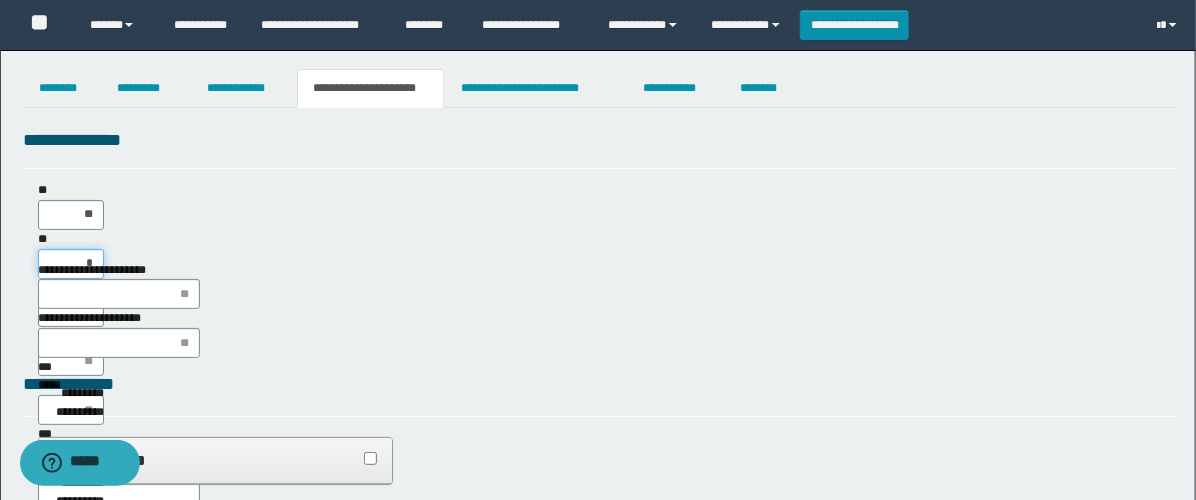 type on "**" 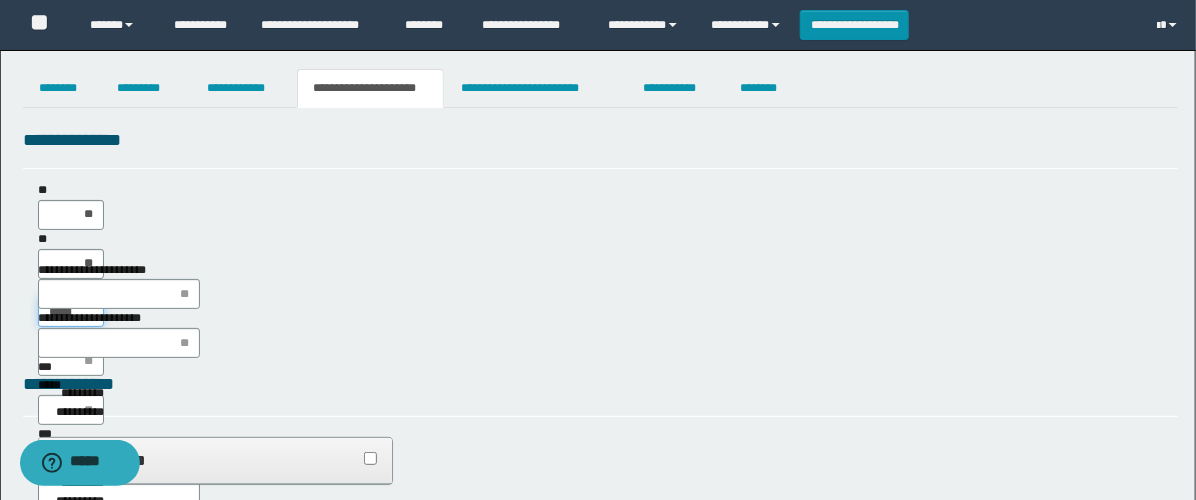 type on "******" 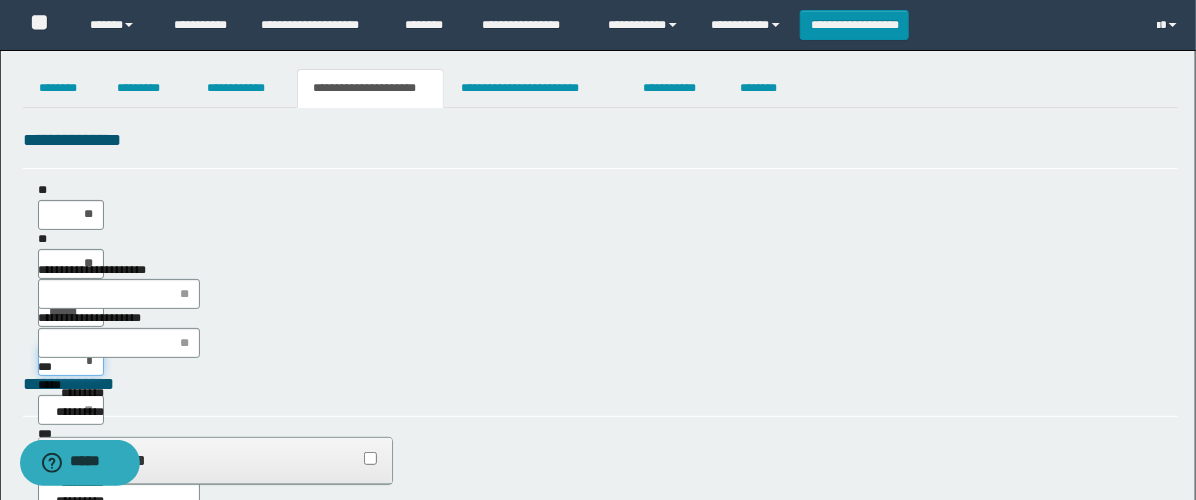 type on "**" 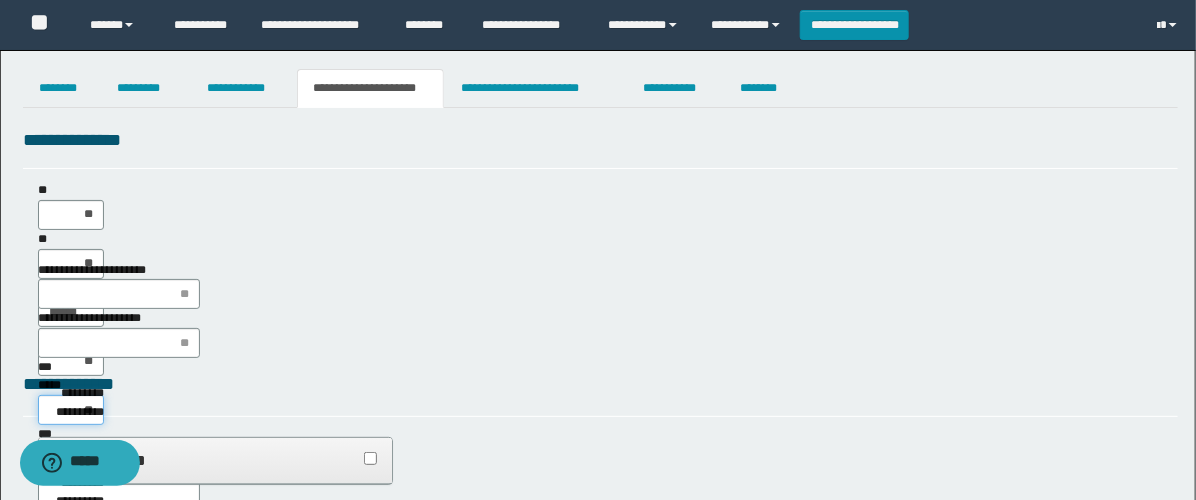 type on "***" 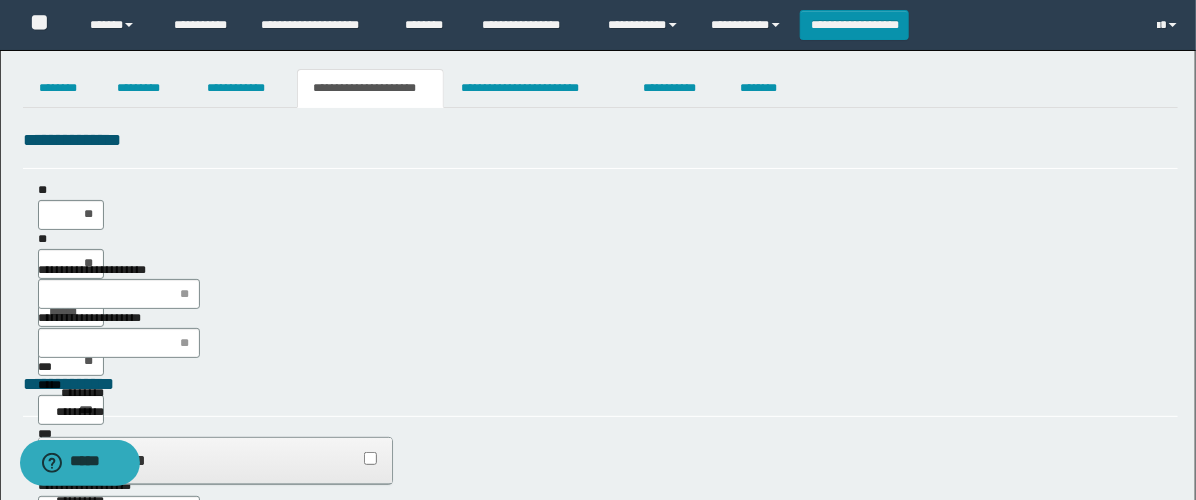 type on "**" 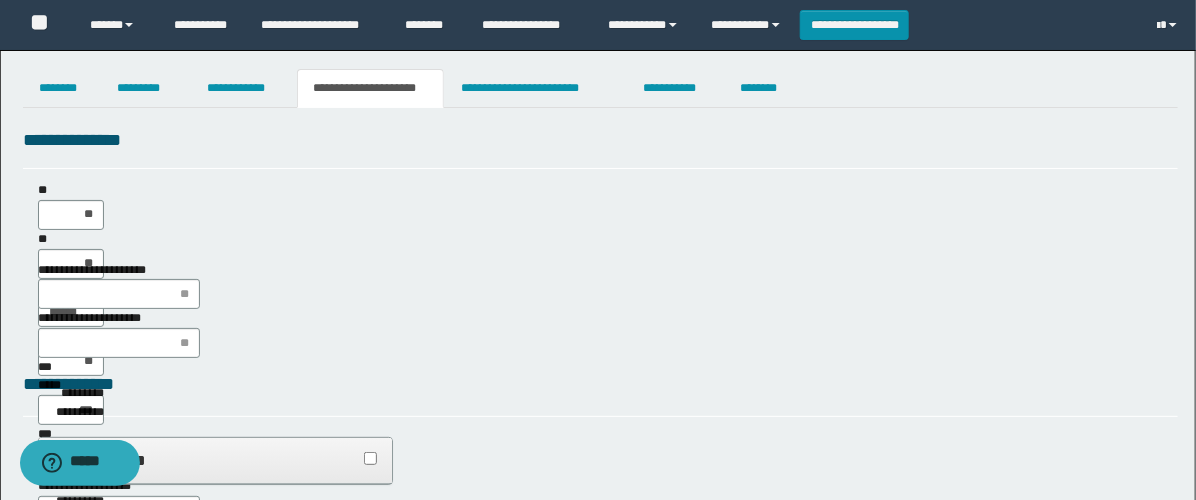 type on "**" 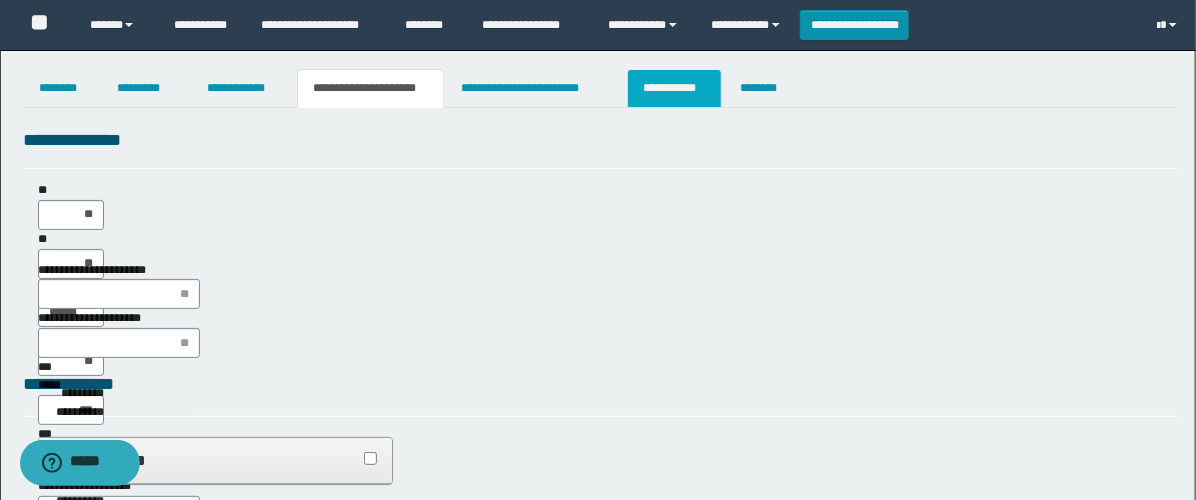 click on "**********" at bounding box center [674, 88] 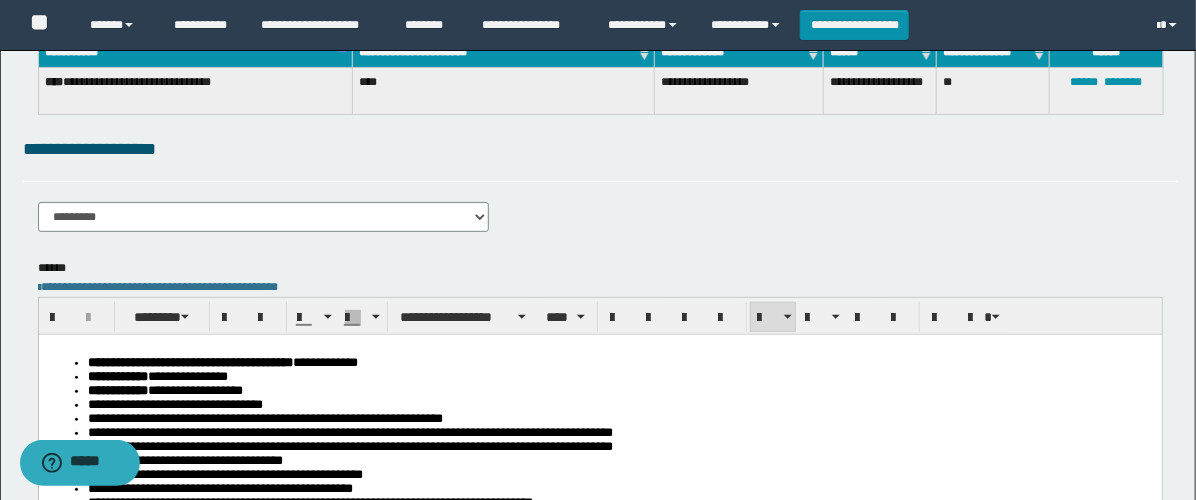 scroll, scrollTop: 0, scrollLeft: 0, axis: both 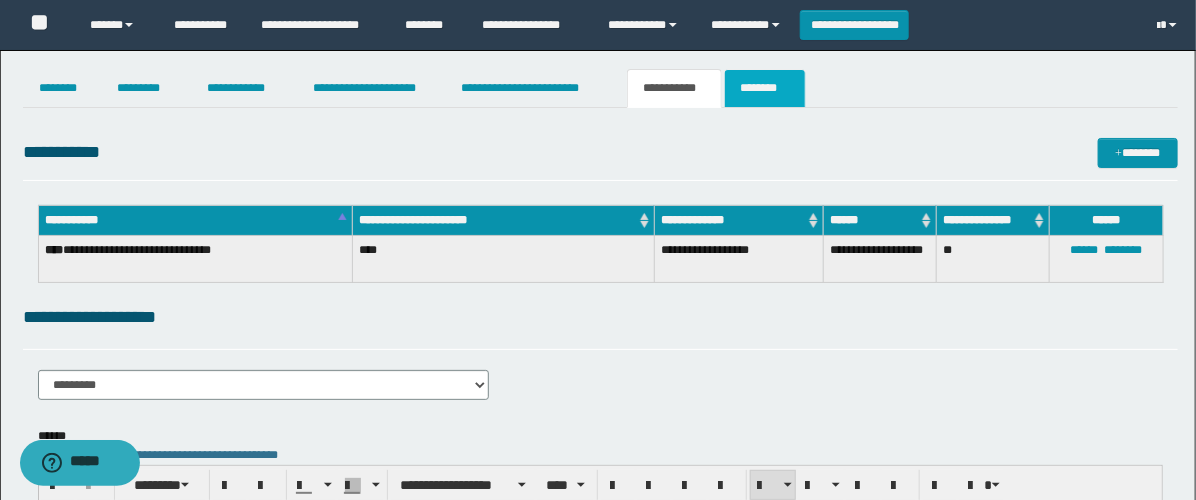 click on "********" at bounding box center (765, 88) 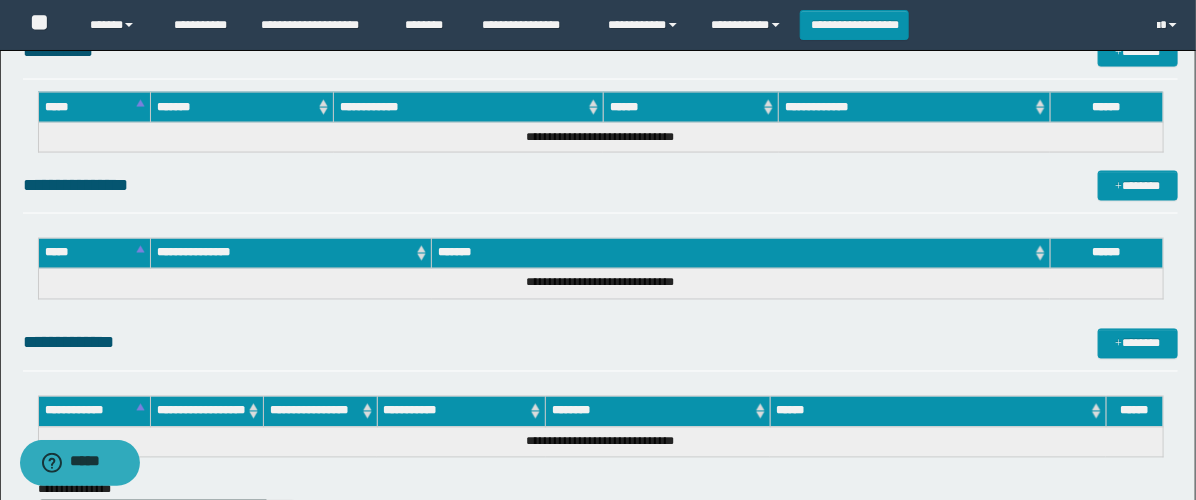 scroll, scrollTop: 1395, scrollLeft: 0, axis: vertical 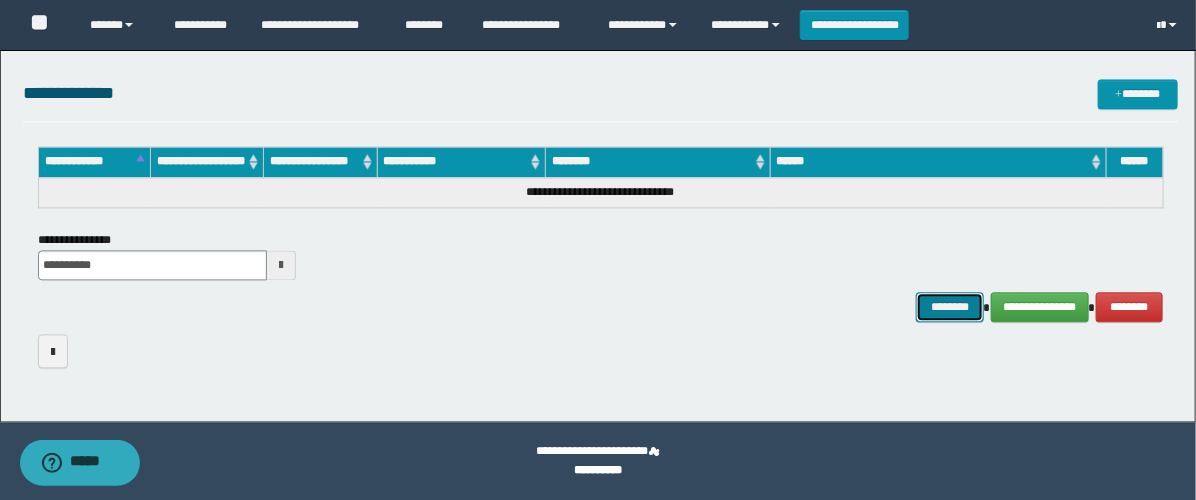 click on "********" at bounding box center [950, 307] 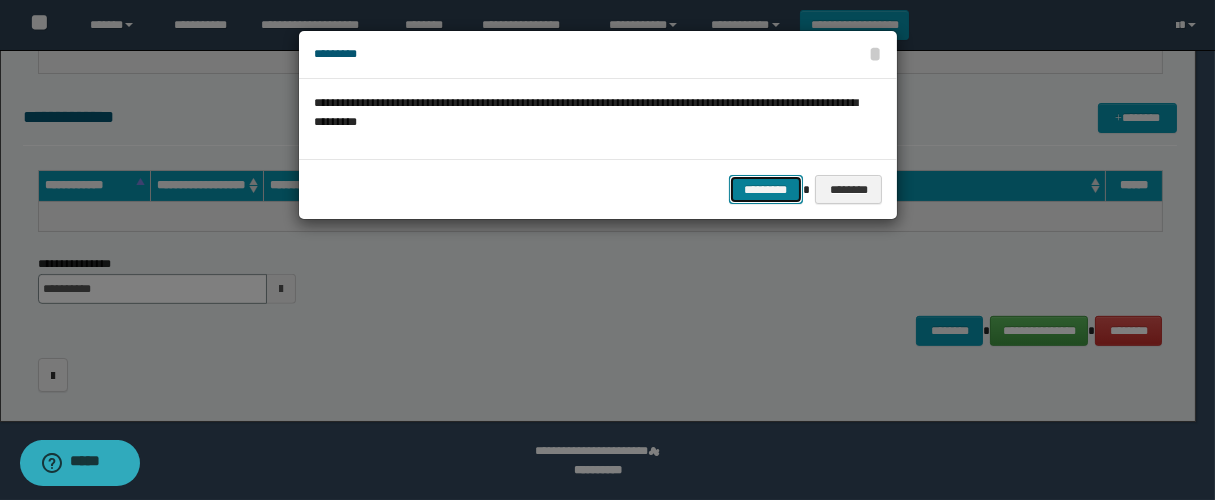 click on "*********" at bounding box center (766, 190) 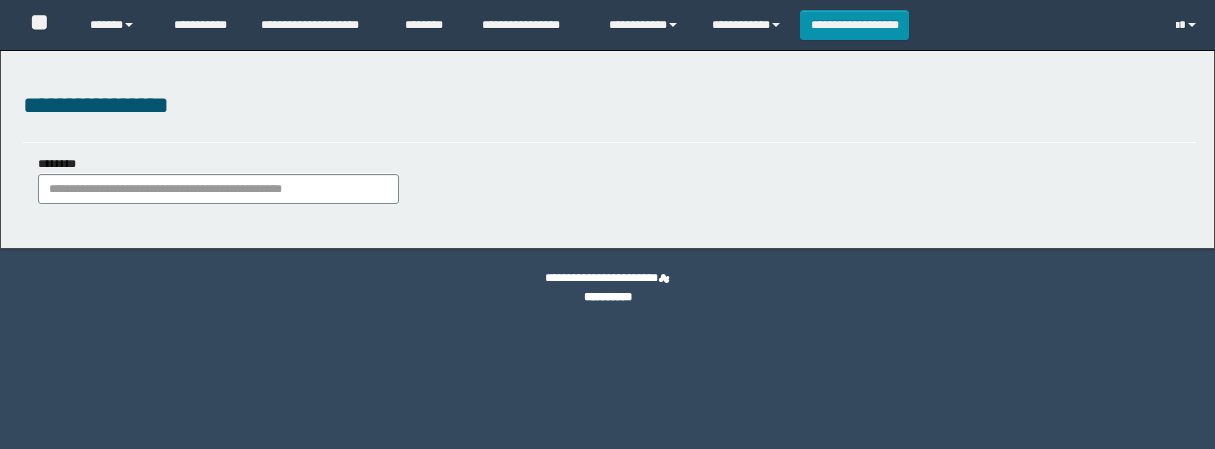 scroll, scrollTop: 0, scrollLeft: 0, axis: both 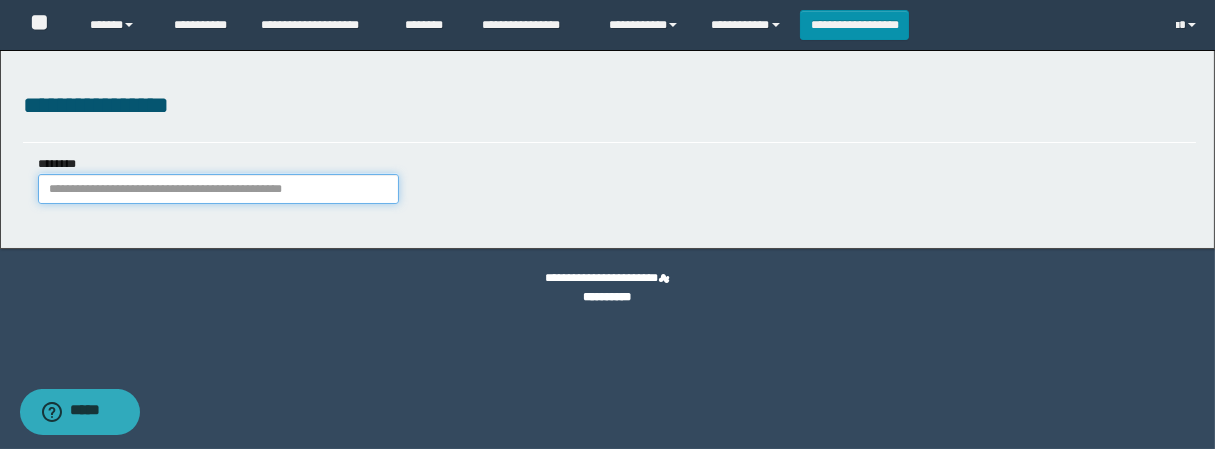 click on "********" at bounding box center (218, 189) 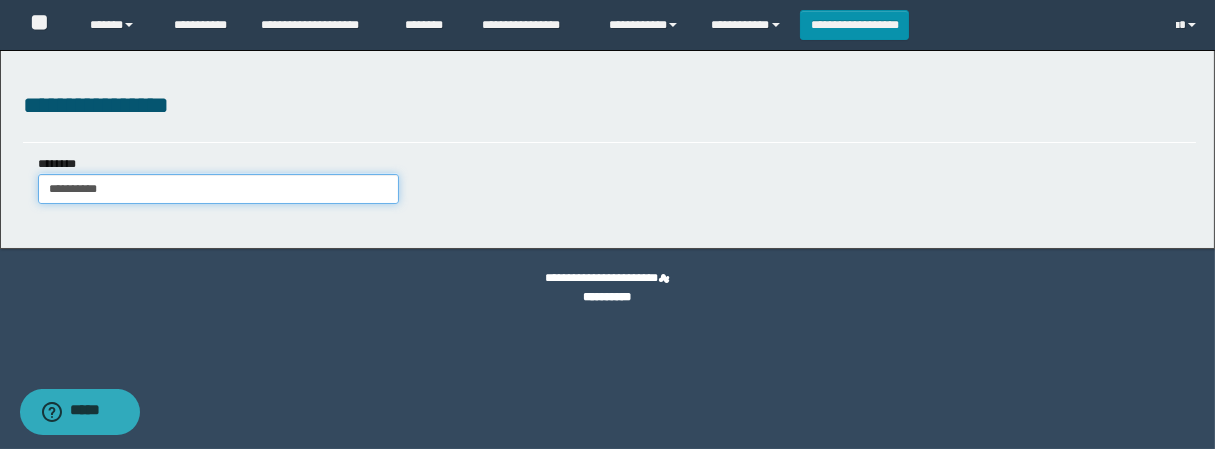 type on "**********" 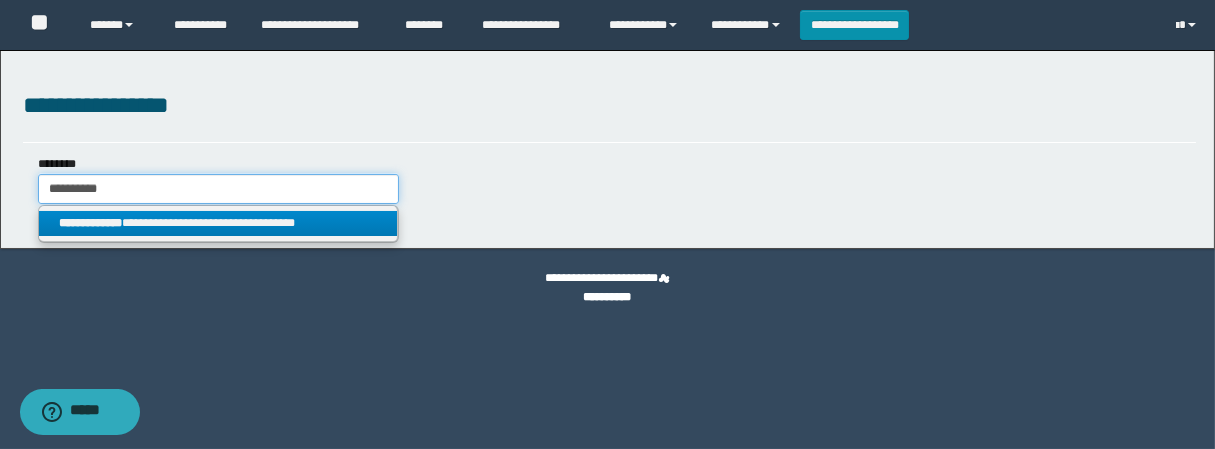 type on "**********" 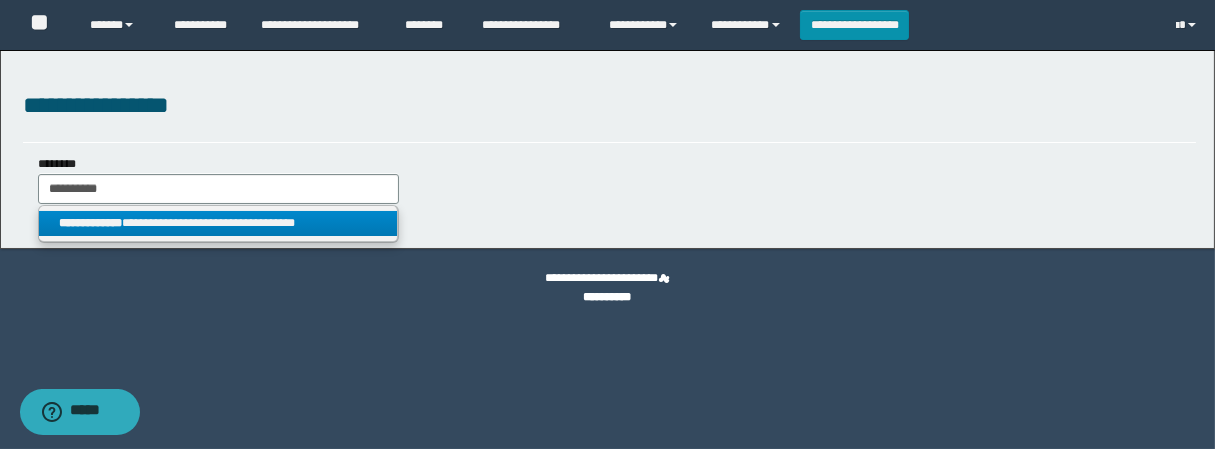 click on "**********" at bounding box center (218, 223) 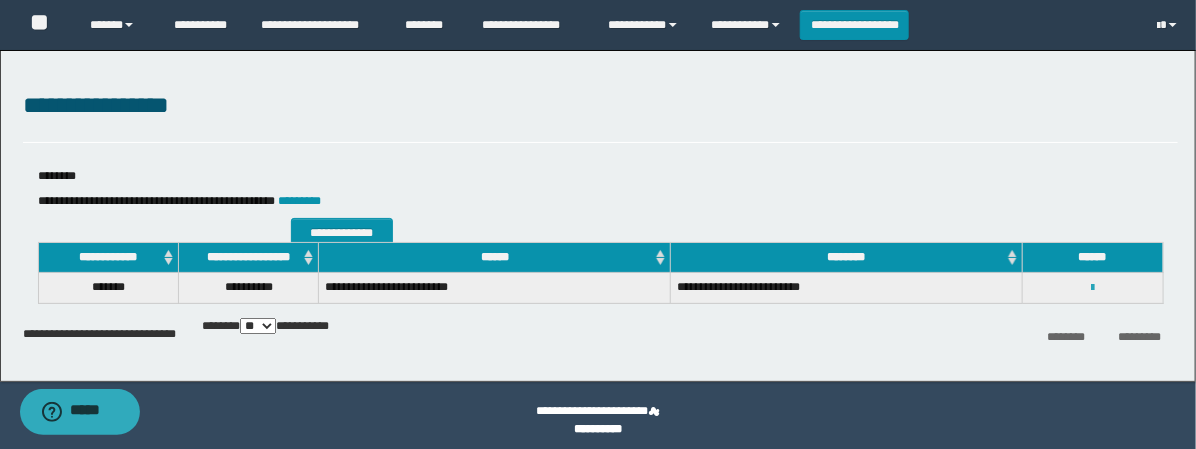 click at bounding box center (1092, 288) 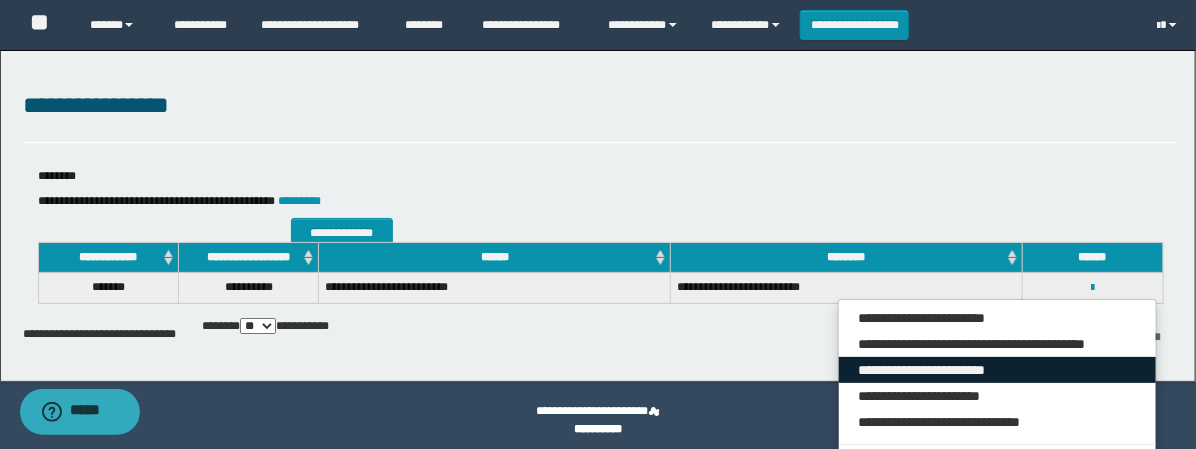 click on "**********" at bounding box center [997, 370] 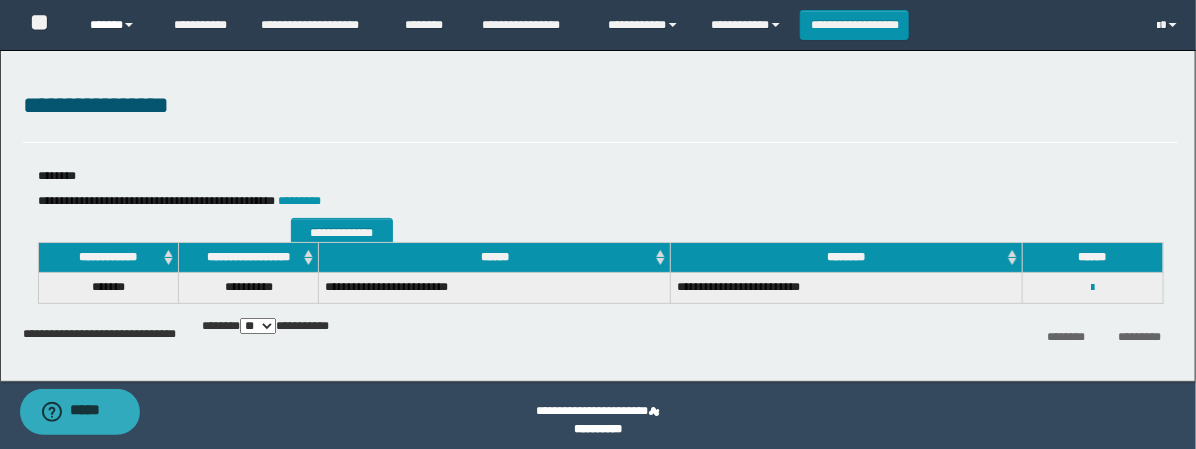 click on "******" at bounding box center [116, 25] 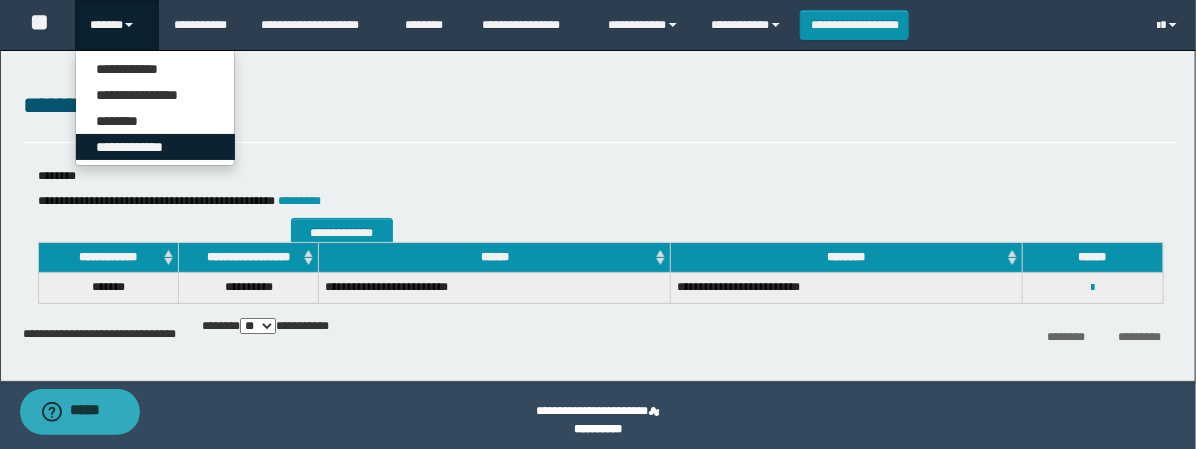 click on "**********" at bounding box center (155, 147) 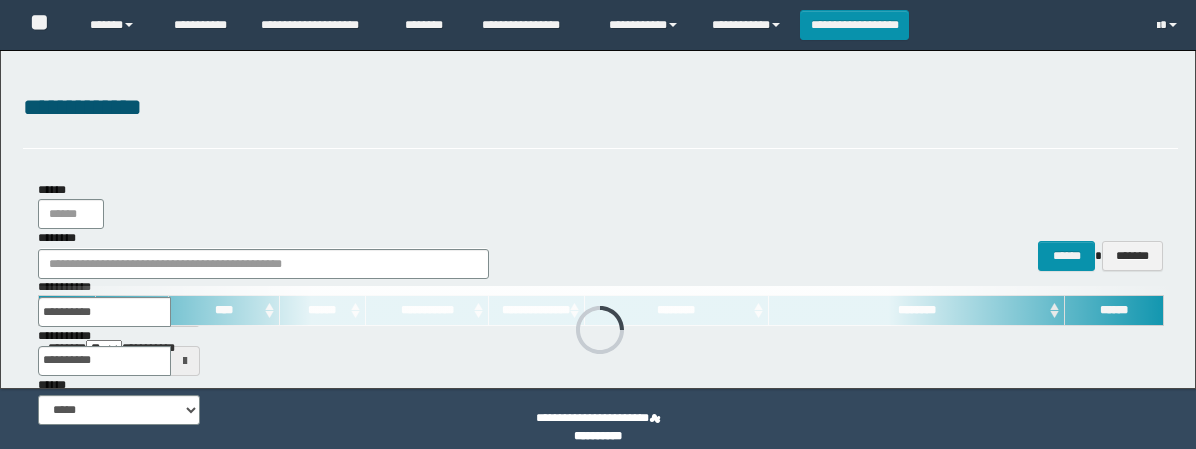 scroll, scrollTop: 0, scrollLeft: 0, axis: both 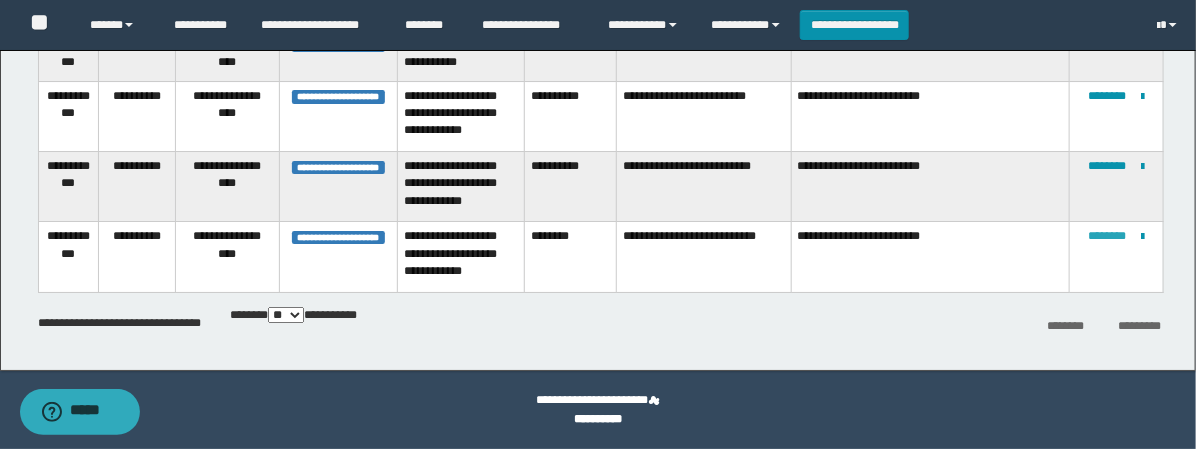click on "********" at bounding box center (1107, 236) 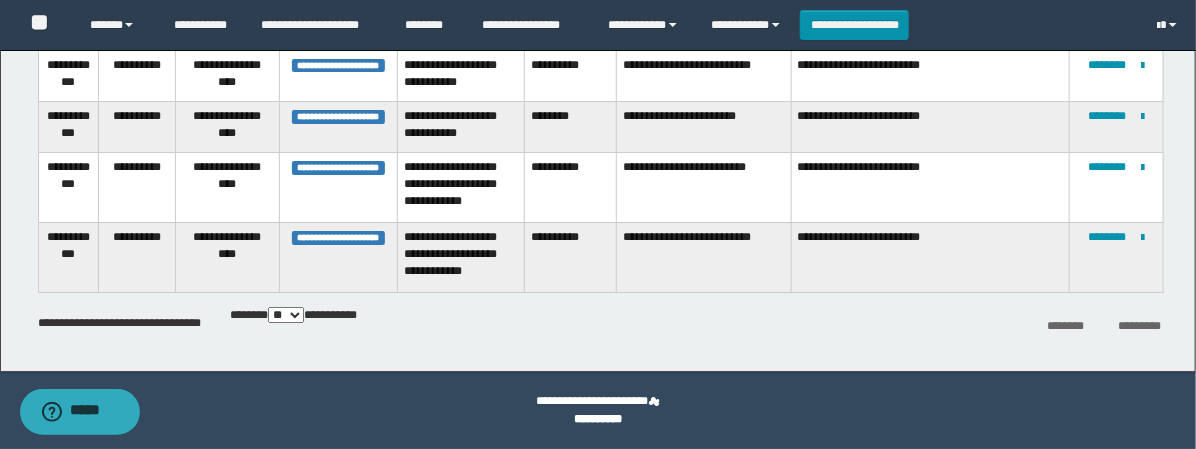 scroll, scrollTop: 2421, scrollLeft: 0, axis: vertical 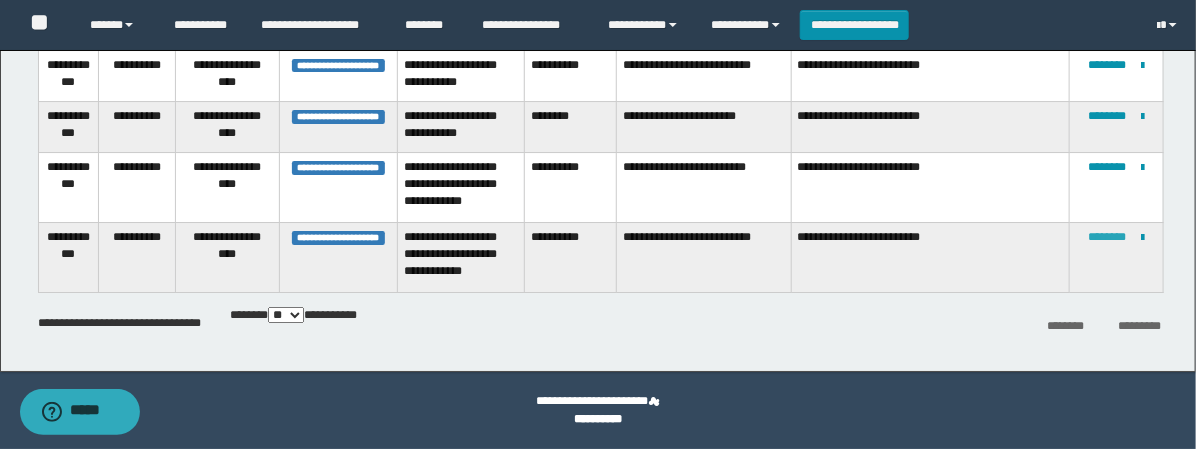 click on "********" at bounding box center [1107, 237] 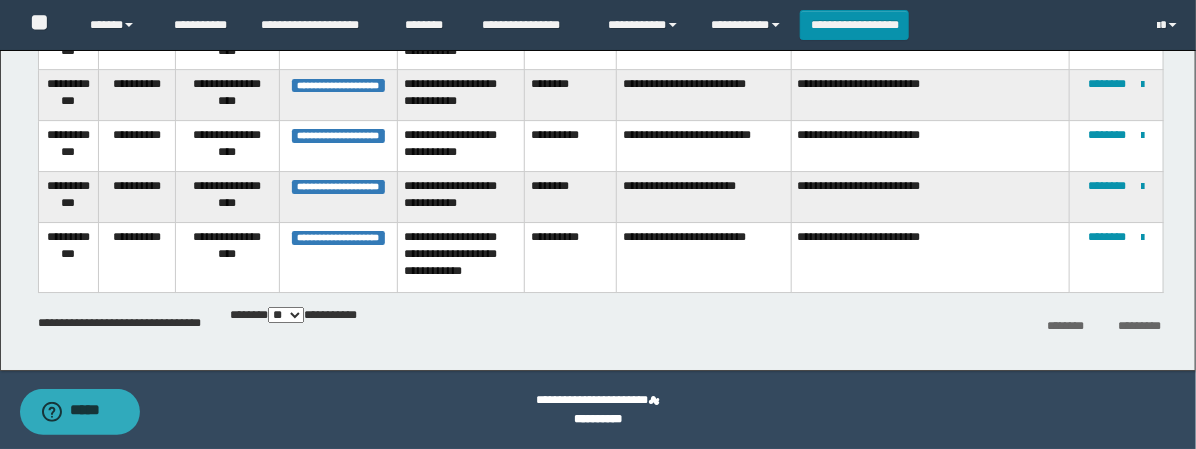 scroll, scrollTop: 2339, scrollLeft: 0, axis: vertical 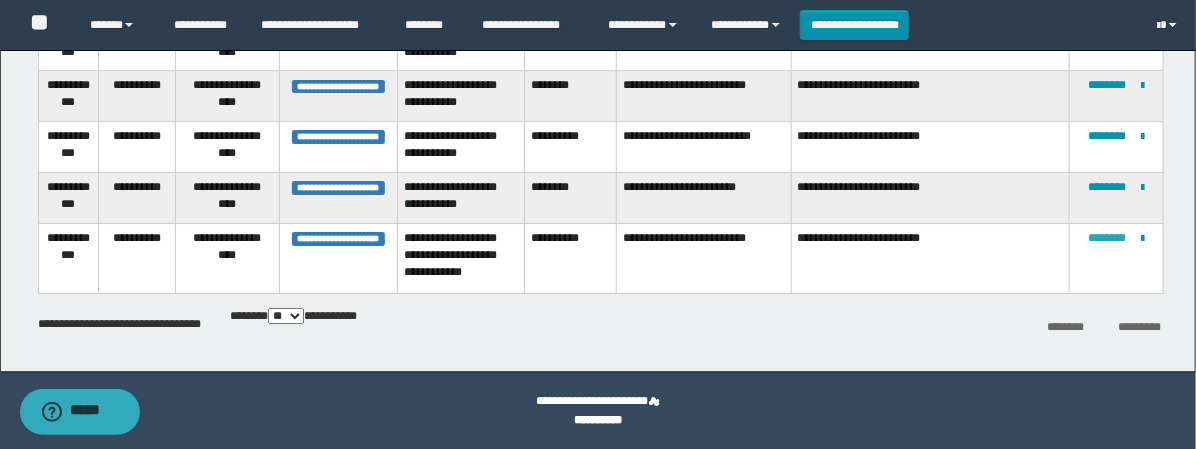 click on "********" at bounding box center (1107, 238) 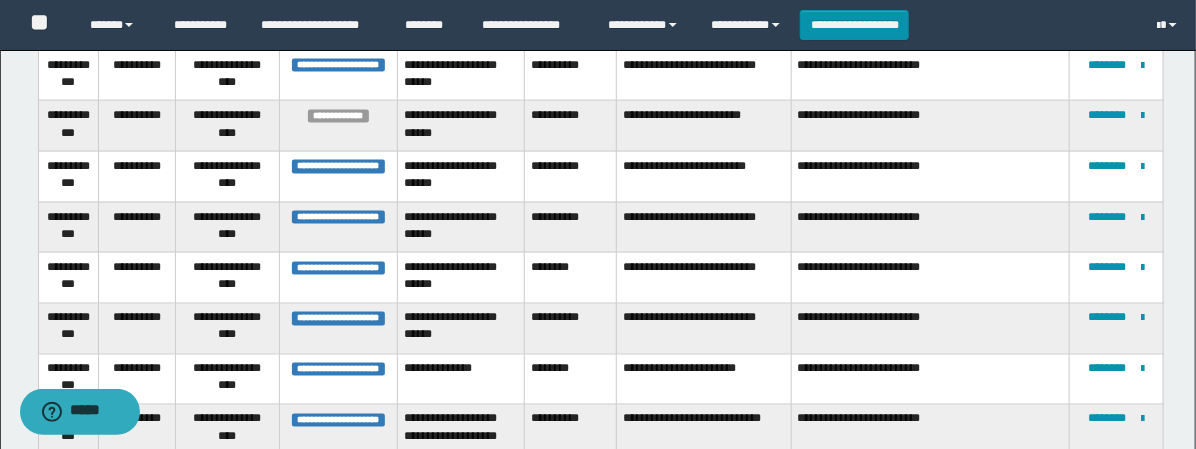 scroll, scrollTop: 814, scrollLeft: 0, axis: vertical 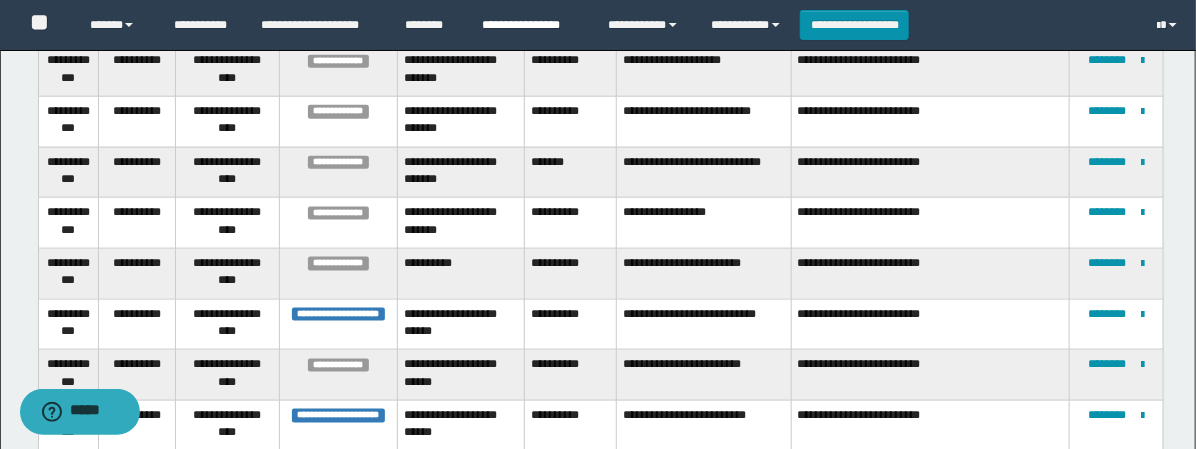 click on "**********" at bounding box center [530, 25] 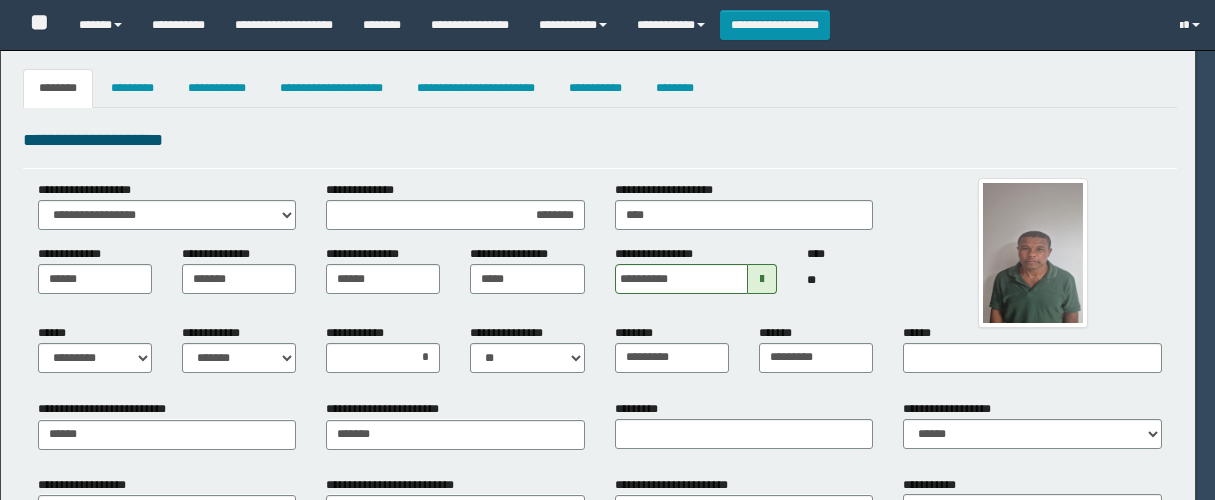 select on "*" 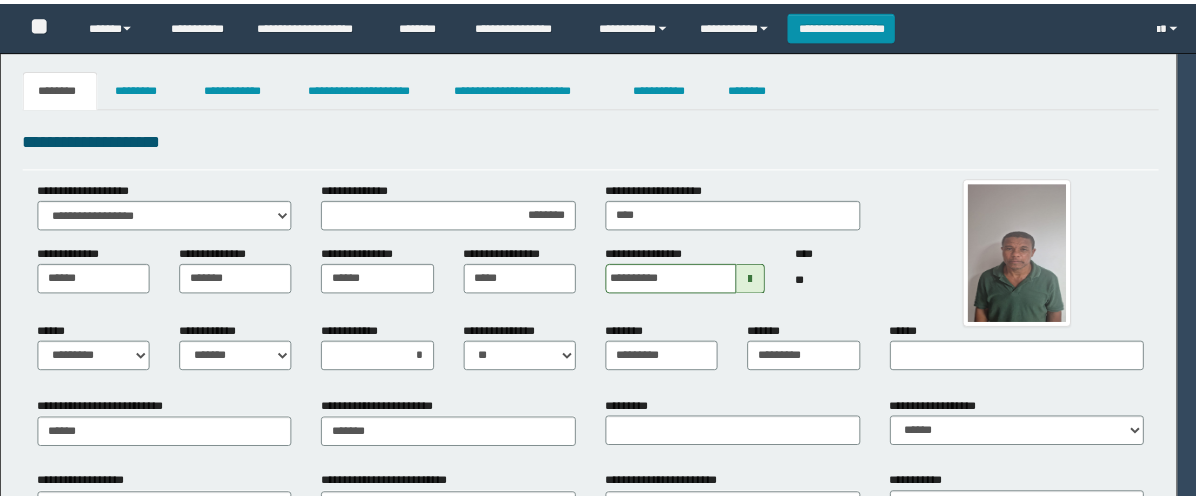 scroll, scrollTop: 0, scrollLeft: 0, axis: both 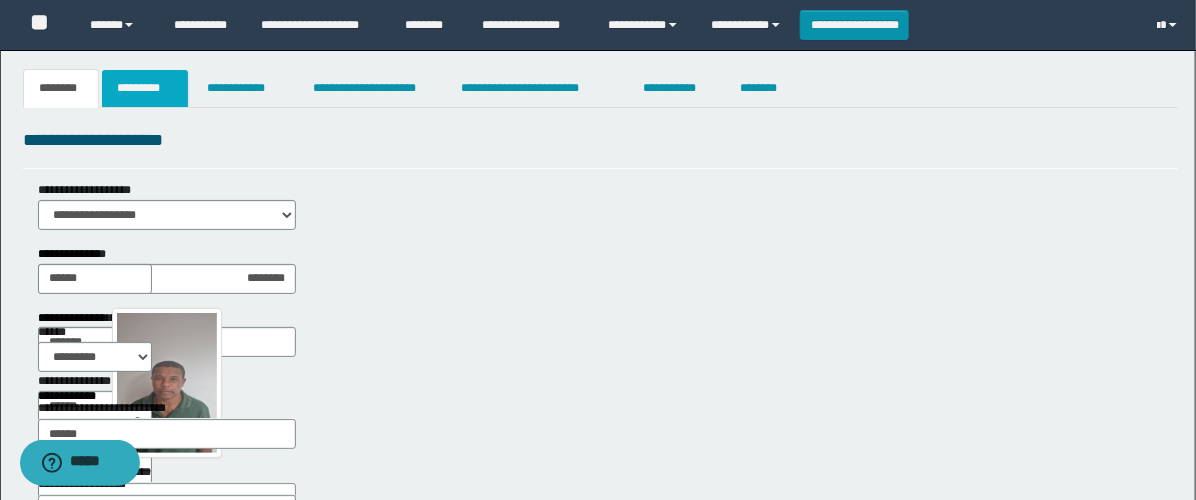 click on "*********" at bounding box center [145, 88] 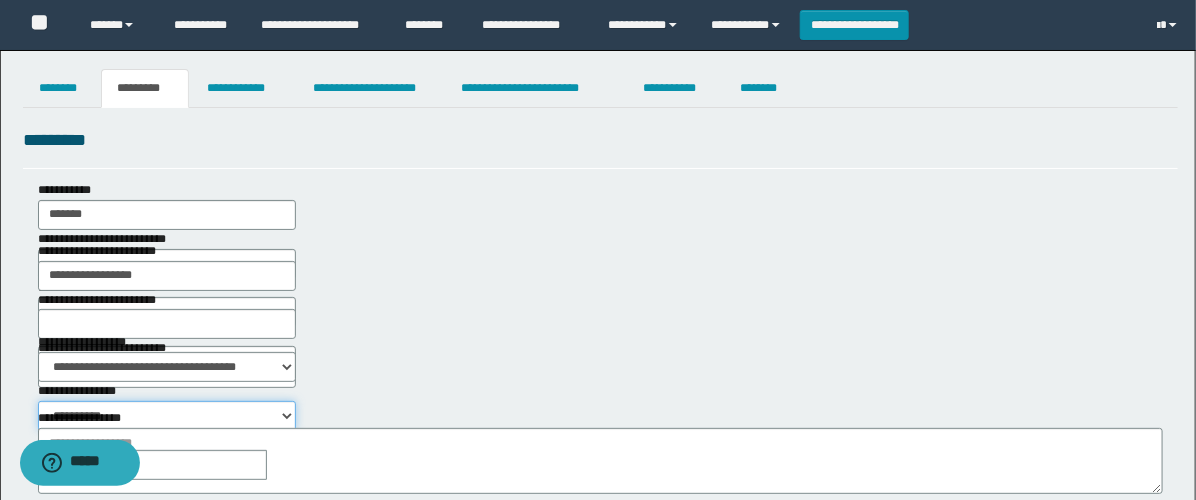 click on "**********" at bounding box center [167, 416] 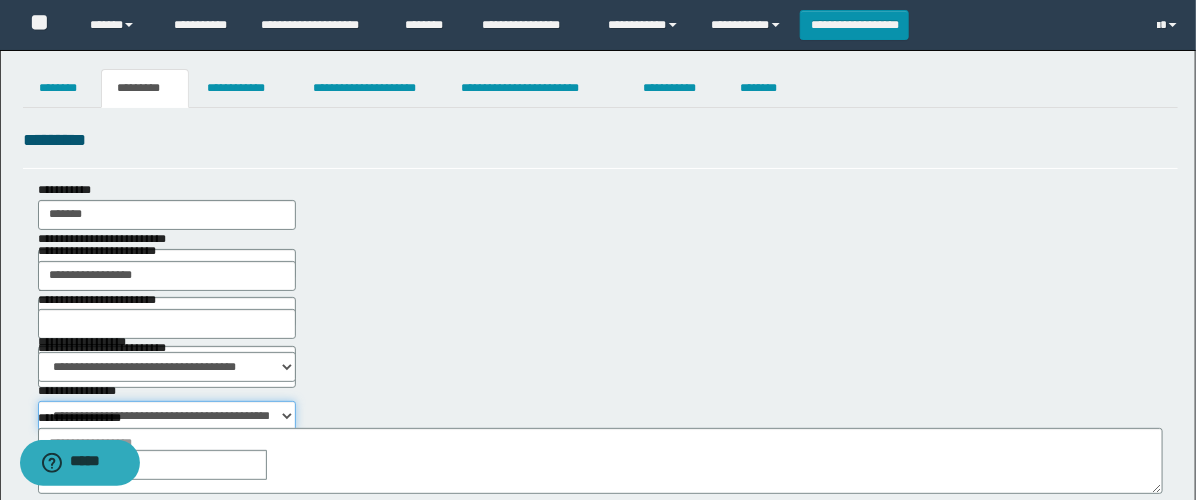 click on "**********" at bounding box center [167, 416] 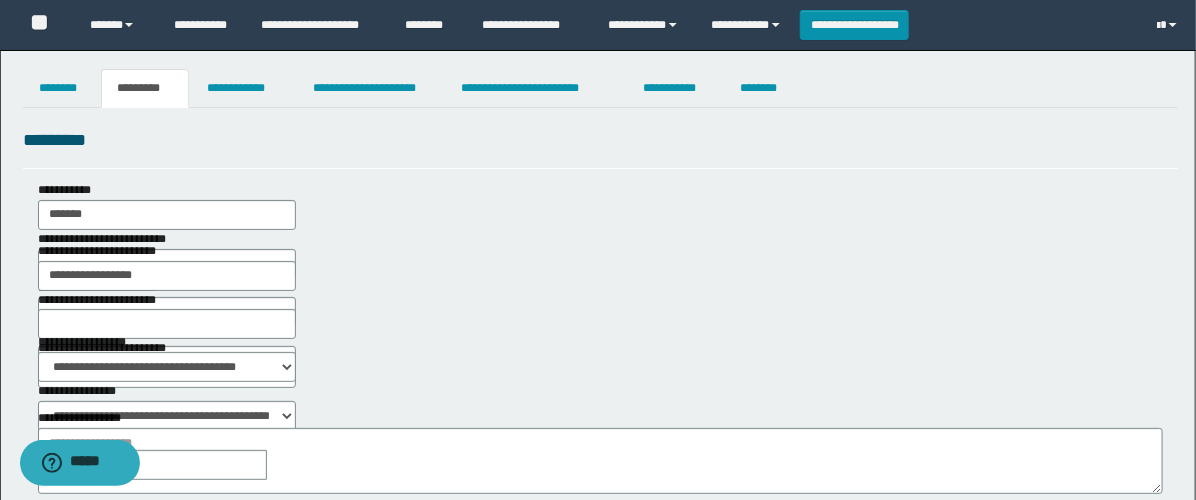 click at bounding box center (281, 465) 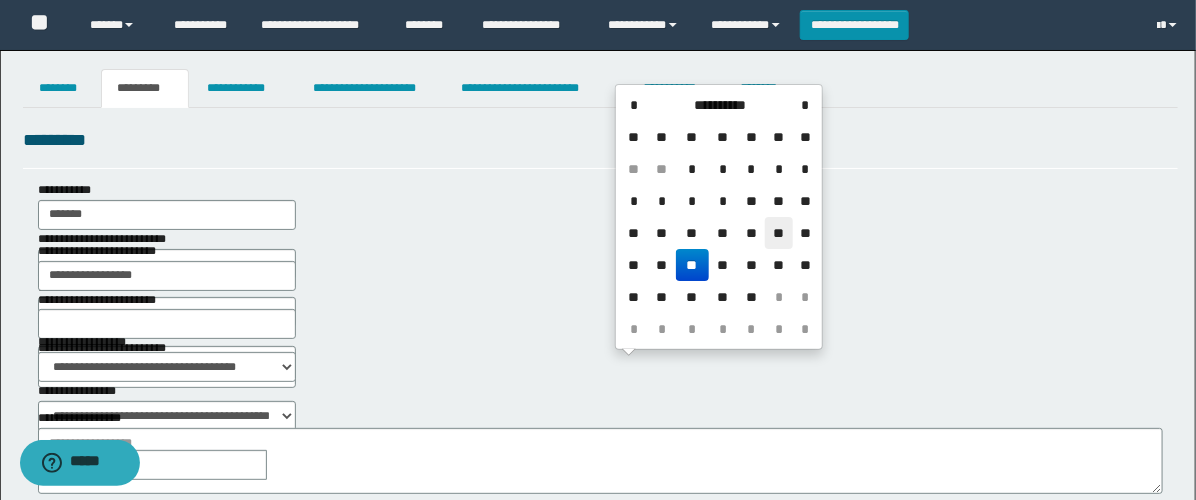 click on "**" at bounding box center [779, 233] 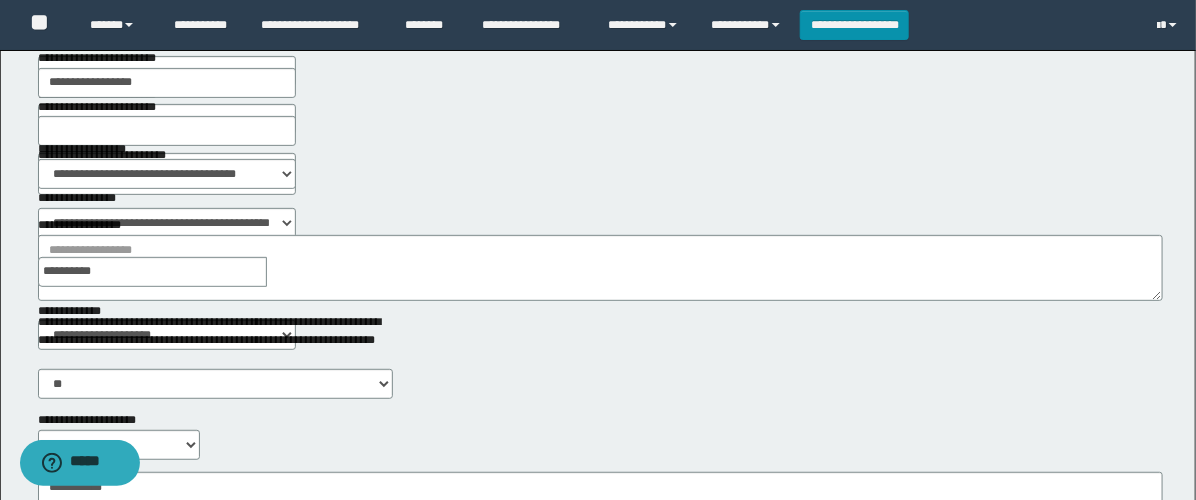 scroll, scrollTop: 222, scrollLeft: 0, axis: vertical 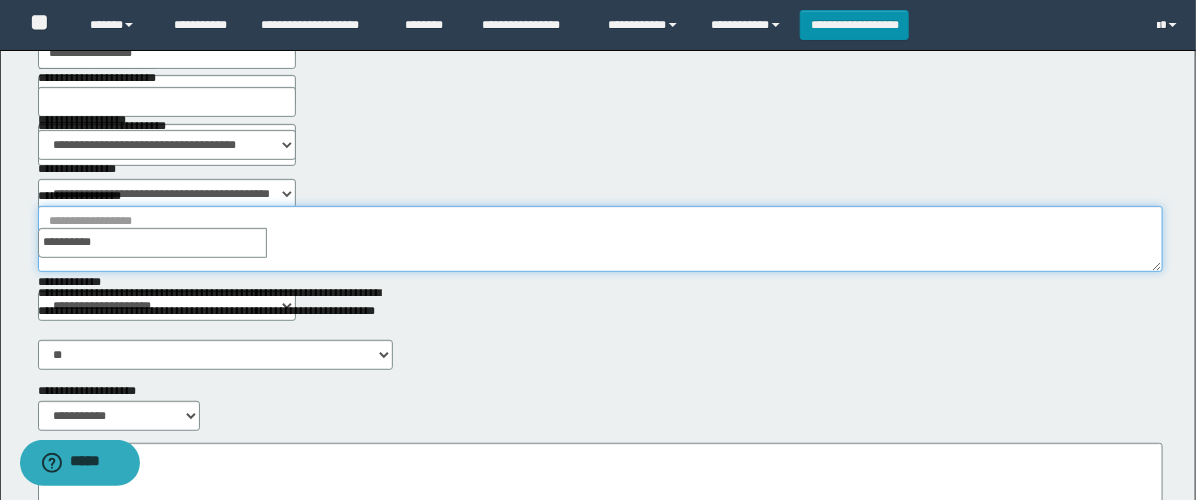 click on "**********" at bounding box center [600, 239] 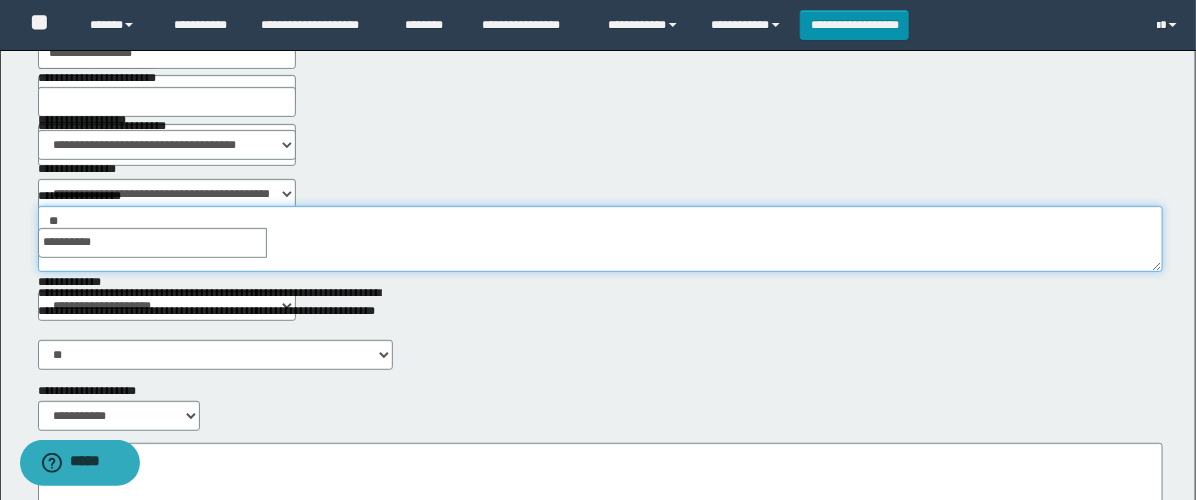 type on "*" 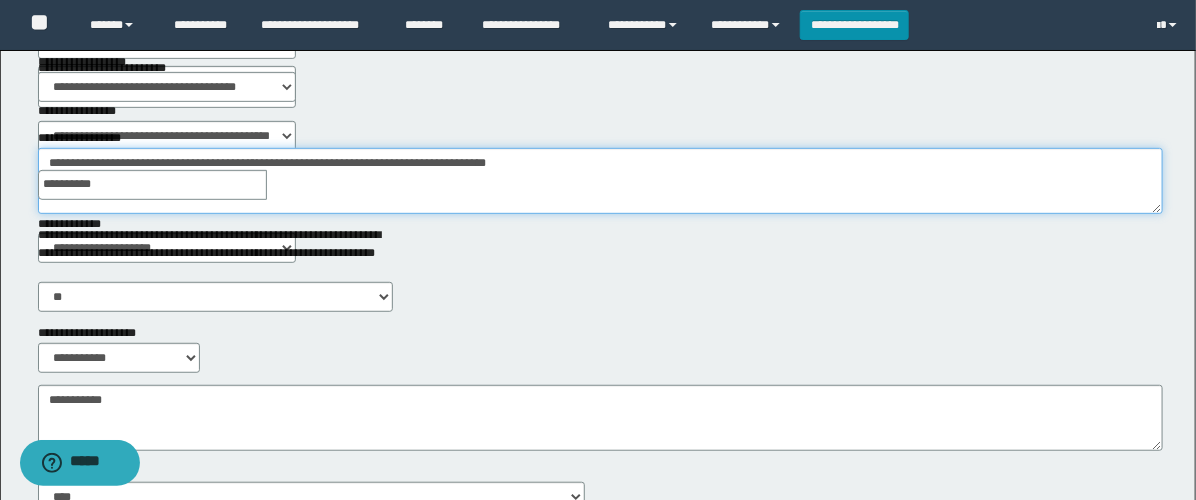 scroll, scrollTop: 333, scrollLeft: 0, axis: vertical 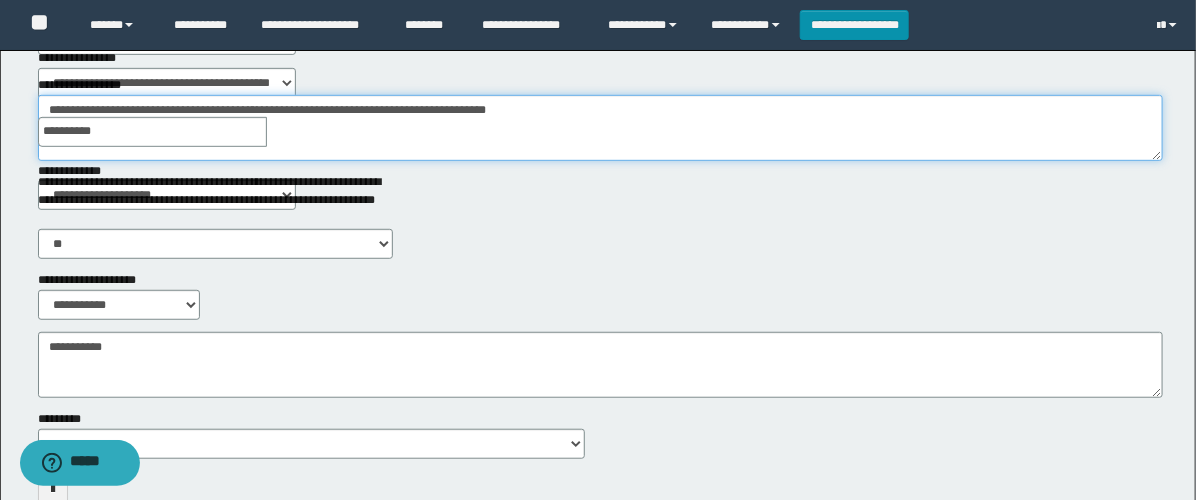 type on "**********" 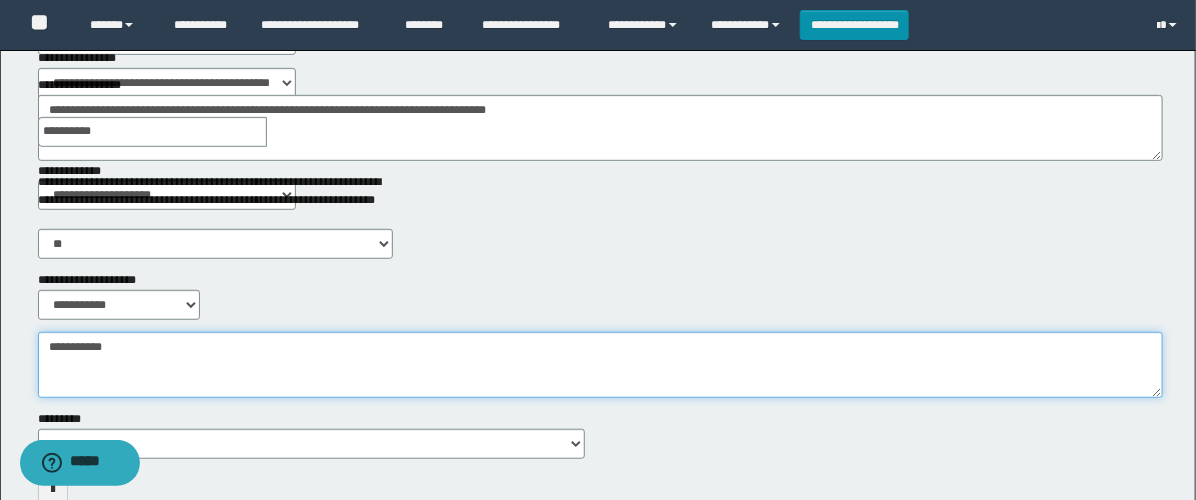 click on "**********" at bounding box center [600, 365] 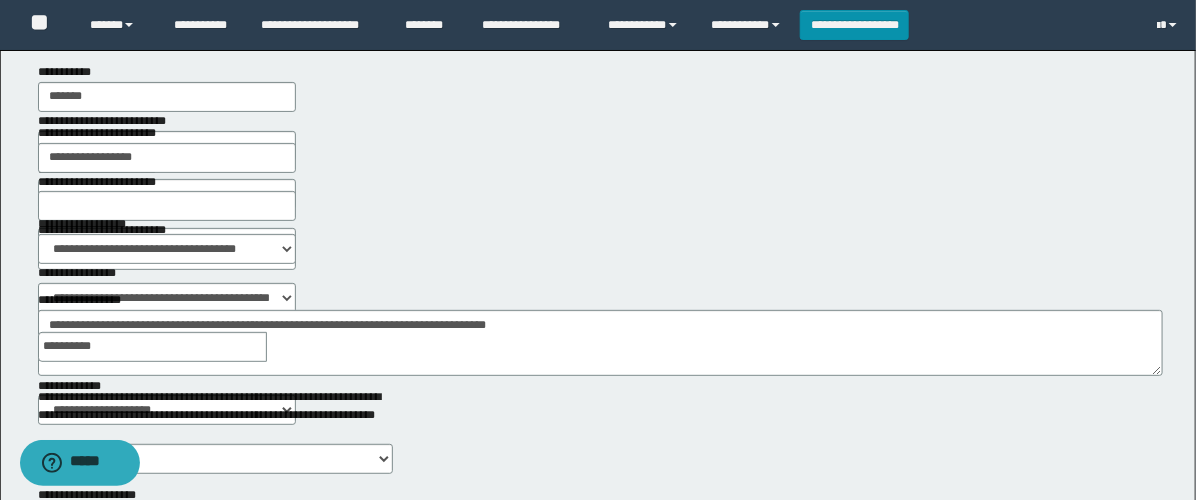 scroll, scrollTop: 0, scrollLeft: 0, axis: both 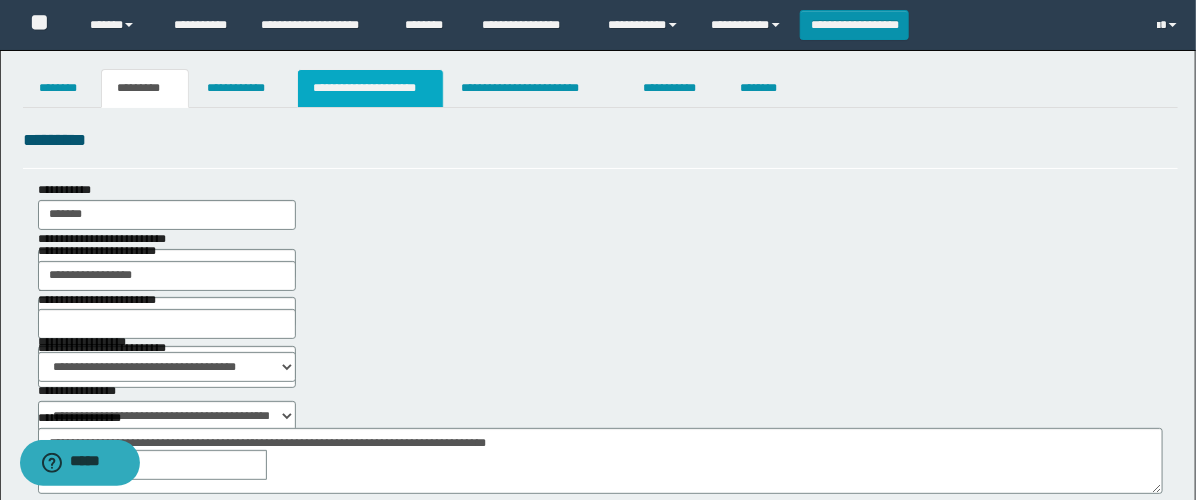 type on "**********" 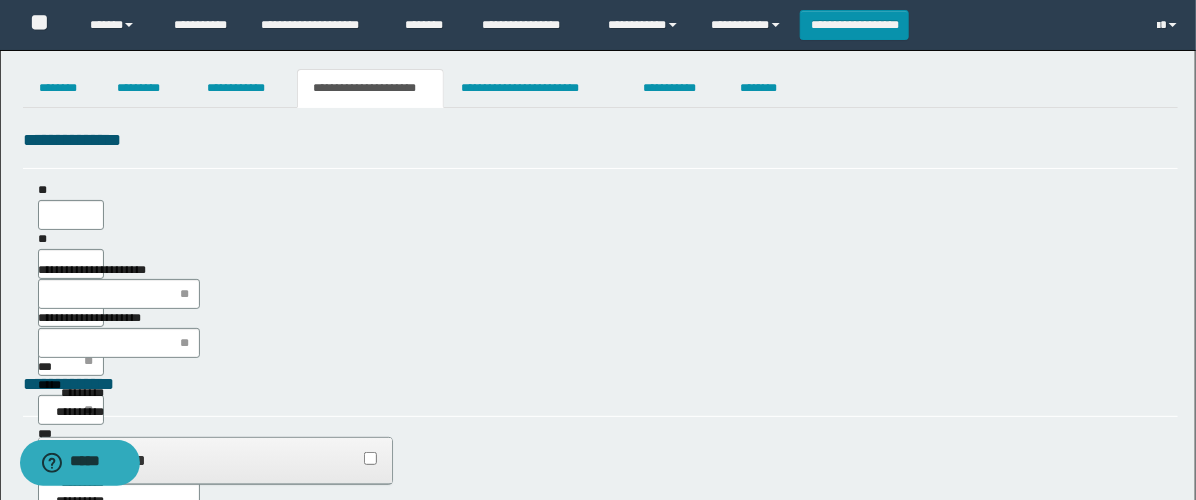 scroll, scrollTop: 0, scrollLeft: 0, axis: both 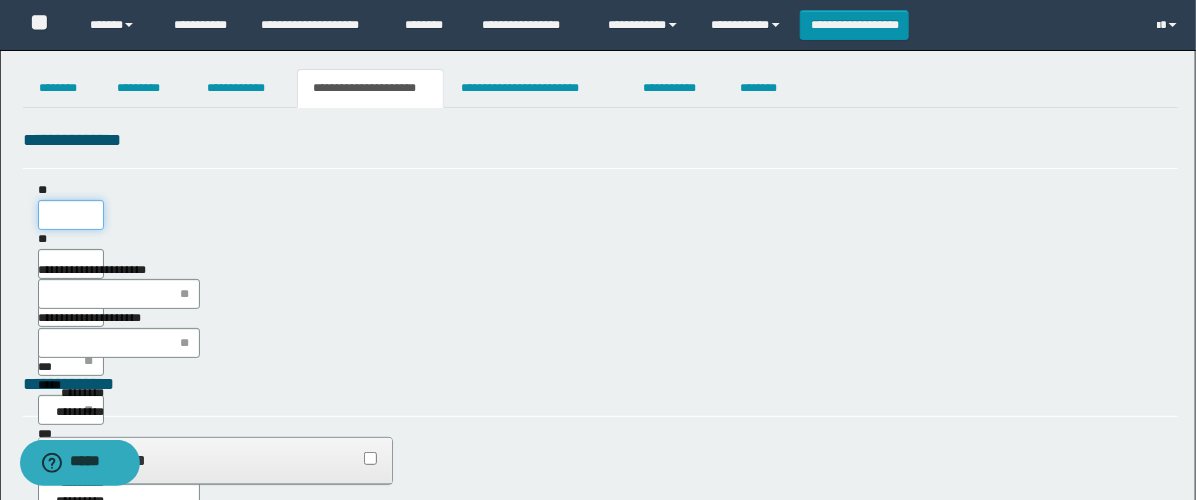 click on "**" at bounding box center [71, 215] 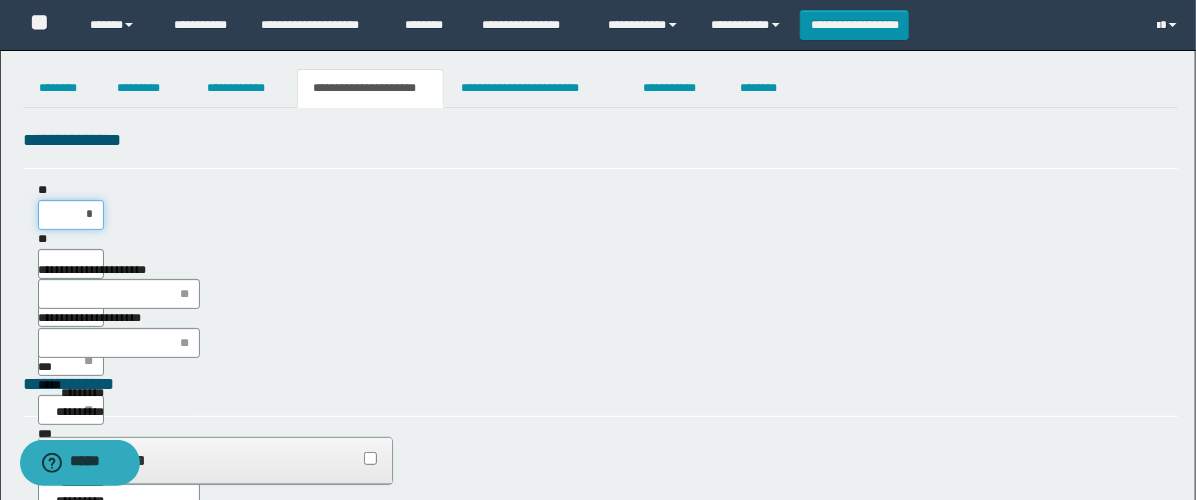 click on "*" at bounding box center [71, 215] 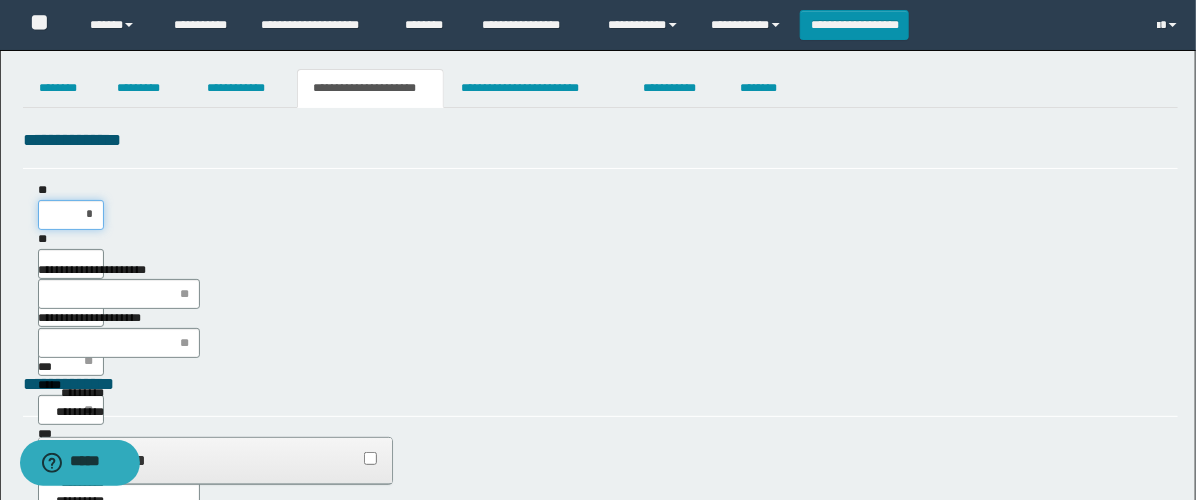 click on "*" at bounding box center (71, 215) 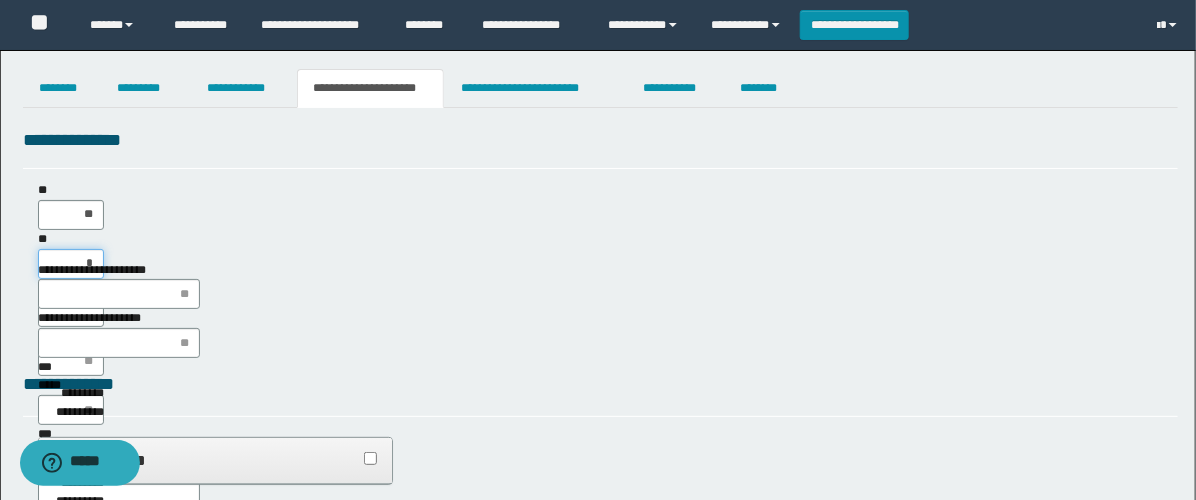 type on "**" 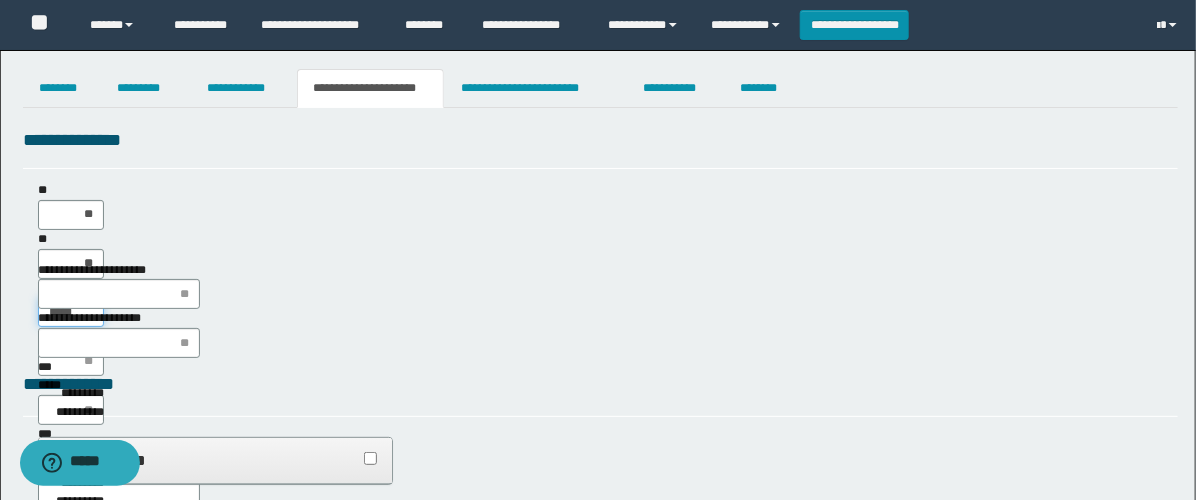 type on "******" 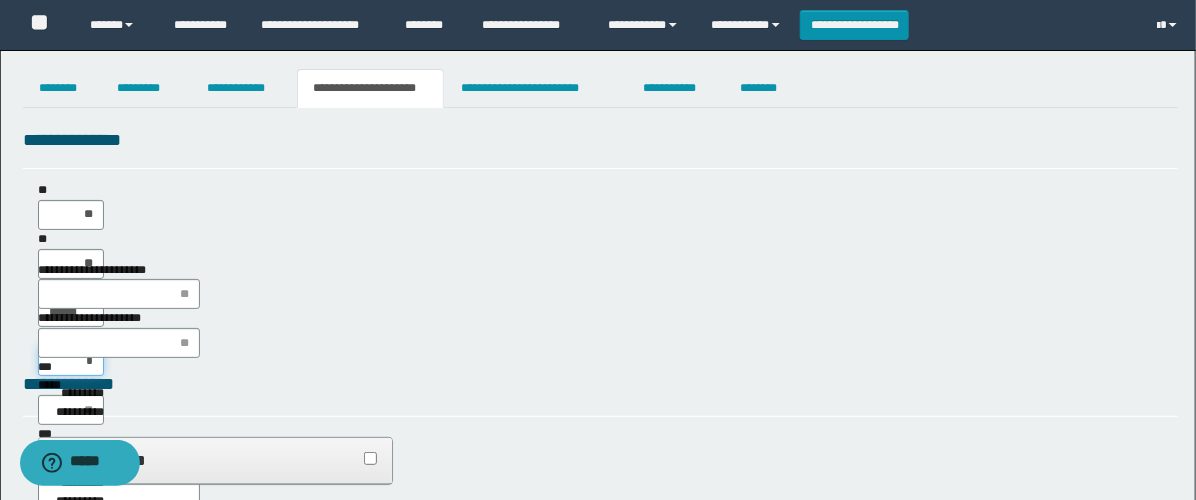 type on "**" 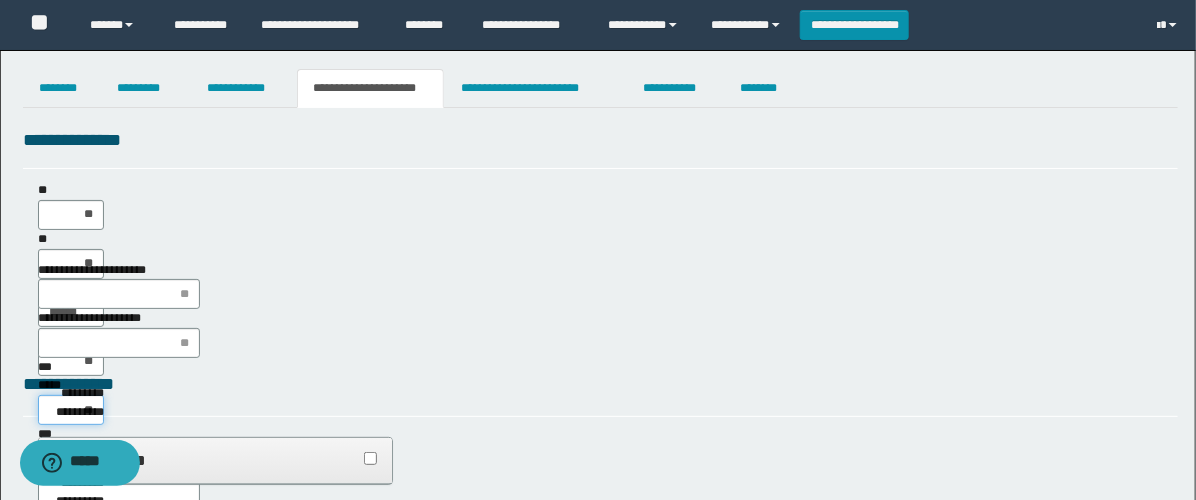 type on "***" 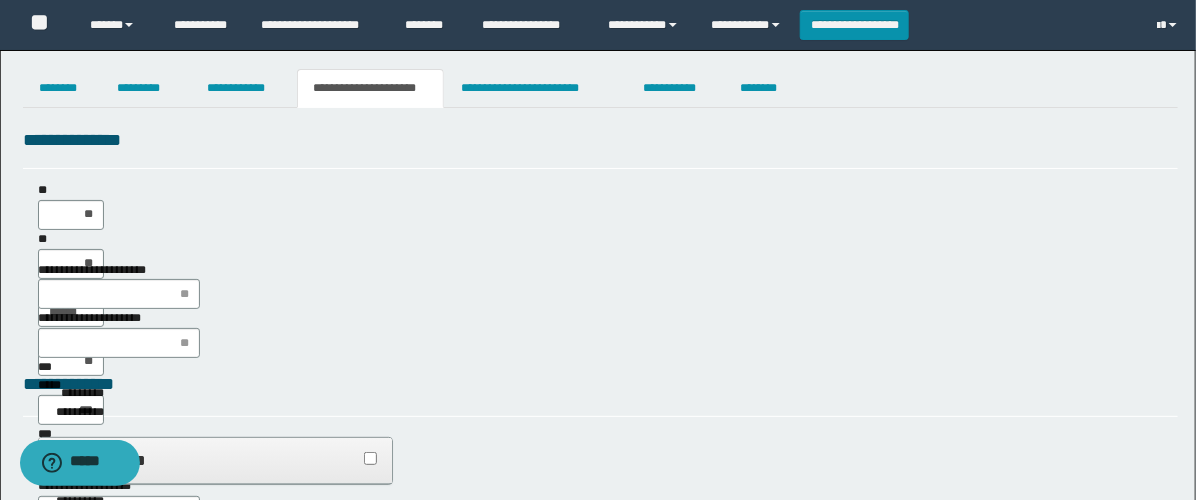type on "**" 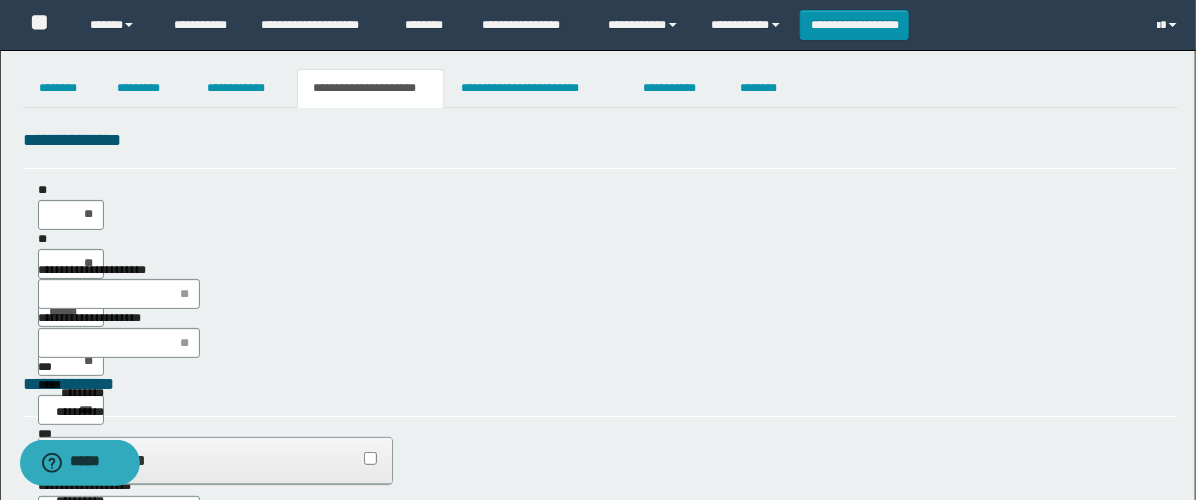 type on "**" 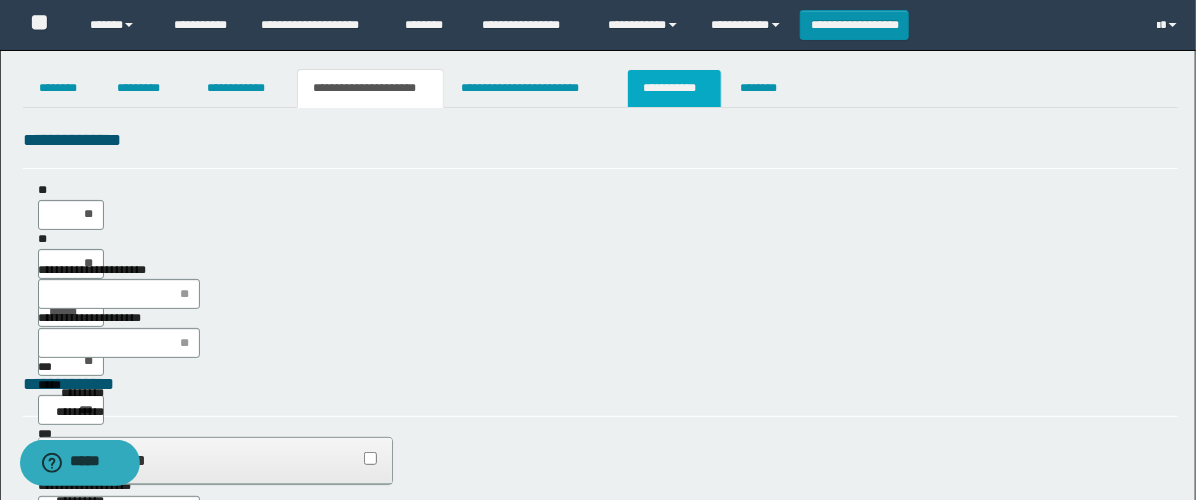 click on "**********" at bounding box center [674, 88] 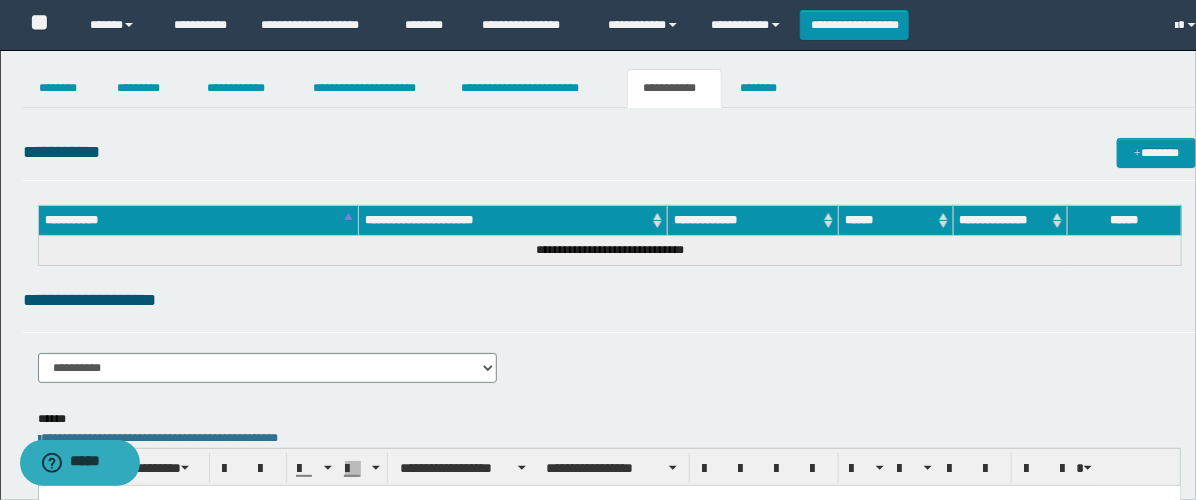 scroll, scrollTop: 0, scrollLeft: 0, axis: both 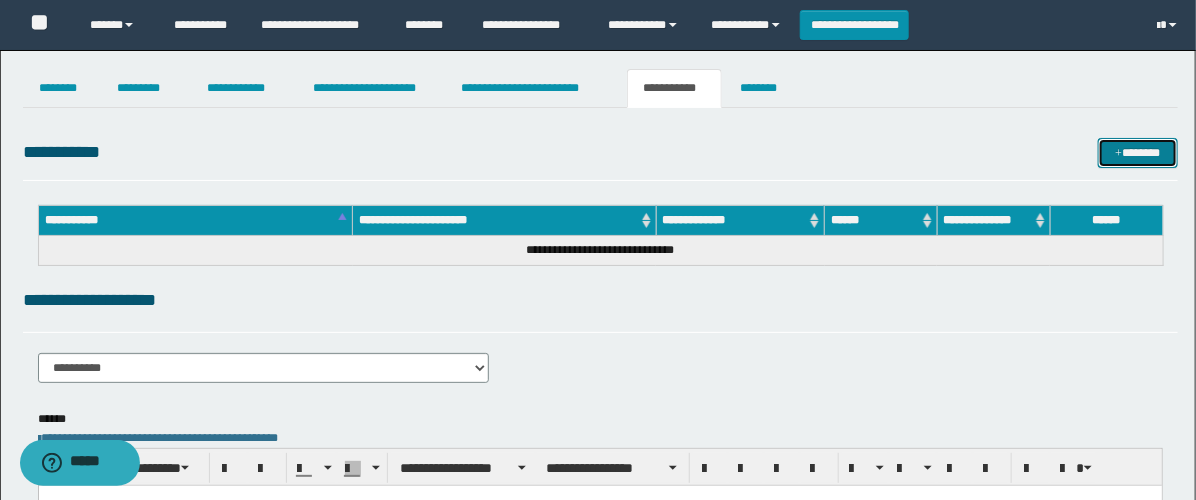 click on "*******" at bounding box center (1138, 153) 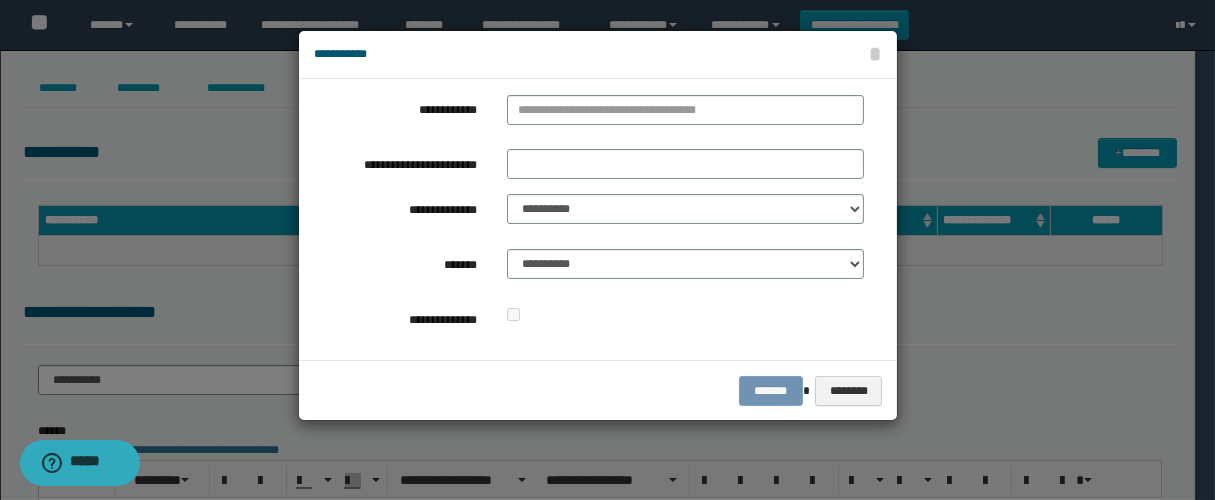 click at bounding box center [685, 114] 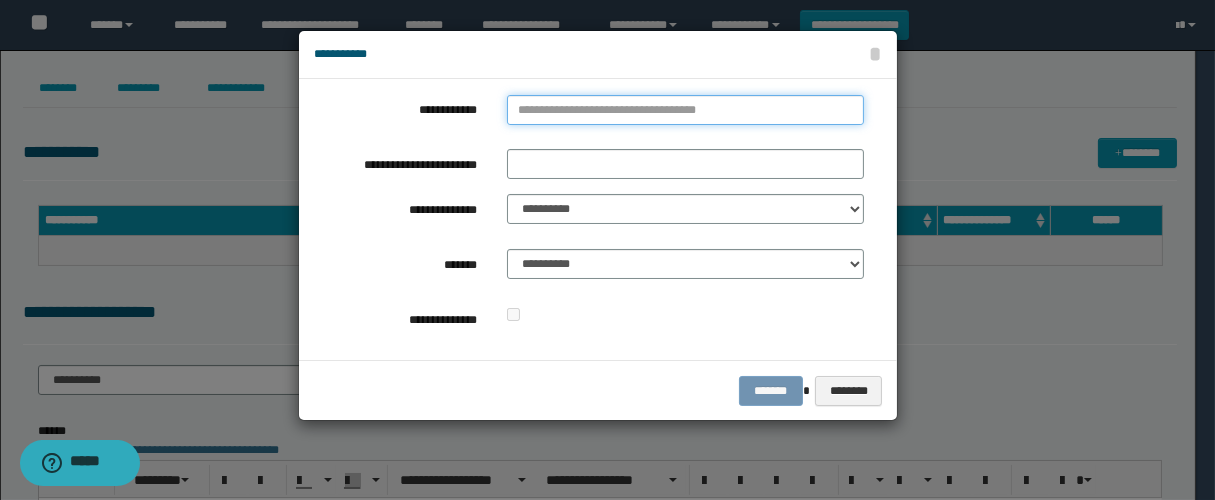 click on "**********" at bounding box center [685, 110] 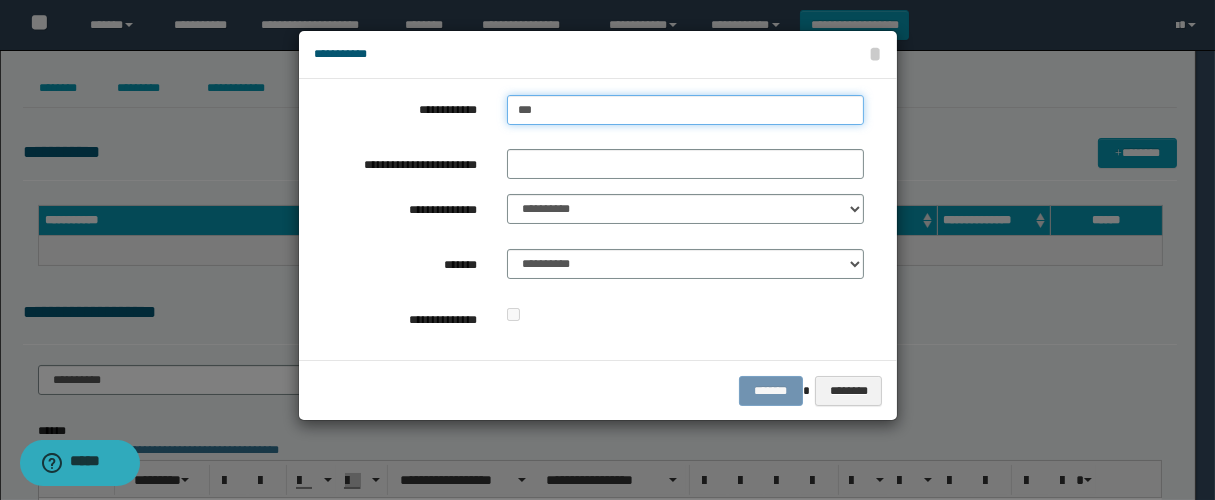 type on "****" 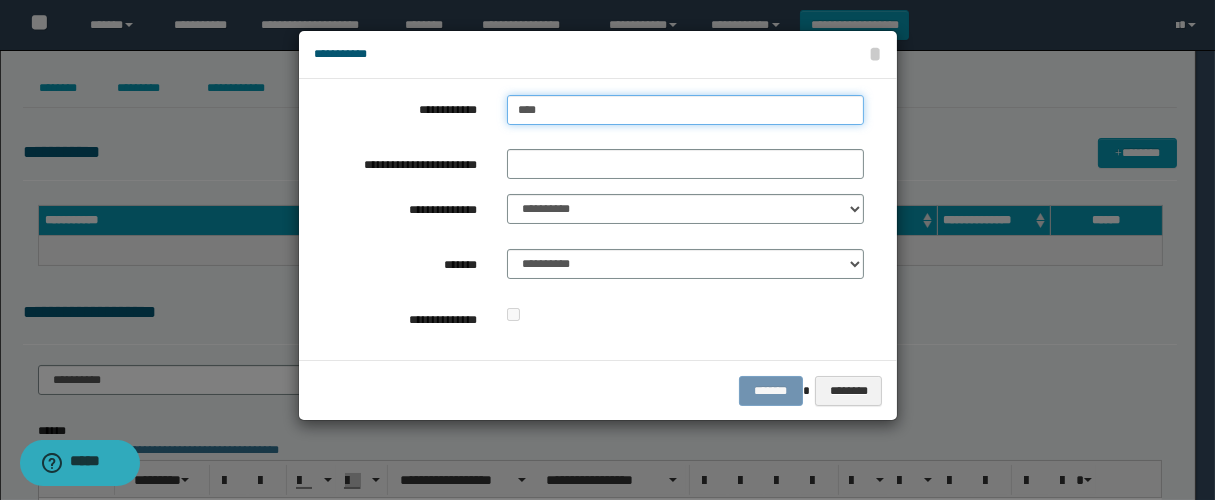 type on "****" 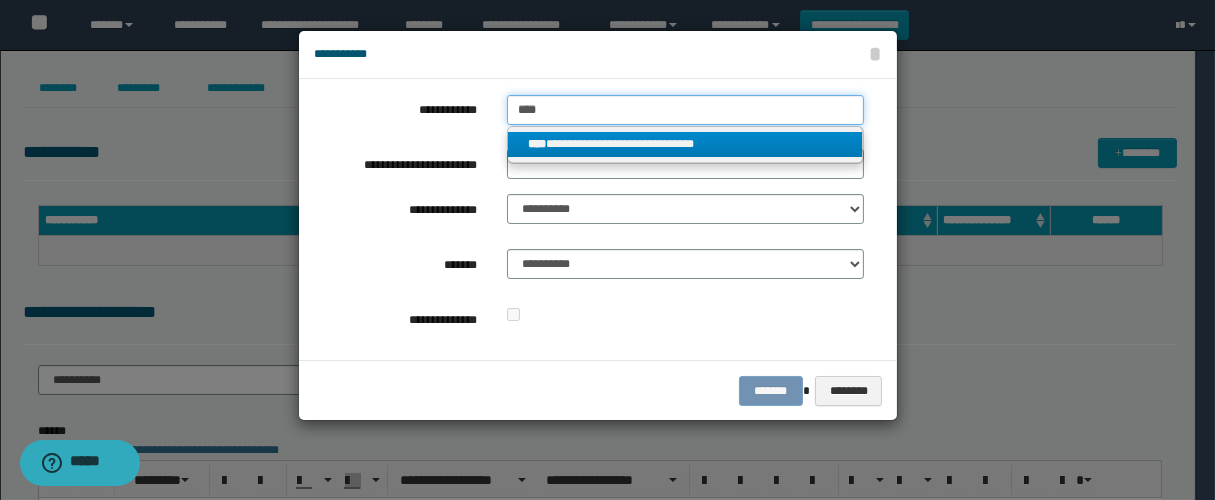 type on "****" 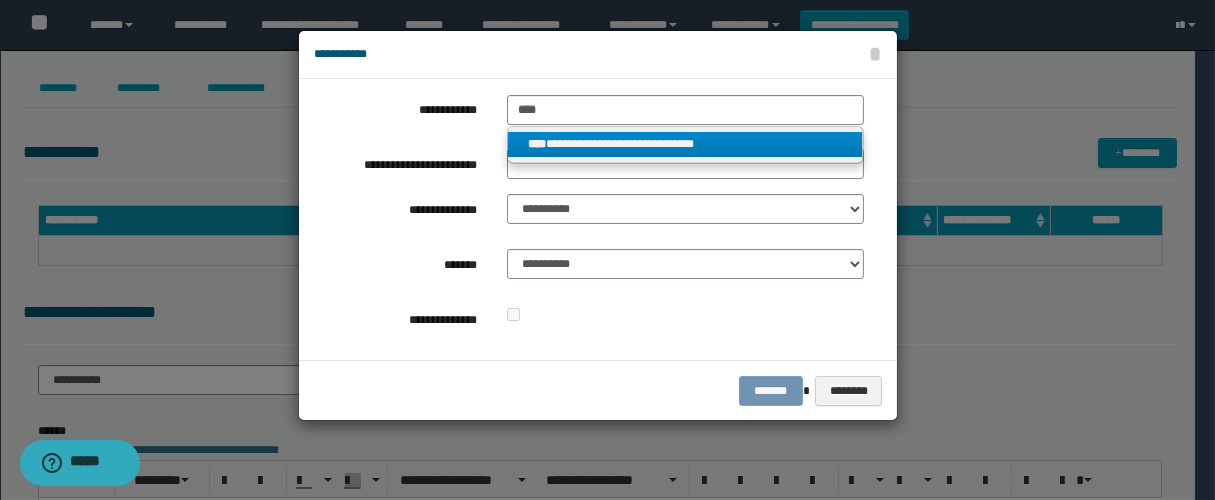 click on "**********" at bounding box center (685, 144) 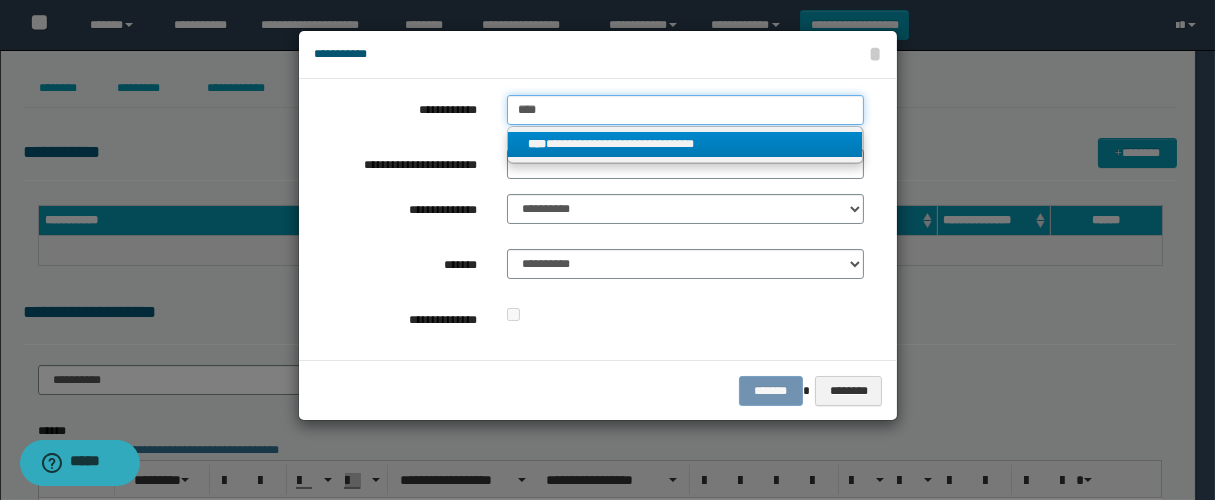 type 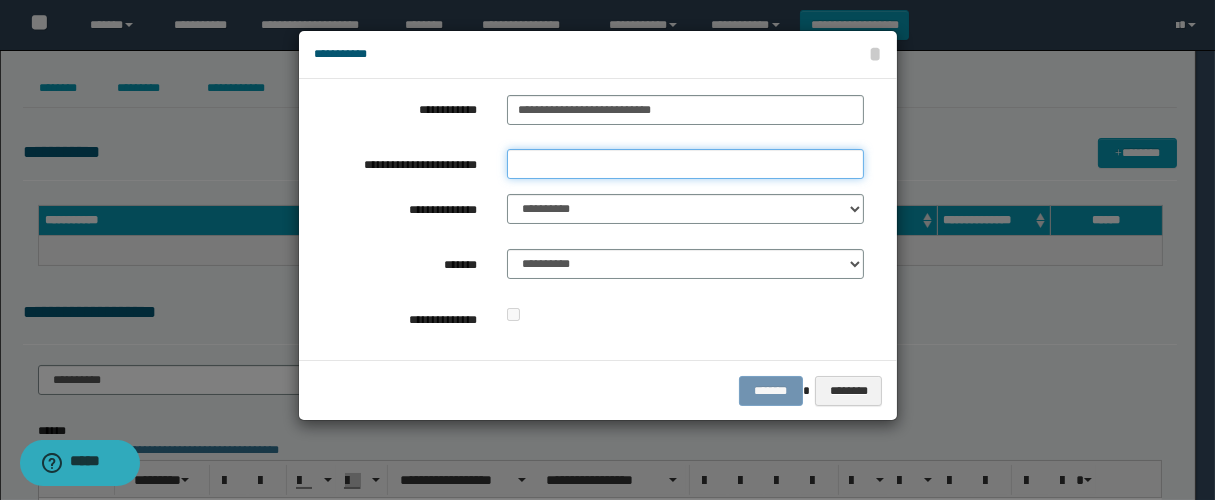 click on "**********" at bounding box center [685, 164] 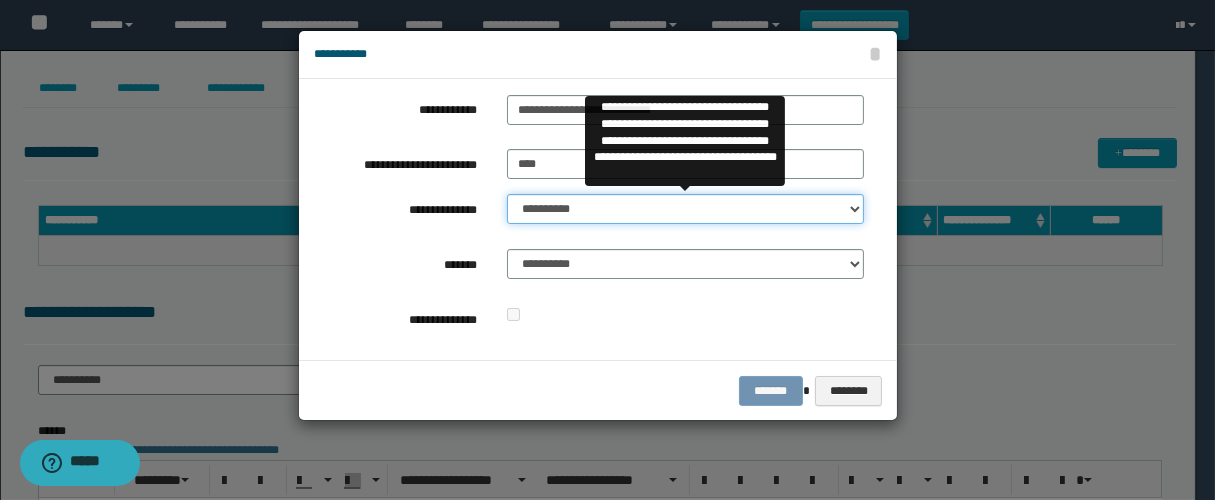 click on "**********" at bounding box center (685, 209) 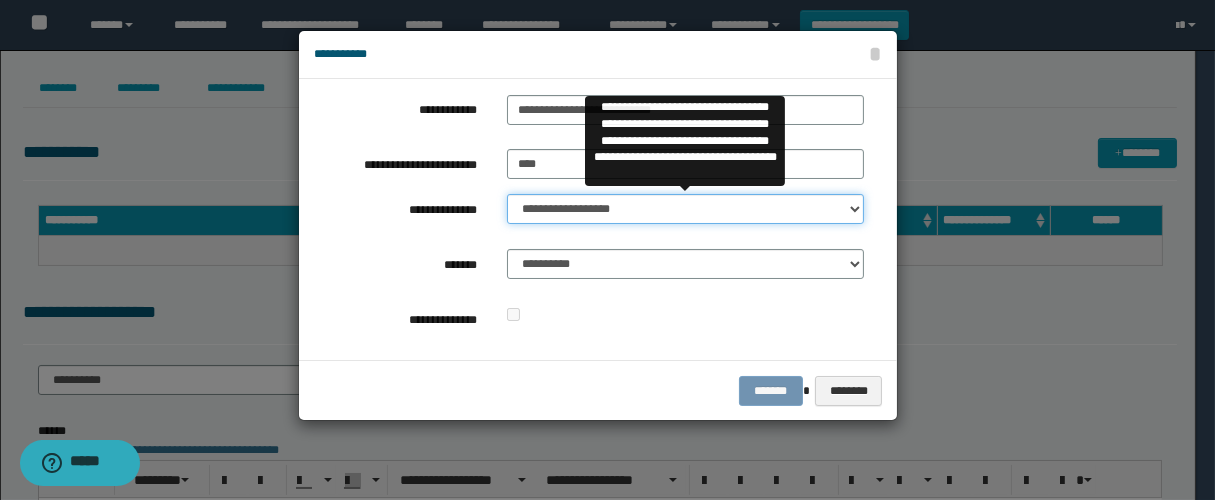 click on "**********" at bounding box center (685, 209) 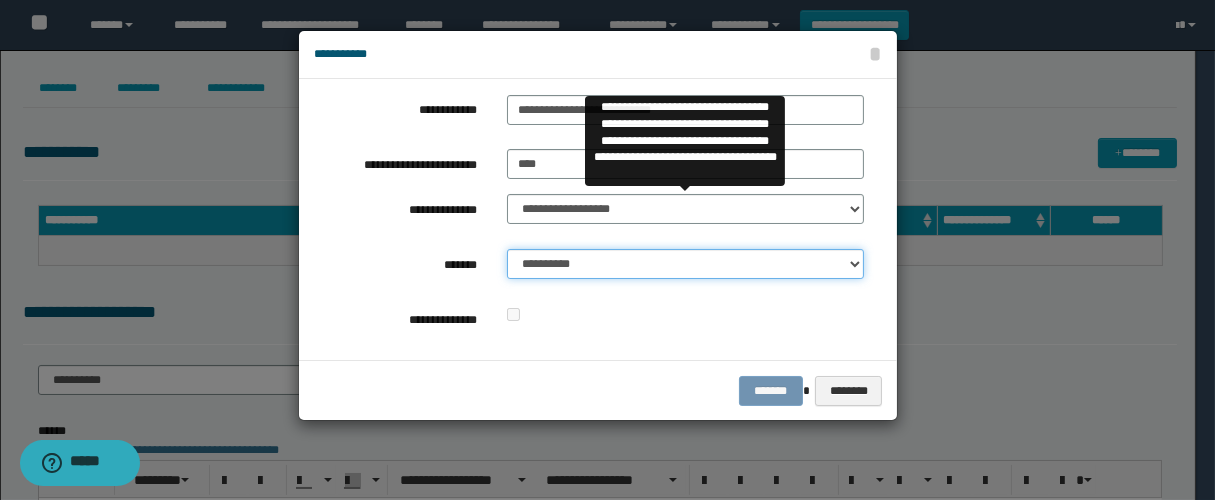 drag, startPoint x: 597, startPoint y: 269, endPoint x: 608, endPoint y: 272, distance: 11.401754 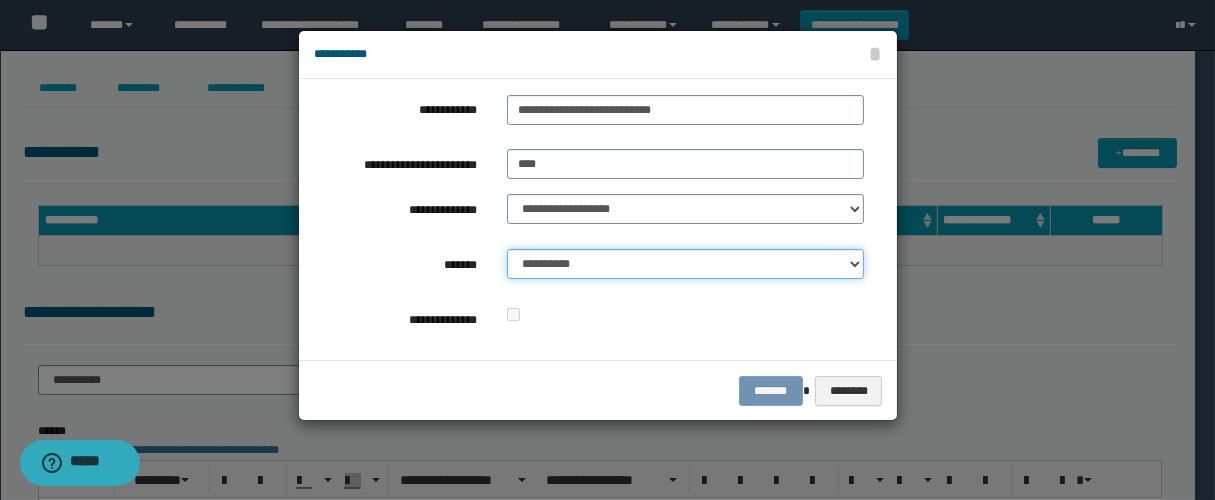 select on "*" 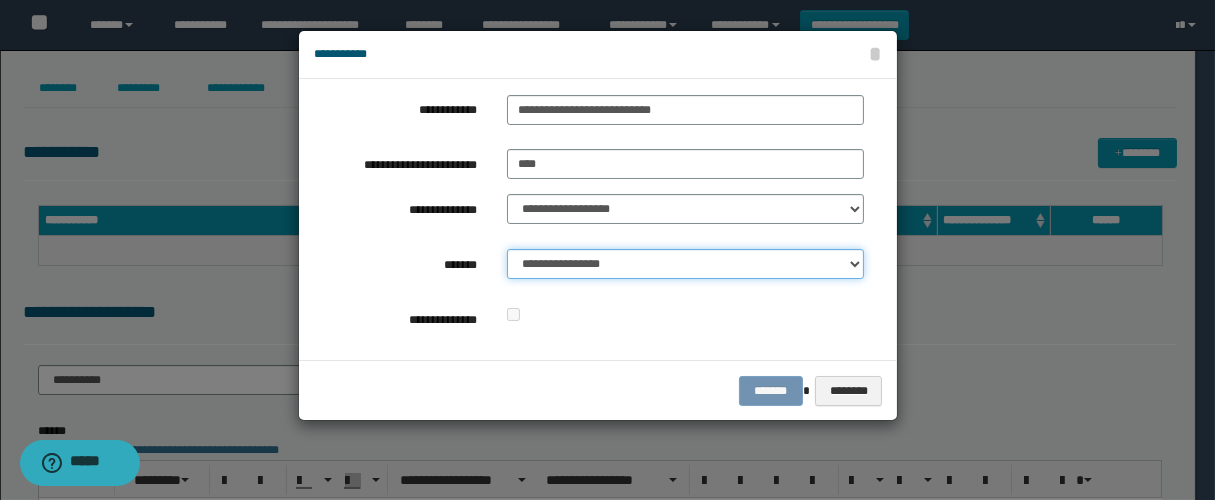 click on "**********" at bounding box center [685, 264] 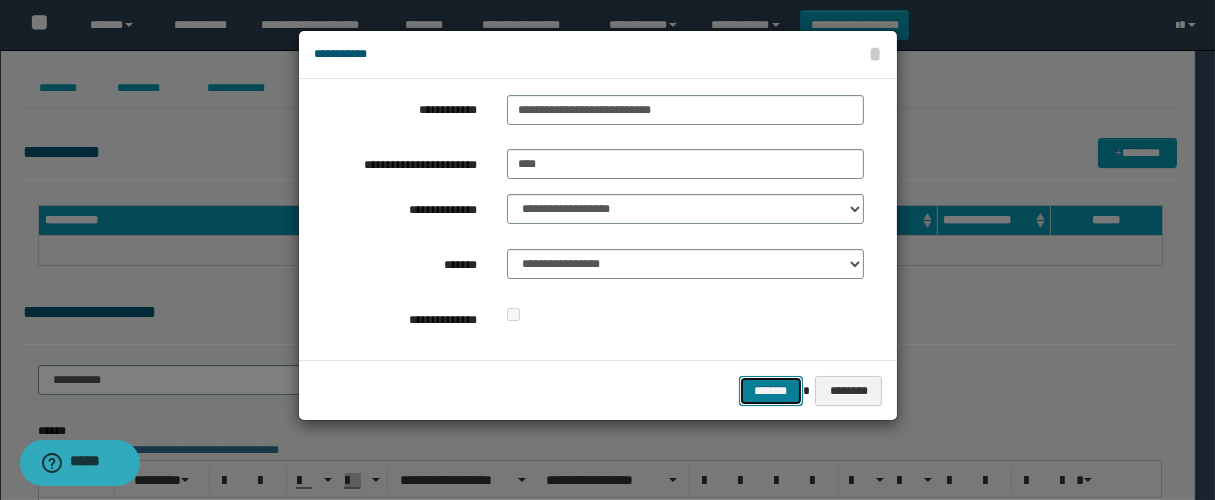 click on "*******" at bounding box center (771, 391) 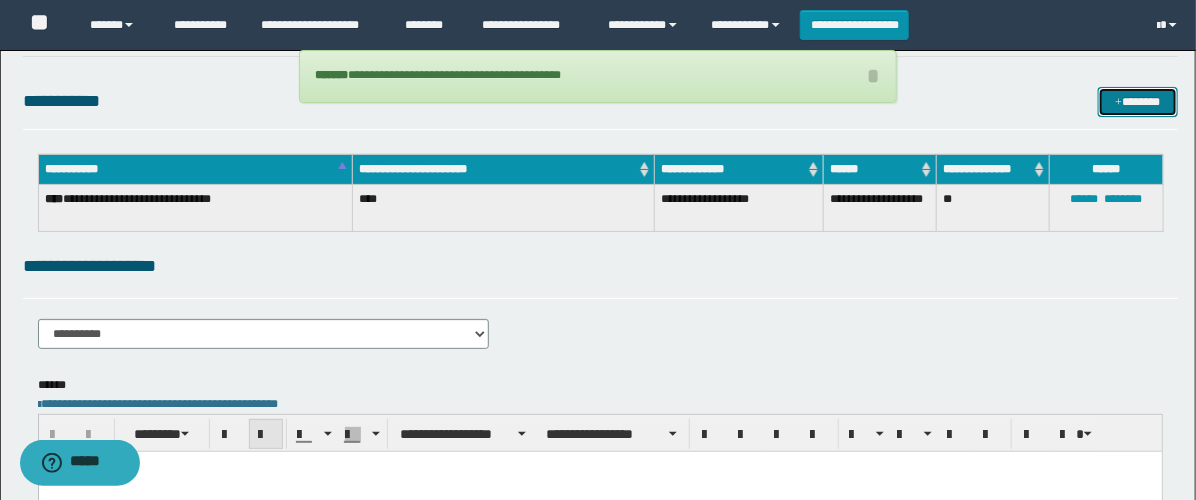scroll, scrollTop: 222, scrollLeft: 0, axis: vertical 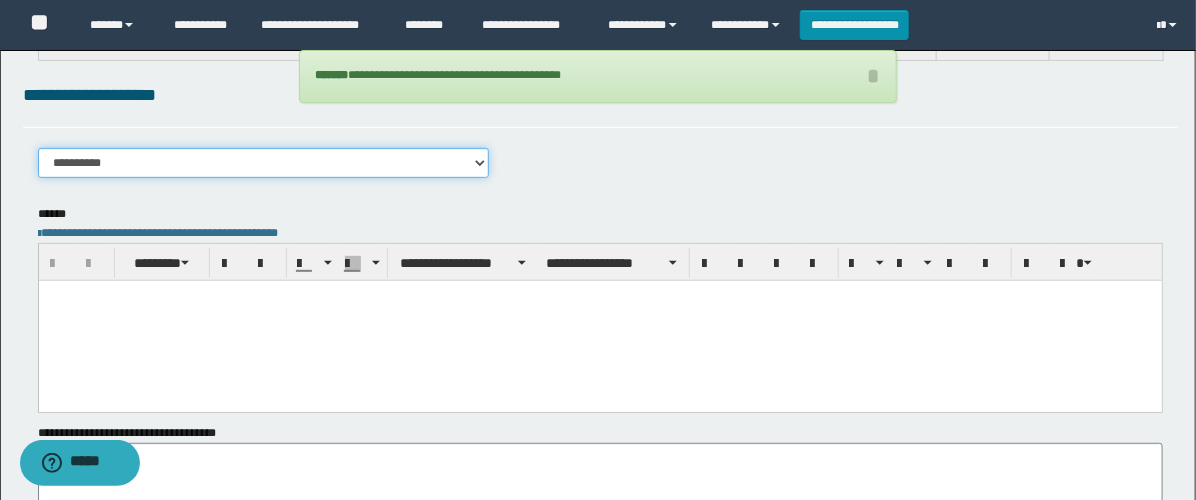 click on "**********" at bounding box center (263, 163) 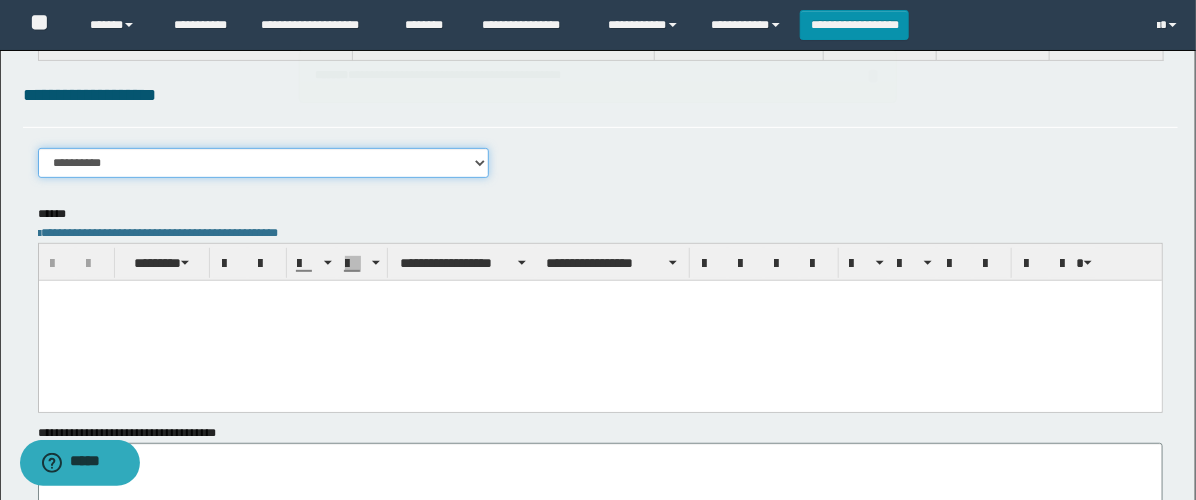 select on "****" 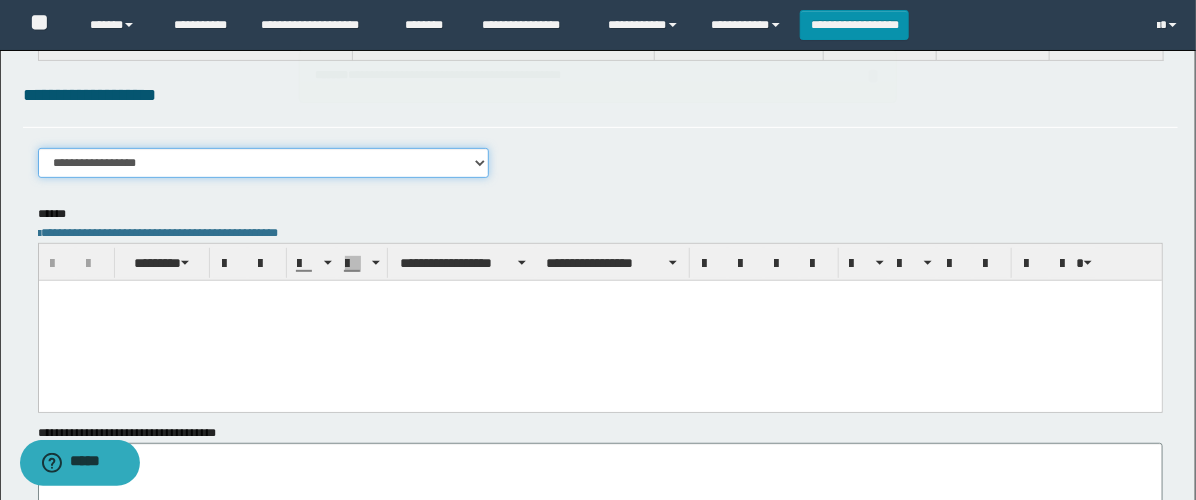 click on "**********" at bounding box center (263, 163) 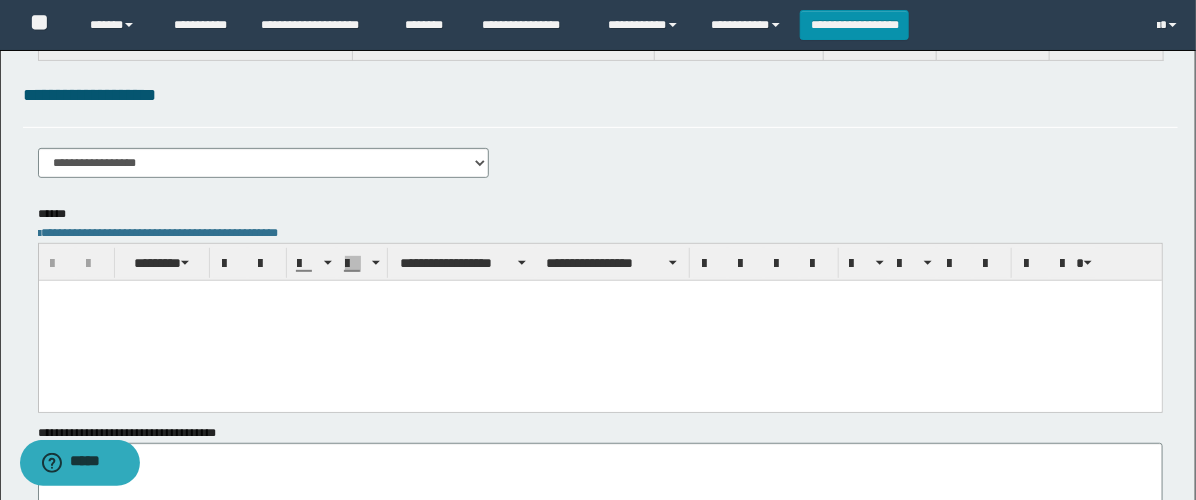 click at bounding box center [599, 320] 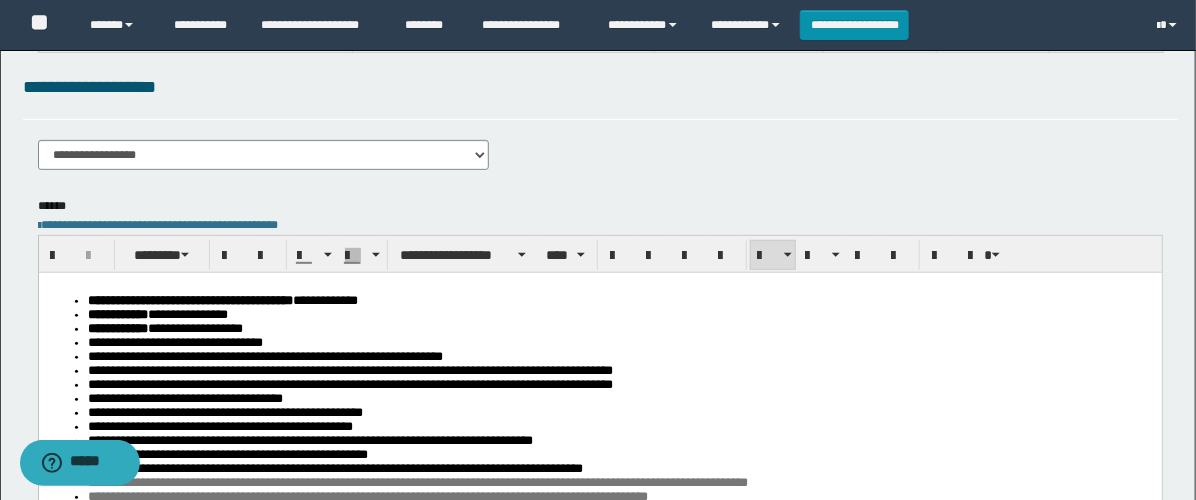 scroll, scrollTop: 0, scrollLeft: 0, axis: both 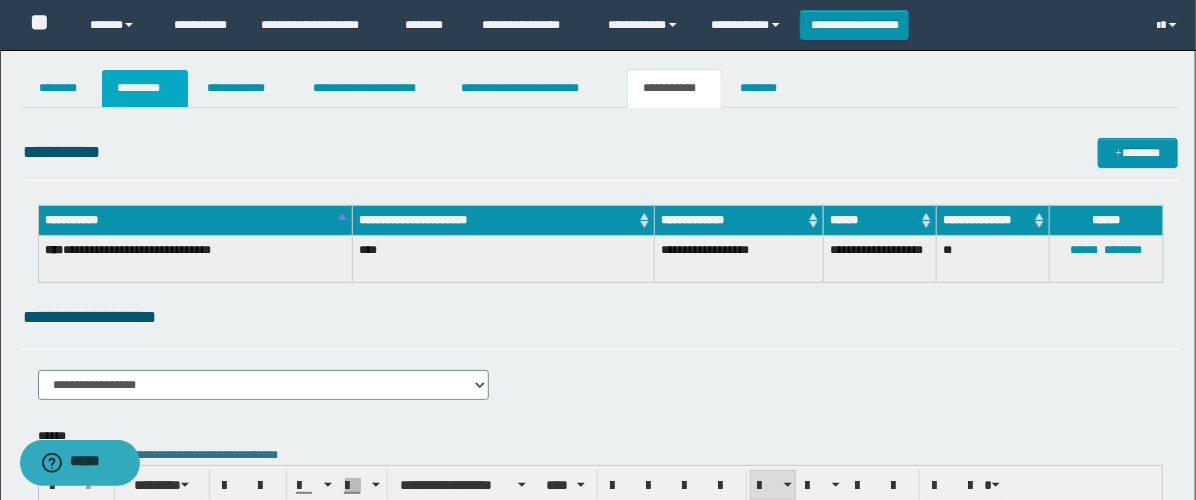click on "*********" at bounding box center [145, 88] 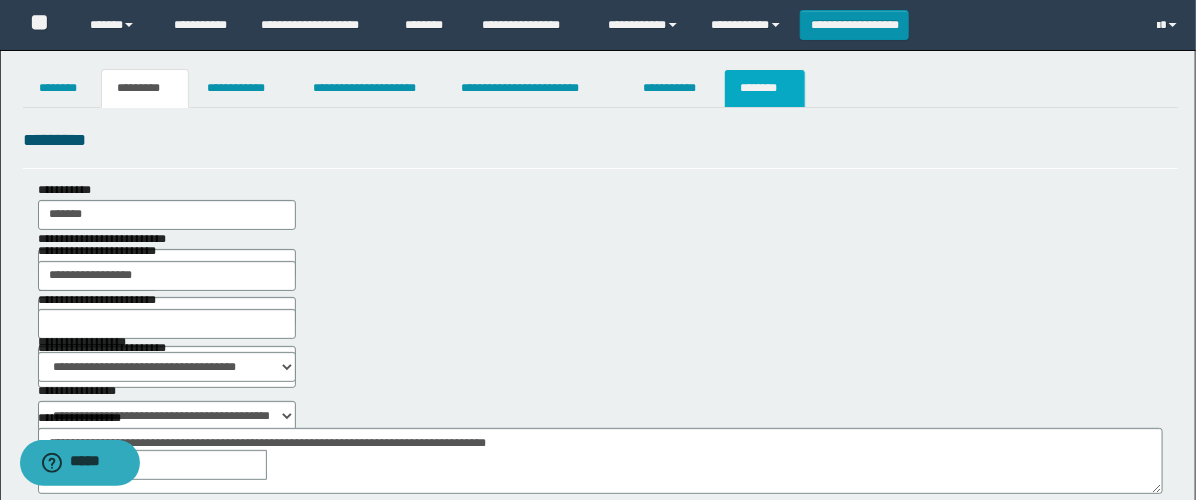 click on "********" at bounding box center [765, 88] 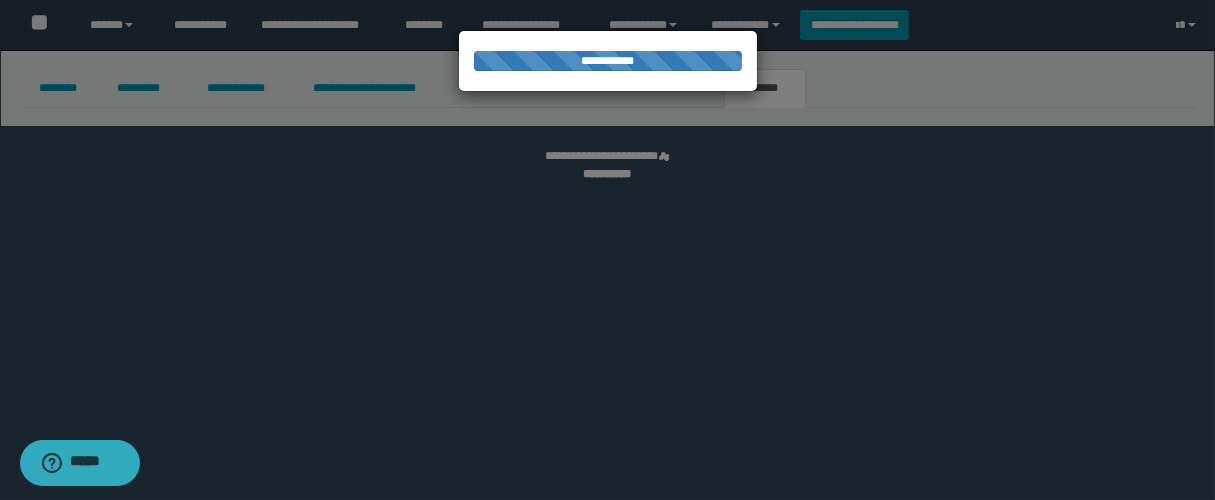 select 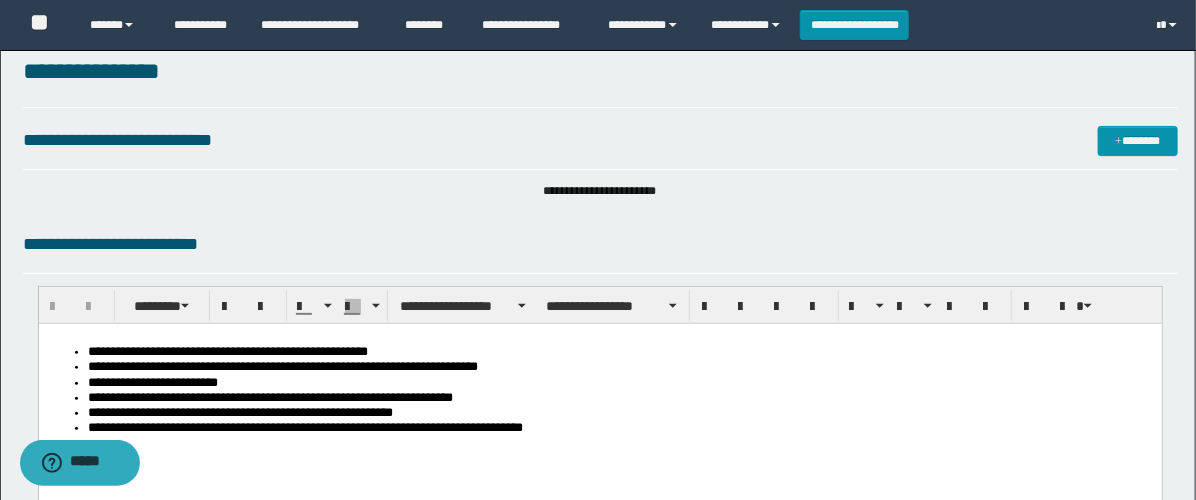 scroll, scrollTop: 111, scrollLeft: 0, axis: vertical 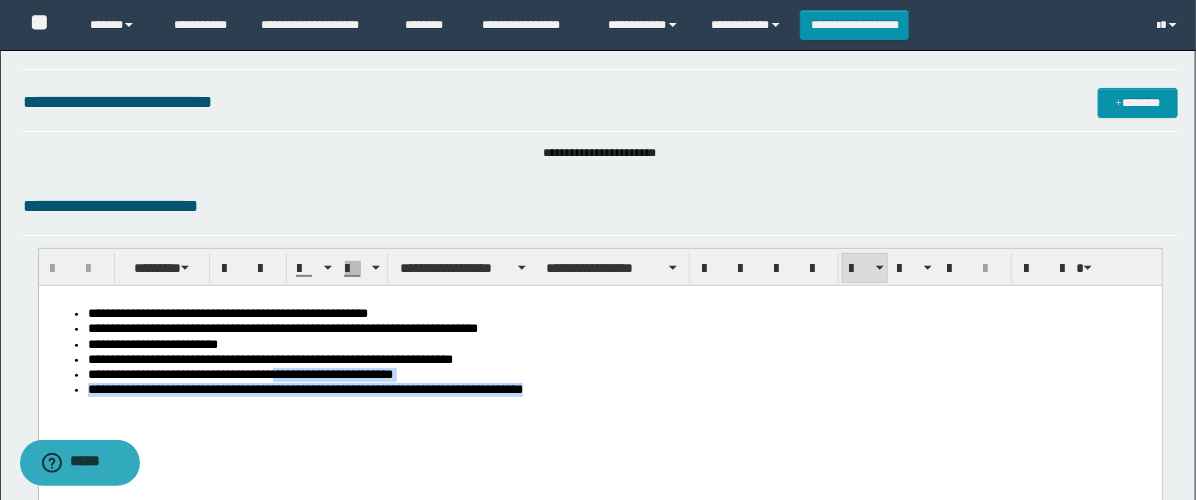 drag, startPoint x: 288, startPoint y: 372, endPoint x: -1, endPoint y: 225, distance: 324.23758 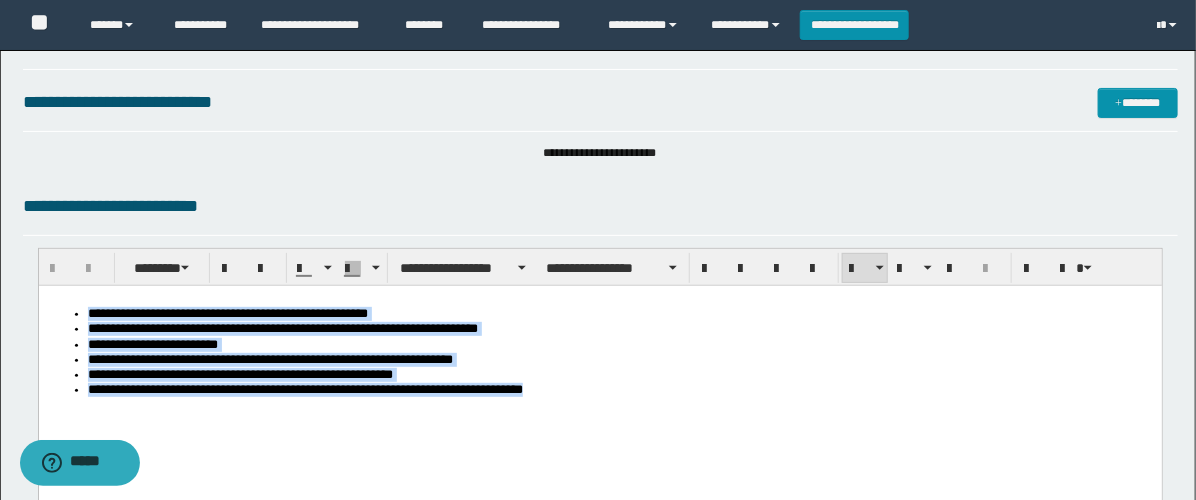 type 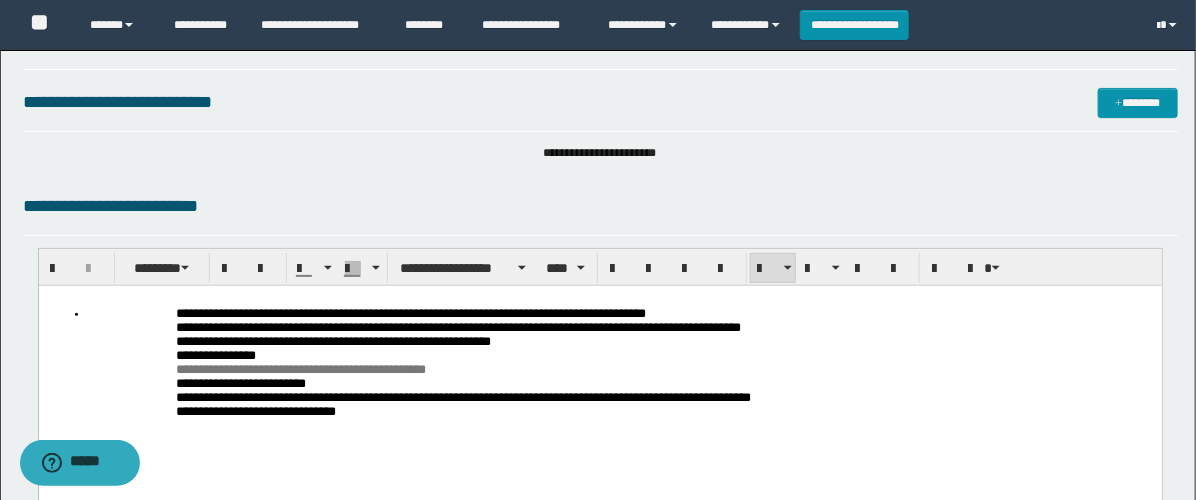 drag, startPoint x: 375, startPoint y: 432, endPoint x: -1, endPoint y: 228, distance: 427.77563 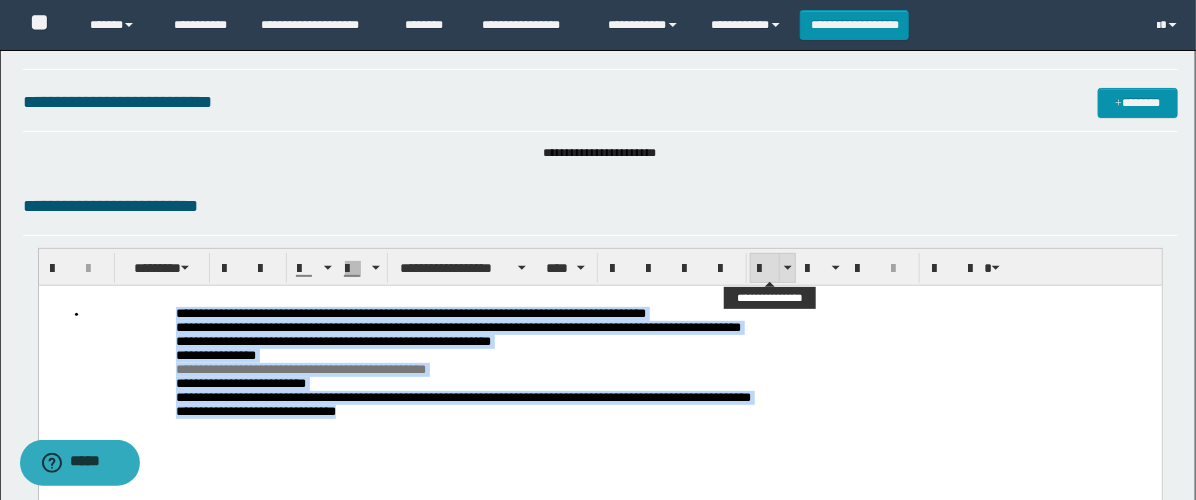 click at bounding box center (765, 269) 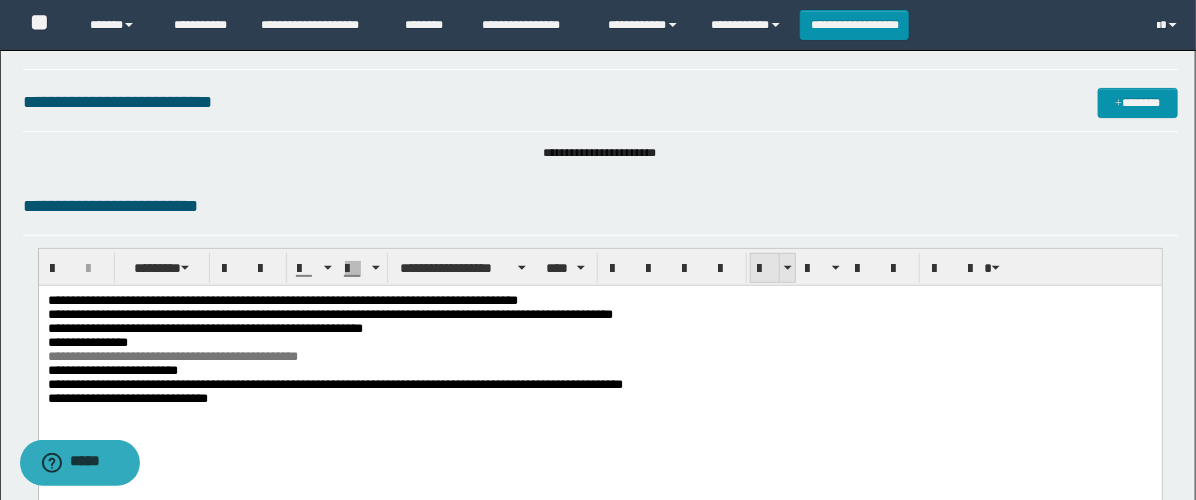 click at bounding box center [765, 269] 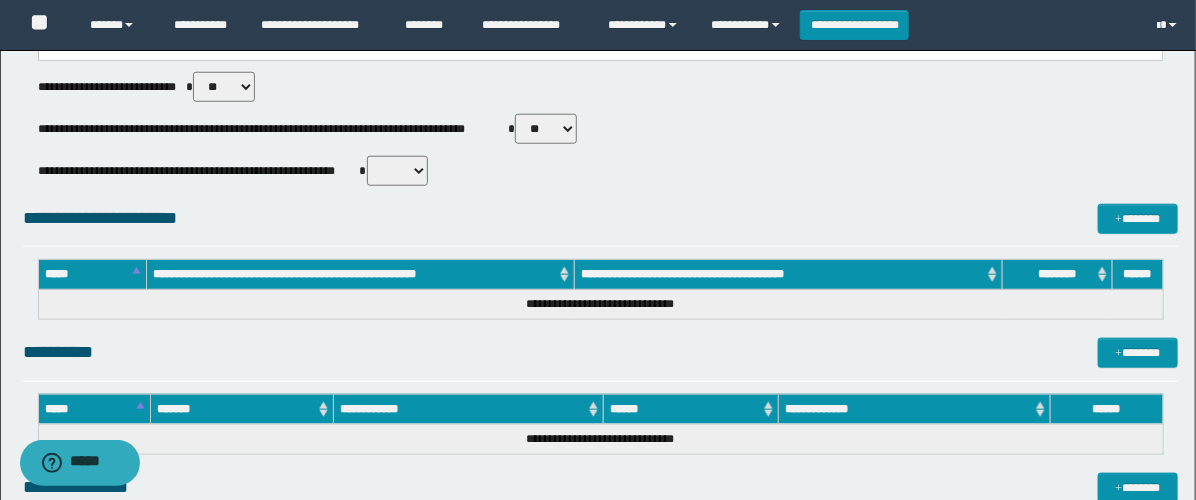 scroll, scrollTop: 555, scrollLeft: 0, axis: vertical 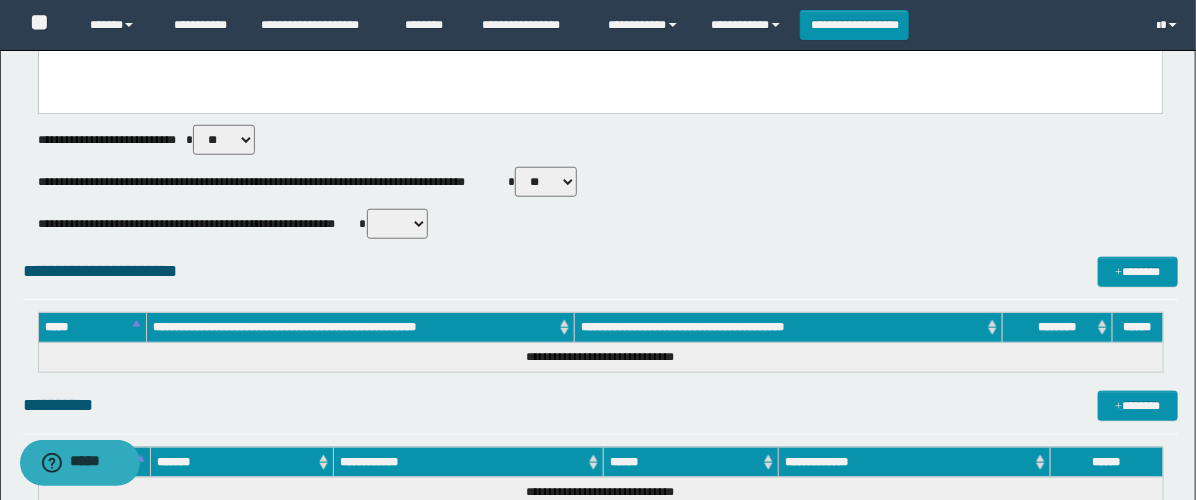 click on "**
**" at bounding box center [546, 182] 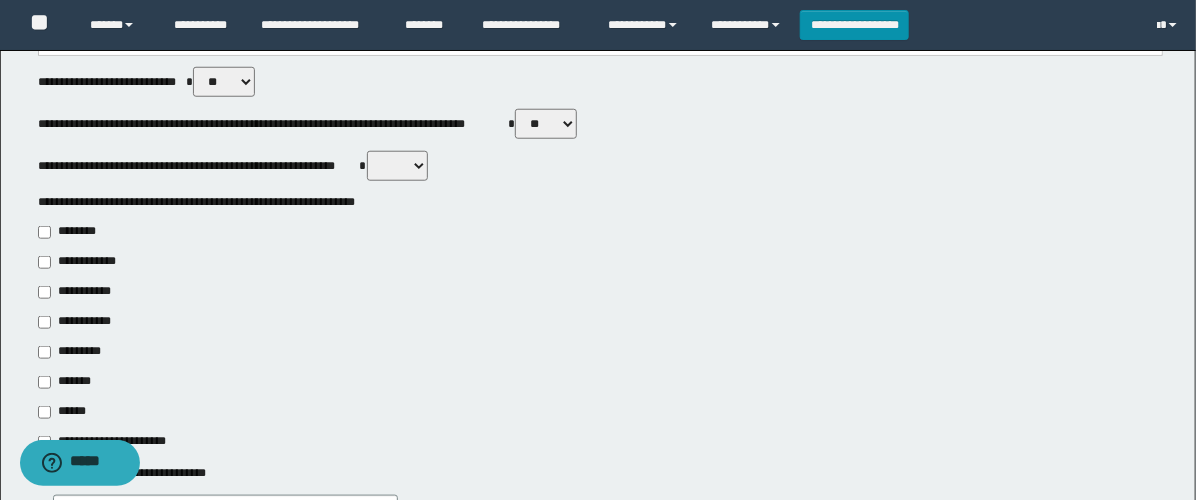 scroll, scrollTop: 666, scrollLeft: 0, axis: vertical 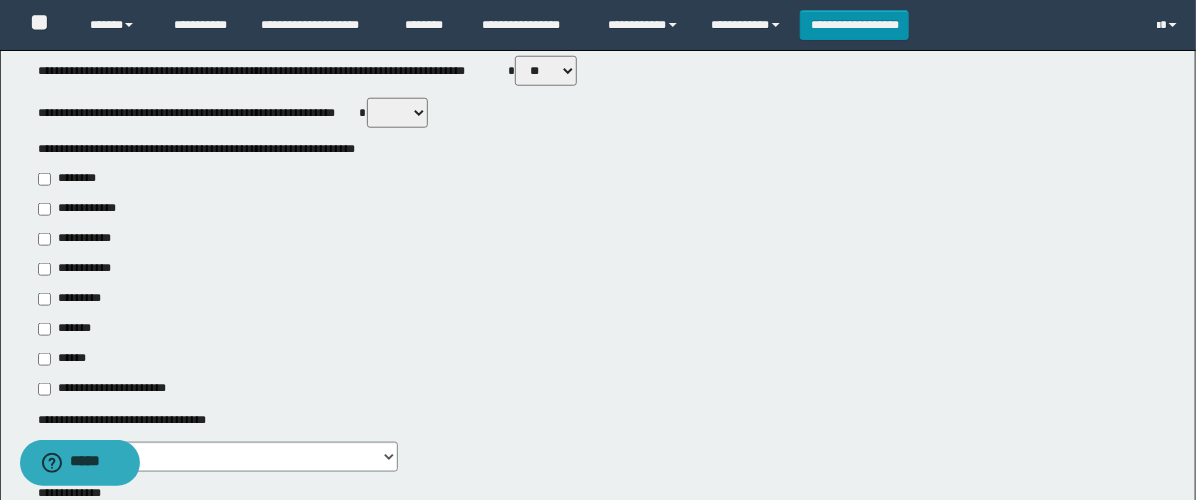 click on "**********" at bounding box center (76, 269) 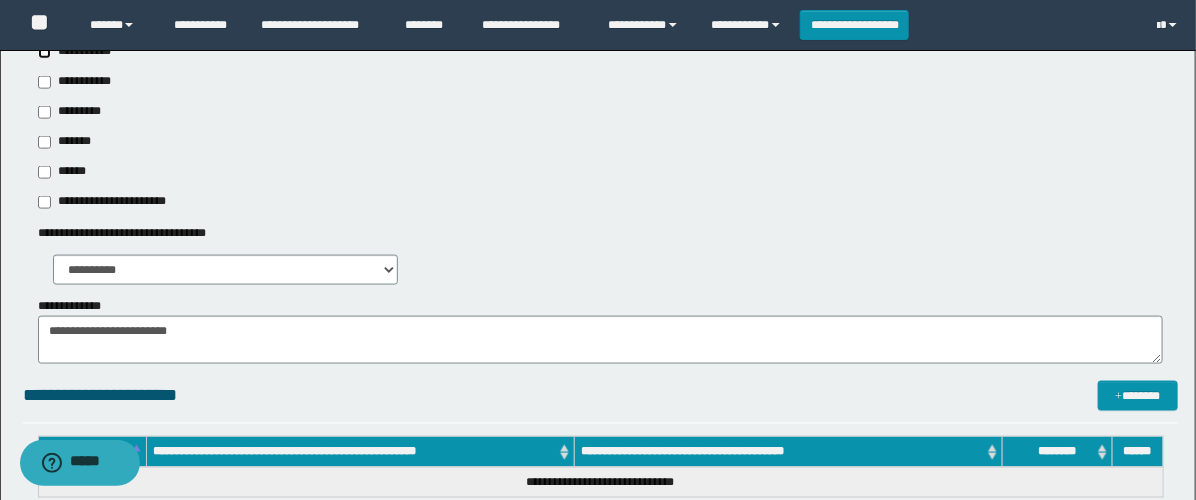 scroll, scrollTop: 888, scrollLeft: 0, axis: vertical 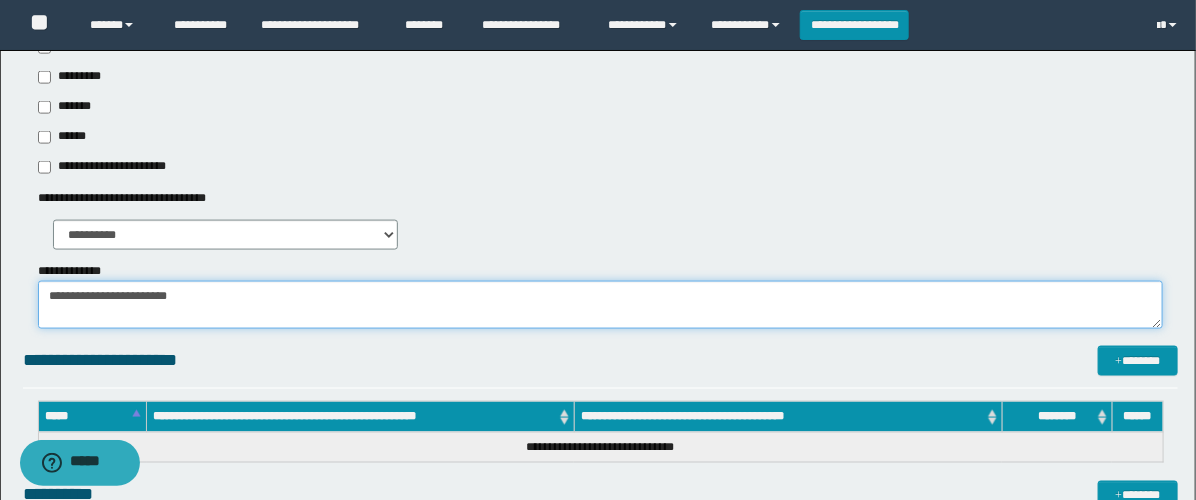 click on "**********" at bounding box center (600, 305) 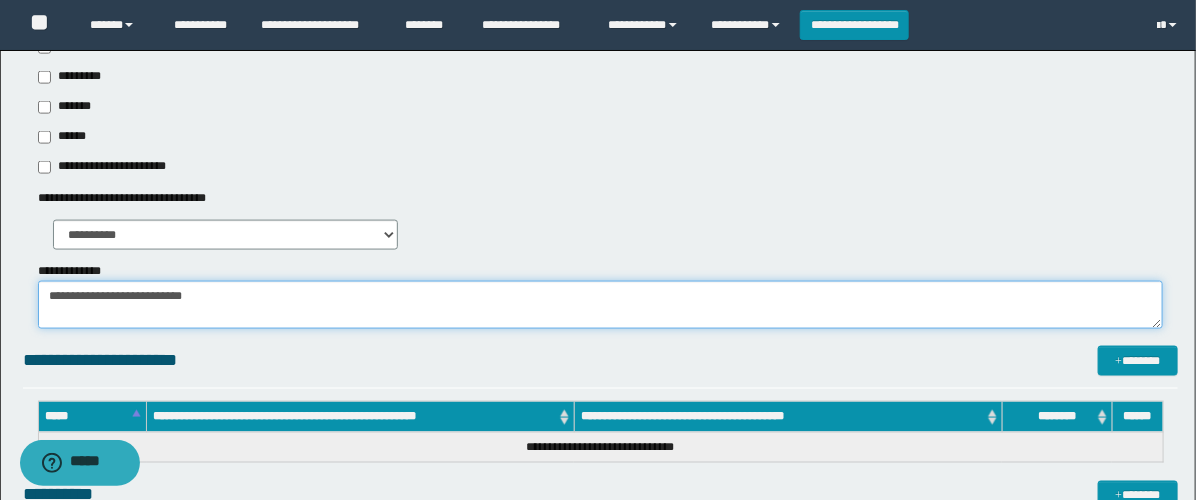 paste on "**********" 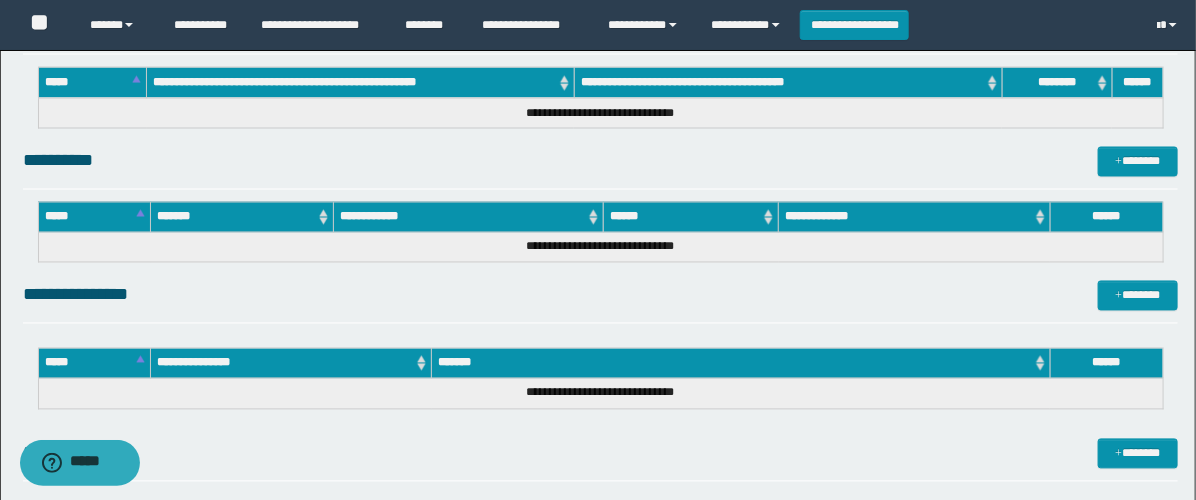 scroll, scrollTop: 1582, scrollLeft: 0, axis: vertical 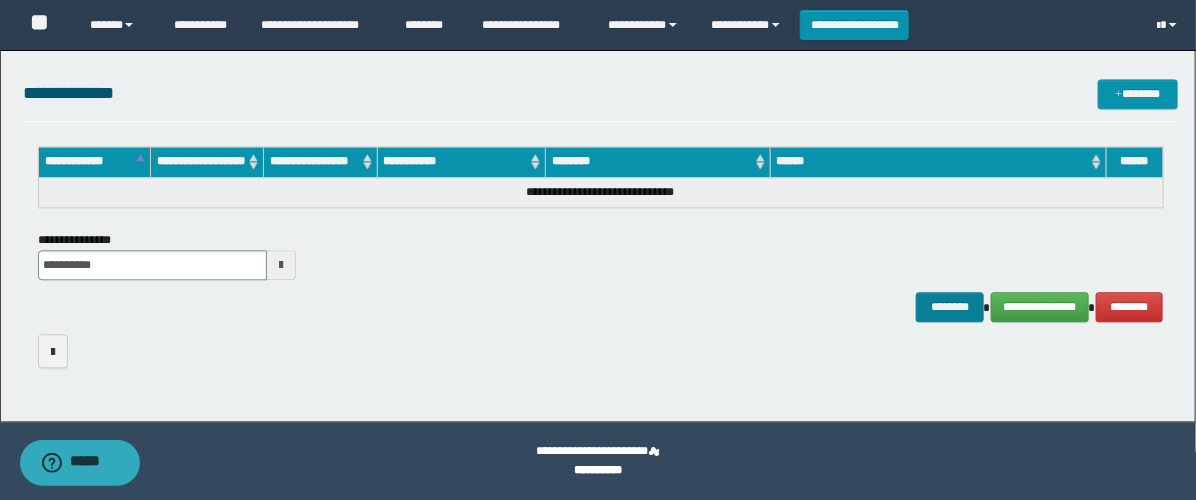 type on "**********" 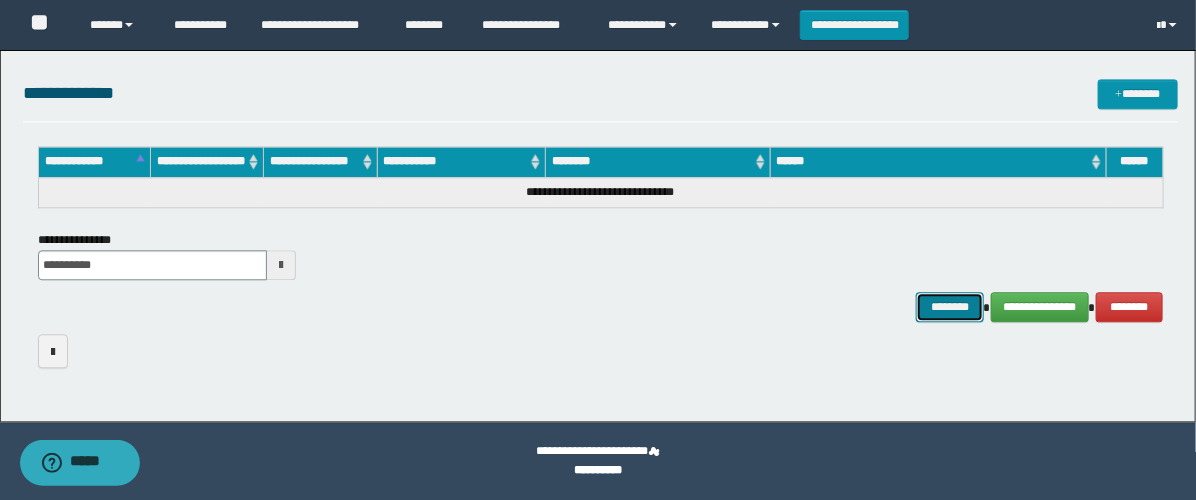 click on "********" at bounding box center (950, 307) 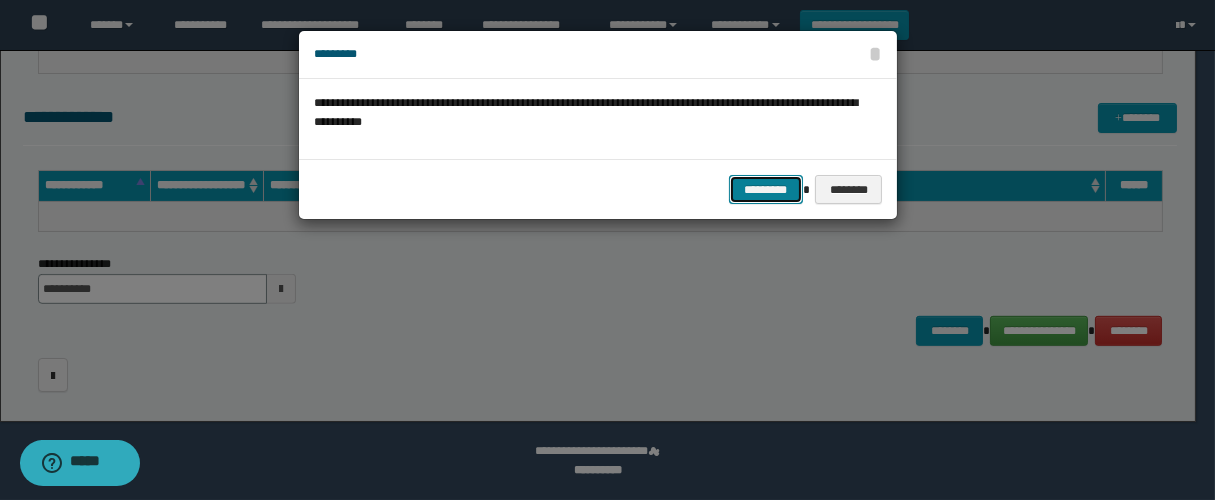 click on "*********" at bounding box center (766, 190) 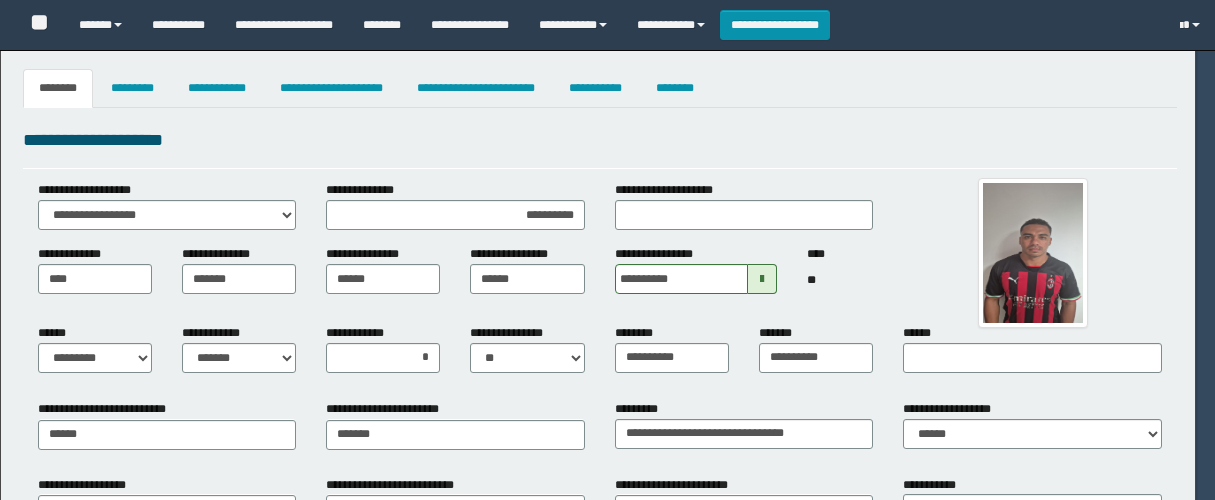 select on "*" 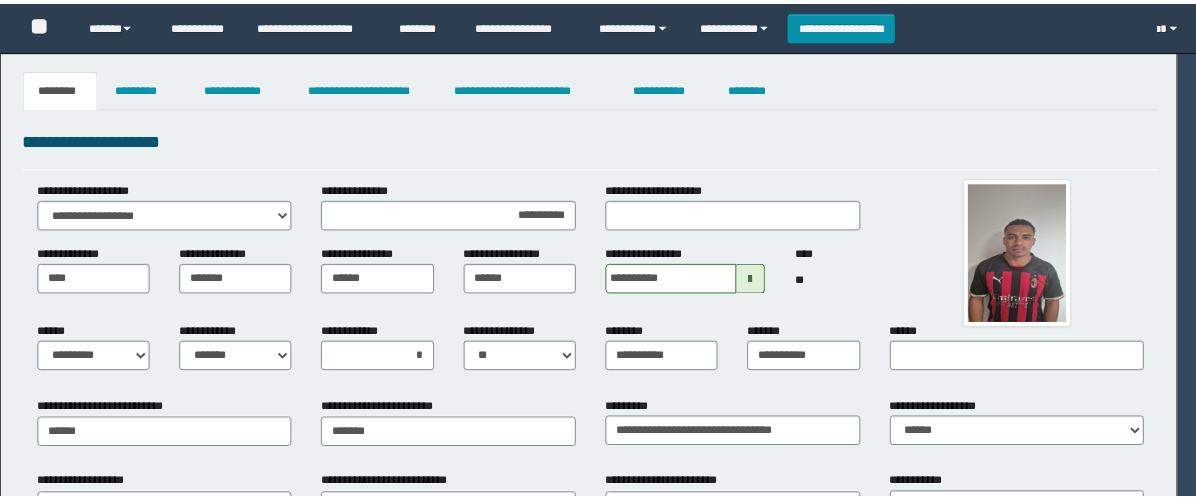 scroll, scrollTop: 0, scrollLeft: 0, axis: both 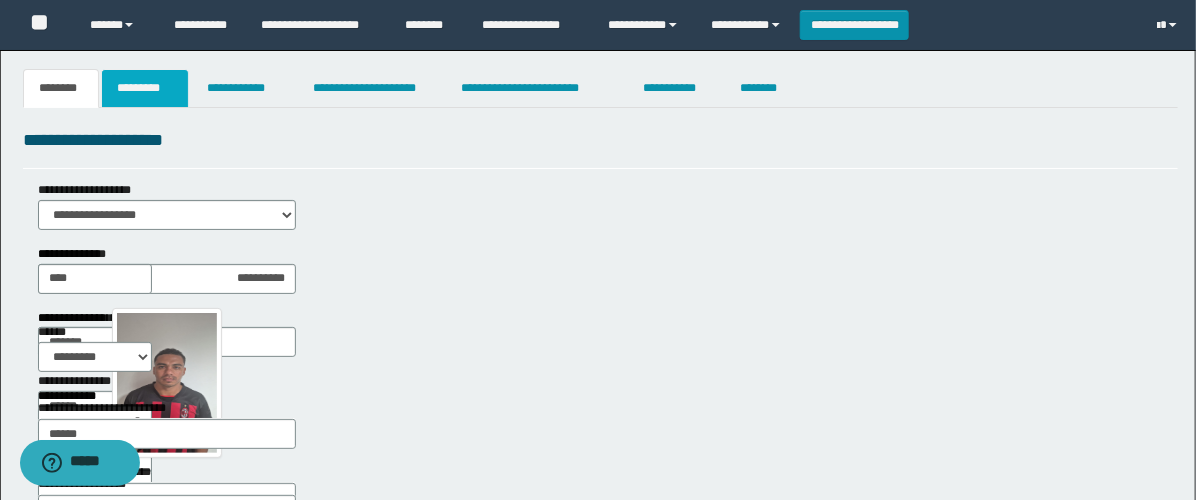 click on "*********" at bounding box center [145, 88] 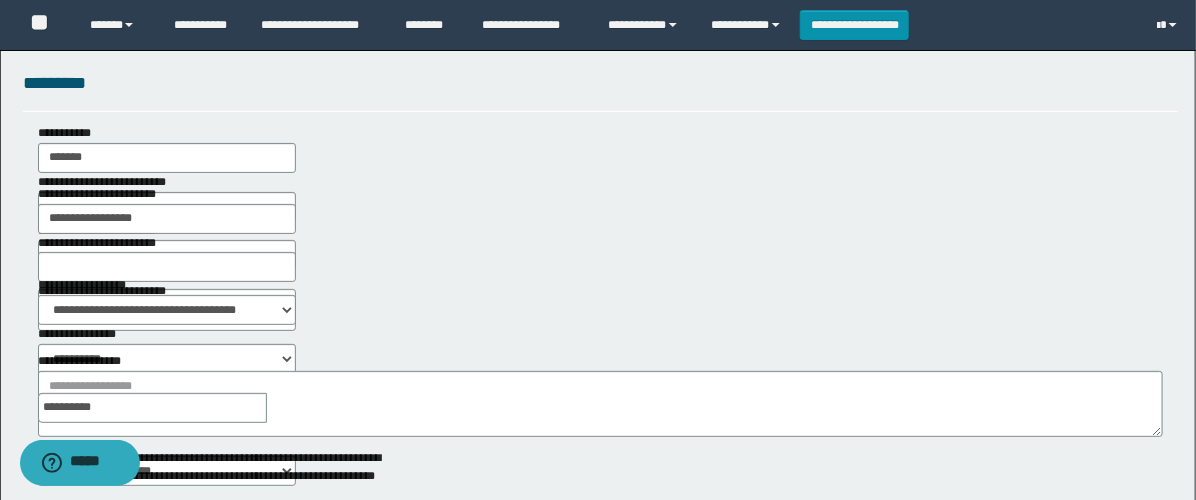 scroll, scrollTop: 111, scrollLeft: 0, axis: vertical 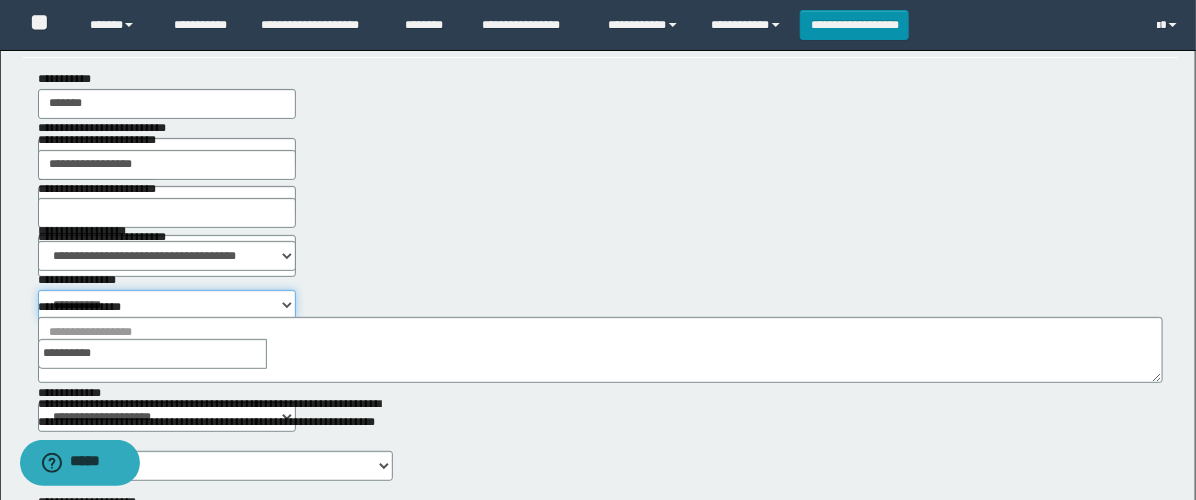 click on "**********" at bounding box center (167, 305) 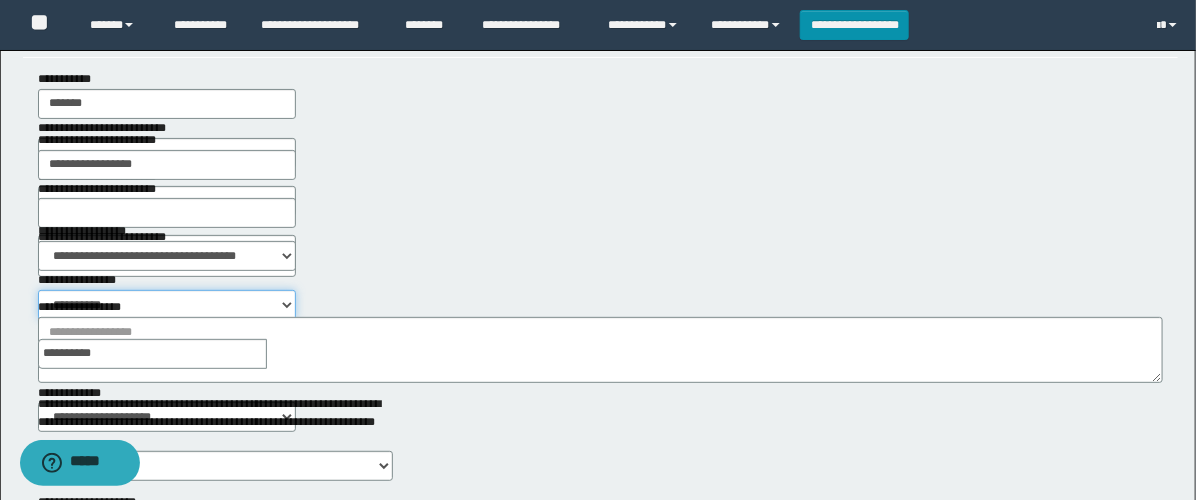 select on "****" 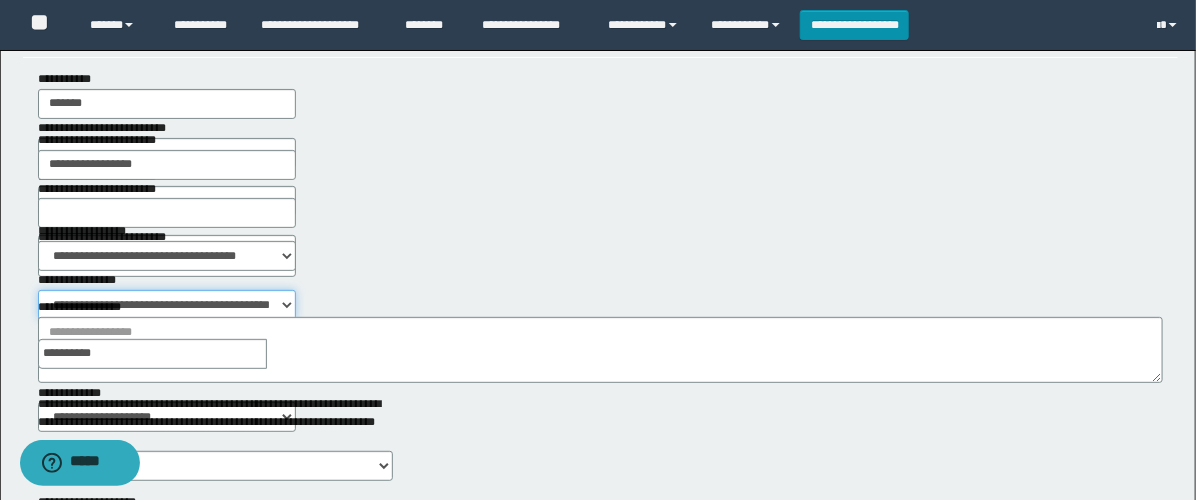 click on "**********" at bounding box center [167, 305] 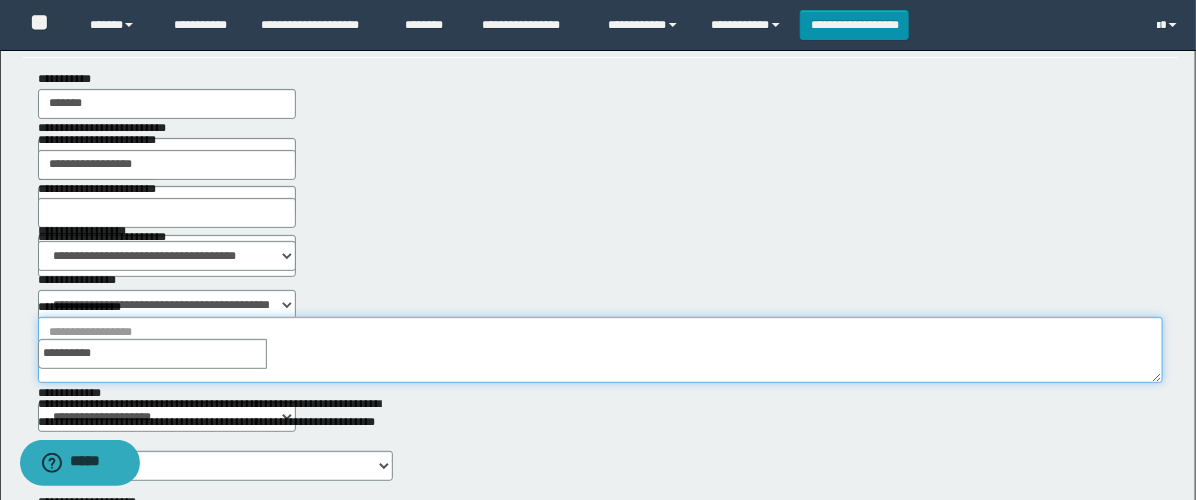 click on "**********" at bounding box center (600, 350) 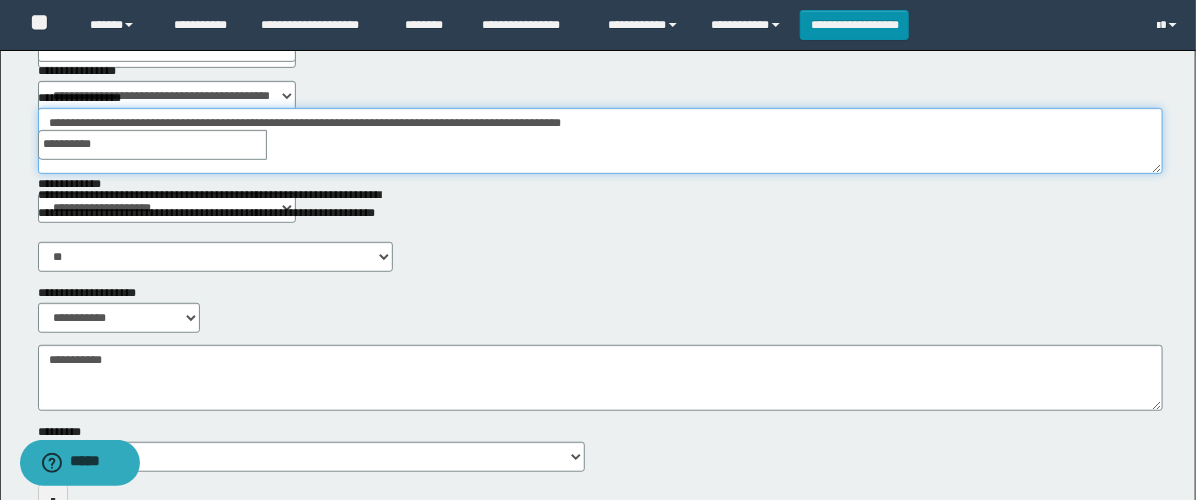 scroll, scrollTop: 333, scrollLeft: 0, axis: vertical 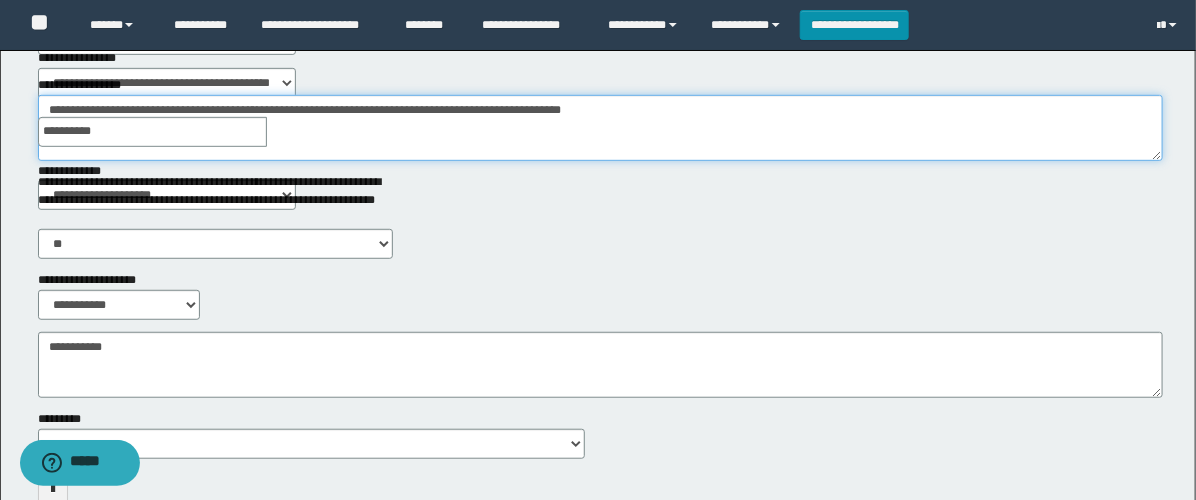 type on "**********" 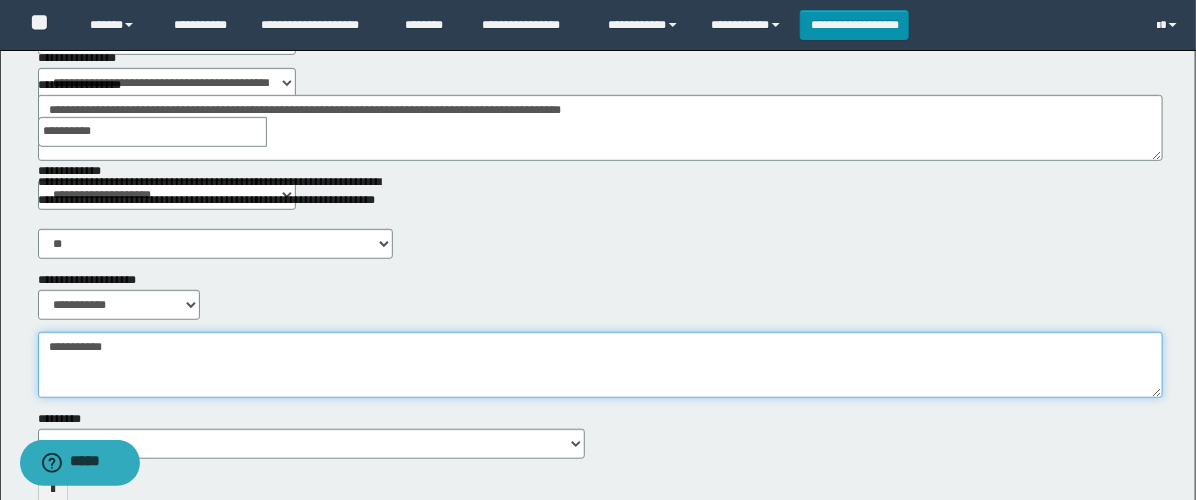 click on "**********" at bounding box center [600, 365] 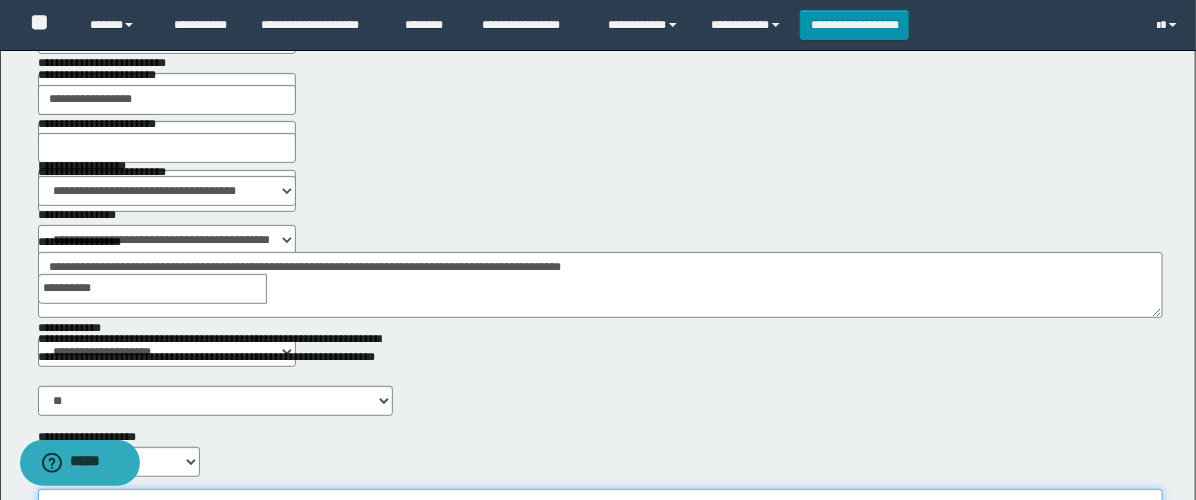scroll, scrollTop: 0, scrollLeft: 0, axis: both 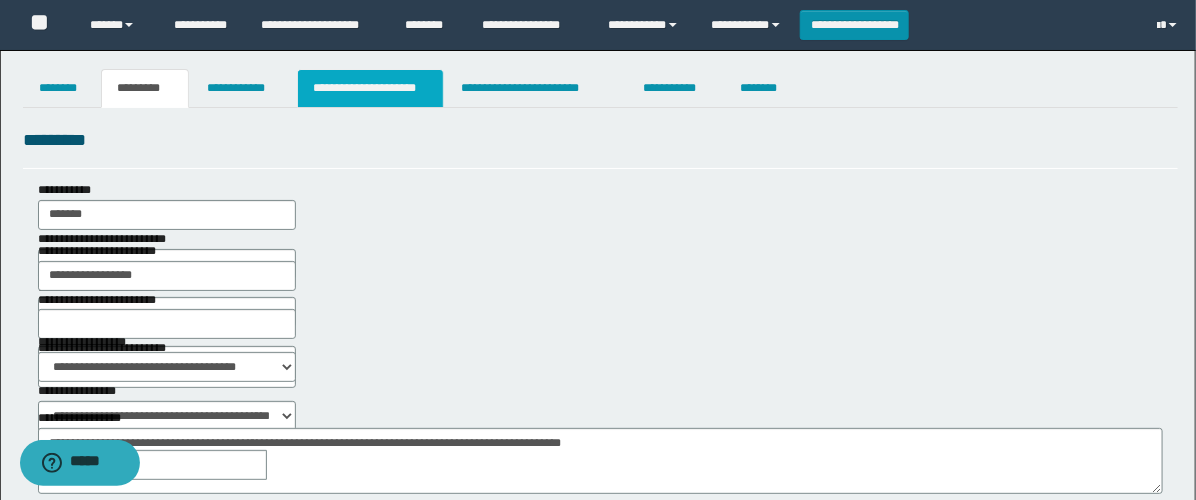 type on "**********" 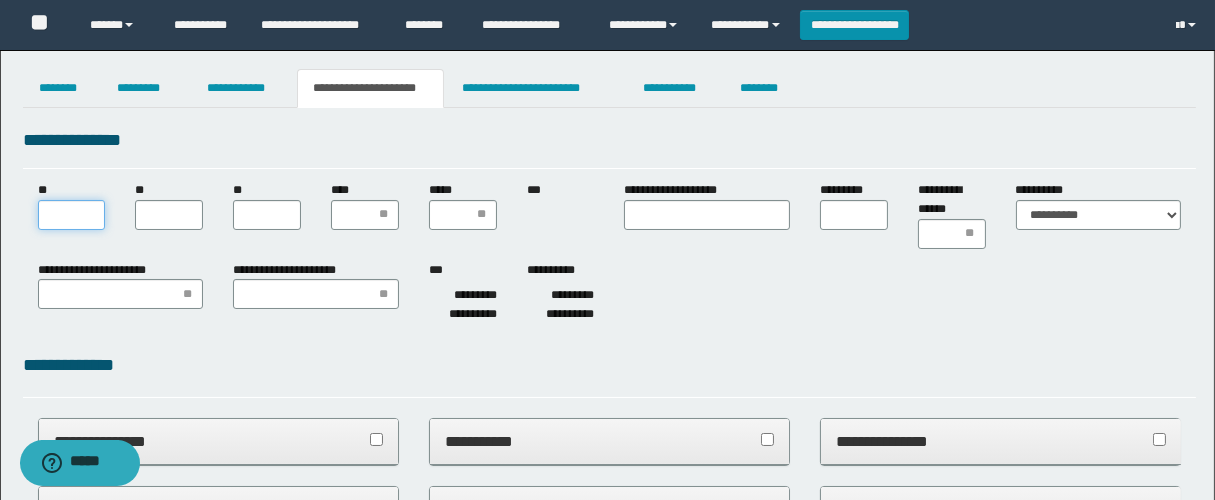 click on "**" at bounding box center (72, 215) 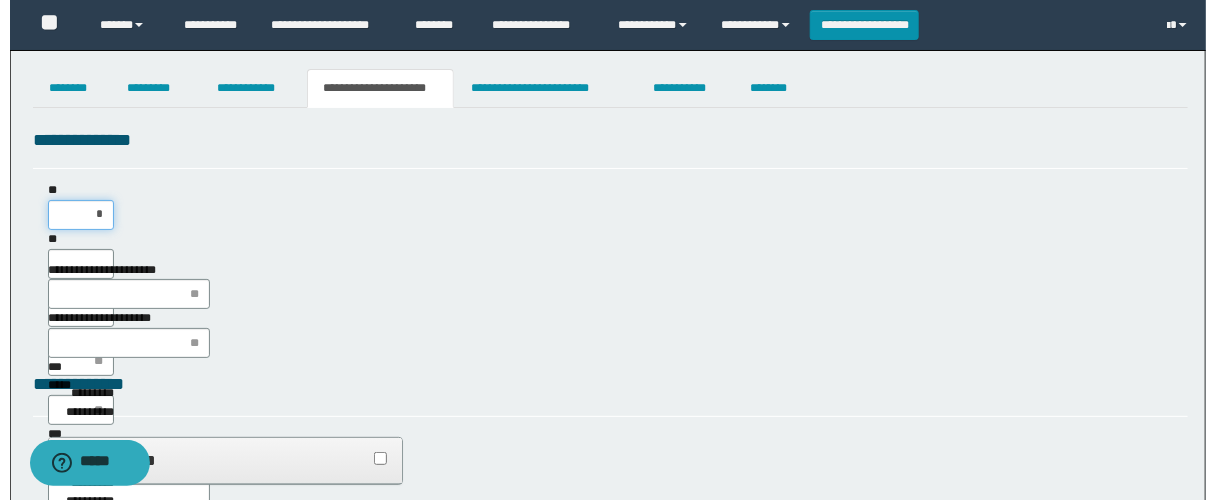 scroll, scrollTop: 0, scrollLeft: 0, axis: both 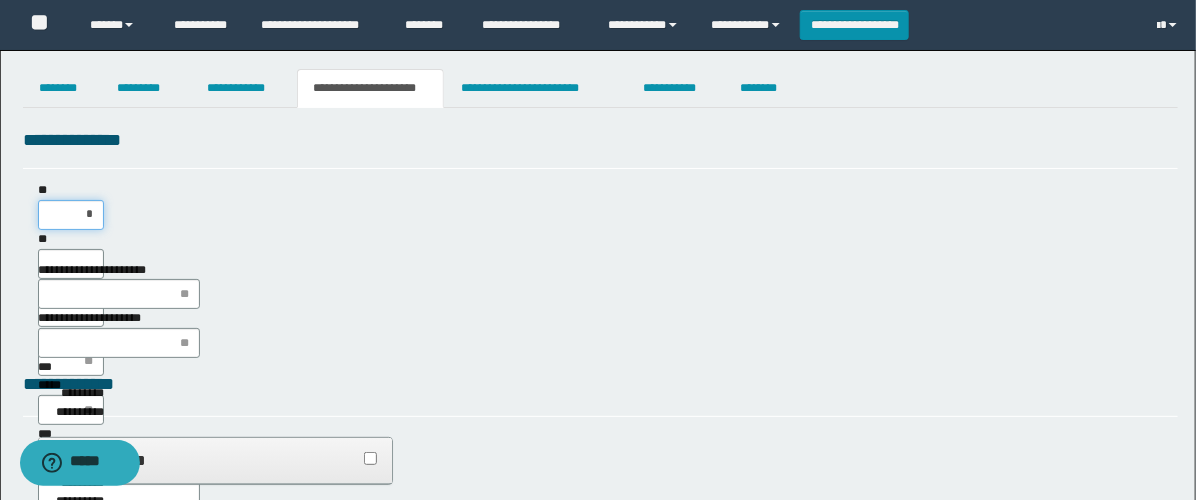 type on "**" 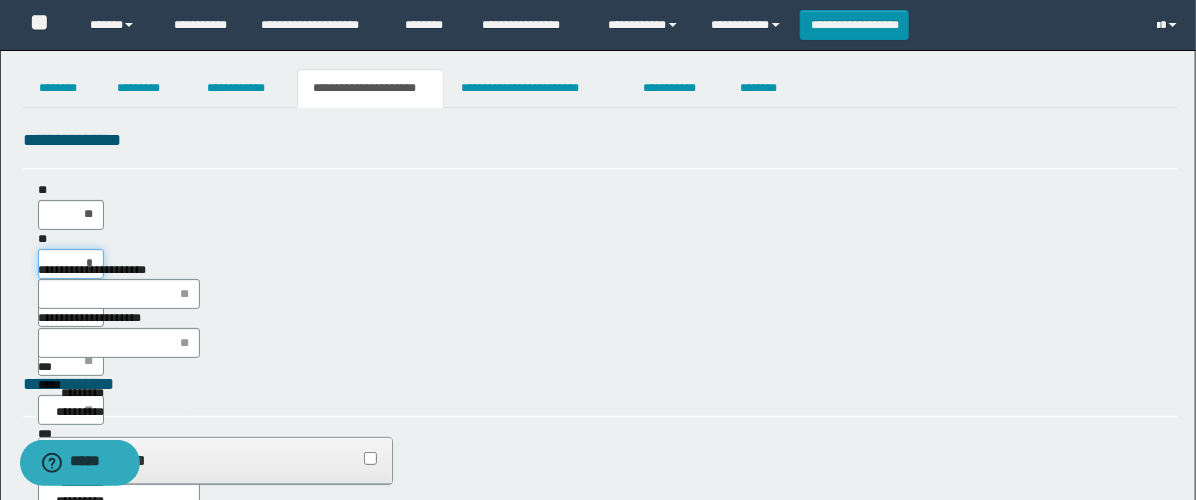 type on "**" 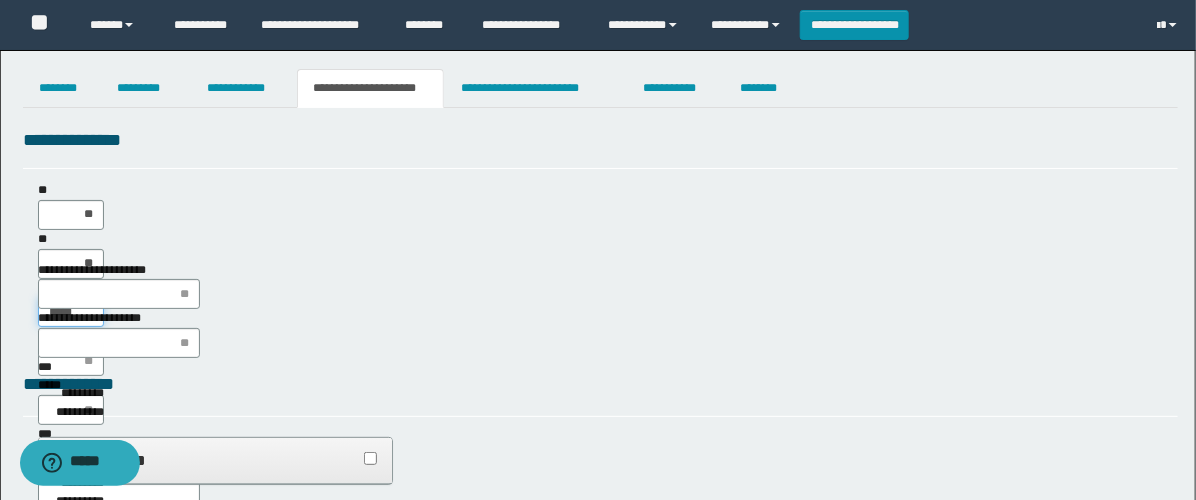 type on "******" 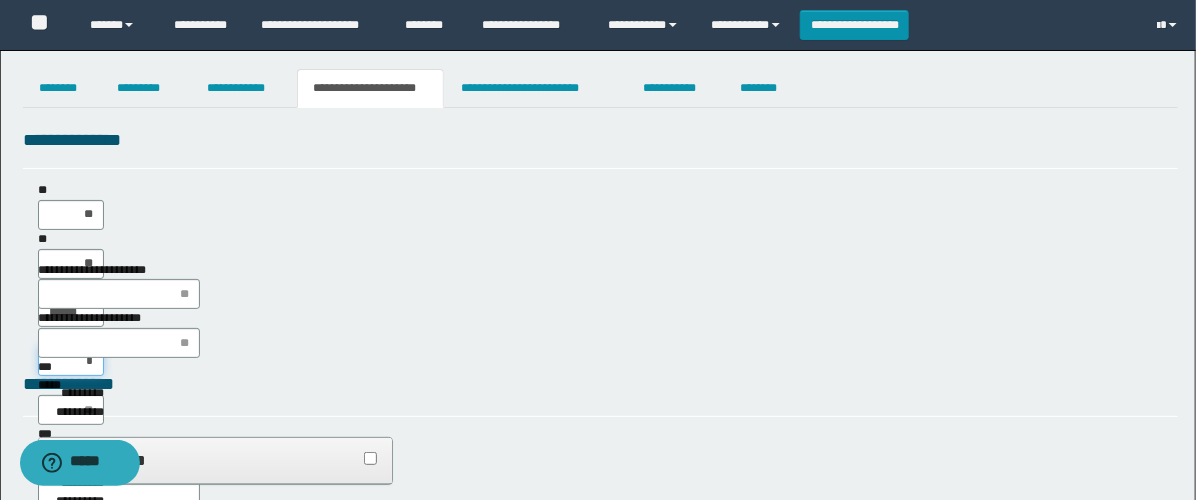 type on "**" 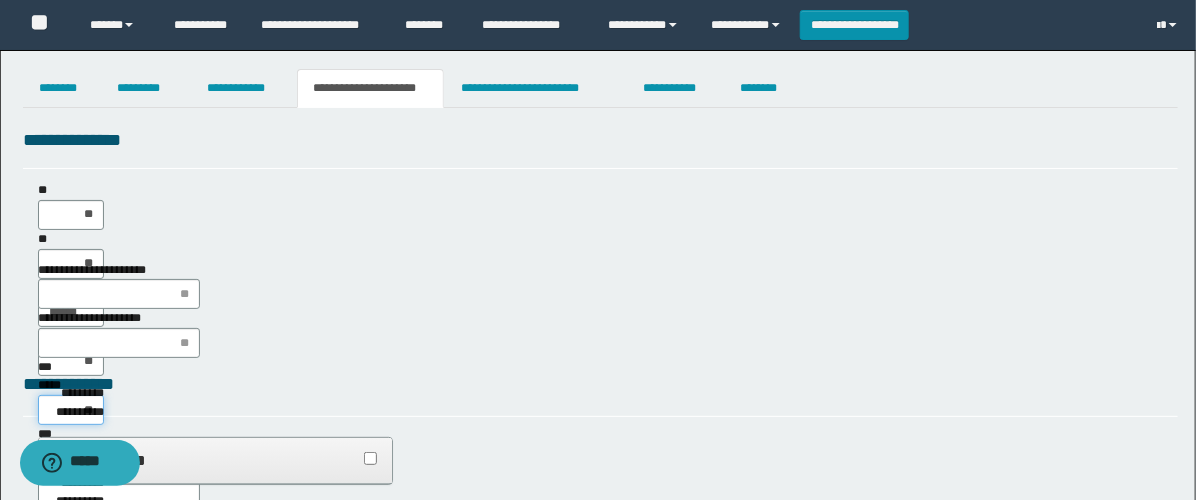 type on "***" 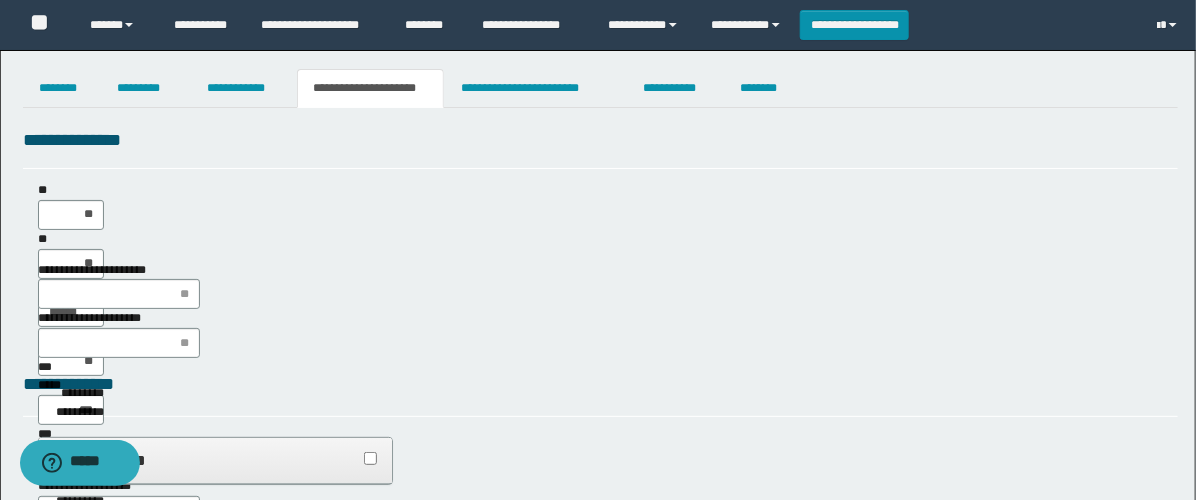 type on "**" 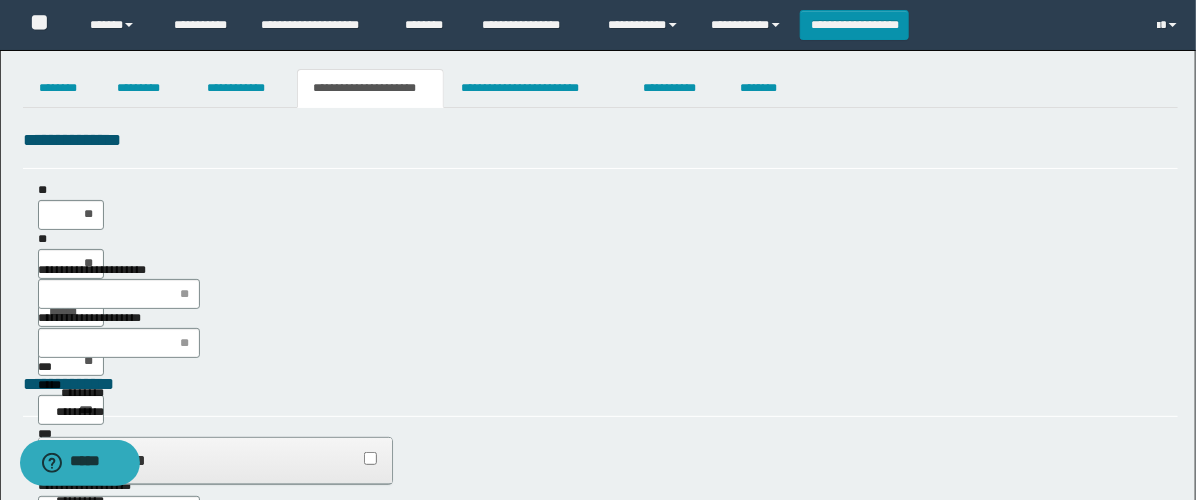 type on "**" 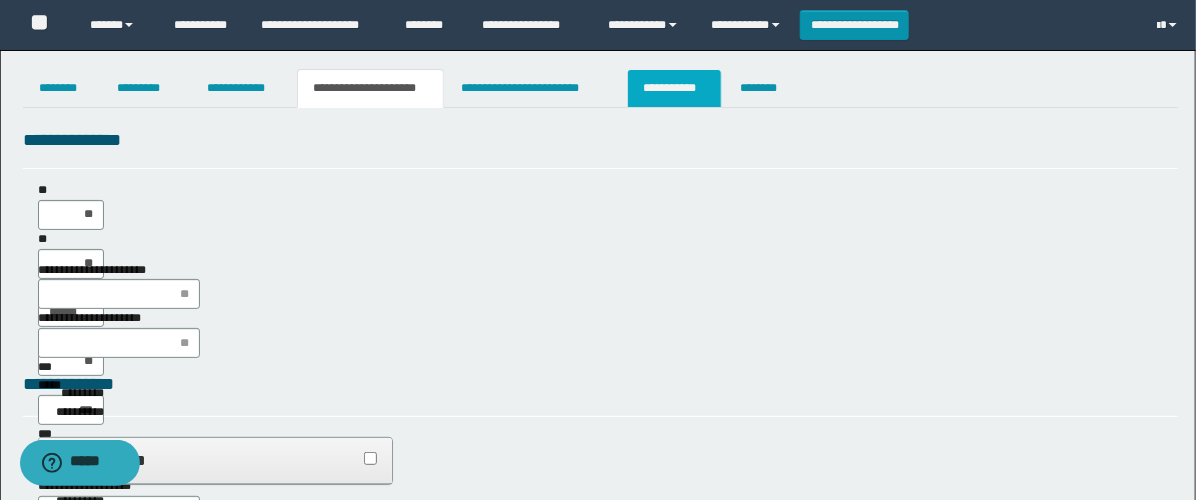 click on "**********" at bounding box center (674, 88) 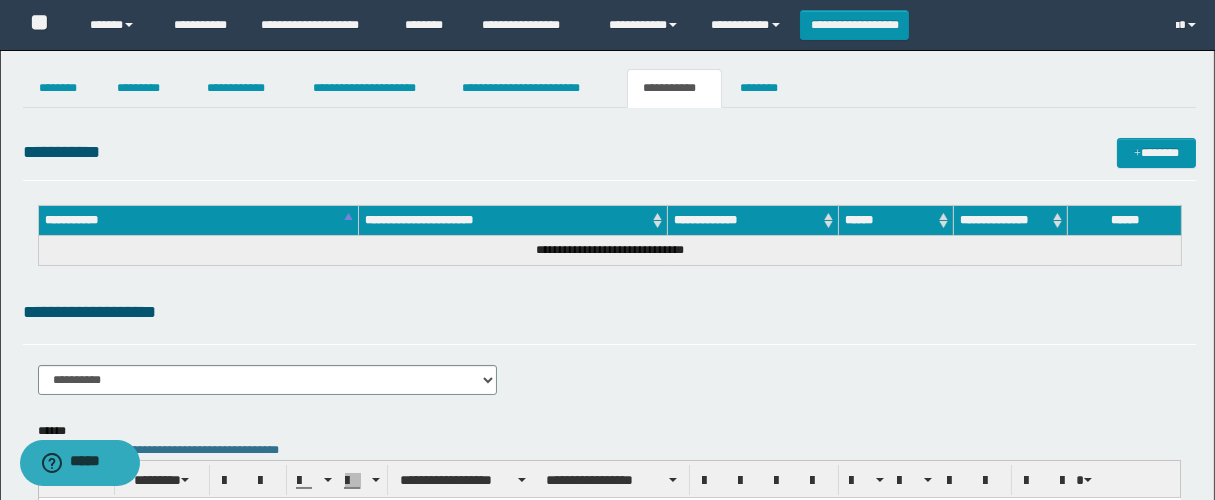 scroll, scrollTop: 0, scrollLeft: 0, axis: both 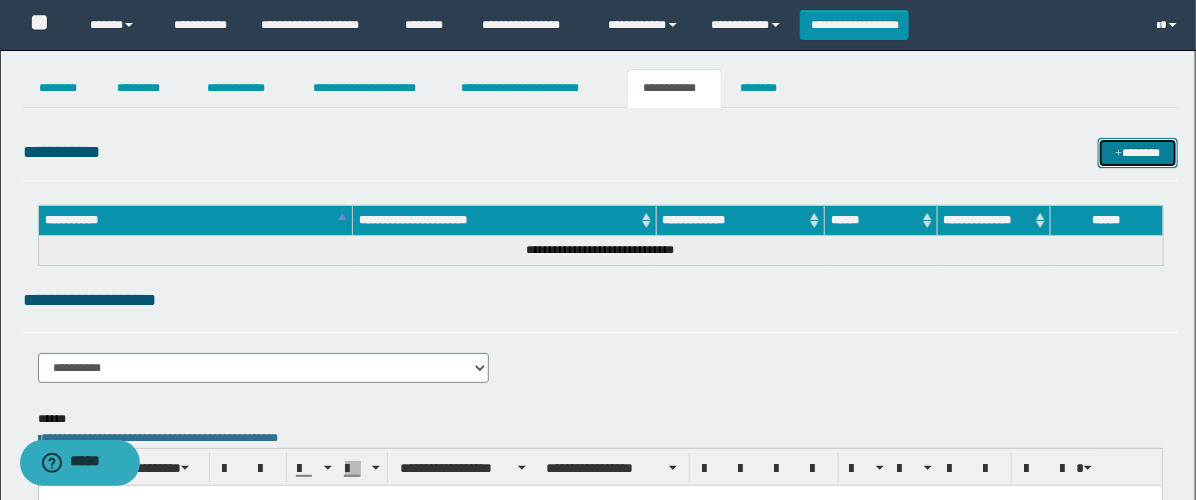 click on "*******" at bounding box center [1138, 153] 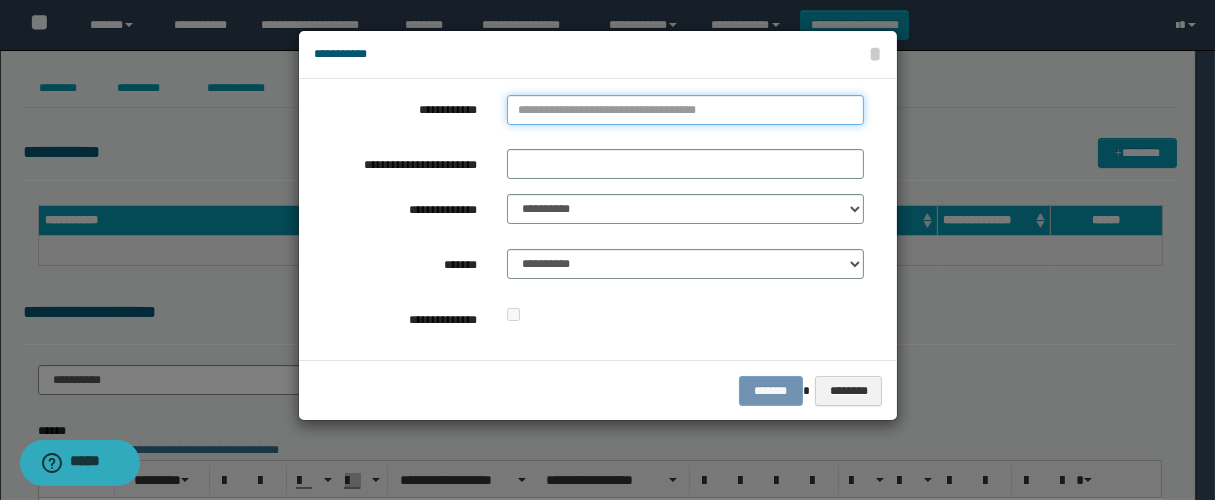 click on "**********" at bounding box center [685, 110] 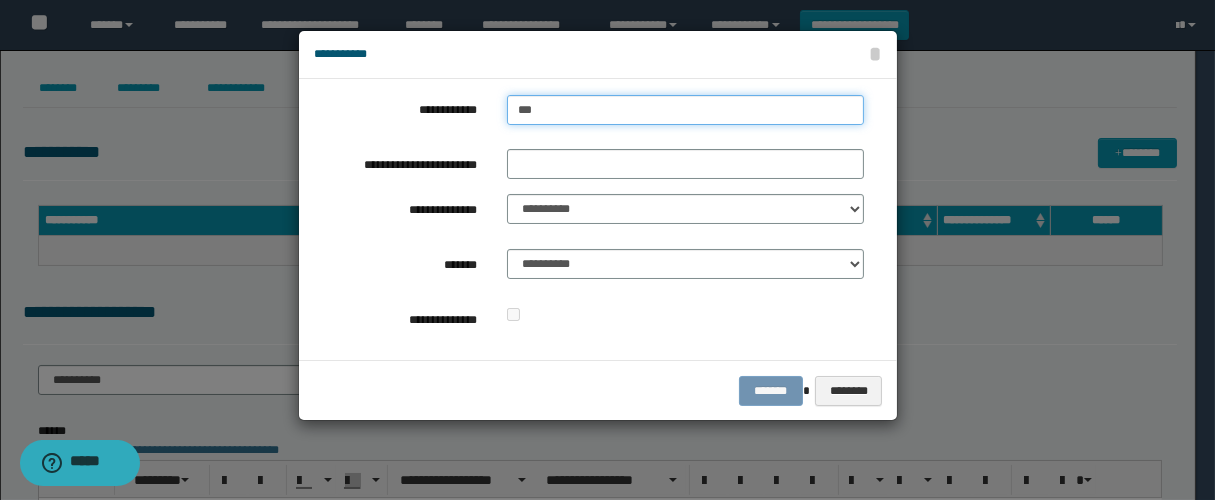 type on "****" 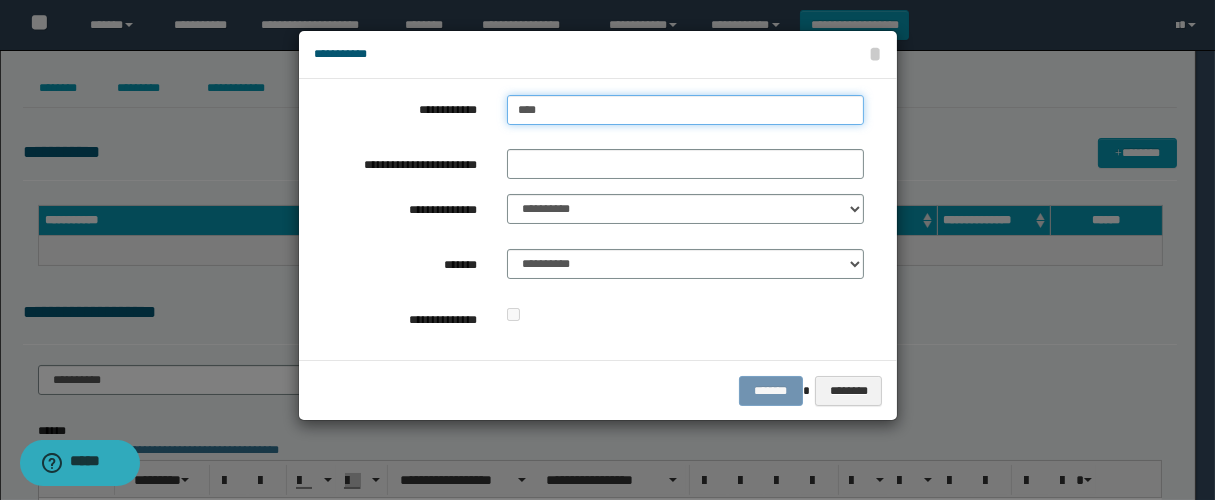 type on "****" 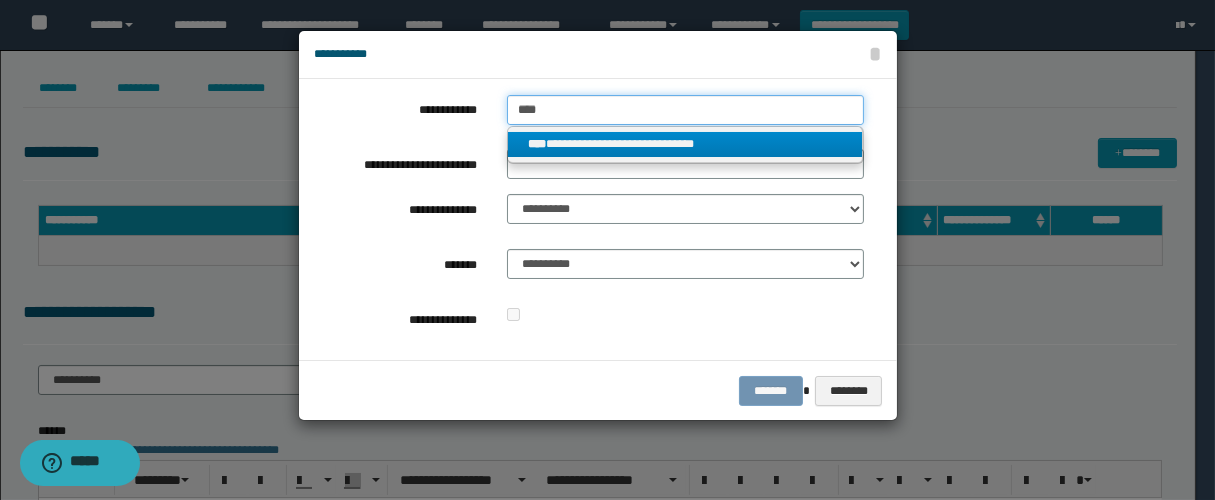 type on "****" 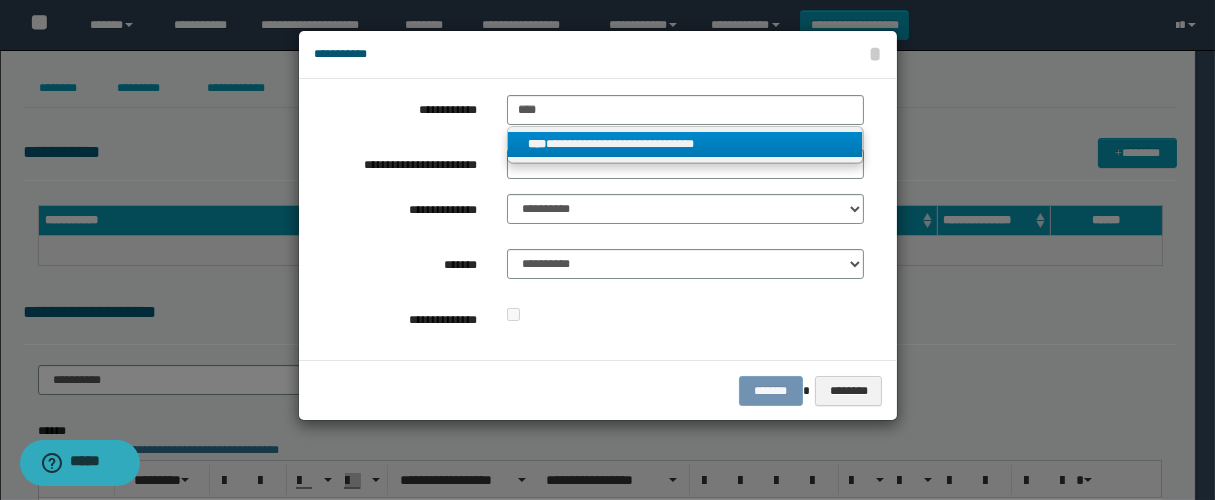 click on "**********" at bounding box center (685, 144) 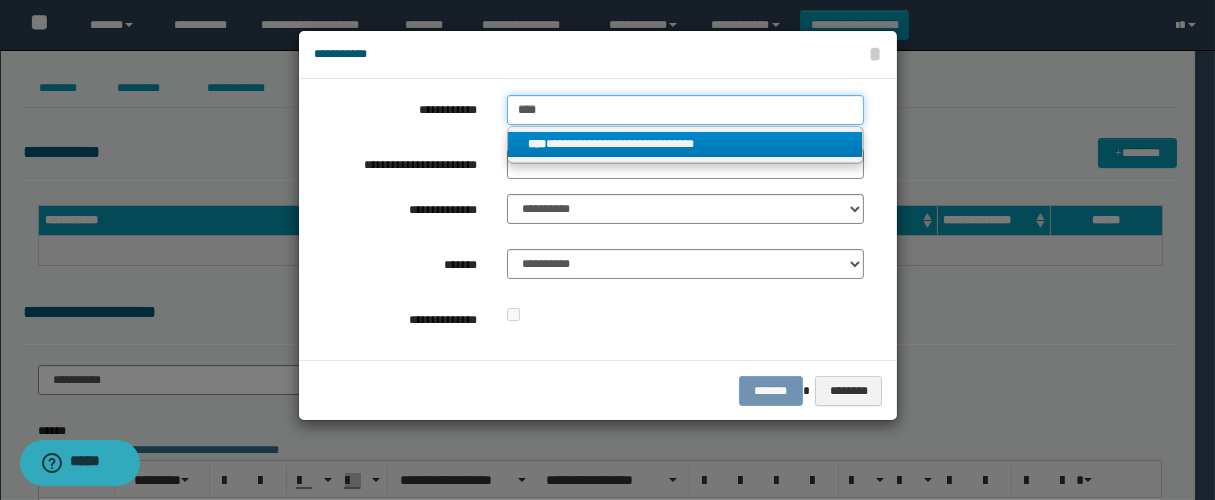 type 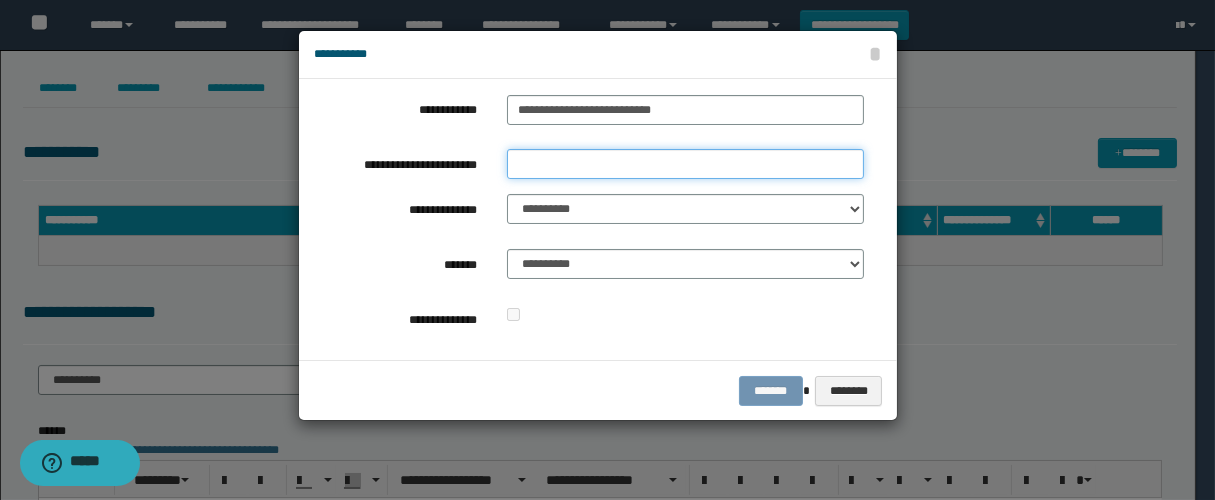click on "**********" at bounding box center (685, 164) 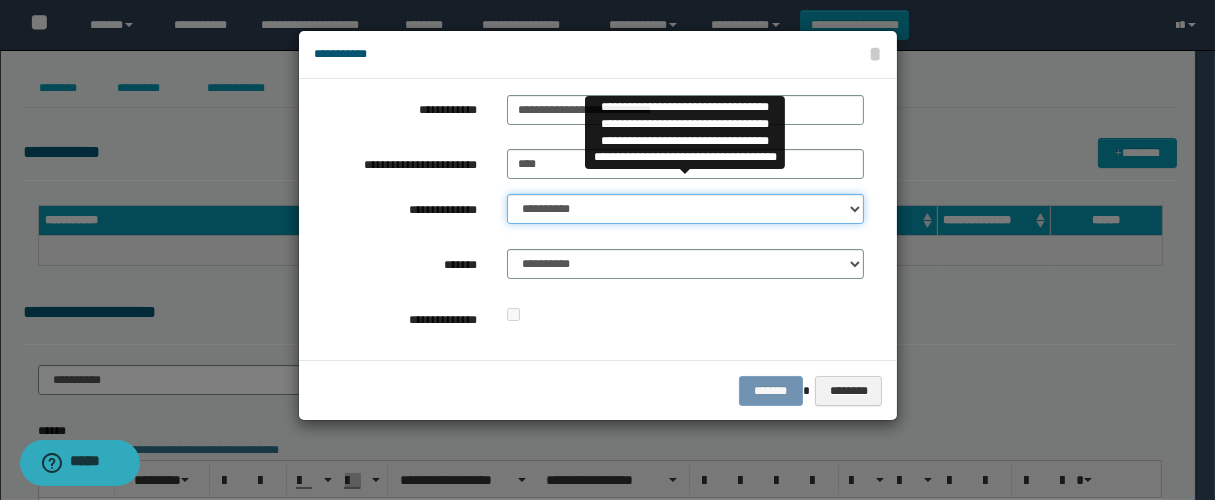 click on "**********" at bounding box center (685, 209) 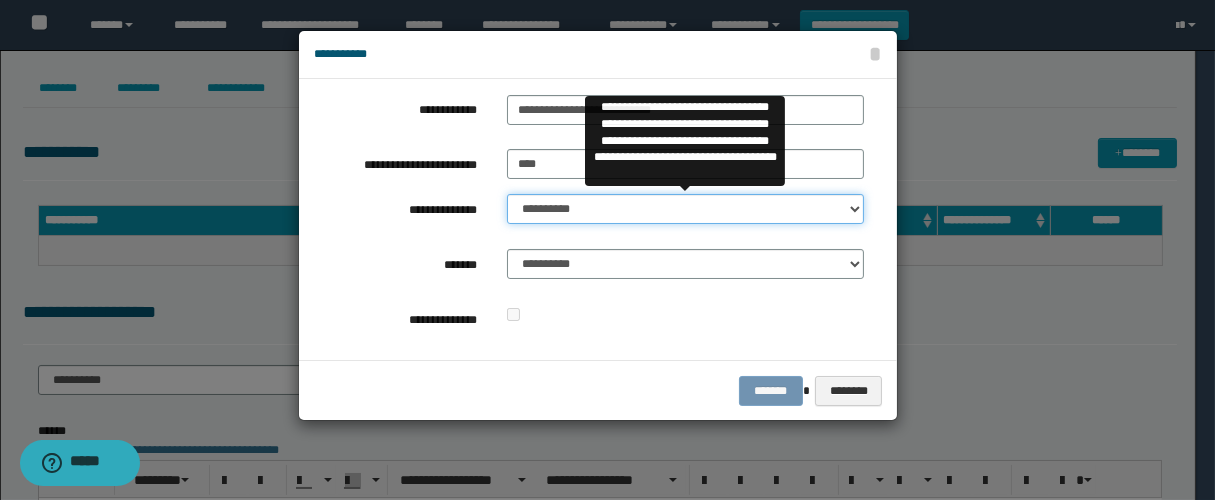 select on "**" 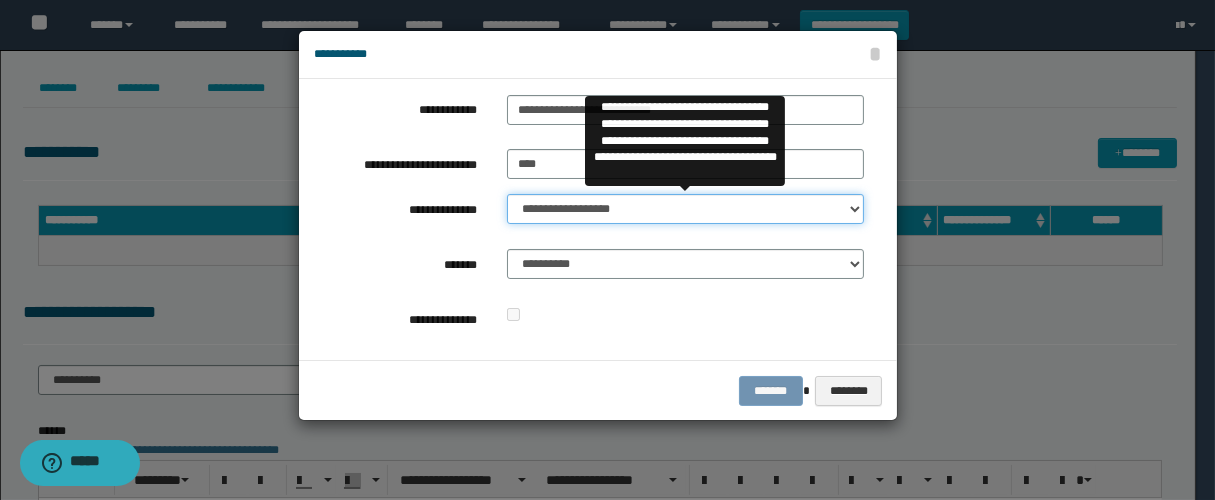 click on "**********" at bounding box center (685, 209) 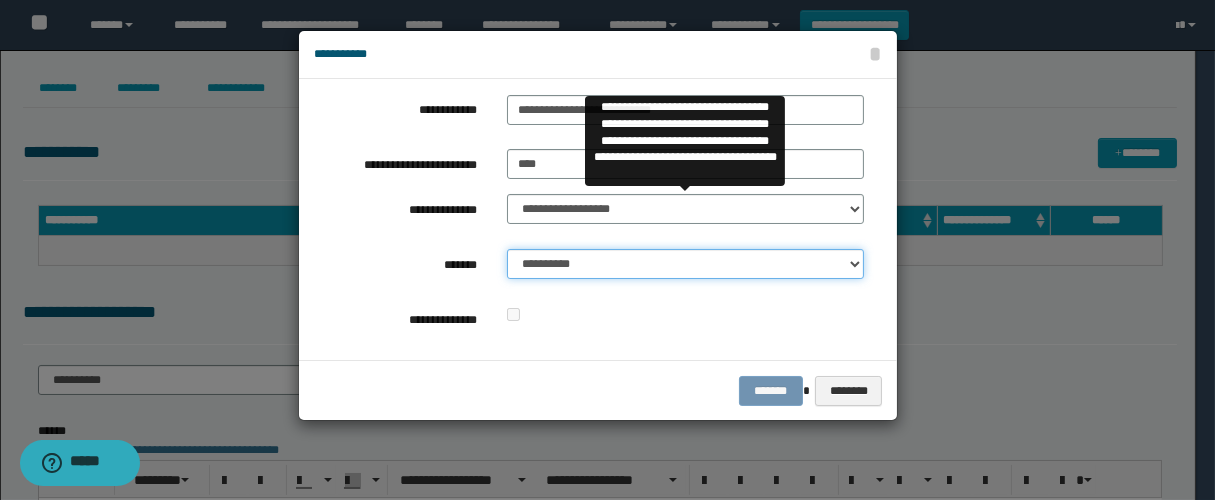 click on "**********" at bounding box center (685, 264) 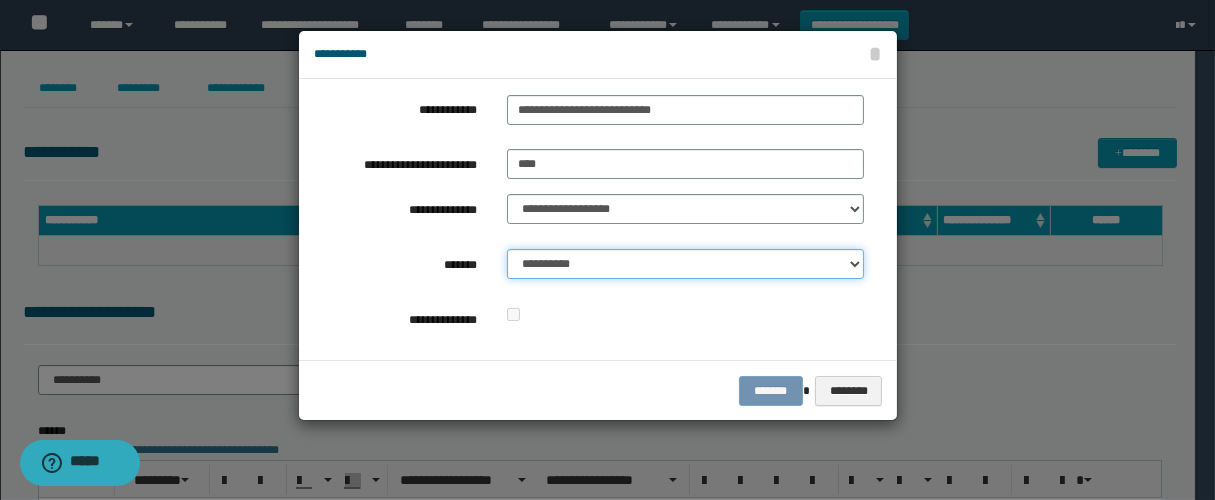 select on "*" 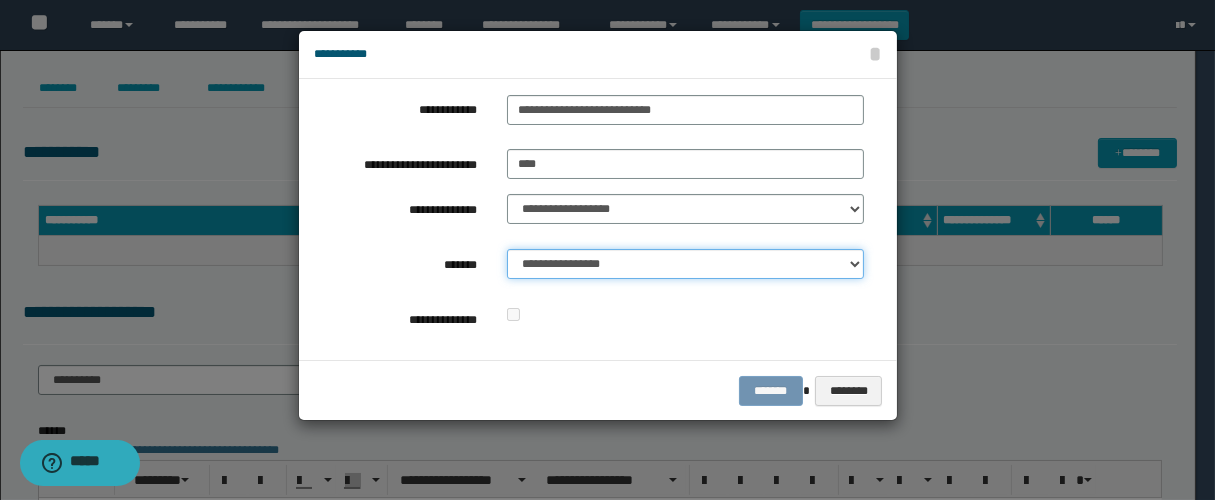 click on "**********" at bounding box center (685, 264) 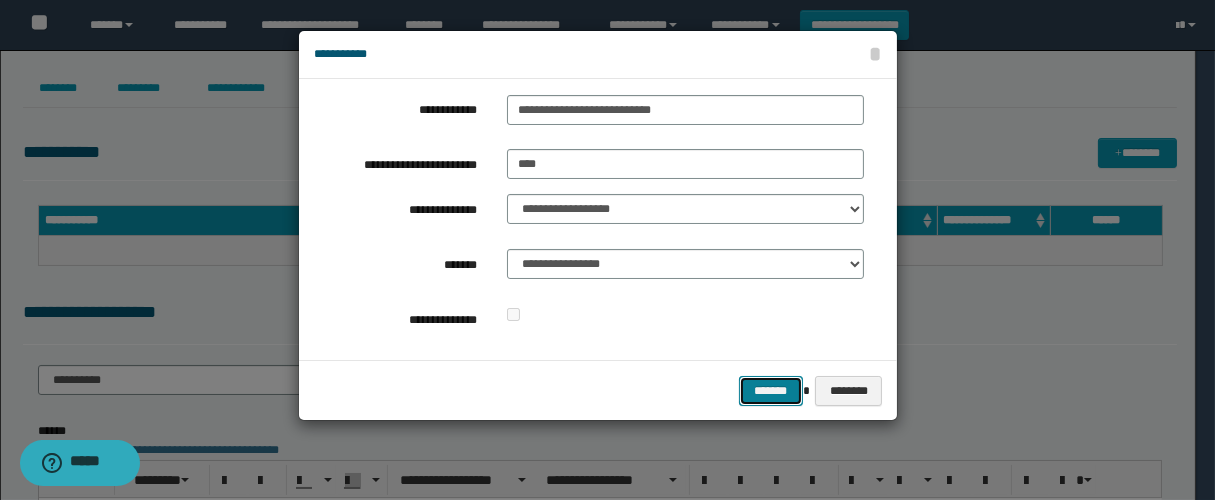 click on "*******" at bounding box center [771, 391] 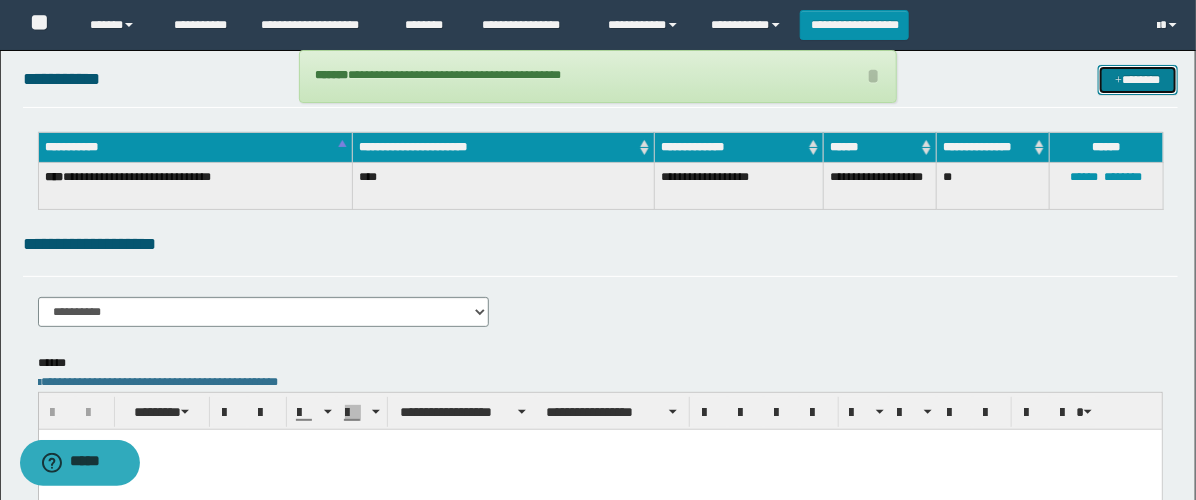 scroll, scrollTop: 111, scrollLeft: 0, axis: vertical 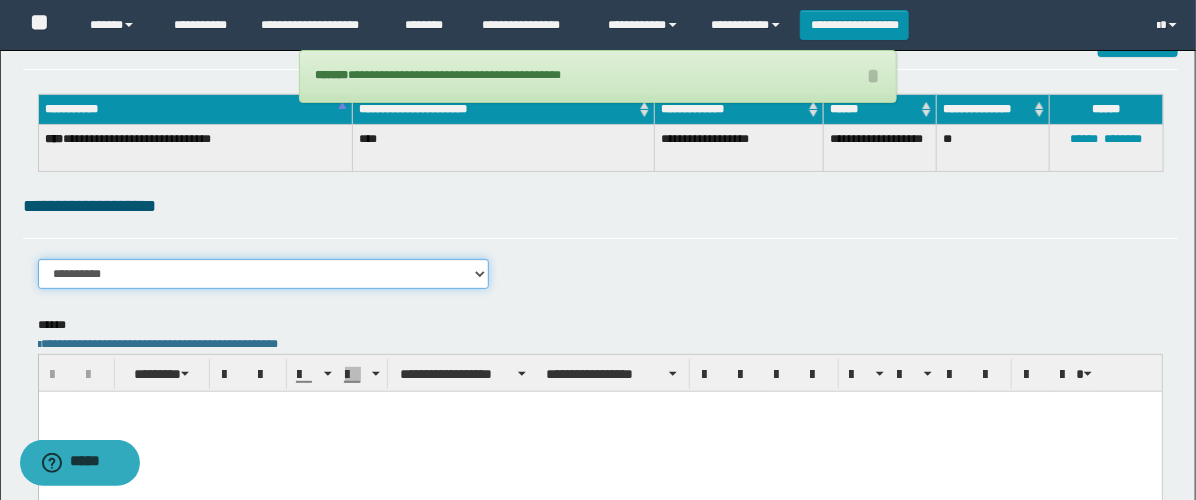 click on "**********" at bounding box center [263, 274] 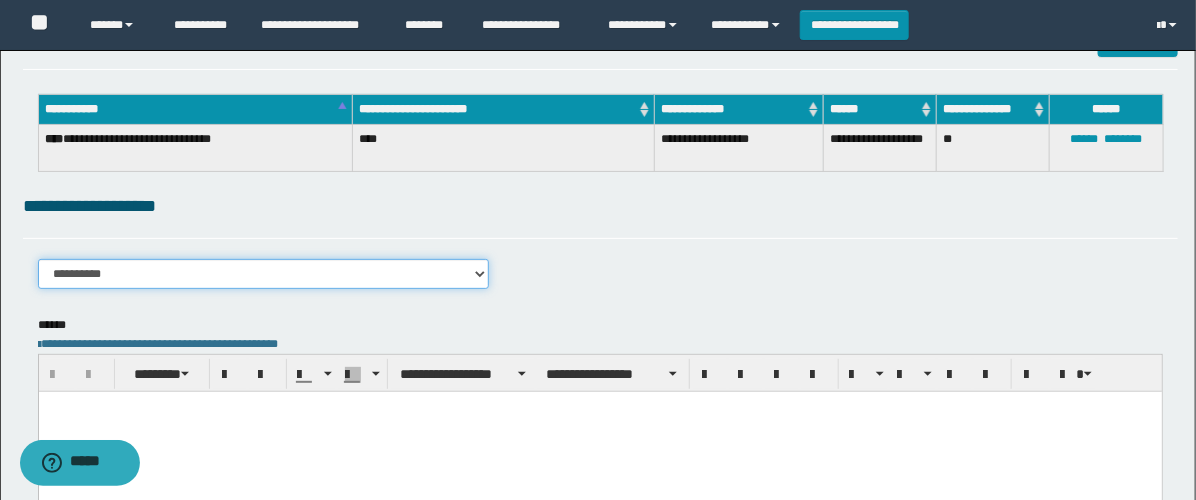 select on "****" 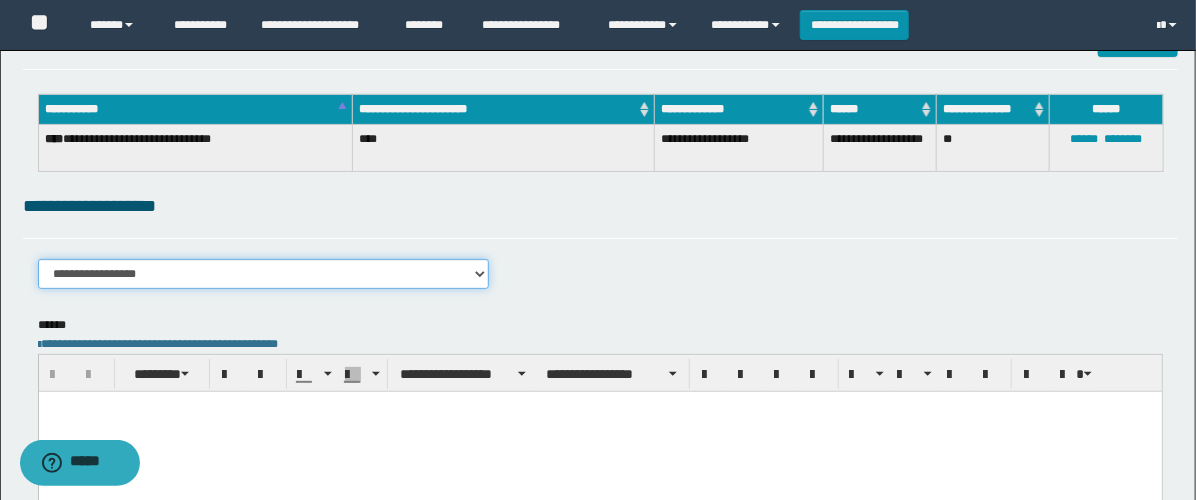 click on "**********" at bounding box center [263, 274] 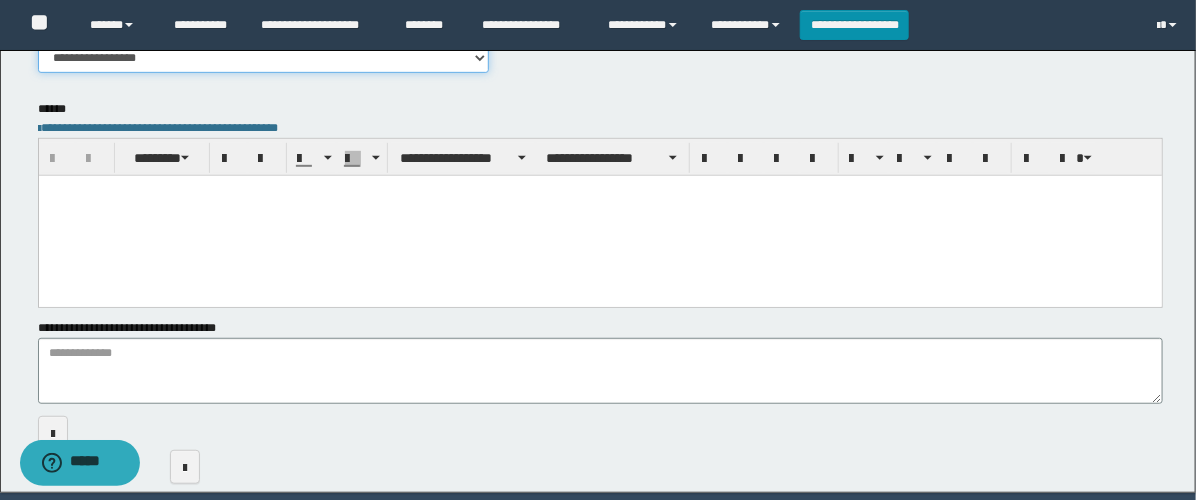 scroll, scrollTop: 333, scrollLeft: 0, axis: vertical 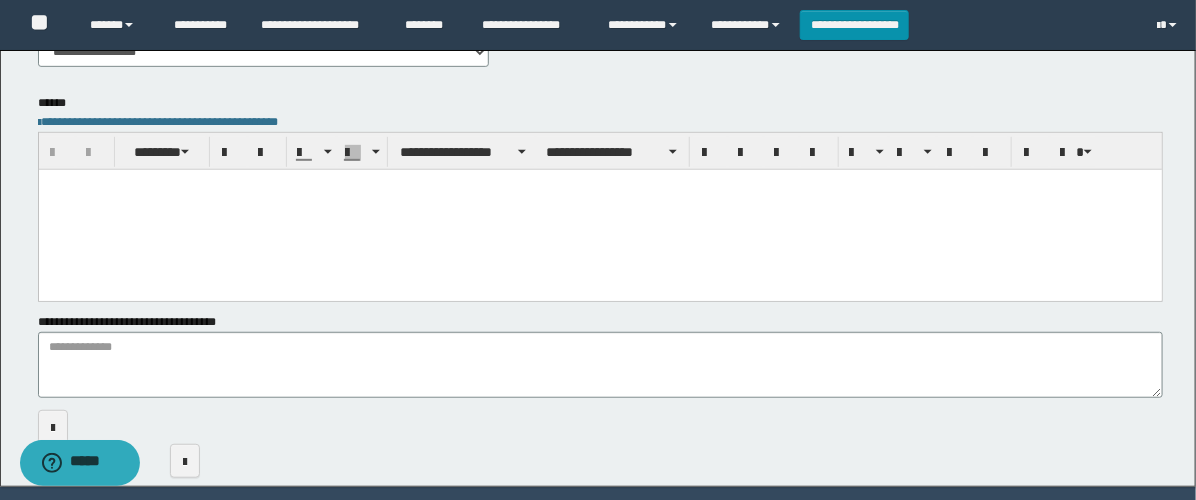 click at bounding box center [599, 209] 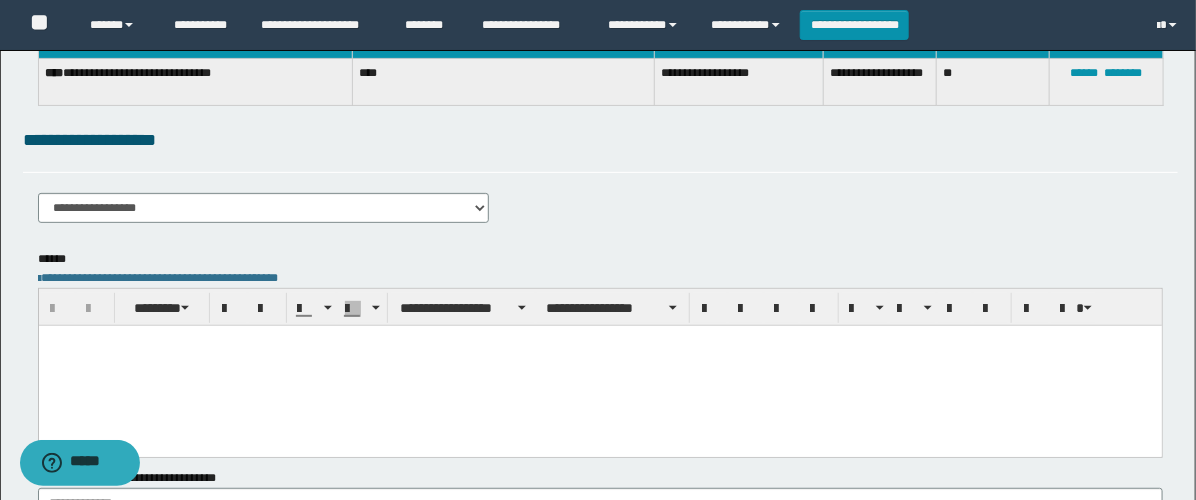 scroll, scrollTop: 0, scrollLeft: 0, axis: both 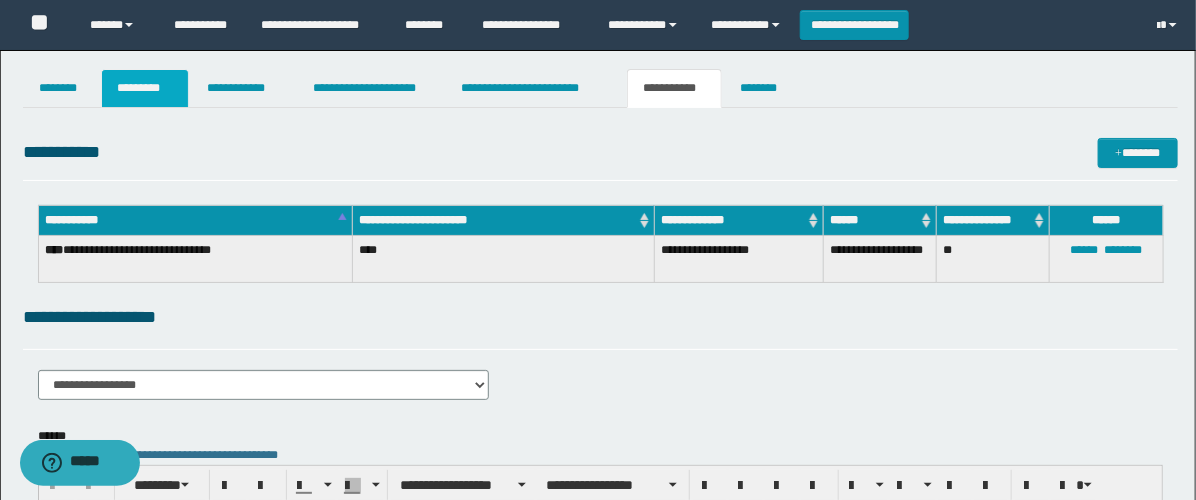 click on "*********" at bounding box center [145, 88] 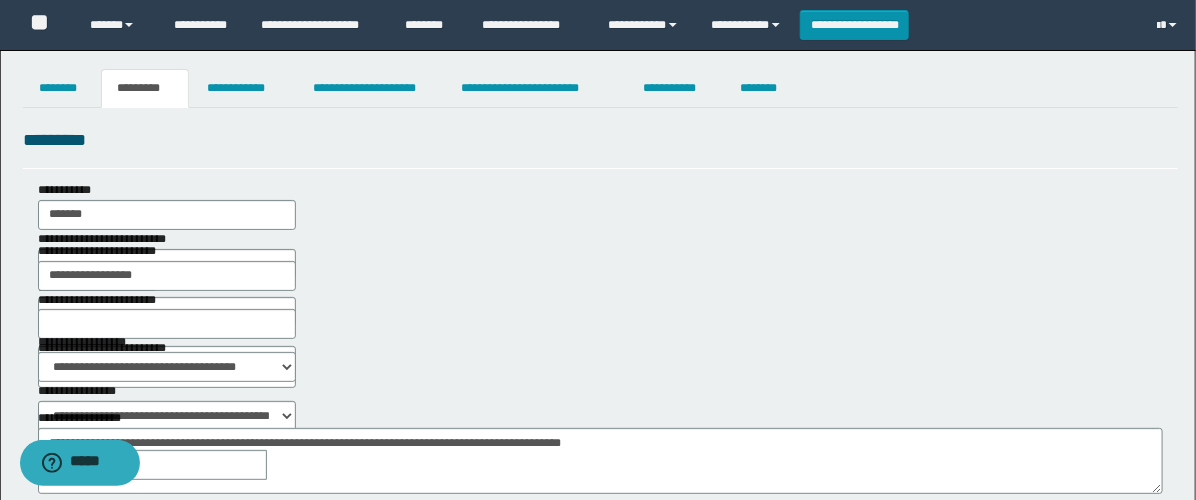 click at bounding box center [281, 465] 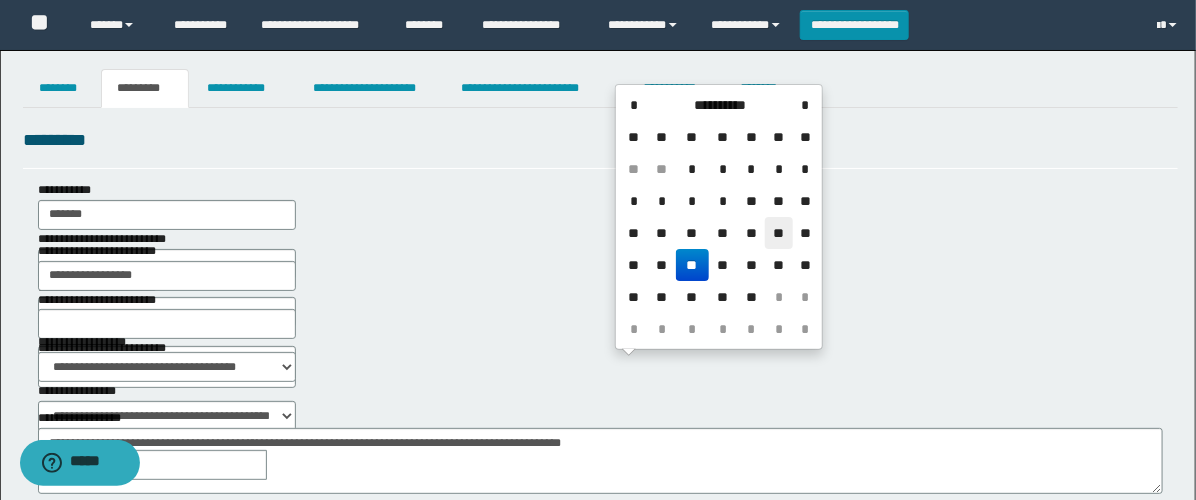 click on "**" at bounding box center [779, 233] 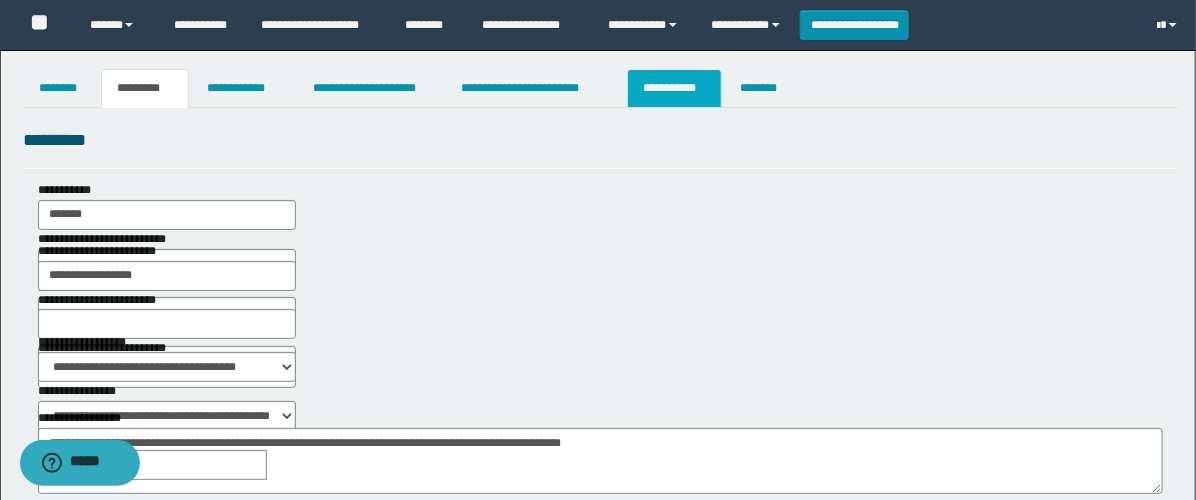 click on "**********" at bounding box center [674, 88] 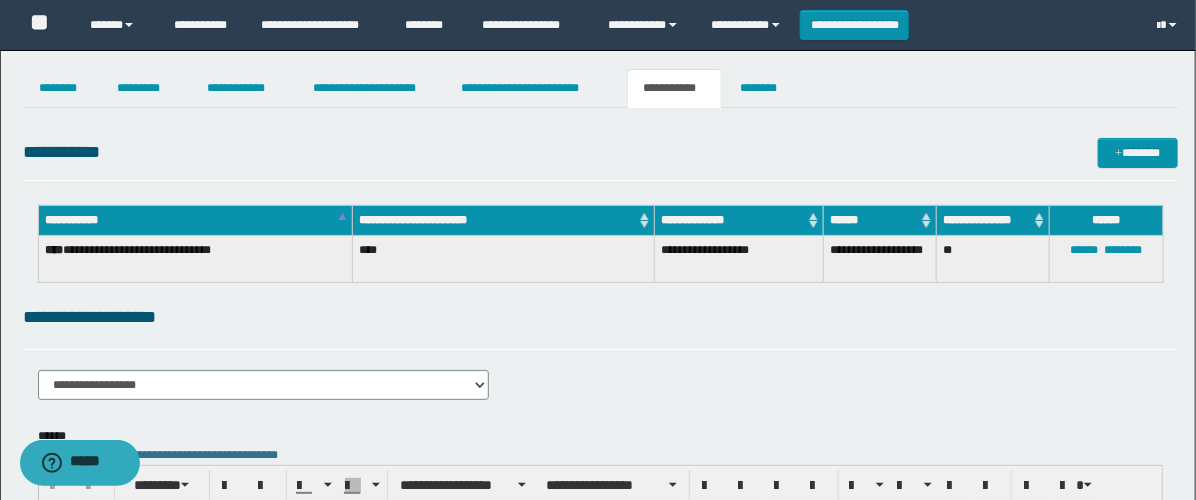 scroll, scrollTop: 222, scrollLeft: 0, axis: vertical 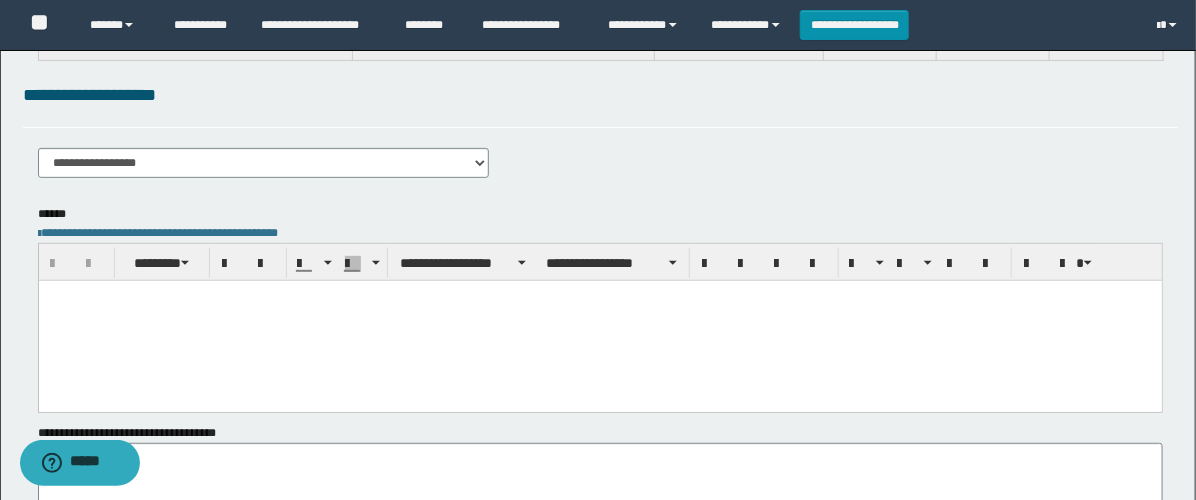 click at bounding box center (599, 320) 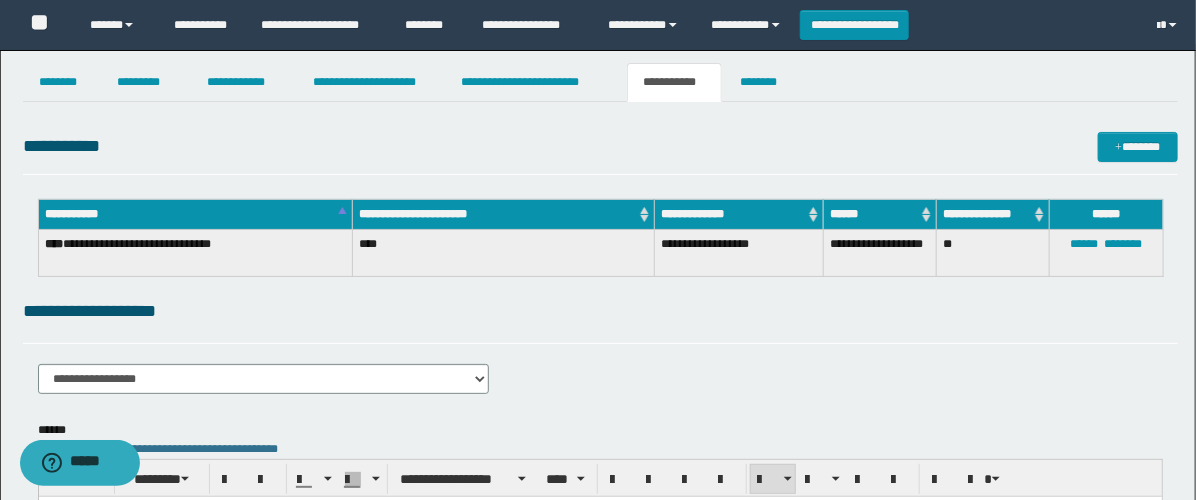 scroll, scrollTop: 0, scrollLeft: 0, axis: both 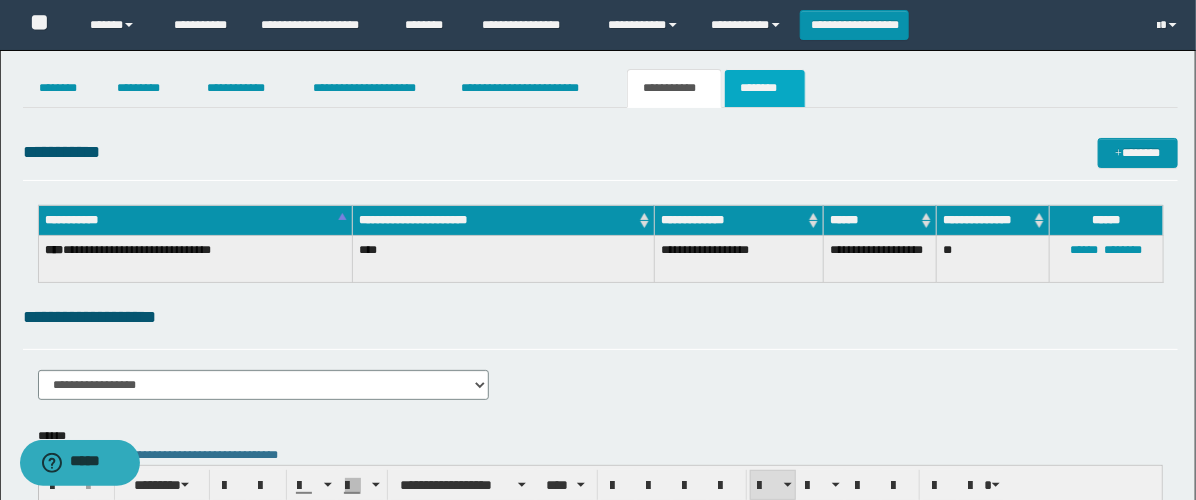 click on "********" at bounding box center (765, 88) 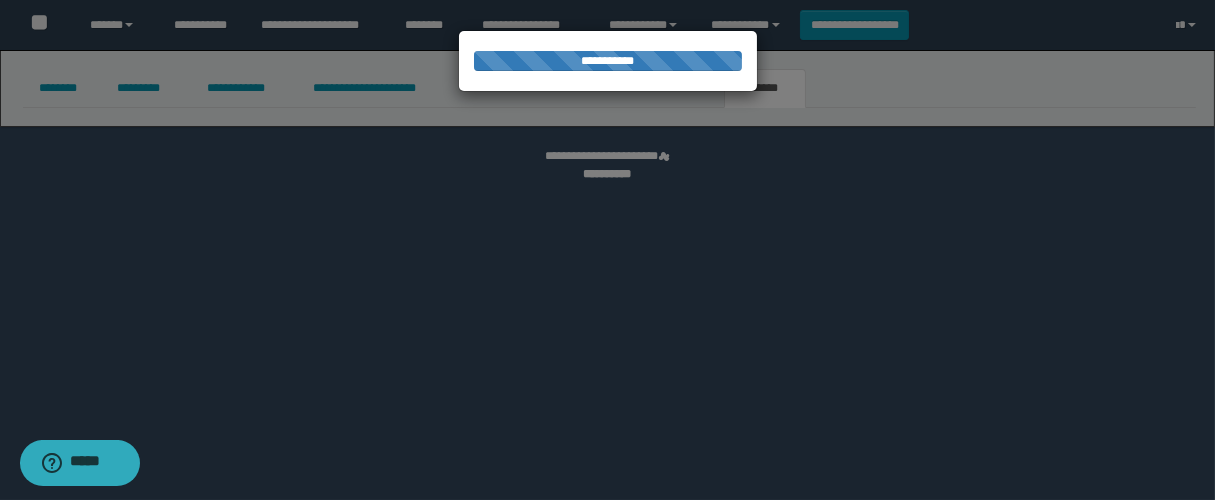 select 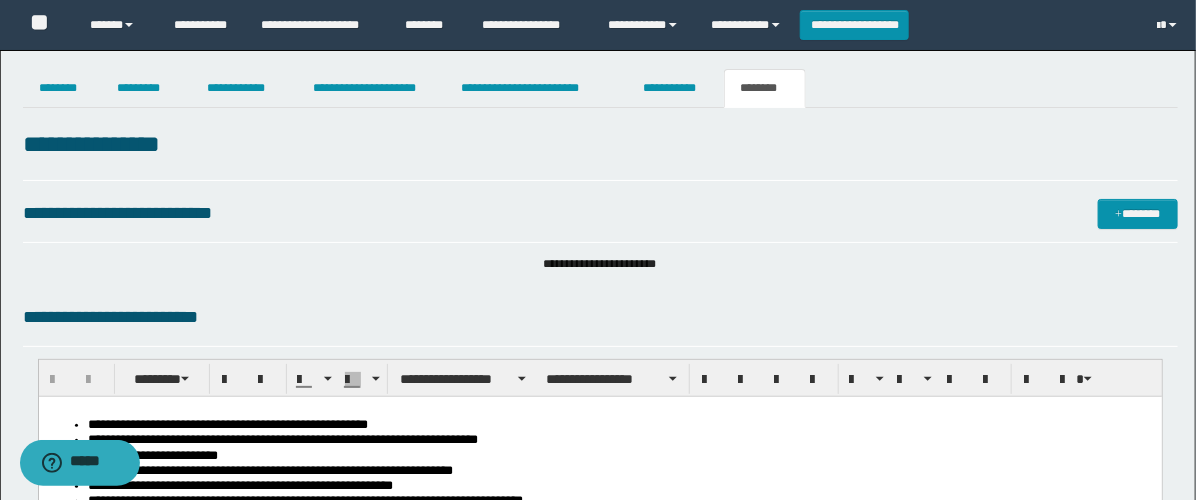 scroll, scrollTop: 0, scrollLeft: 0, axis: both 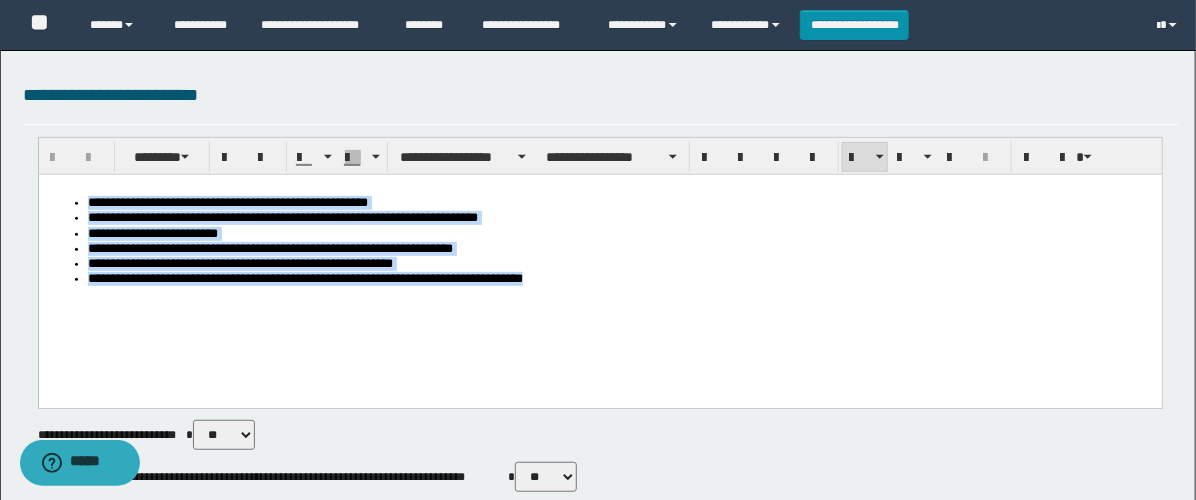 drag, startPoint x: -1, startPoint y: 76, endPoint x: -1, endPoint y: -11, distance: 87 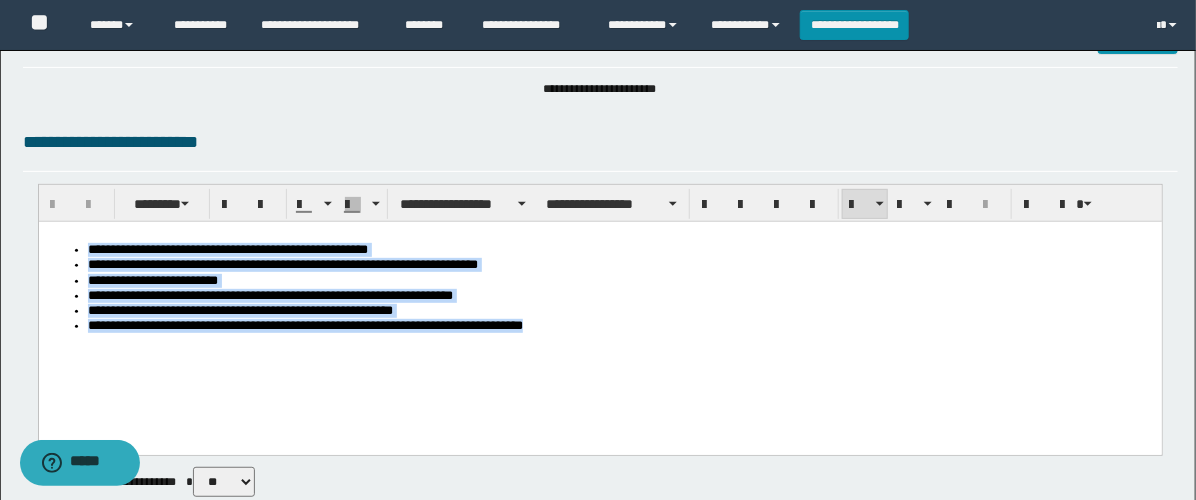 paste 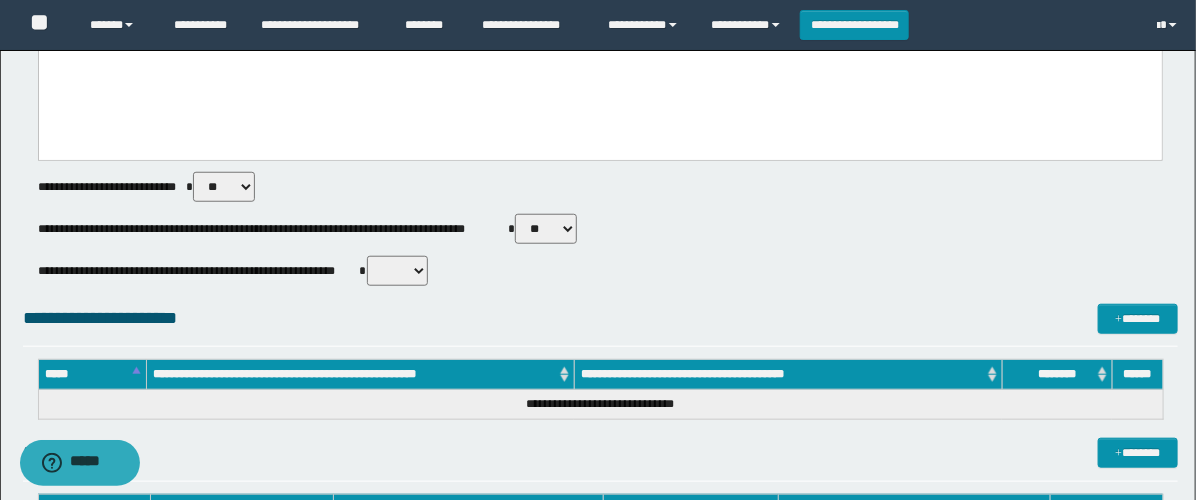 scroll, scrollTop: 286, scrollLeft: 0, axis: vertical 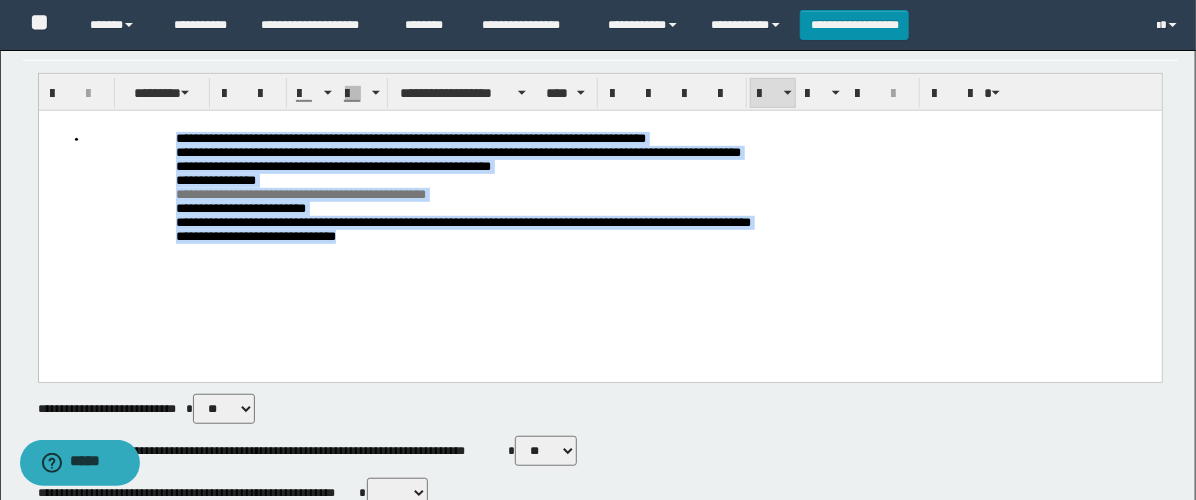 click on "**********" at bounding box center (599, 220) 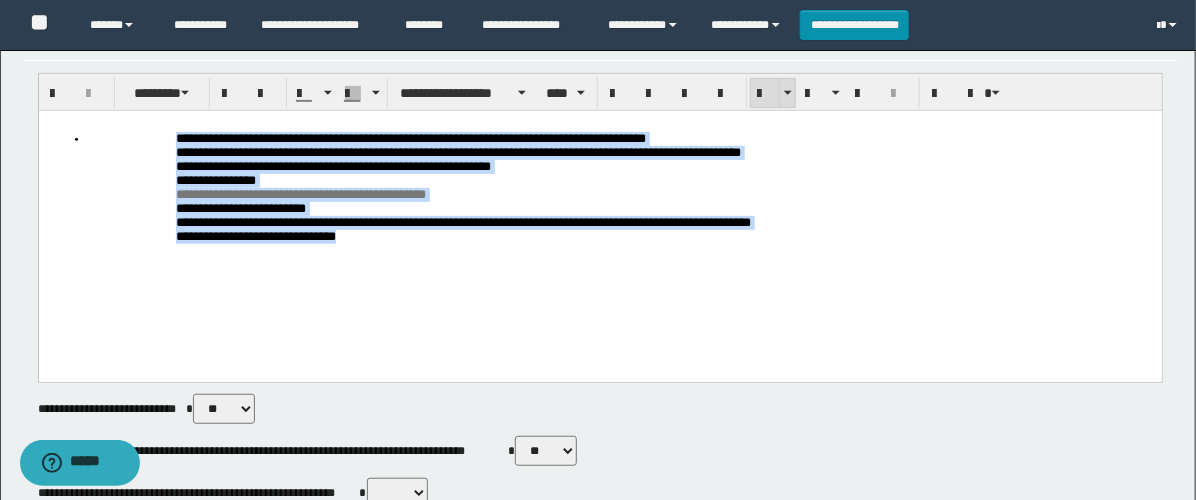click at bounding box center [765, 94] 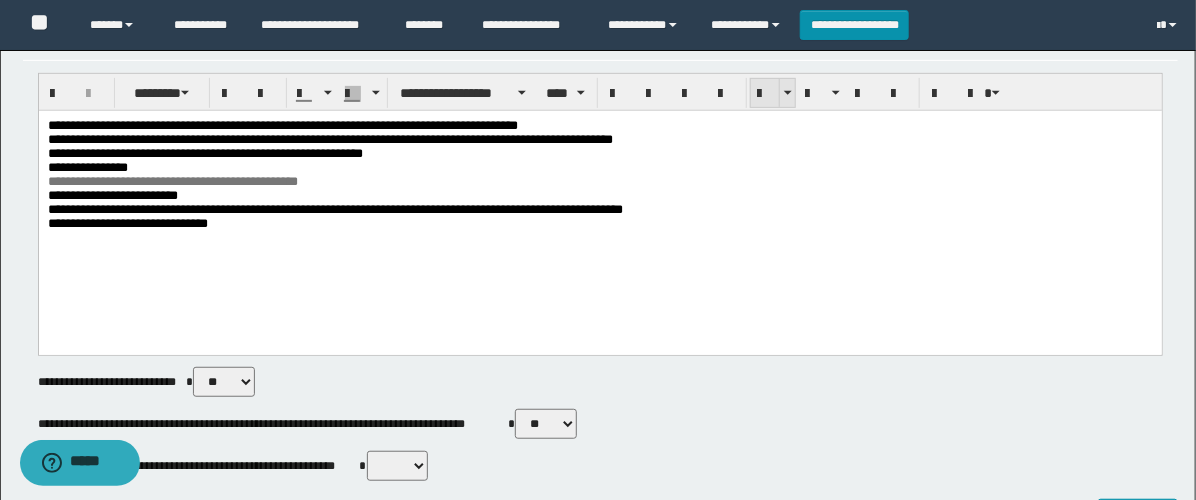 drag, startPoint x: 752, startPoint y: 91, endPoint x: 710, endPoint y: 14, distance: 87.70975 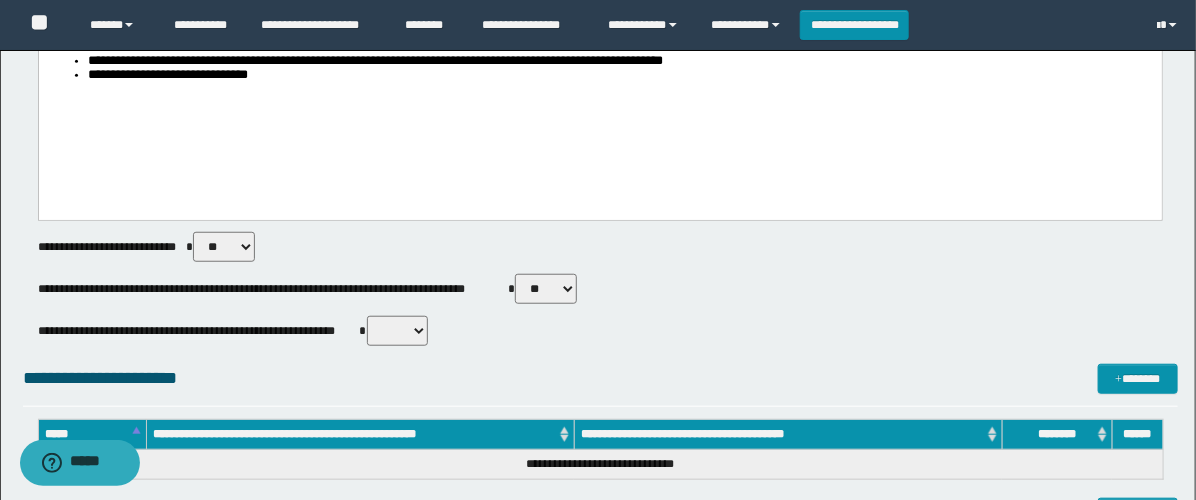 scroll, scrollTop: 508, scrollLeft: 0, axis: vertical 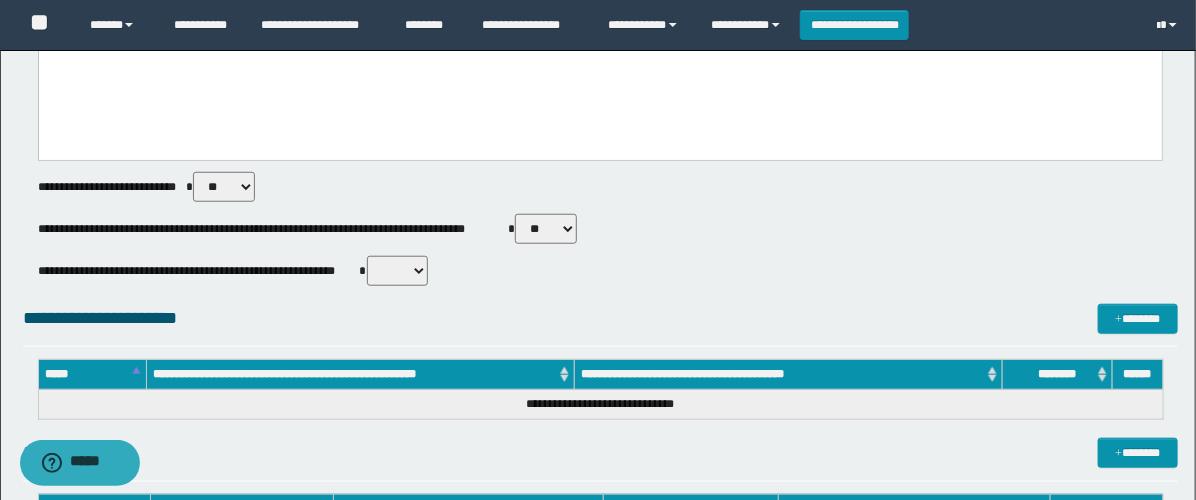 click on "**
**" at bounding box center [546, 229] 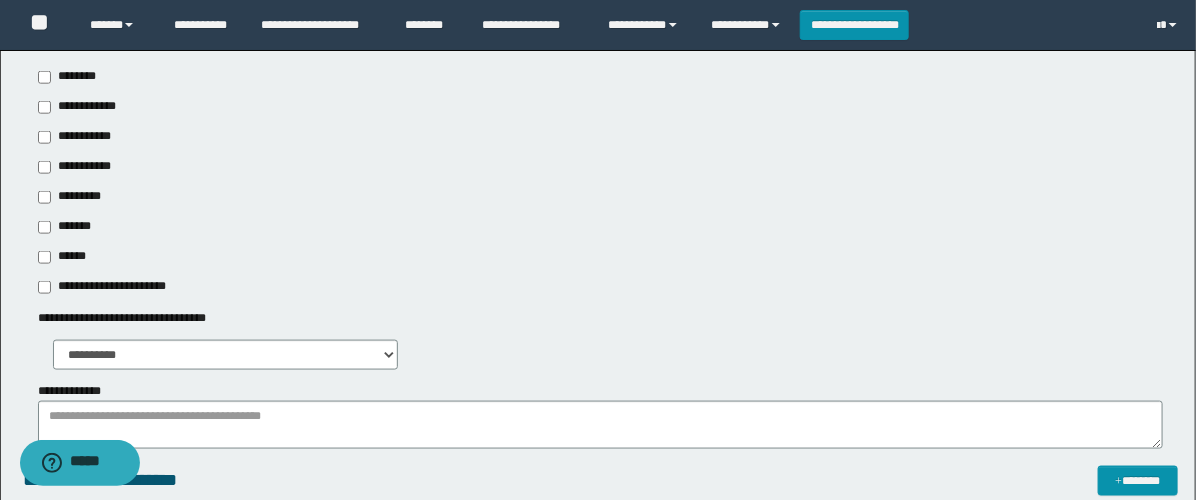 scroll, scrollTop: 730, scrollLeft: 0, axis: vertical 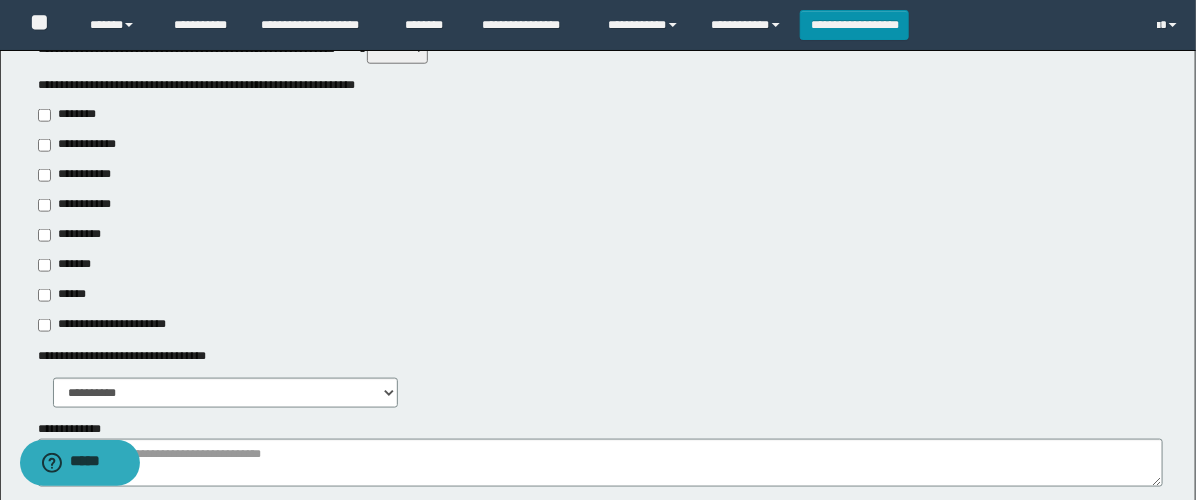 click on "**********" at bounding box center (81, 175) 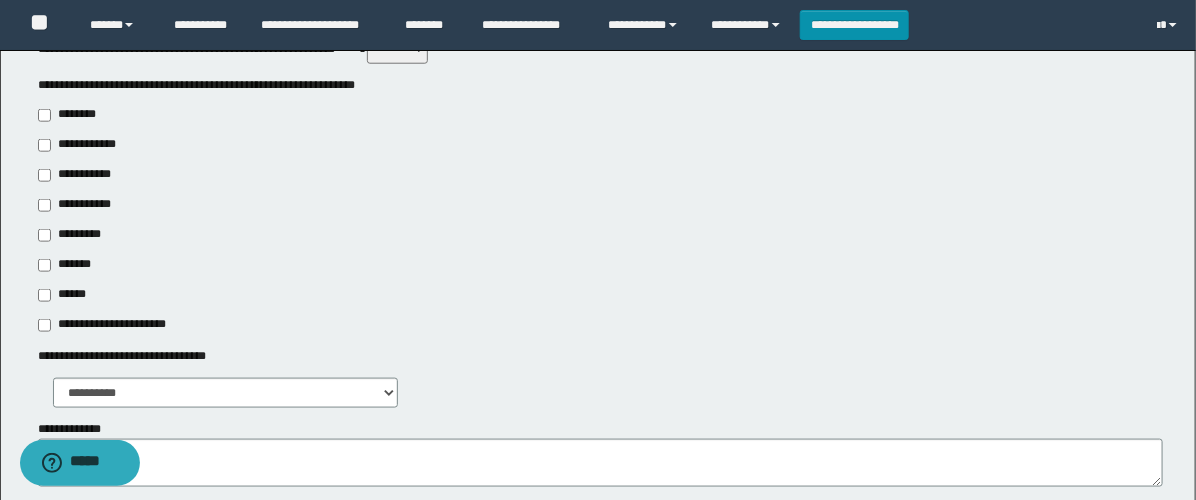 click on "**********" at bounding box center (80, 145) 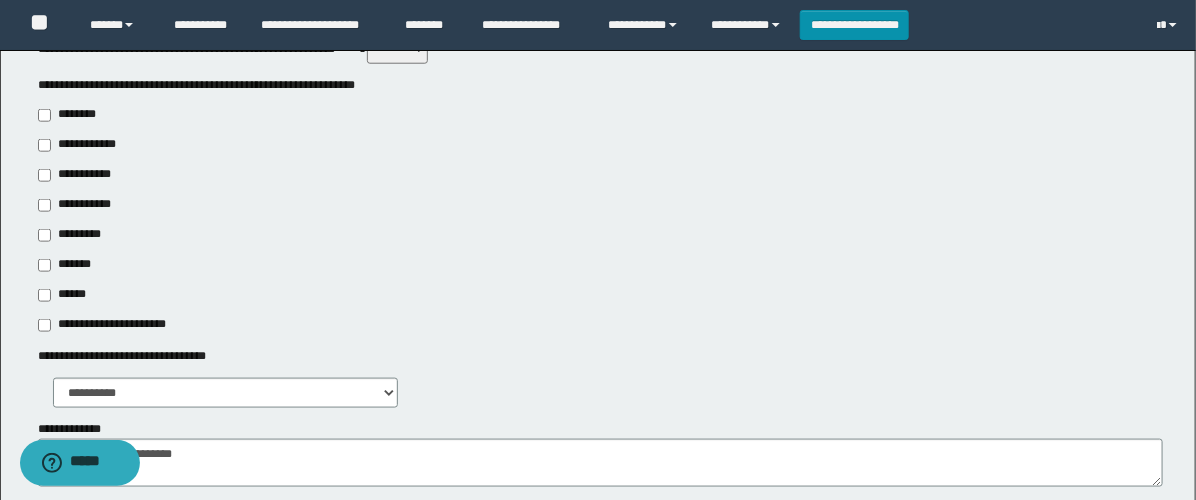 click on "**********" at bounding box center (76, 205) 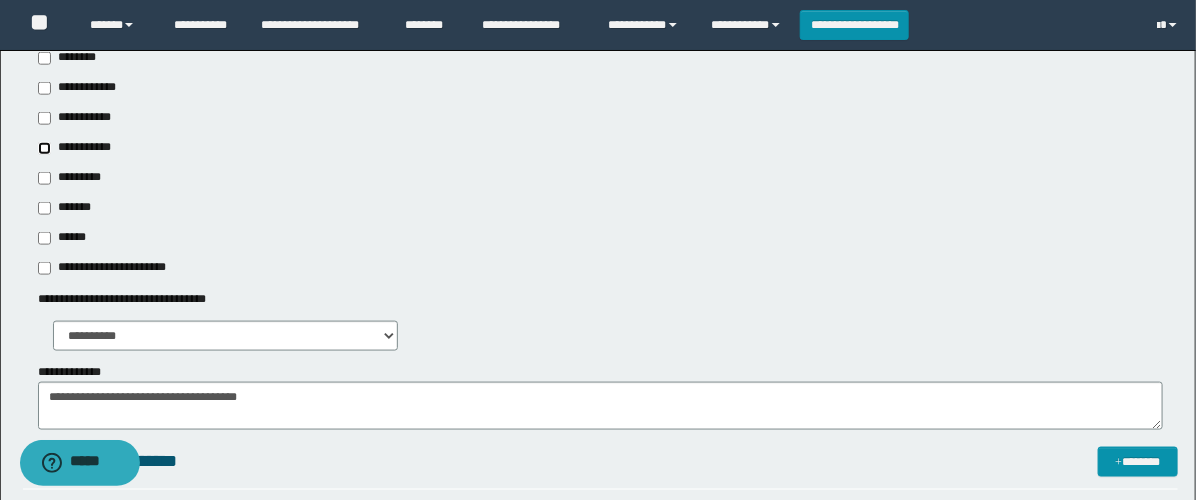 scroll, scrollTop: 841, scrollLeft: 0, axis: vertical 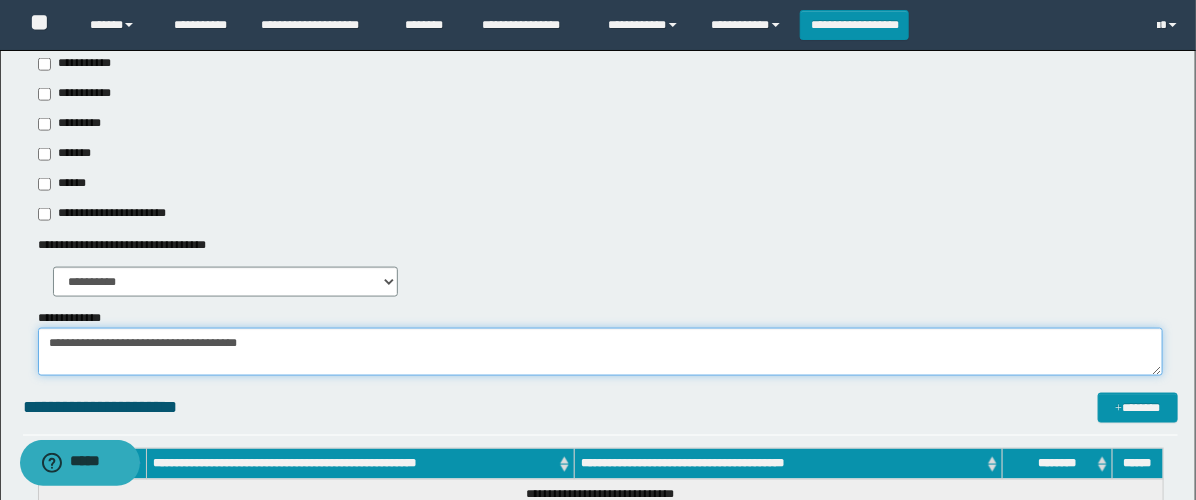 click on "**********" at bounding box center [600, 352] 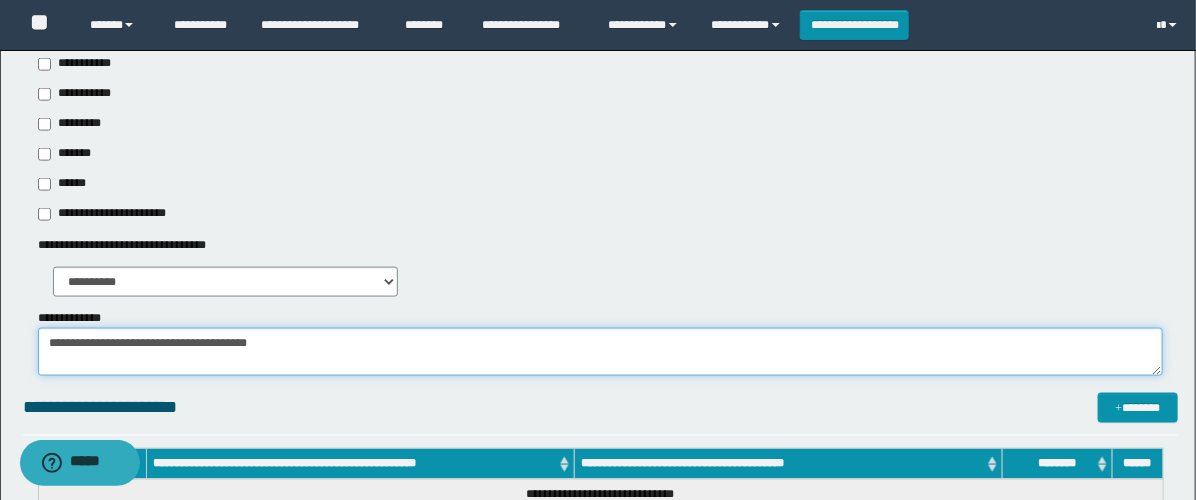 paste on "**********" 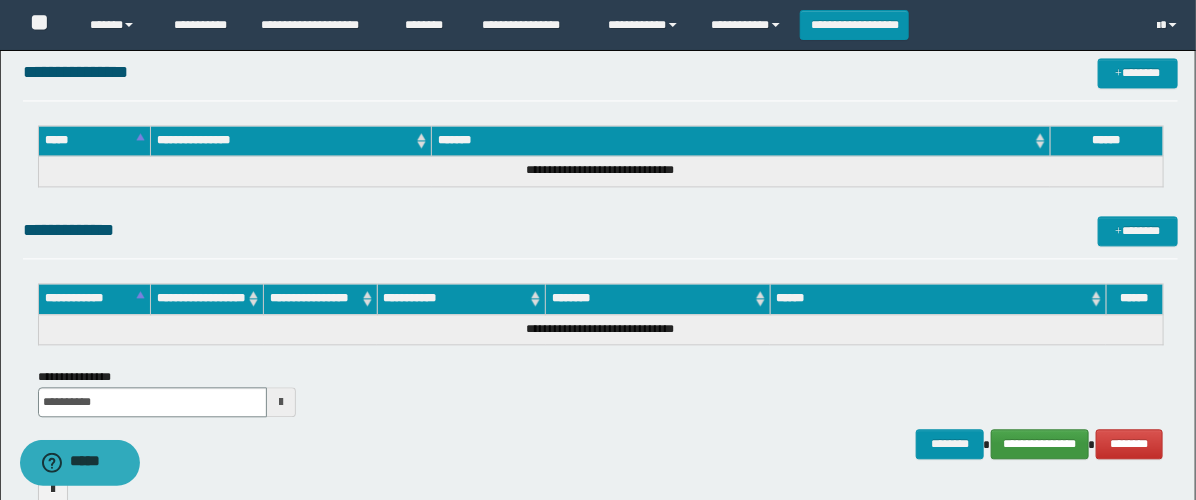 scroll, scrollTop: 1582, scrollLeft: 0, axis: vertical 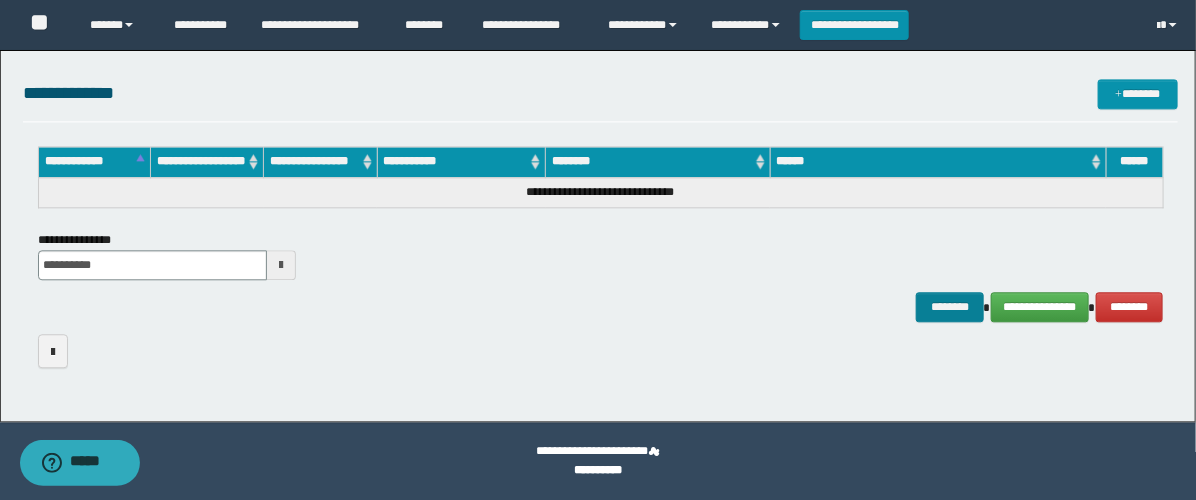 type on "**********" 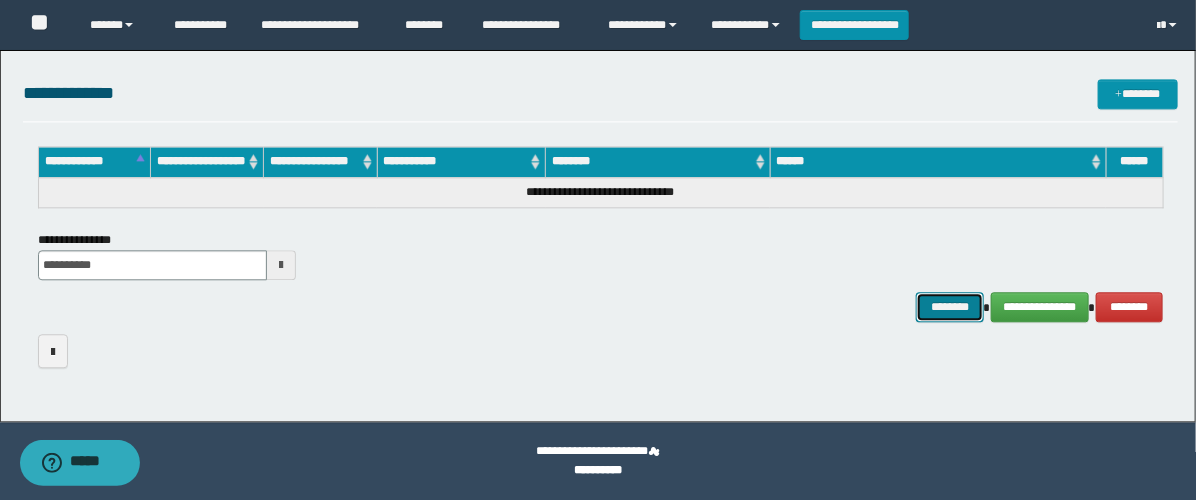 click on "********" at bounding box center (950, 307) 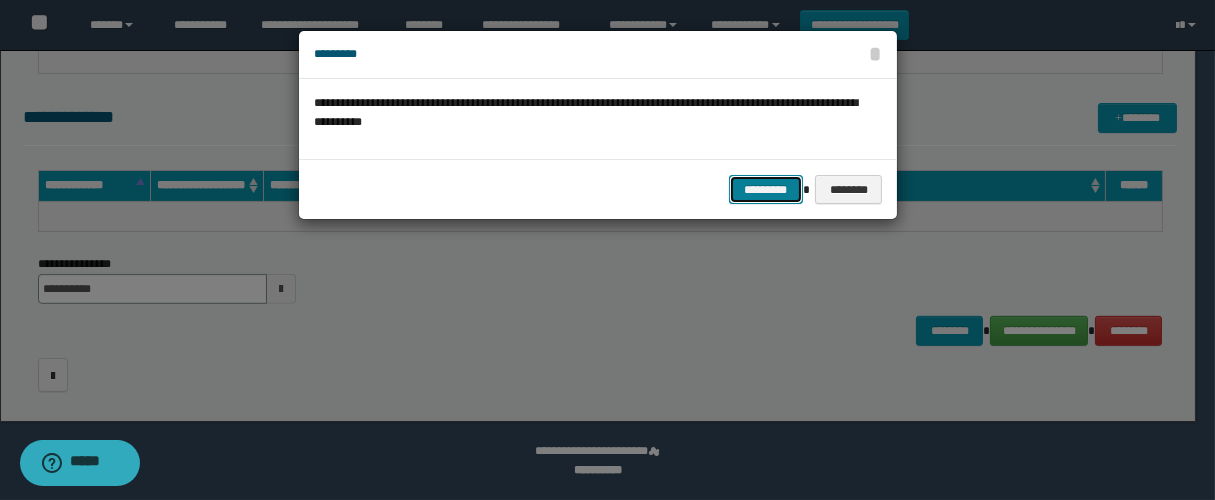 click on "*********" at bounding box center (766, 190) 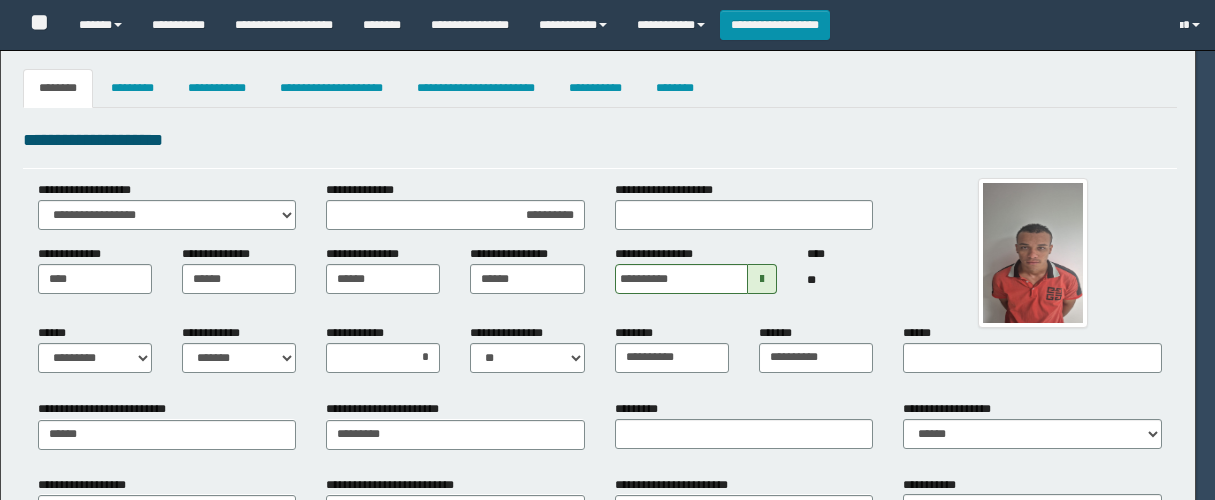 select on "*" 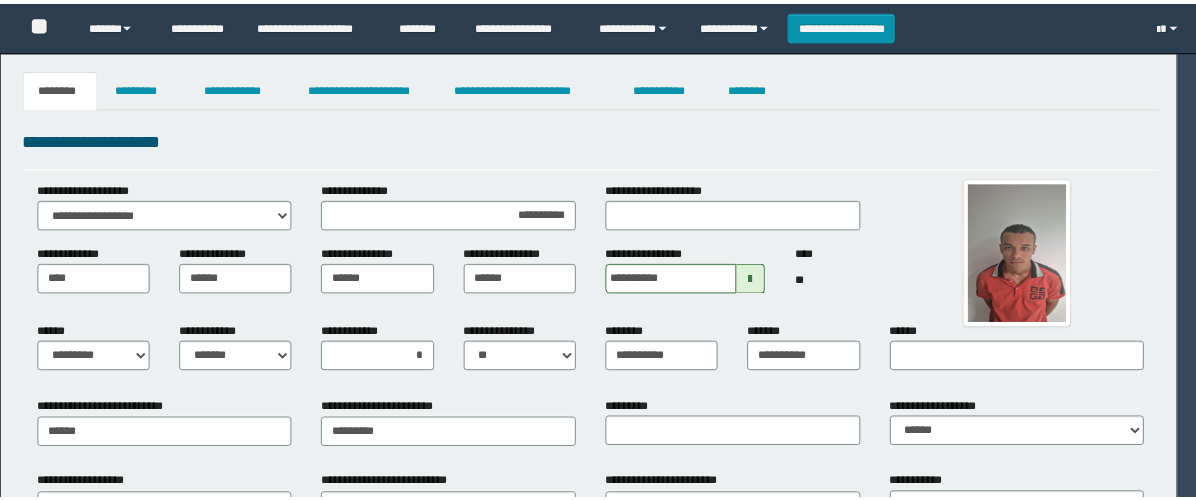 scroll, scrollTop: 0, scrollLeft: 0, axis: both 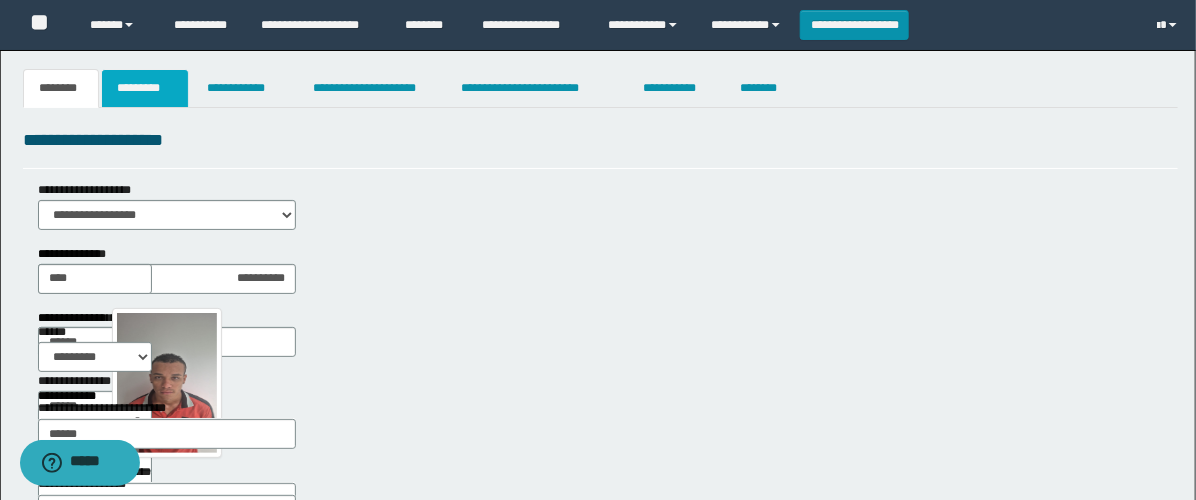 click on "*********" at bounding box center [145, 88] 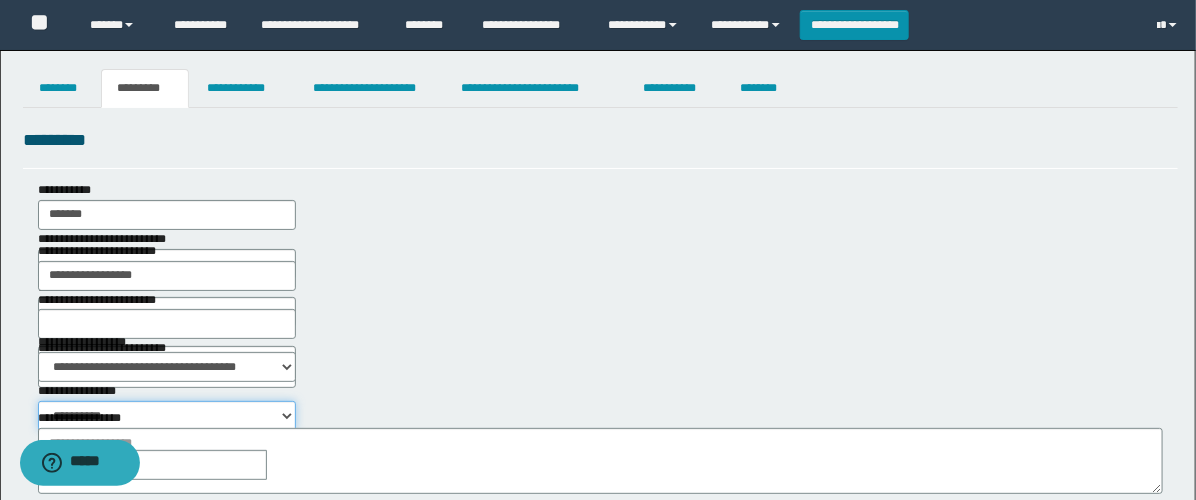 drag, startPoint x: 461, startPoint y: 361, endPoint x: 472, endPoint y: 364, distance: 11.401754 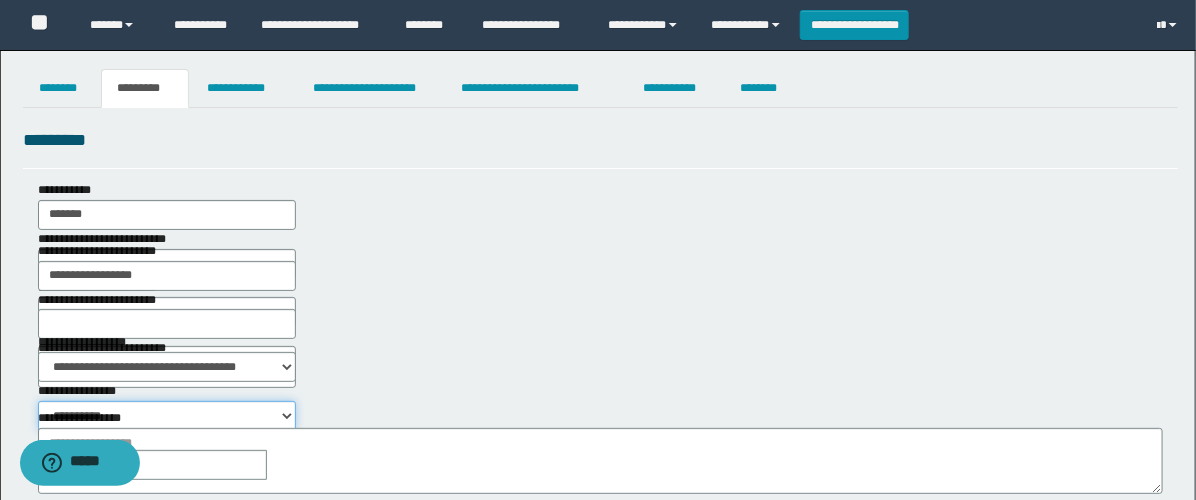 click on "**********" at bounding box center (167, 416) 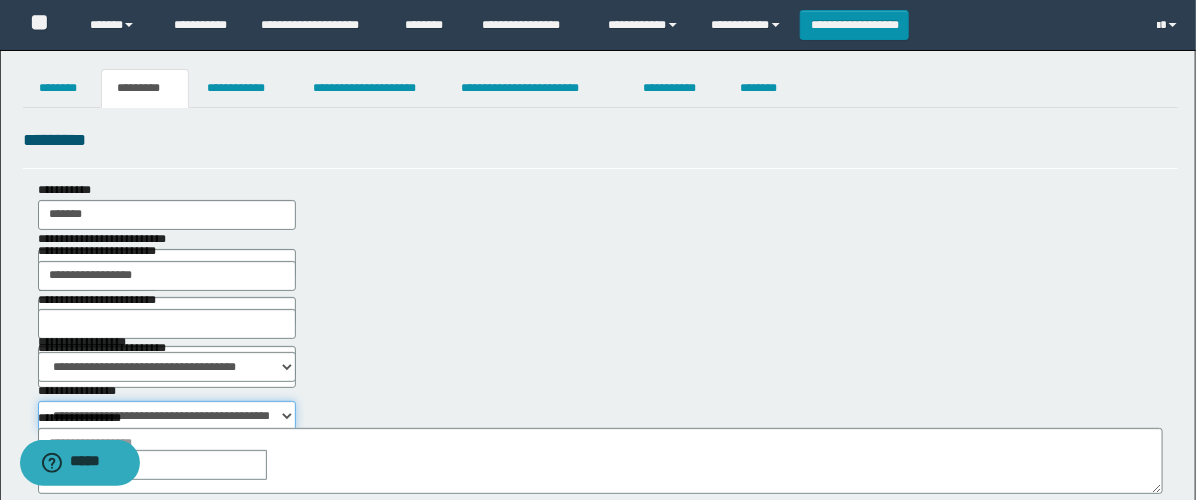 click on "**********" at bounding box center (167, 416) 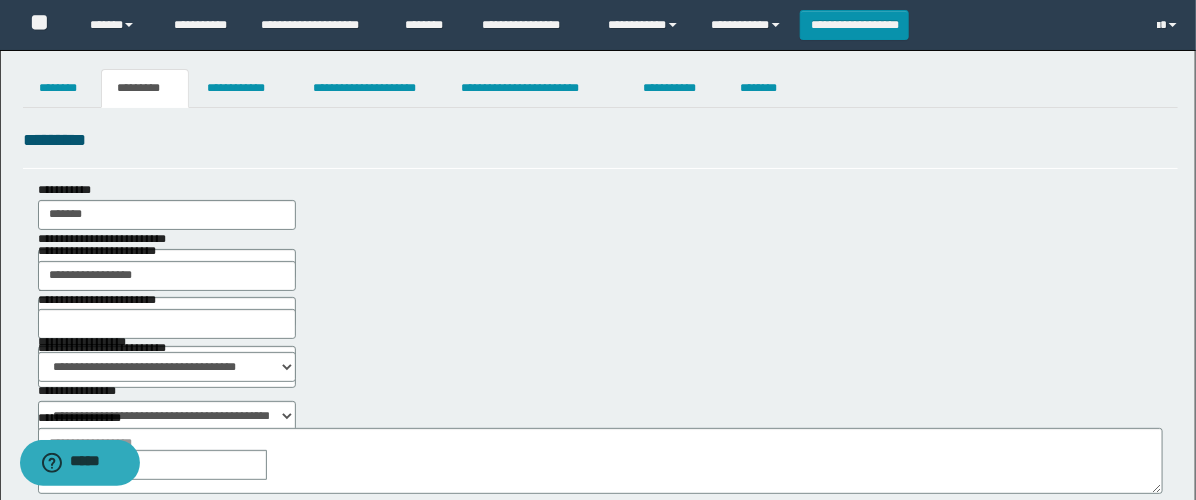 click at bounding box center (281, 465) 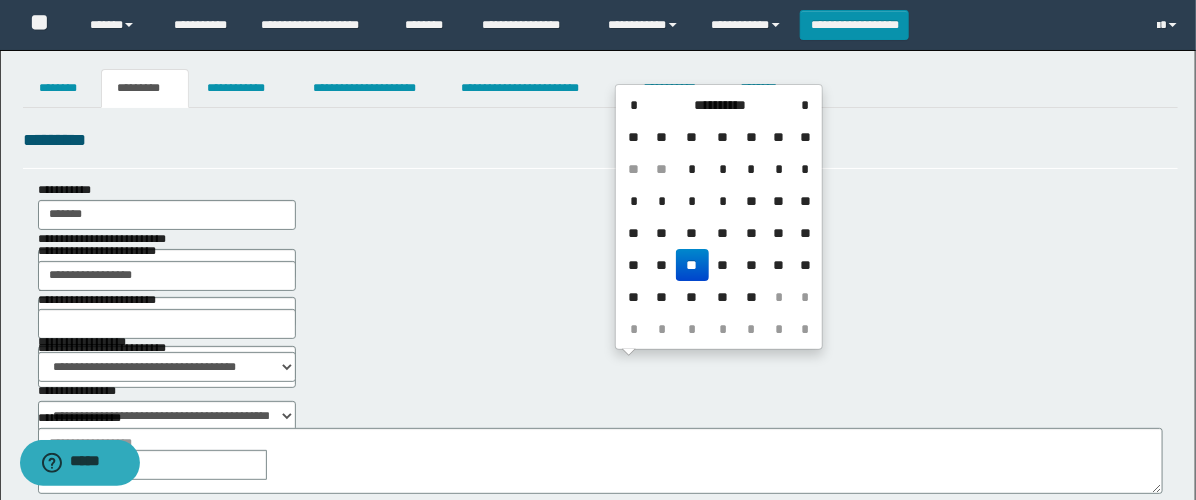 click on "**" at bounding box center [779, 233] 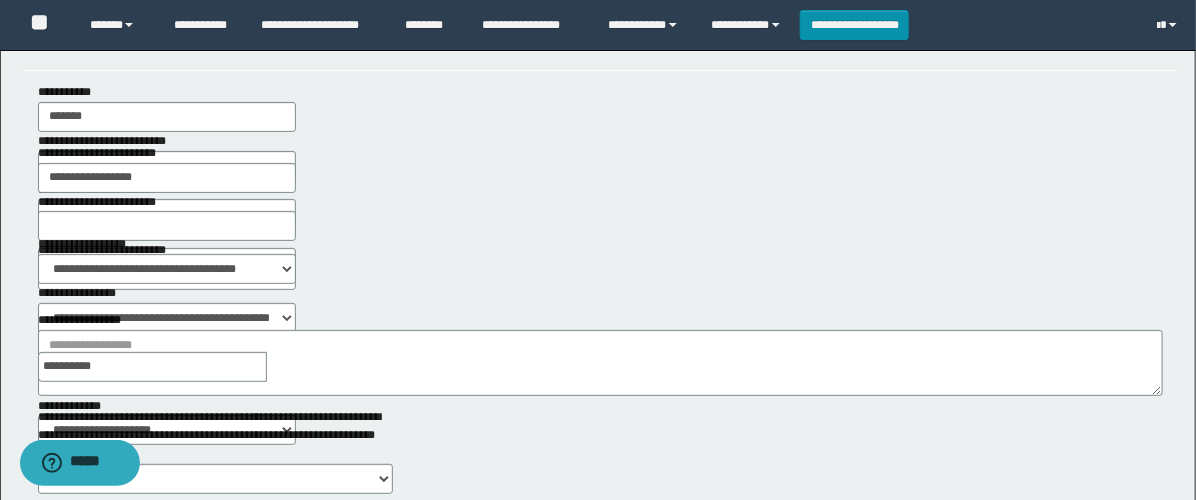 scroll, scrollTop: 222, scrollLeft: 0, axis: vertical 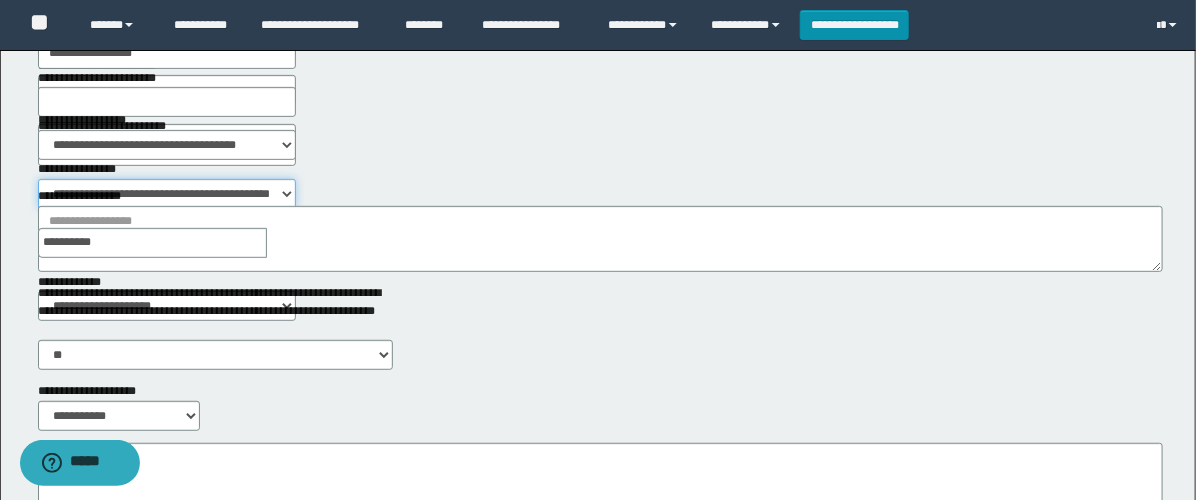 click on "**********" at bounding box center (167, 194) 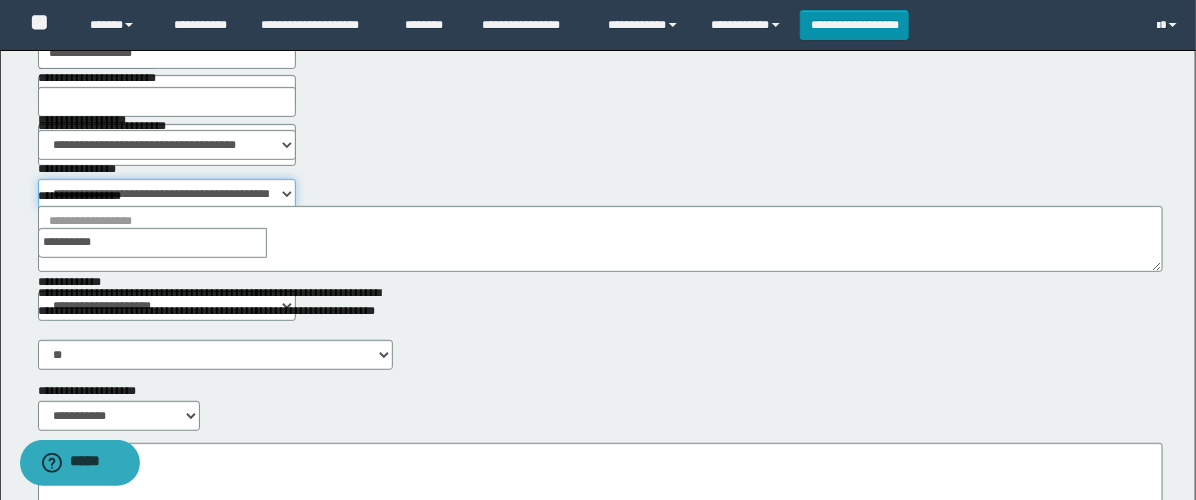 select on "****" 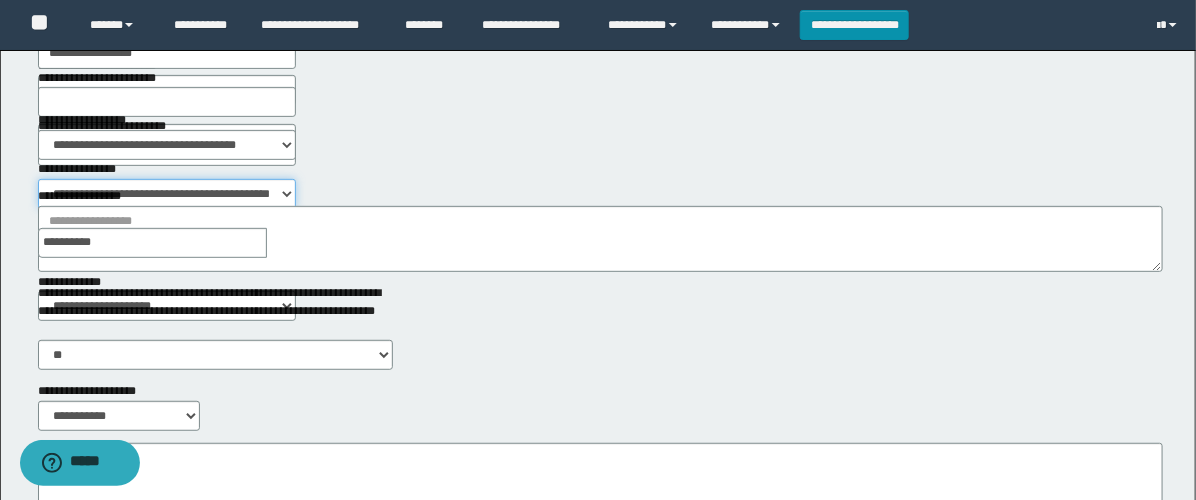 click on "**********" at bounding box center [167, 194] 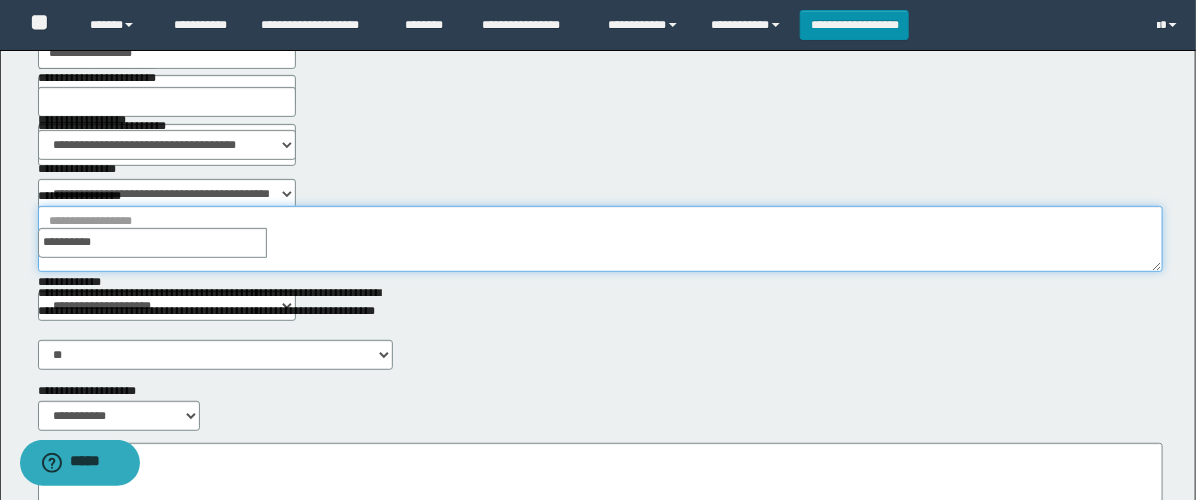 click on "**********" at bounding box center [600, 239] 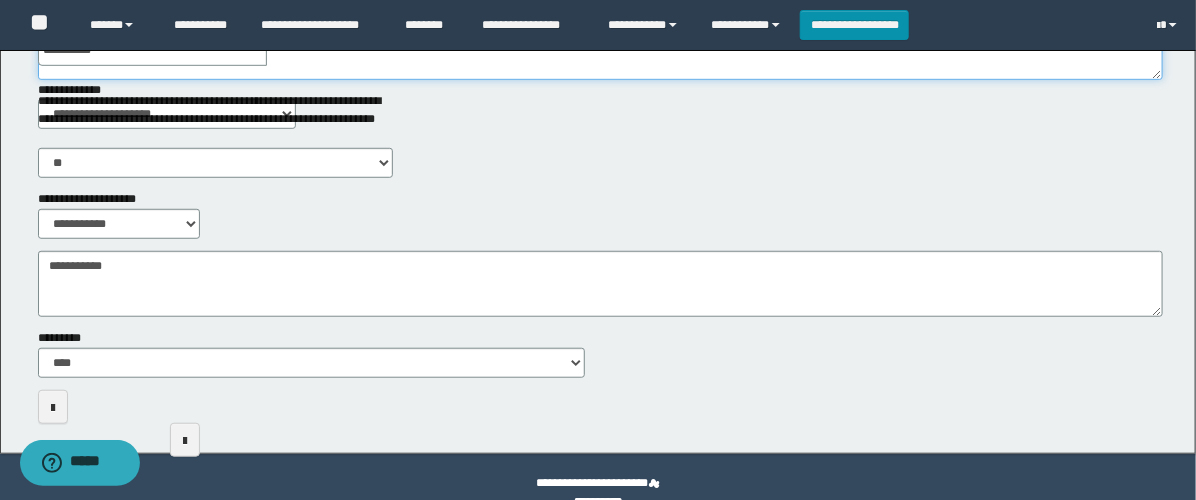scroll, scrollTop: 444, scrollLeft: 0, axis: vertical 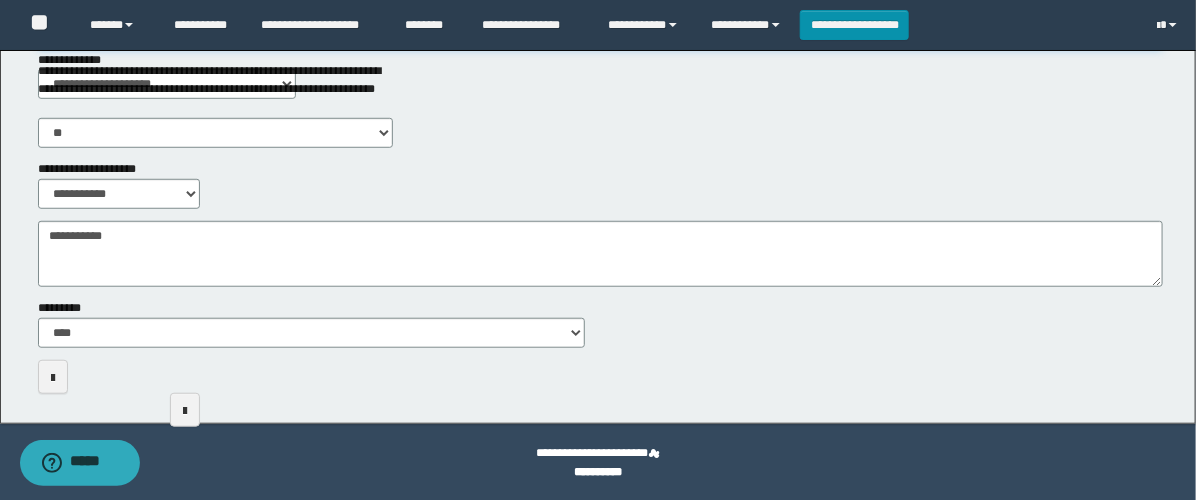 type on "**********" 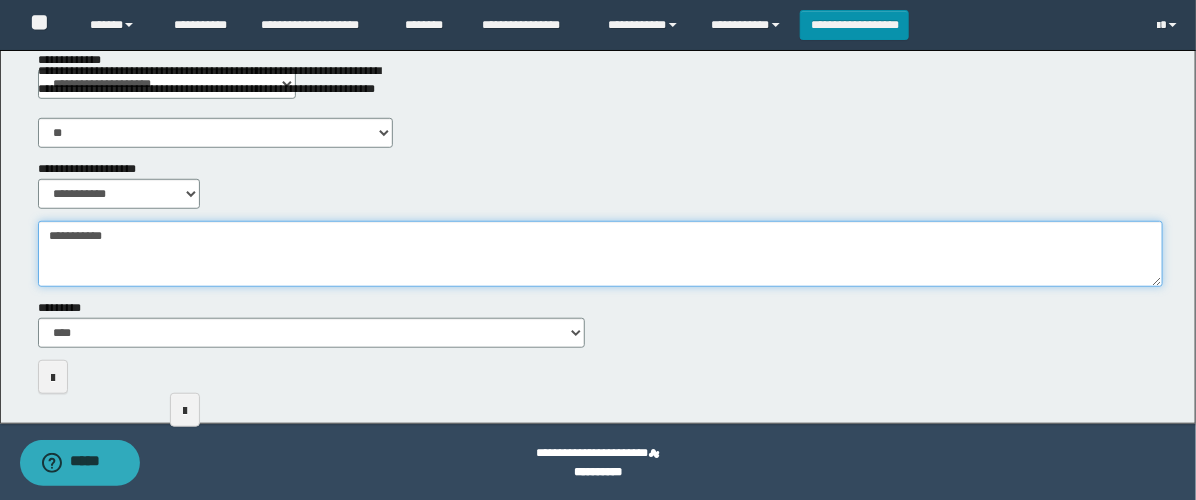 click on "**********" at bounding box center (600, 254) 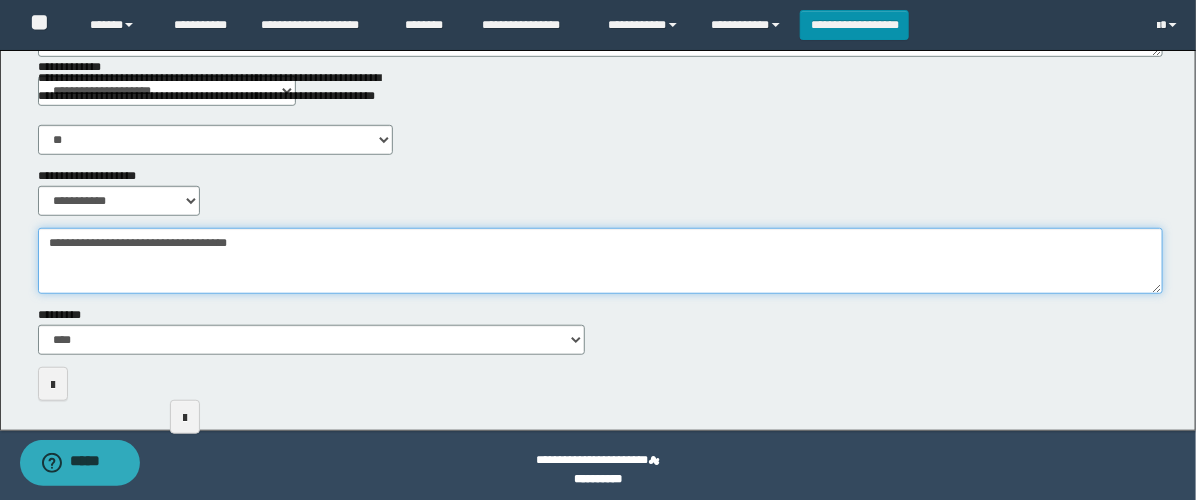 scroll, scrollTop: 0, scrollLeft: 0, axis: both 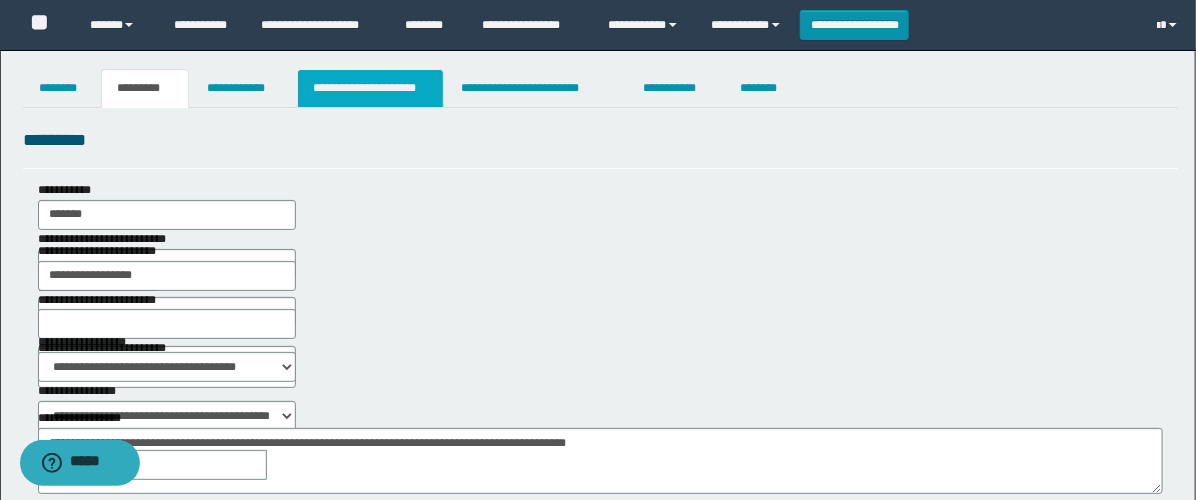 type on "**********" 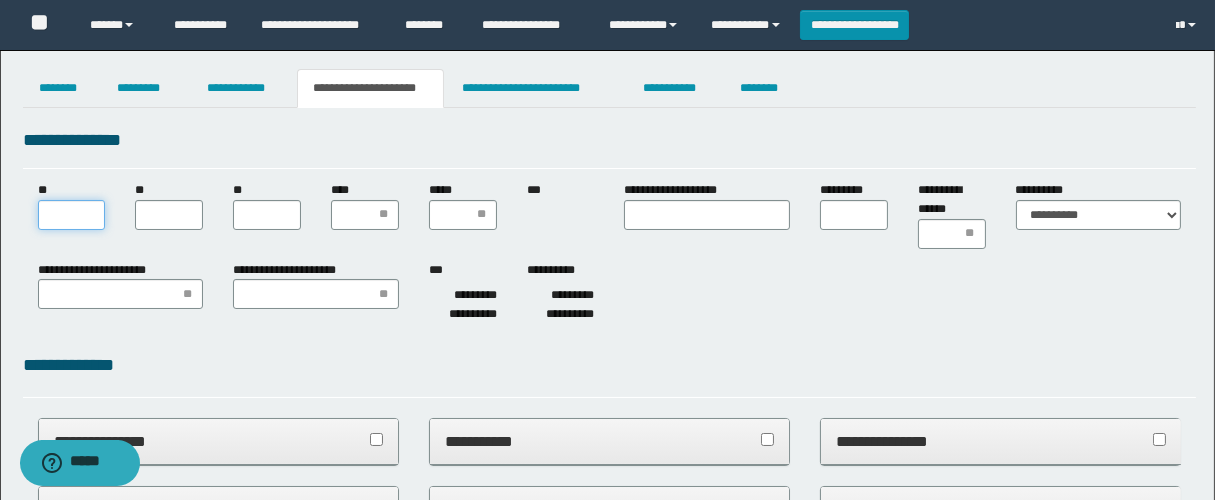 click on "**" at bounding box center [72, 215] 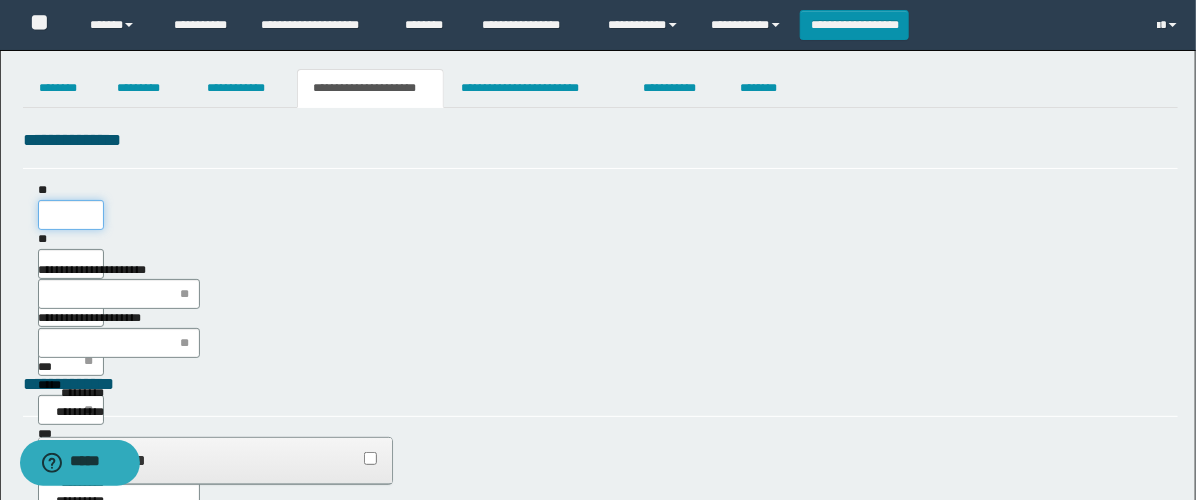 scroll, scrollTop: 0, scrollLeft: 0, axis: both 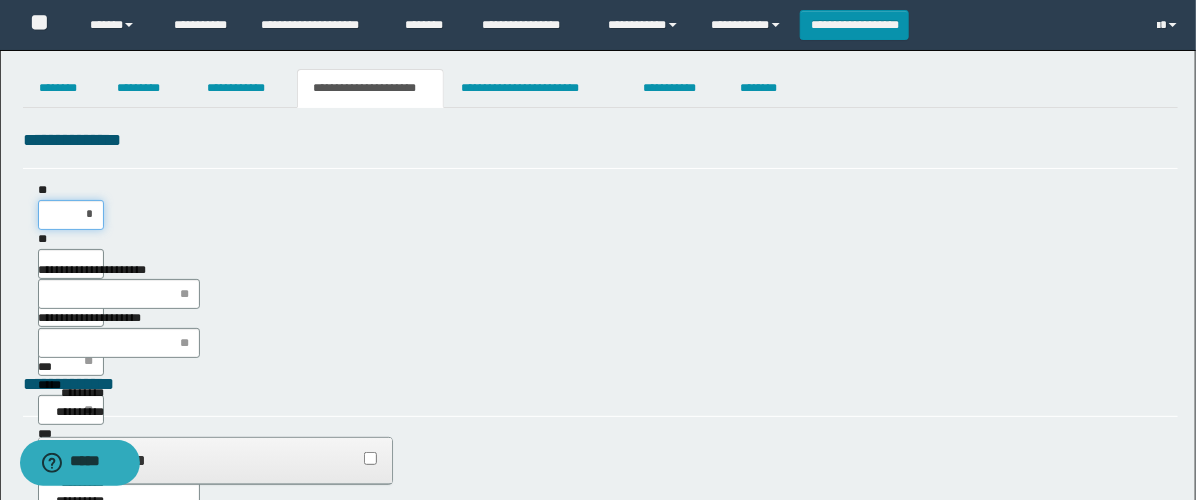 type on "**" 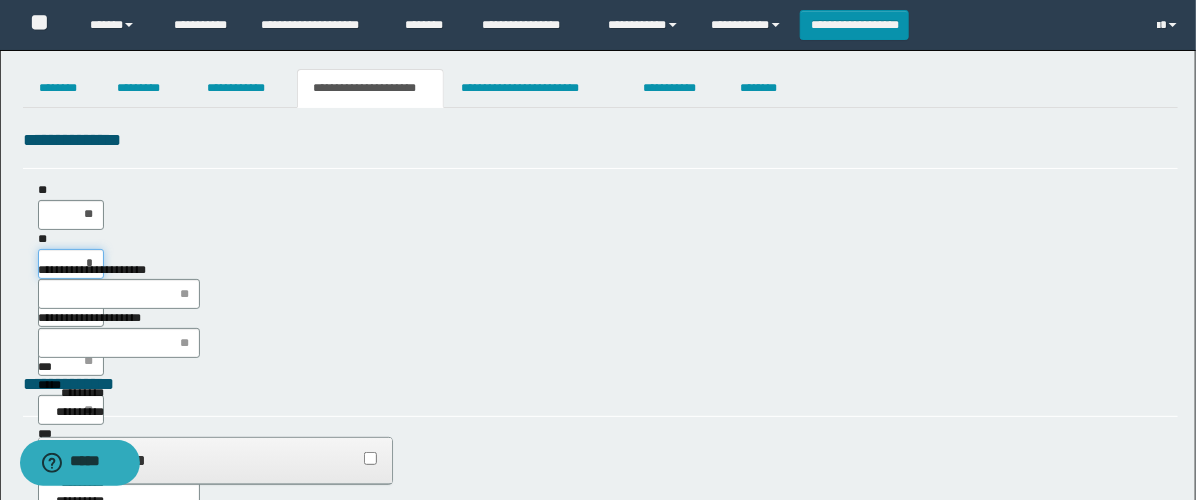 type on "**" 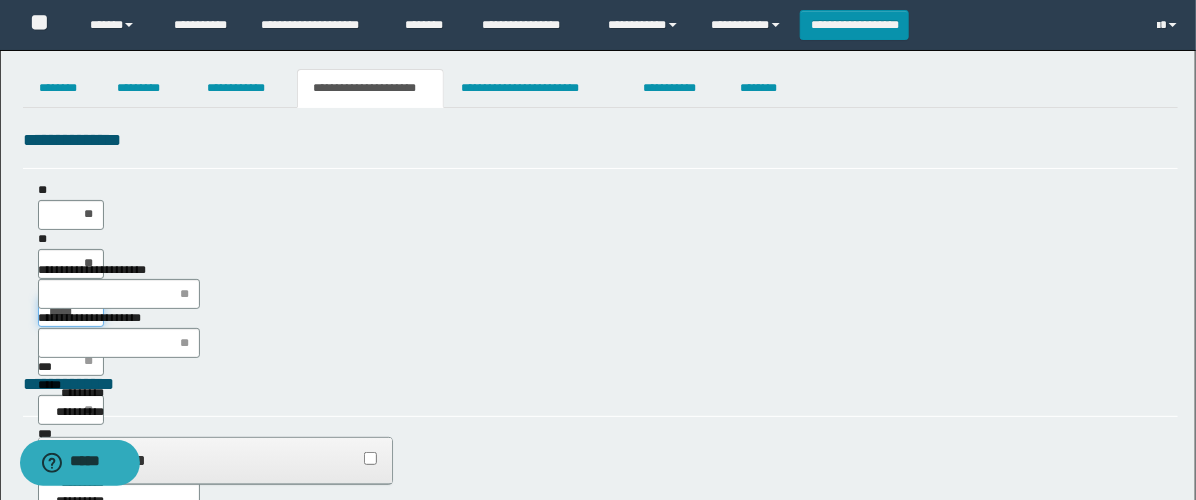 type on "******" 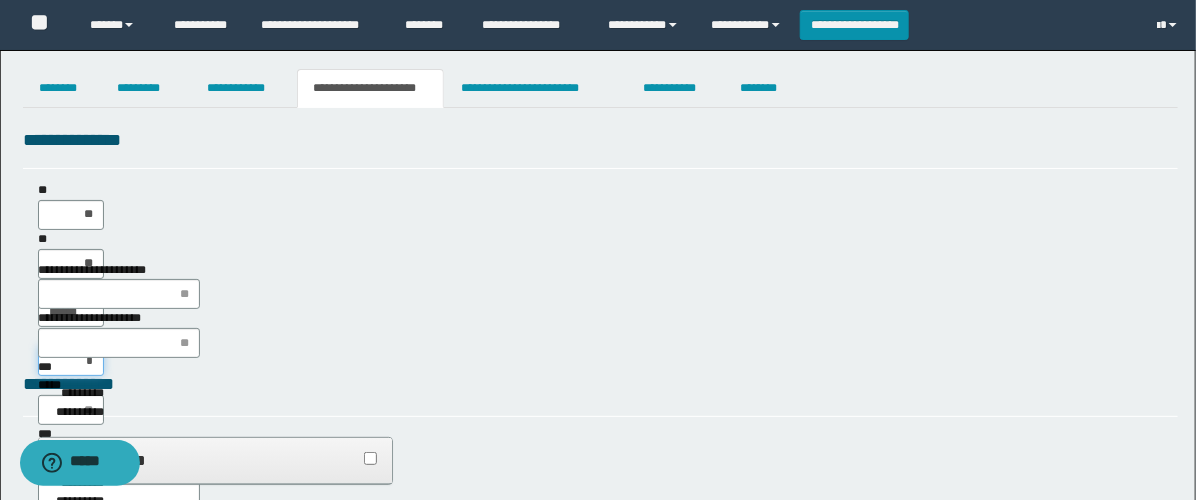 type on "**" 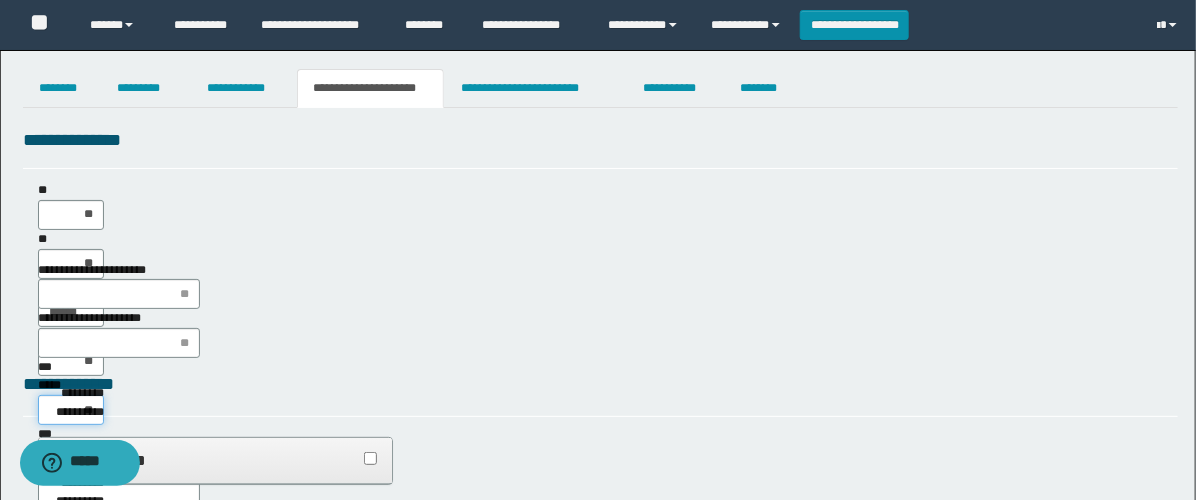 type on "***" 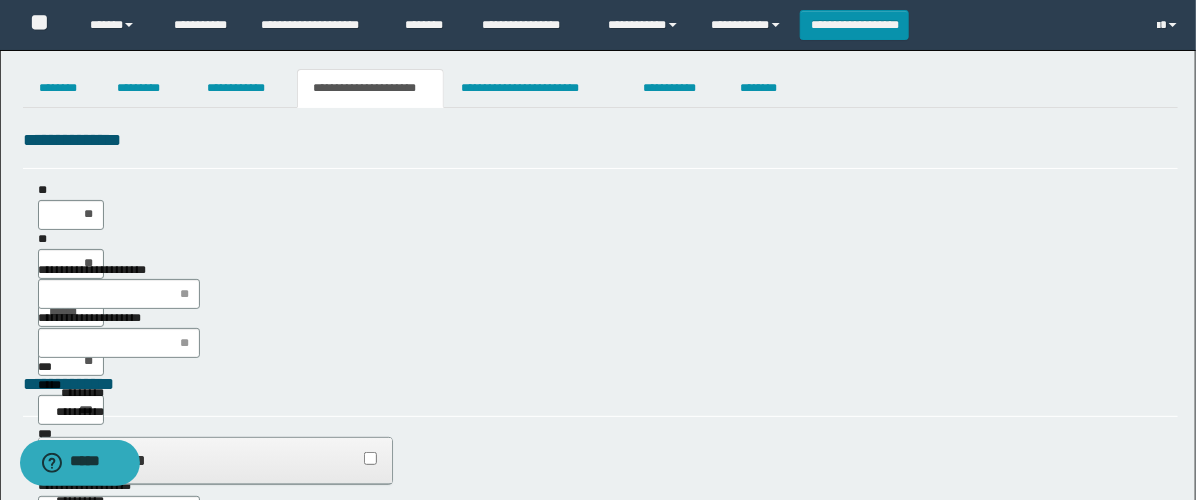 type on "**" 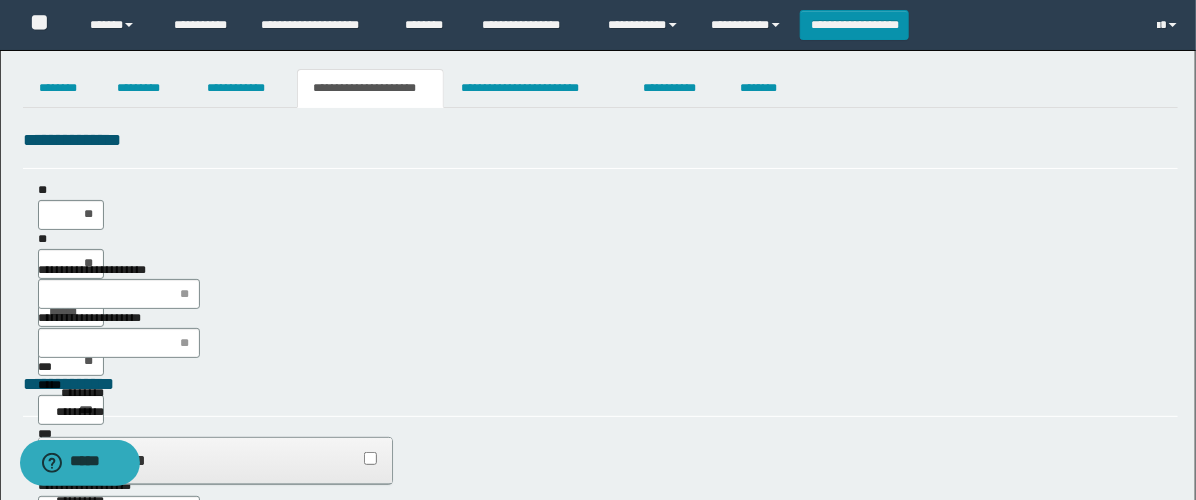 type on "**" 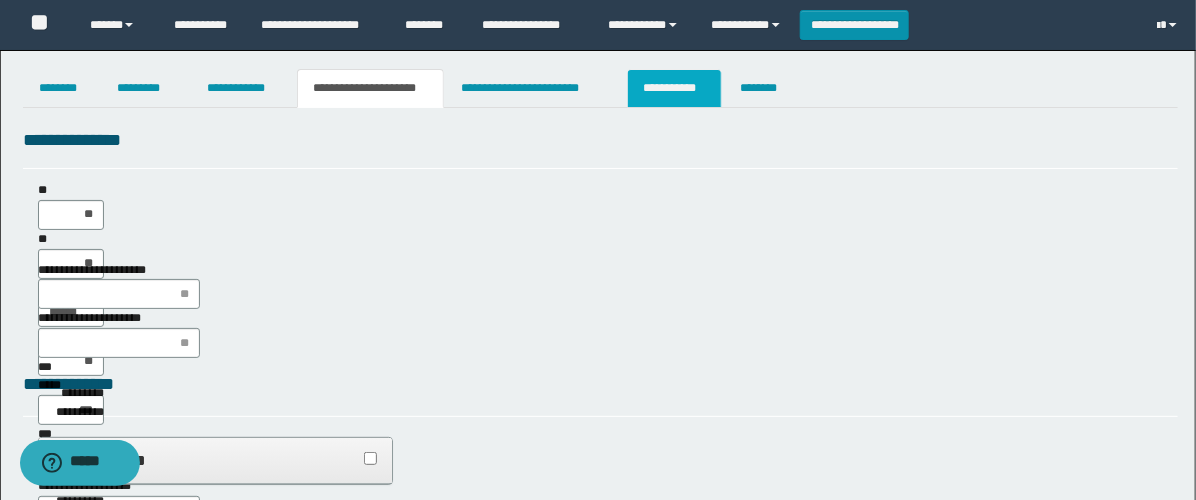 click on "**********" at bounding box center (674, 88) 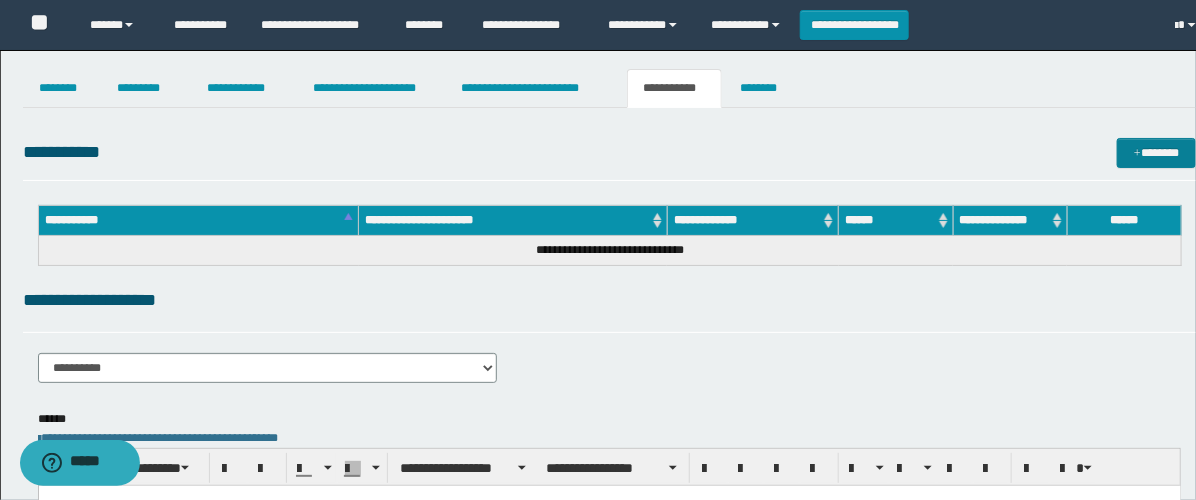 scroll, scrollTop: 0, scrollLeft: 0, axis: both 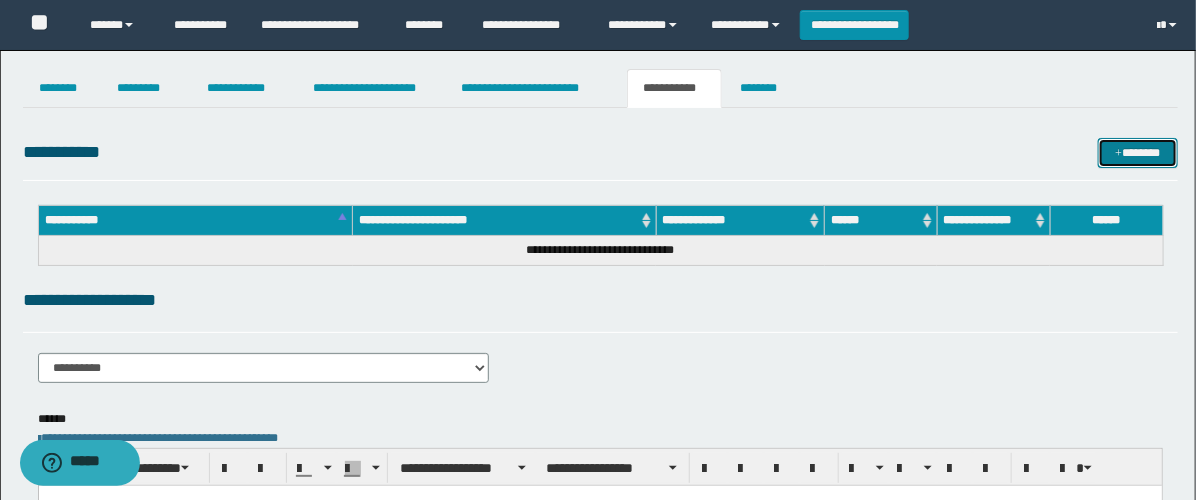 click on "*******" at bounding box center [1138, 153] 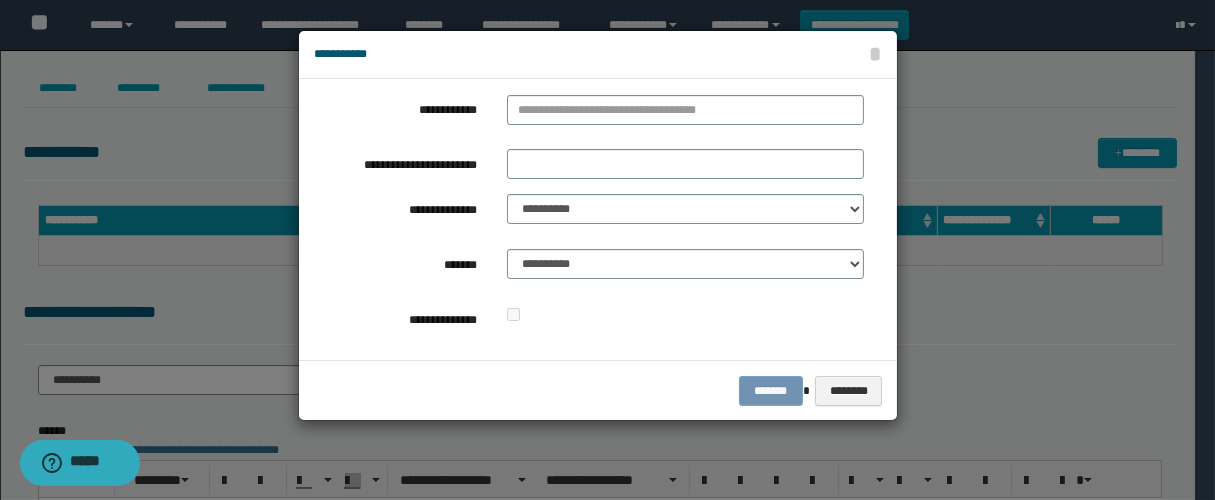 click at bounding box center (685, 114) 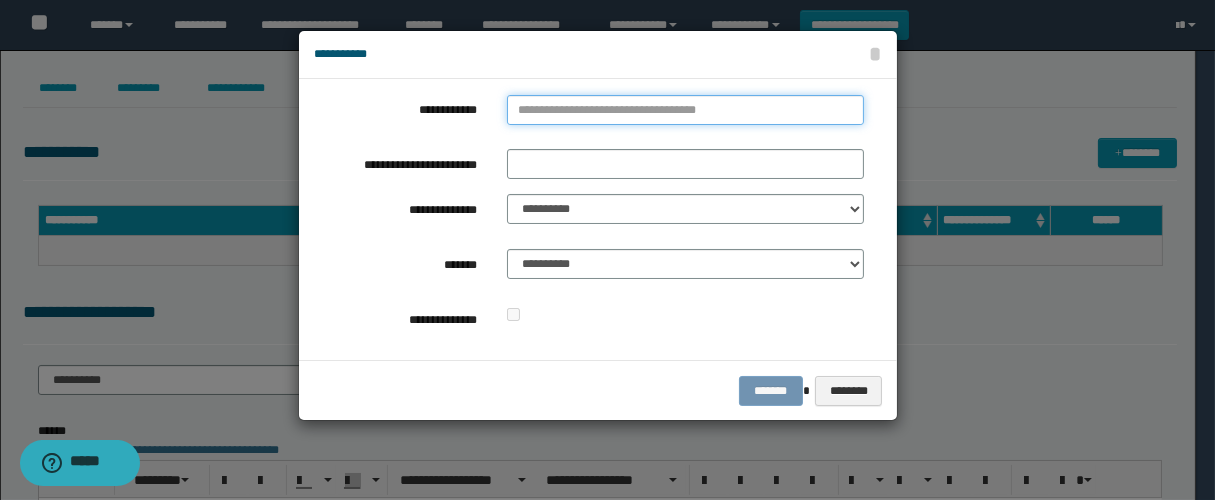 click on "**********" at bounding box center (685, 110) 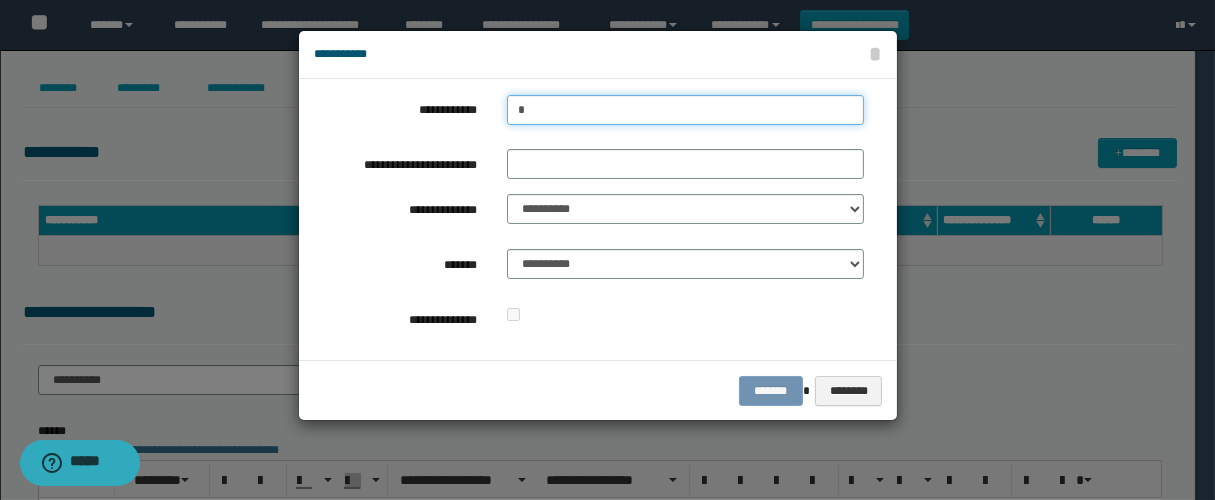 type on "**" 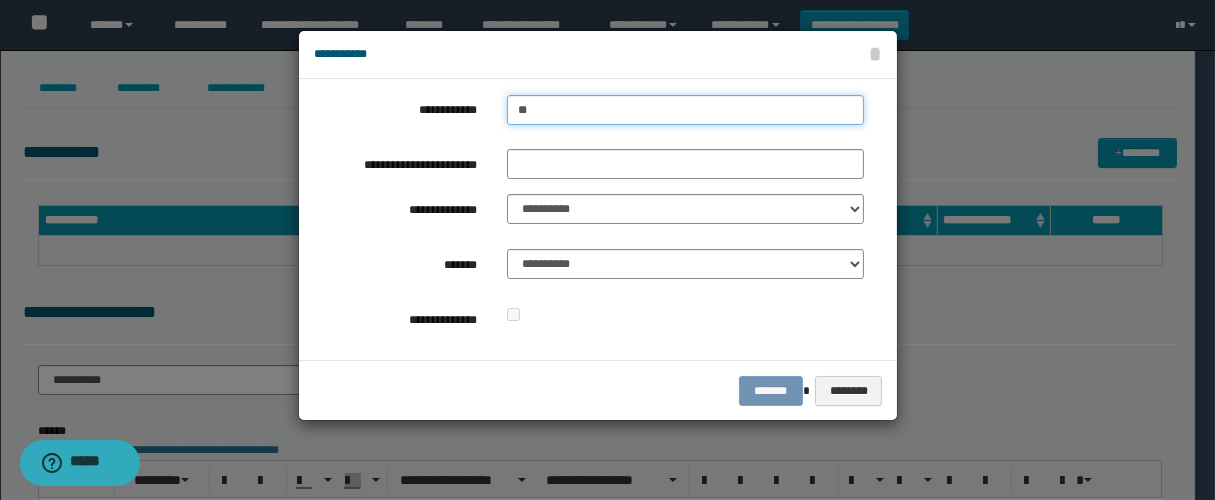 type on "**" 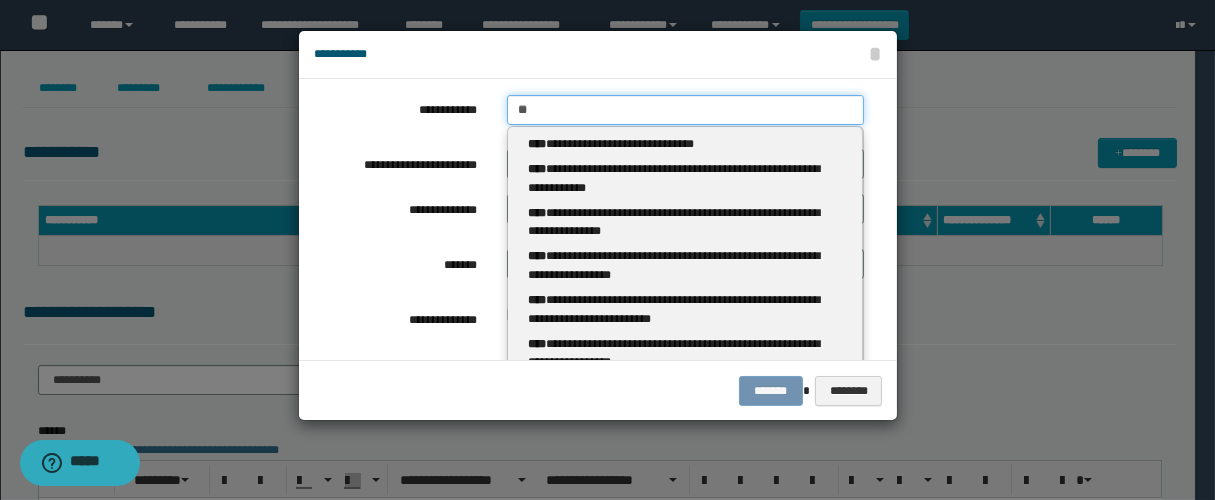 type 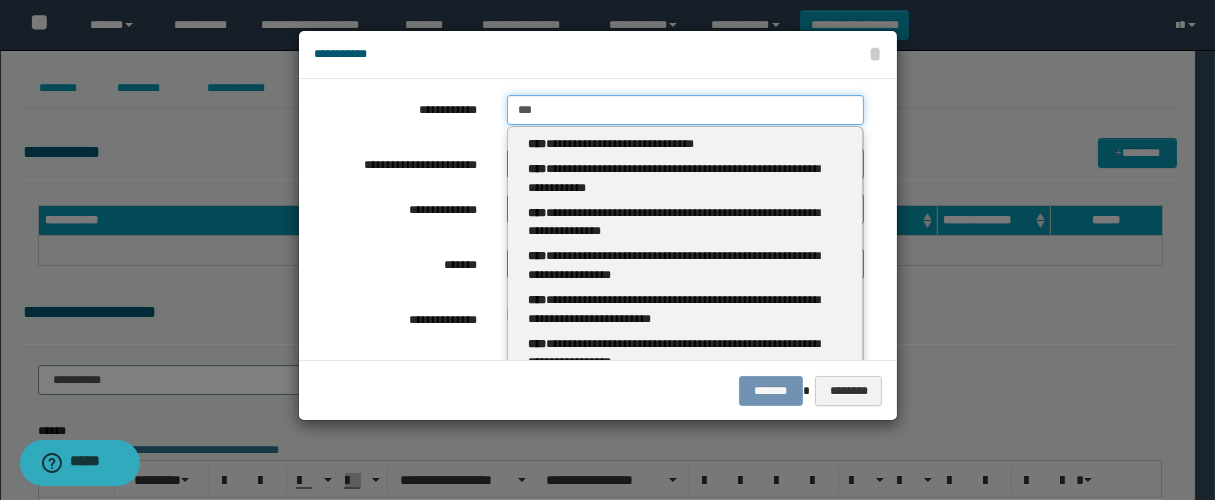 type on "****" 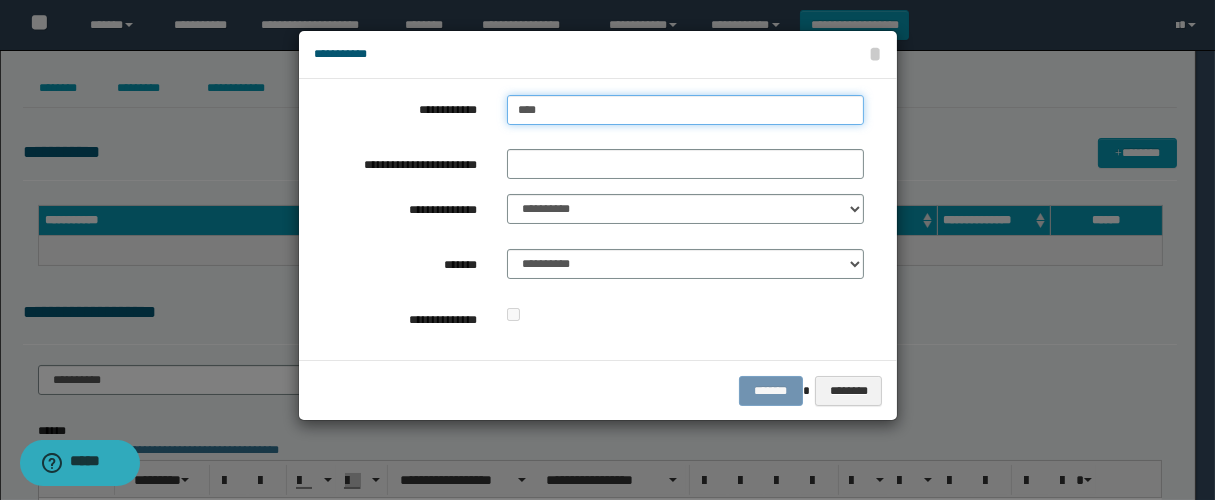 type on "****" 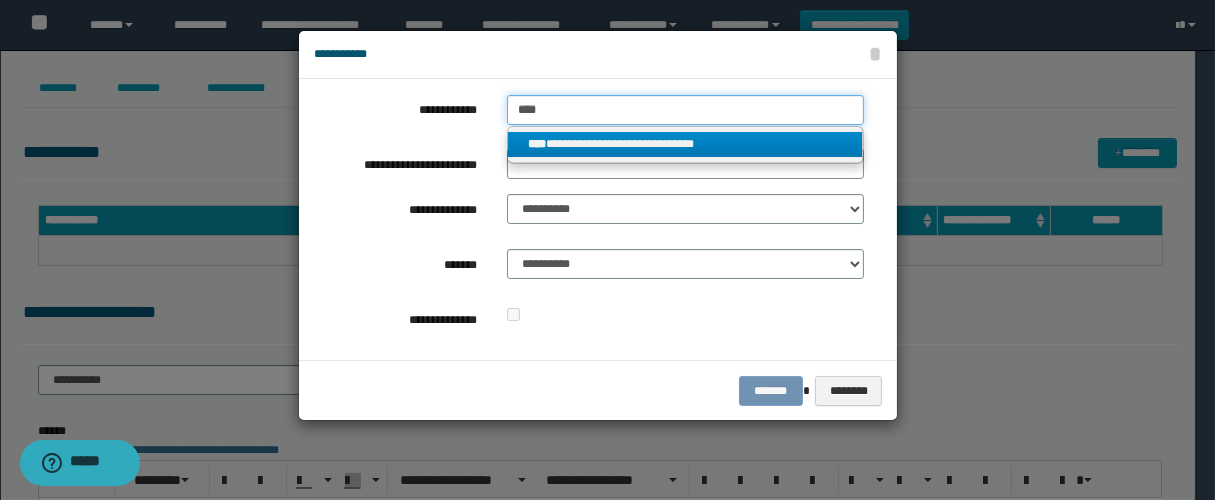 type on "****" 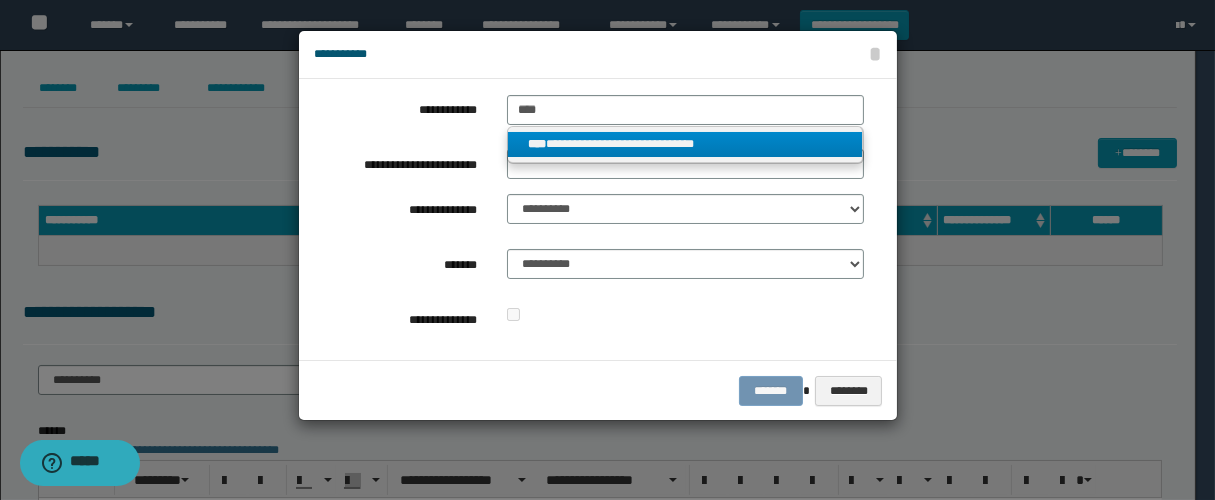 click on "**********" at bounding box center (685, 144) 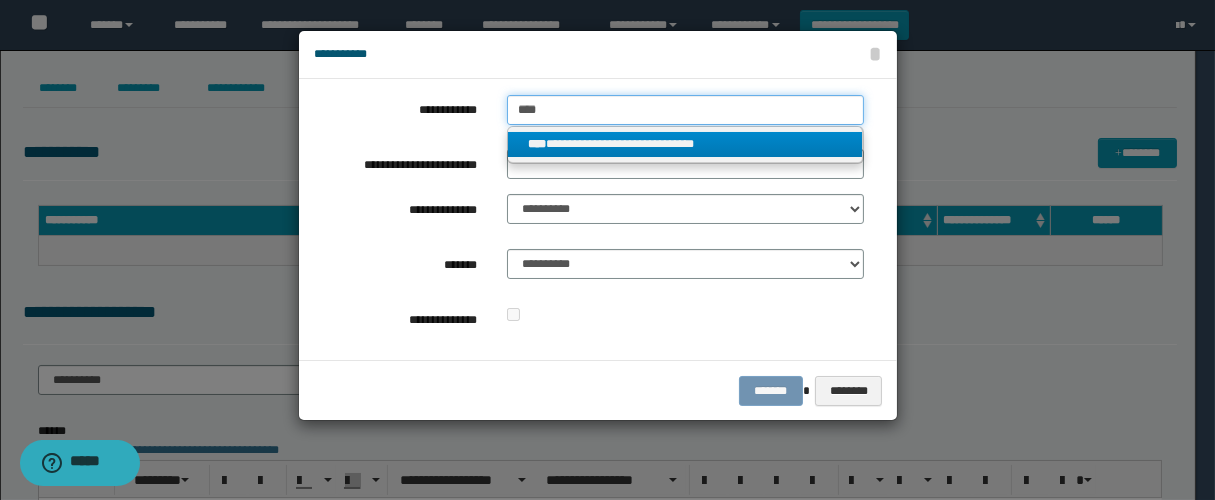 type 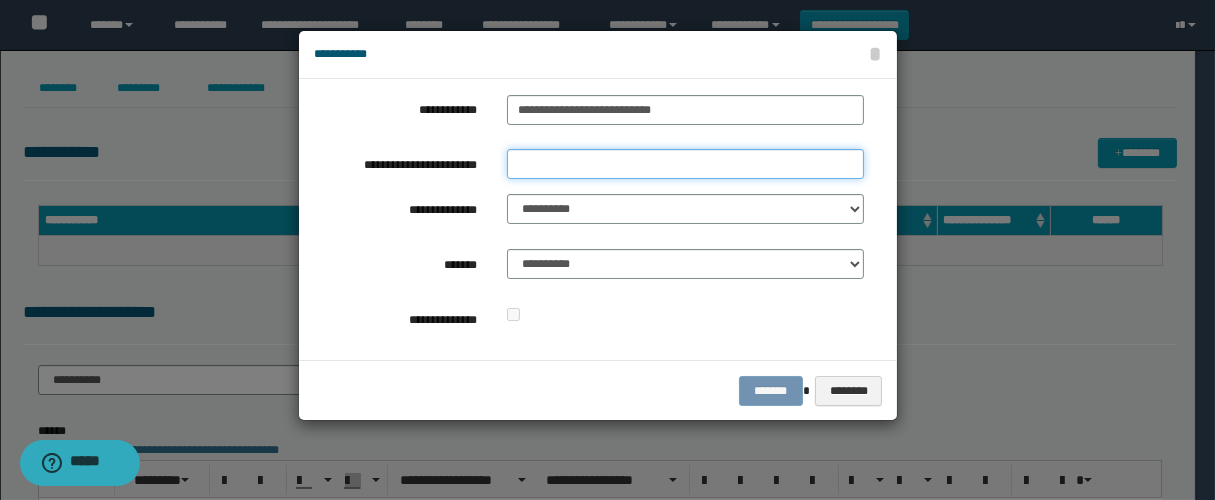click on "**********" at bounding box center [685, 164] 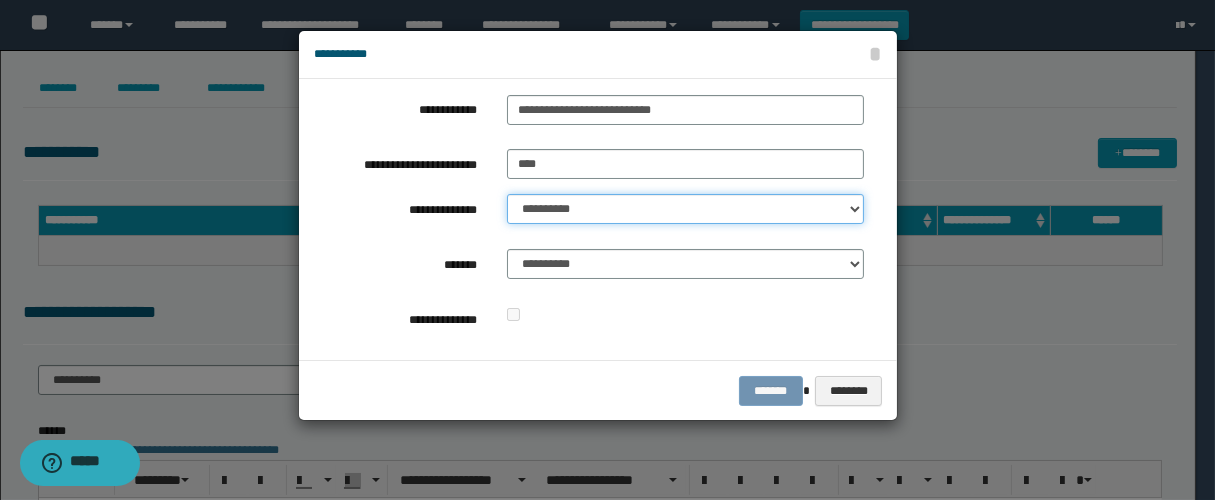 click on "**********" at bounding box center [685, 209] 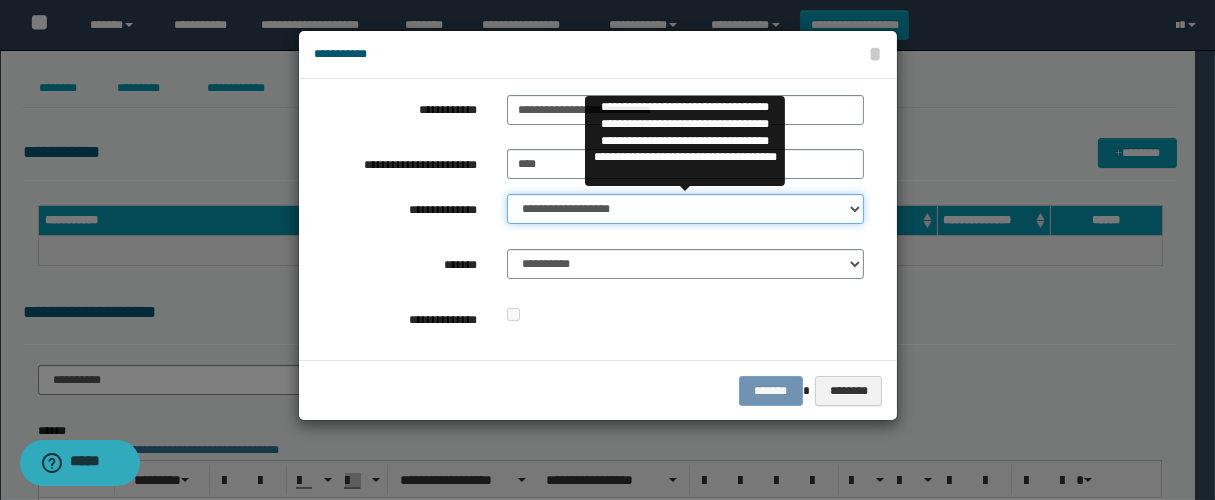 click on "**********" at bounding box center [685, 209] 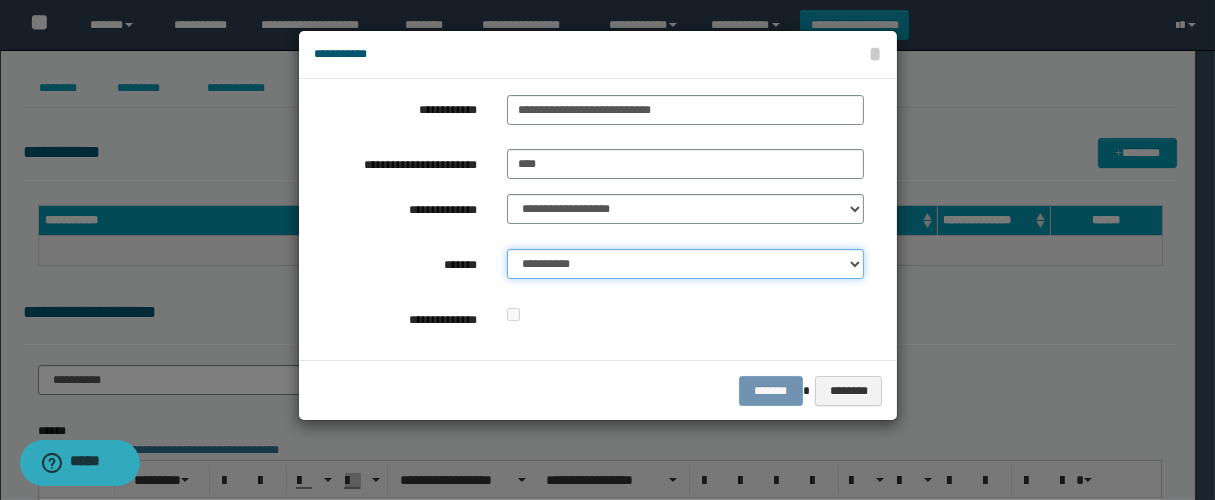 click on "**********" at bounding box center (685, 264) 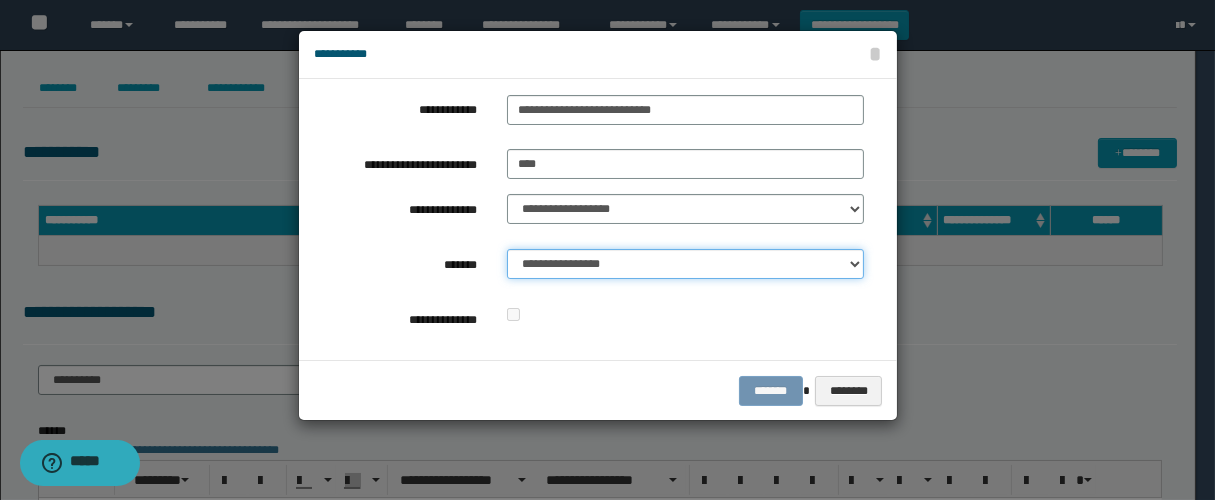 click on "**********" at bounding box center [685, 264] 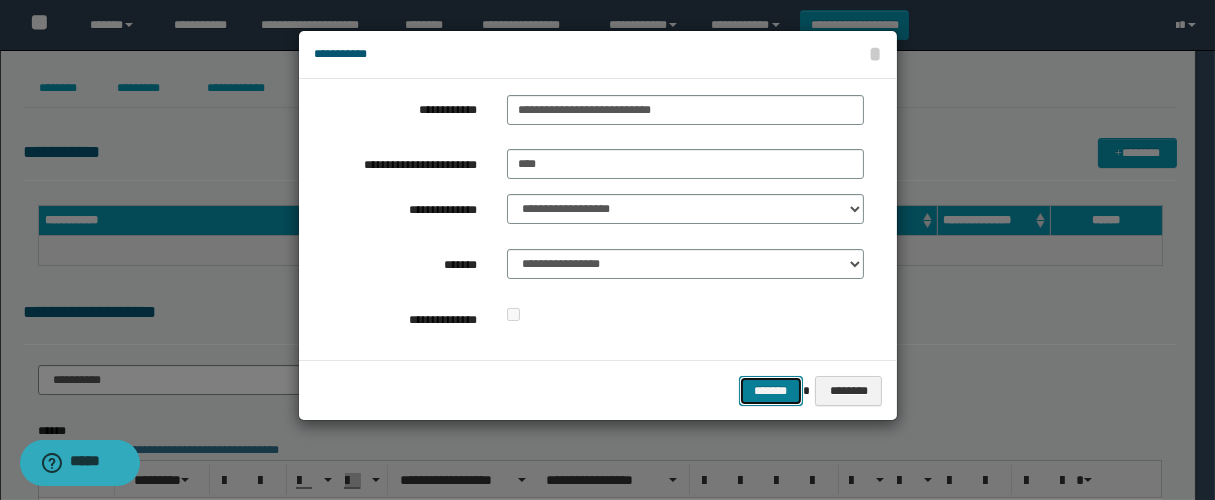 click on "*******" at bounding box center [771, 391] 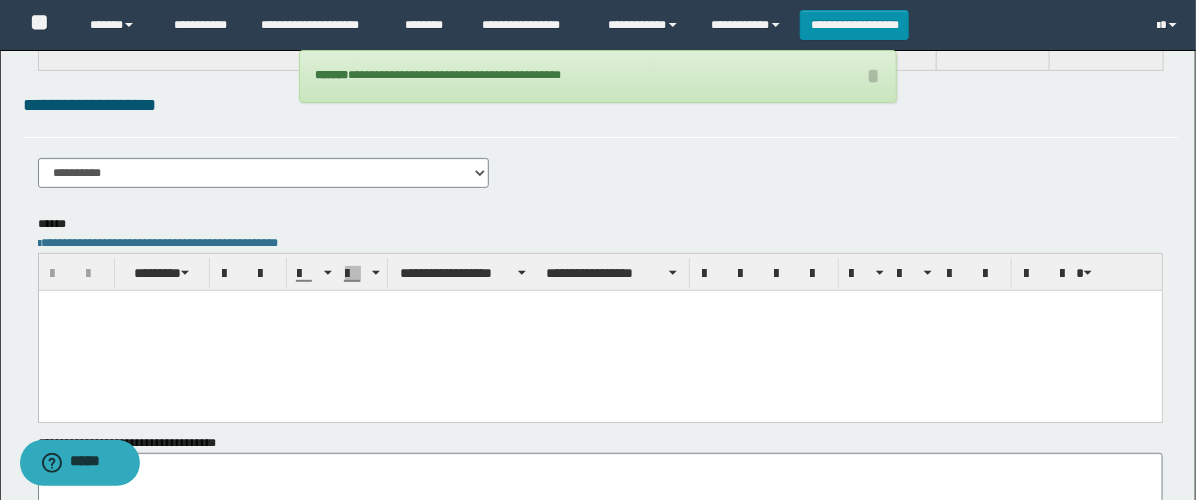 scroll, scrollTop: 222, scrollLeft: 0, axis: vertical 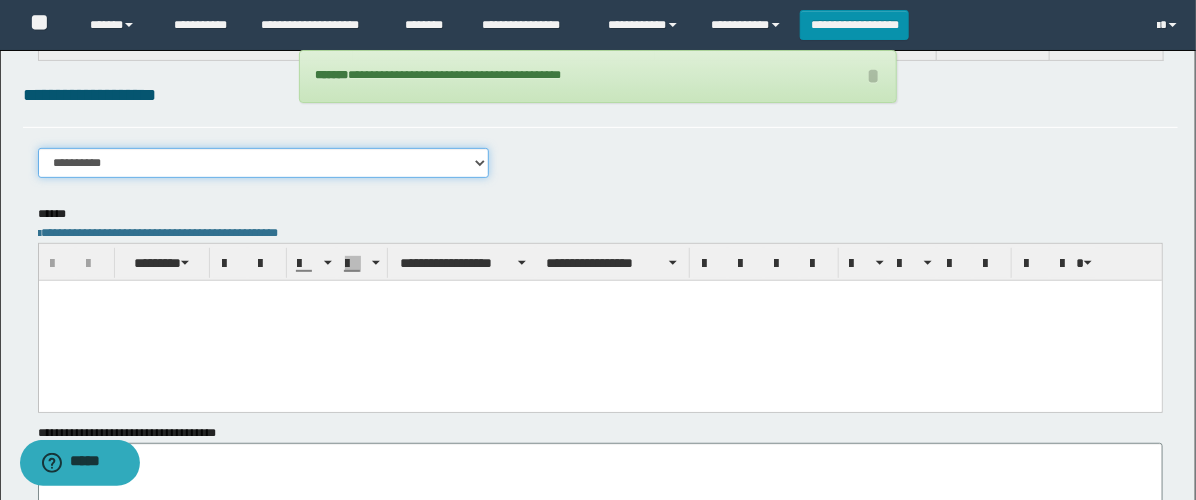 click on "**********" at bounding box center [263, 163] 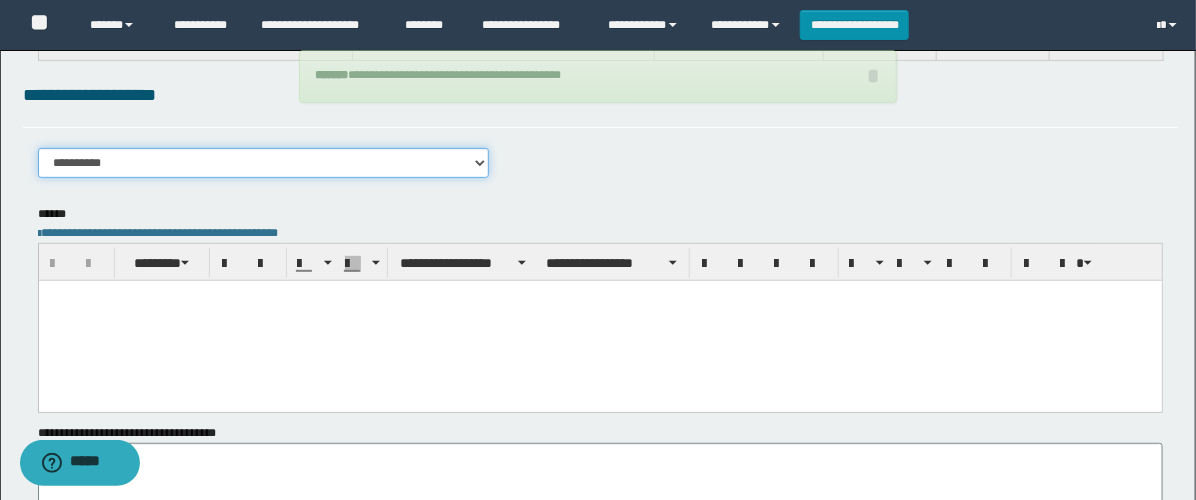 select on "****" 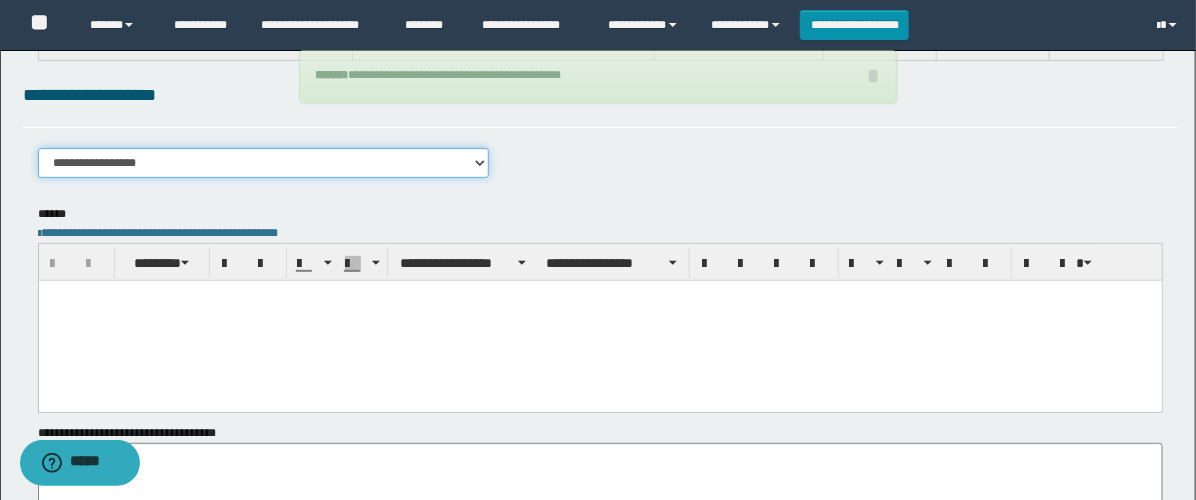 click on "**********" at bounding box center (263, 163) 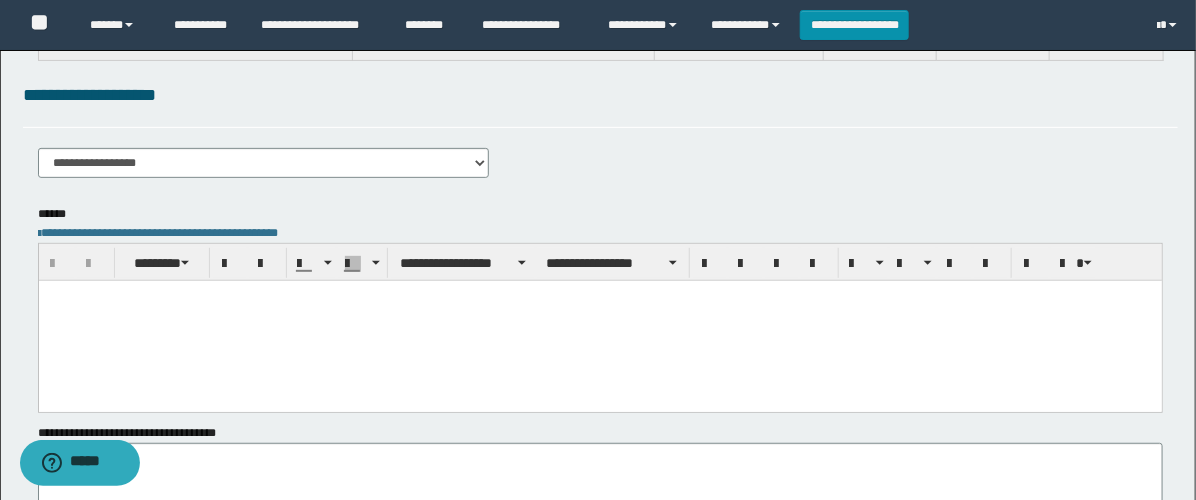 click at bounding box center (599, 320) 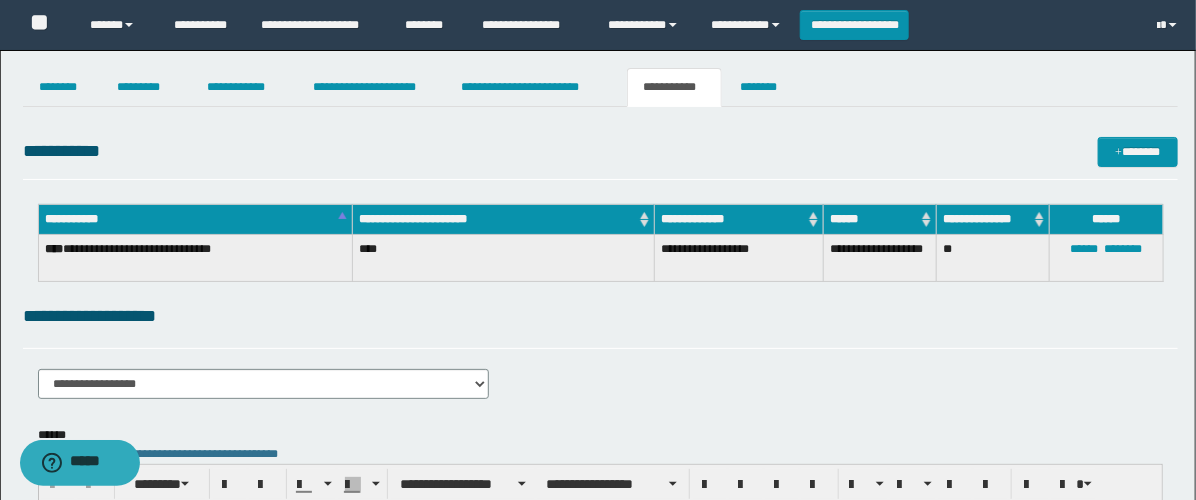 scroll, scrollTop: 0, scrollLeft: 0, axis: both 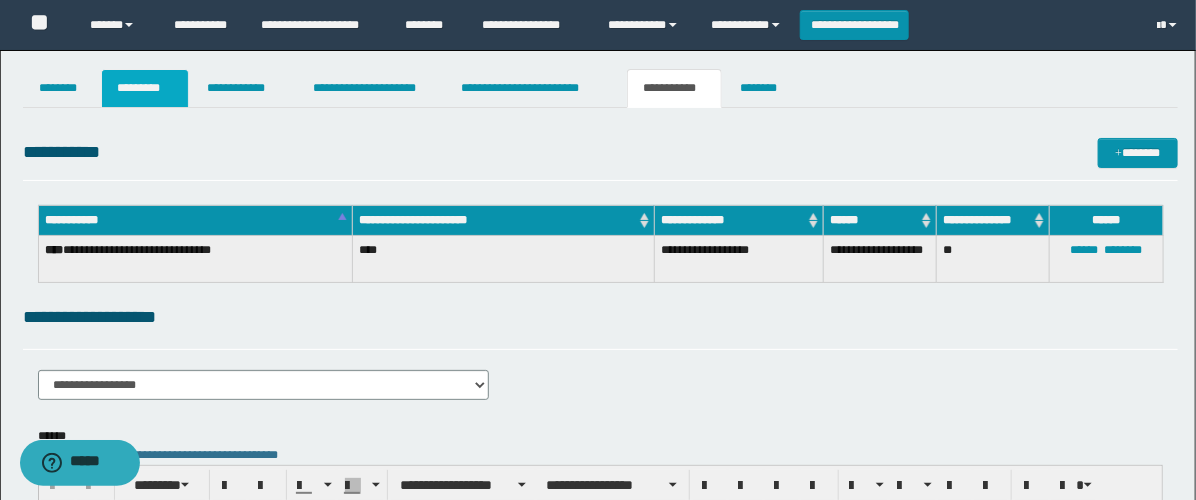 click on "*********" at bounding box center [145, 88] 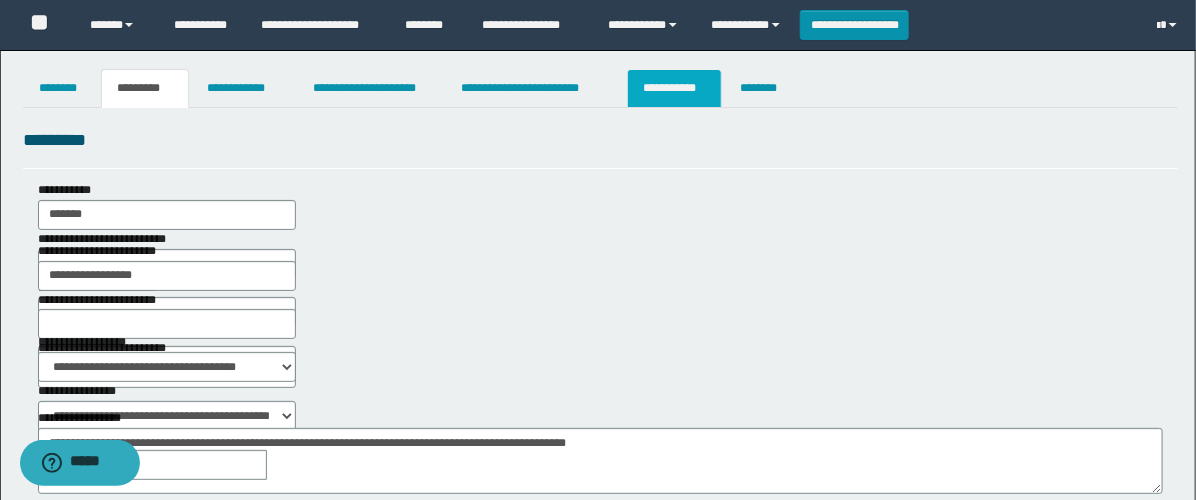 drag, startPoint x: 672, startPoint y: 84, endPoint x: 712, endPoint y: 249, distance: 169.77927 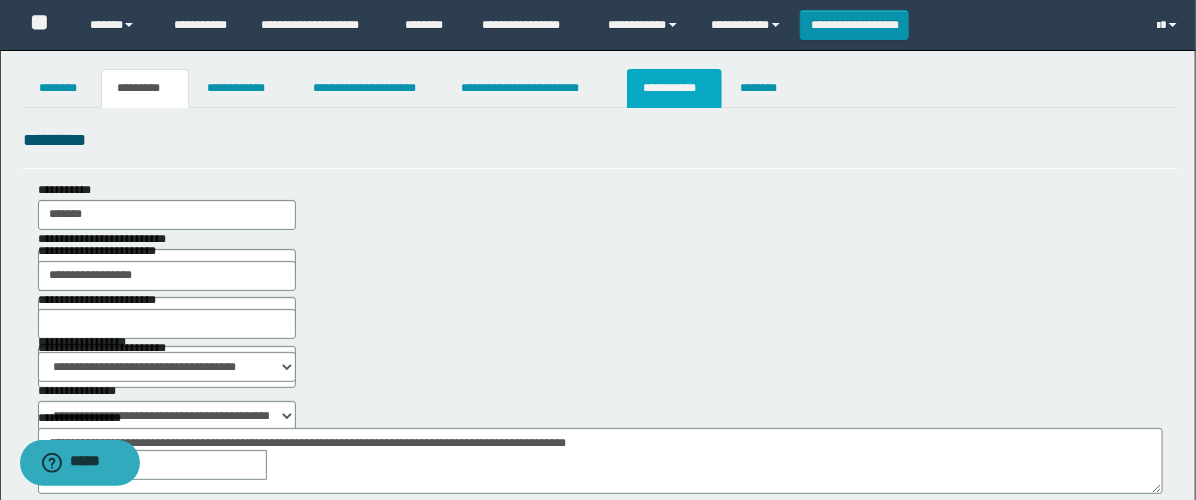 click on "**********" at bounding box center [674, 88] 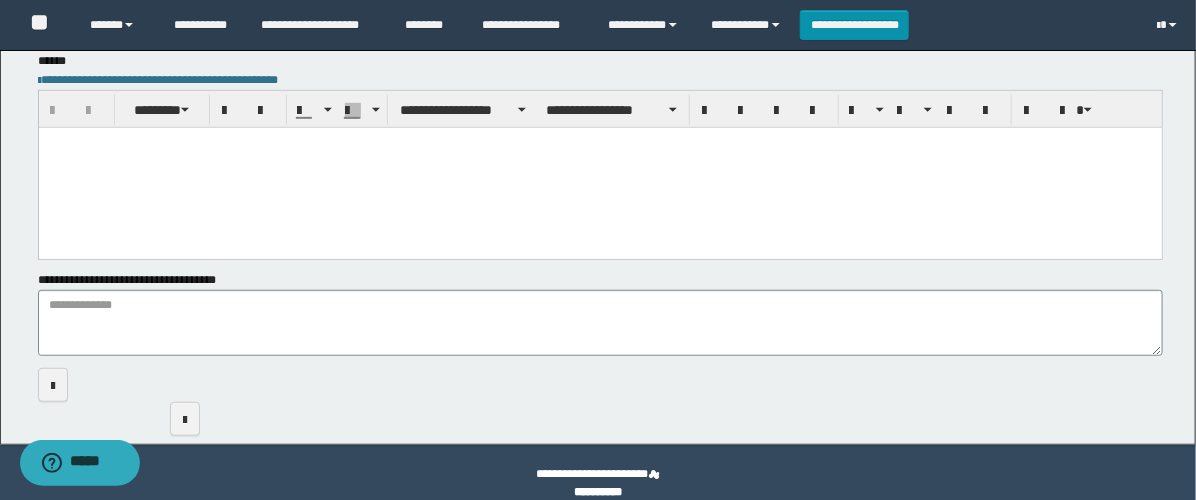 scroll, scrollTop: 397, scrollLeft: 0, axis: vertical 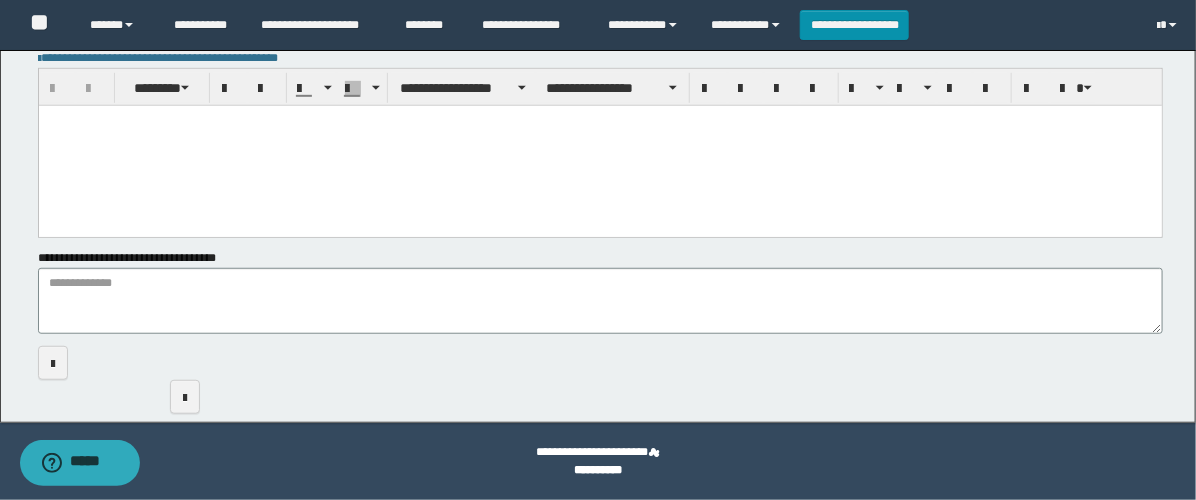 click at bounding box center (599, 145) 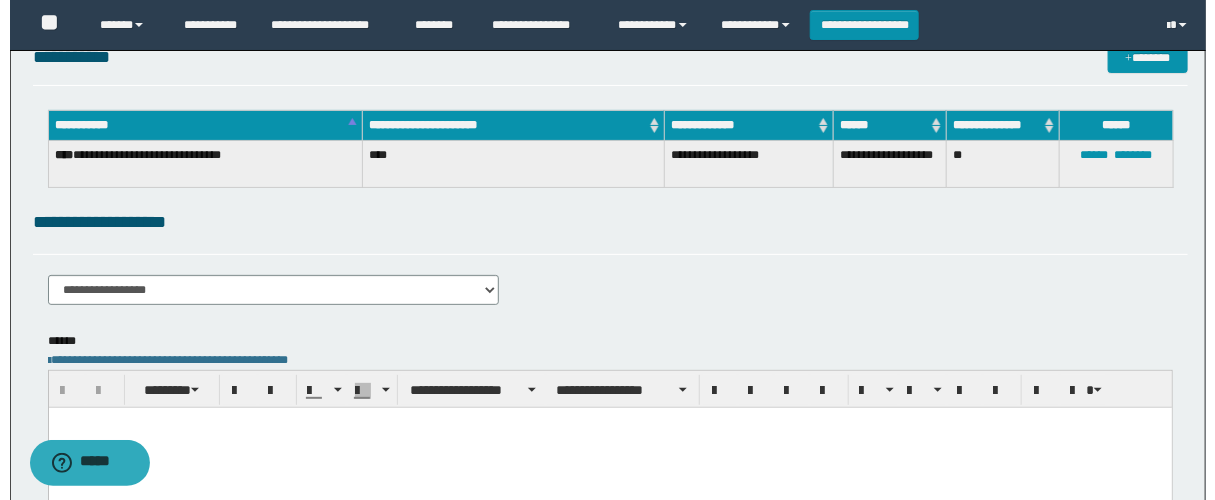 scroll, scrollTop: 0, scrollLeft: 0, axis: both 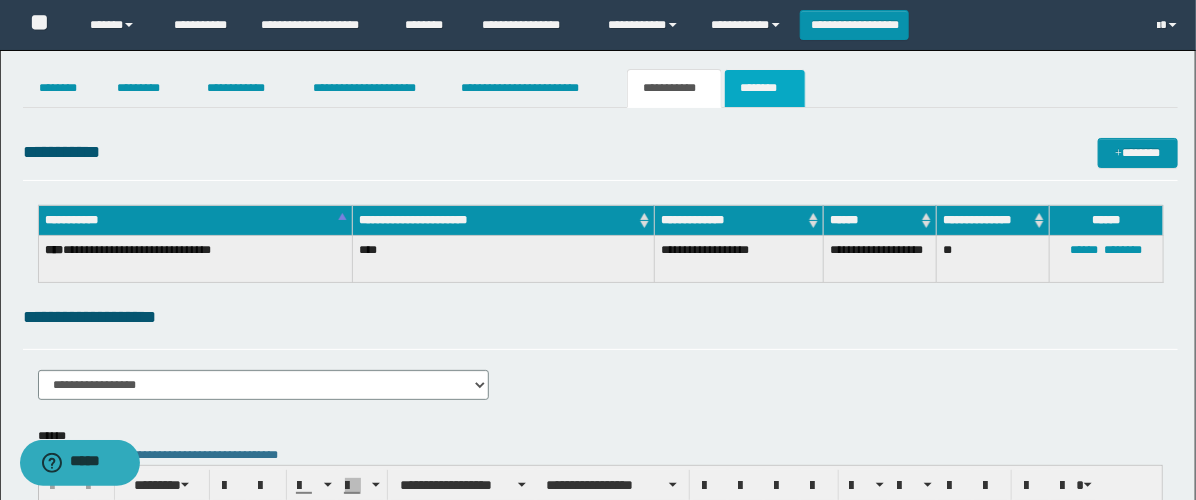 click on "********" at bounding box center (765, 88) 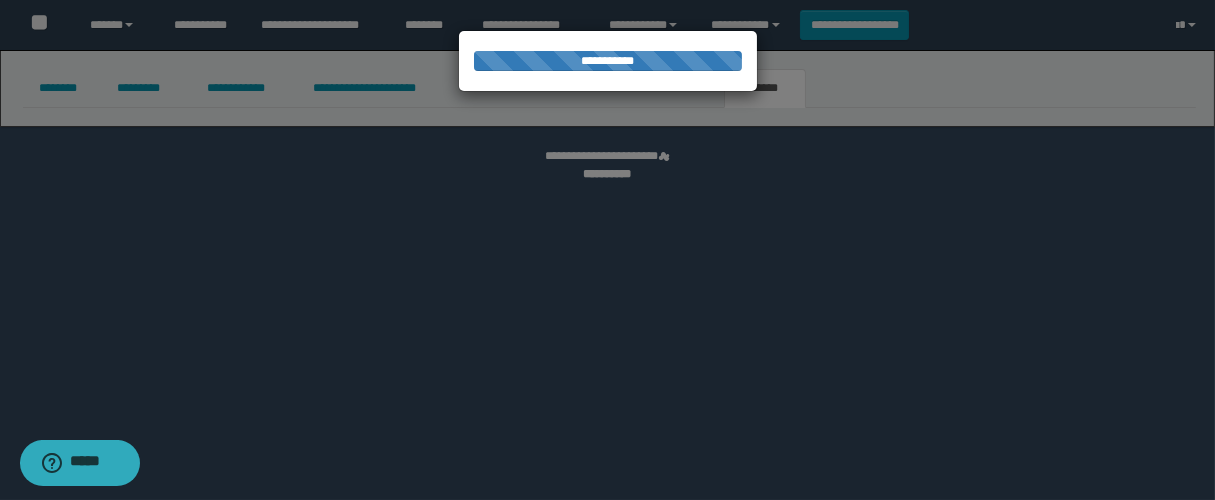 select 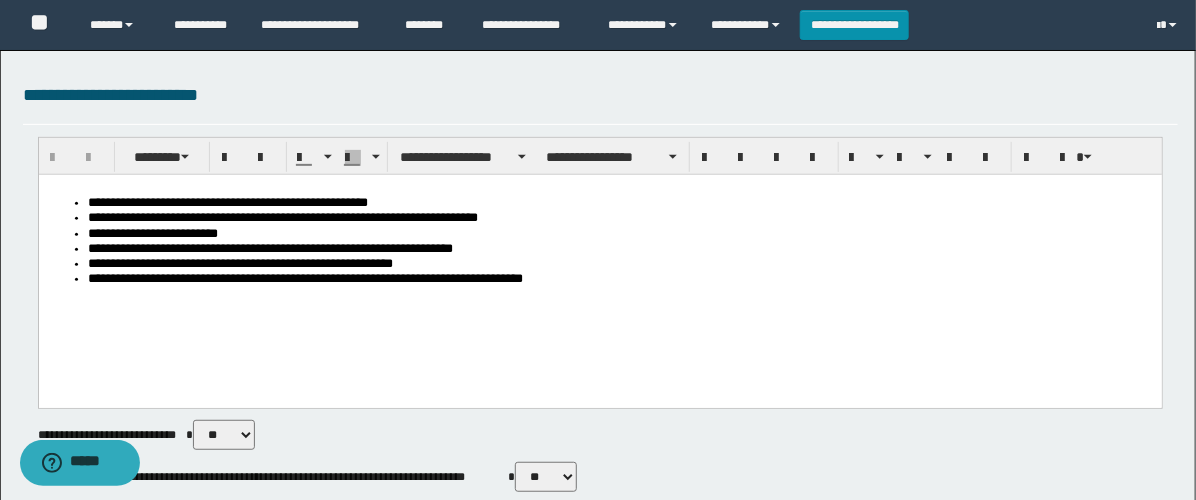 scroll, scrollTop: 0, scrollLeft: 0, axis: both 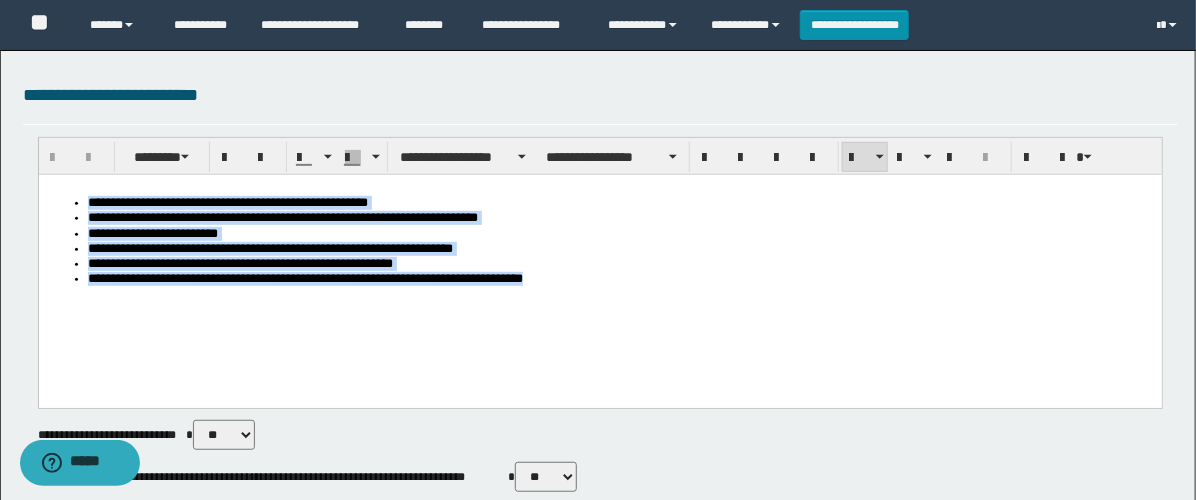 drag, startPoint x: 610, startPoint y: 293, endPoint x: -1, endPoint y: 130, distance: 632.3686 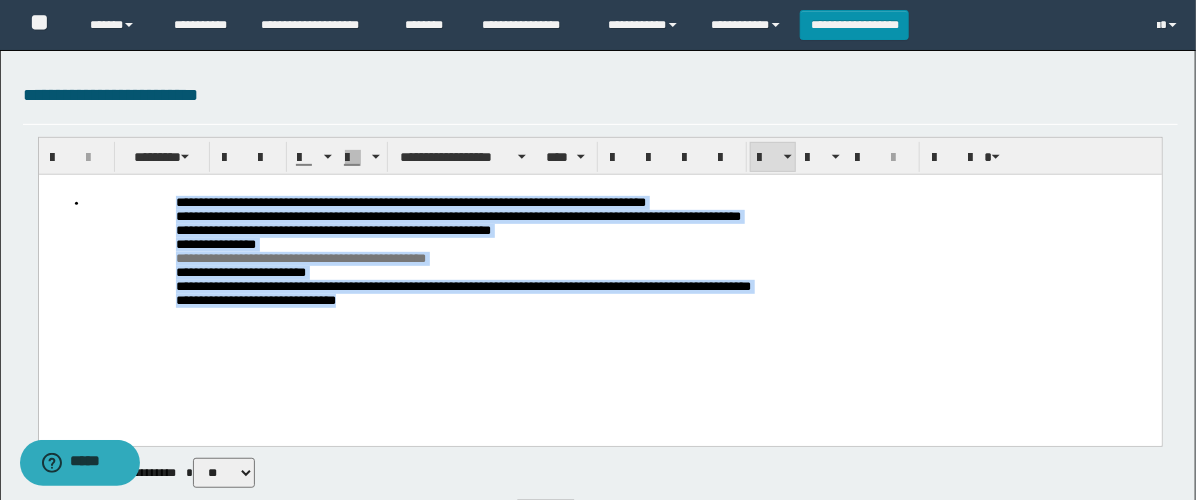 drag, startPoint x: 394, startPoint y: 329, endPoint x: 141, endPoint y: 178, distance: 294.63538 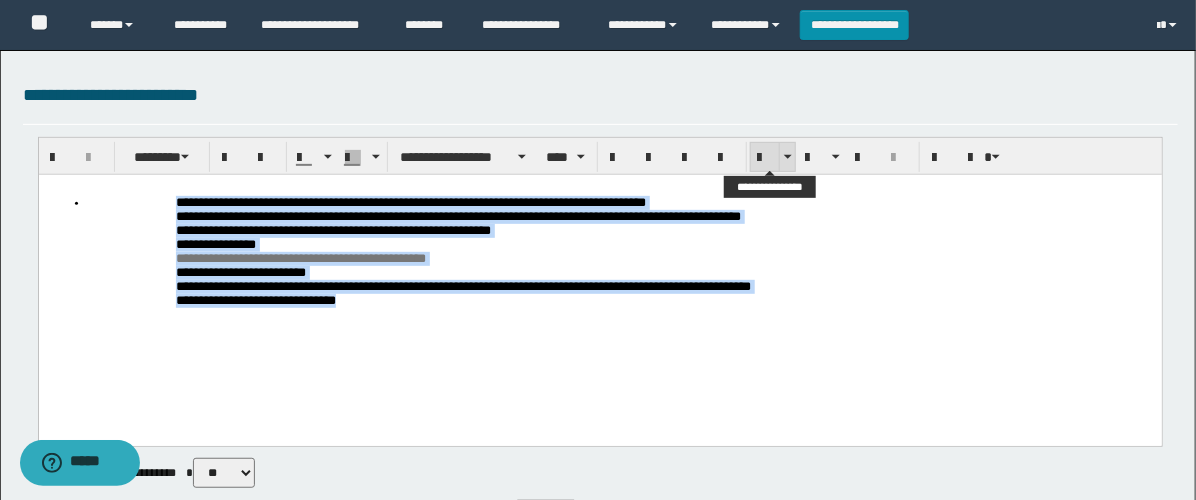 click at bounding box center (765, 158) 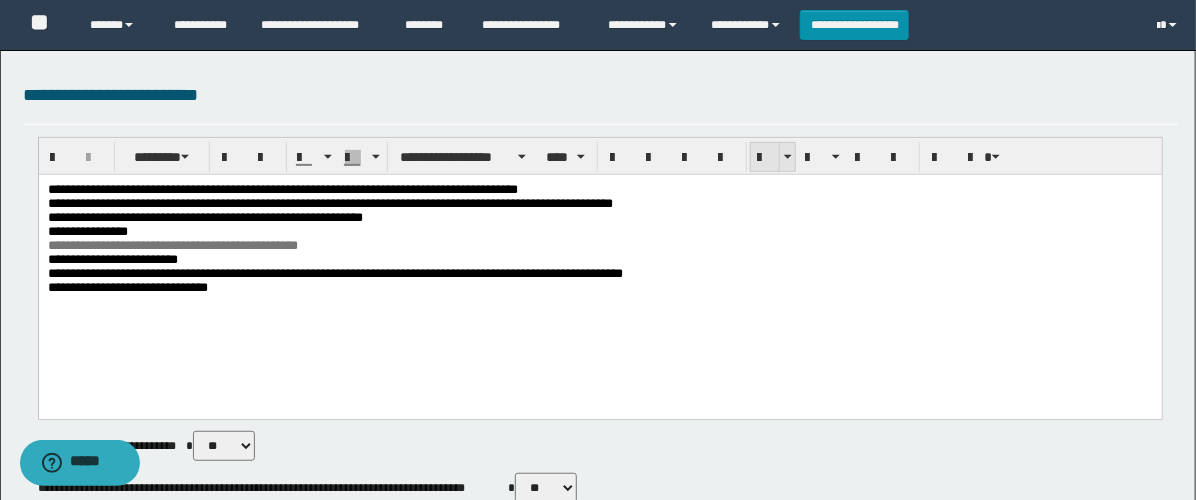 click at bounding box center [765, 158] 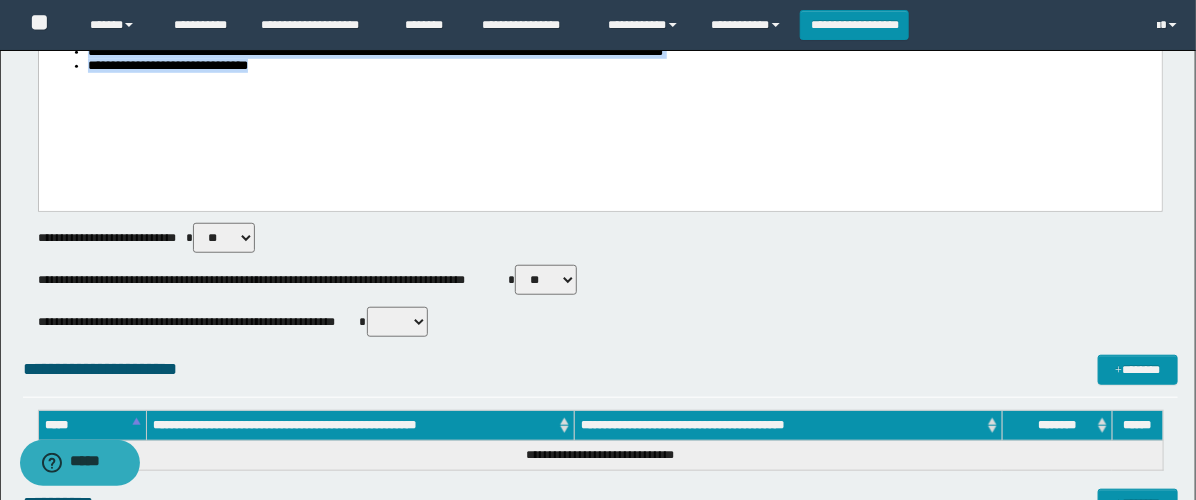 scroll, scrollTop: 555, scrollLeft: 0, axis: vertical 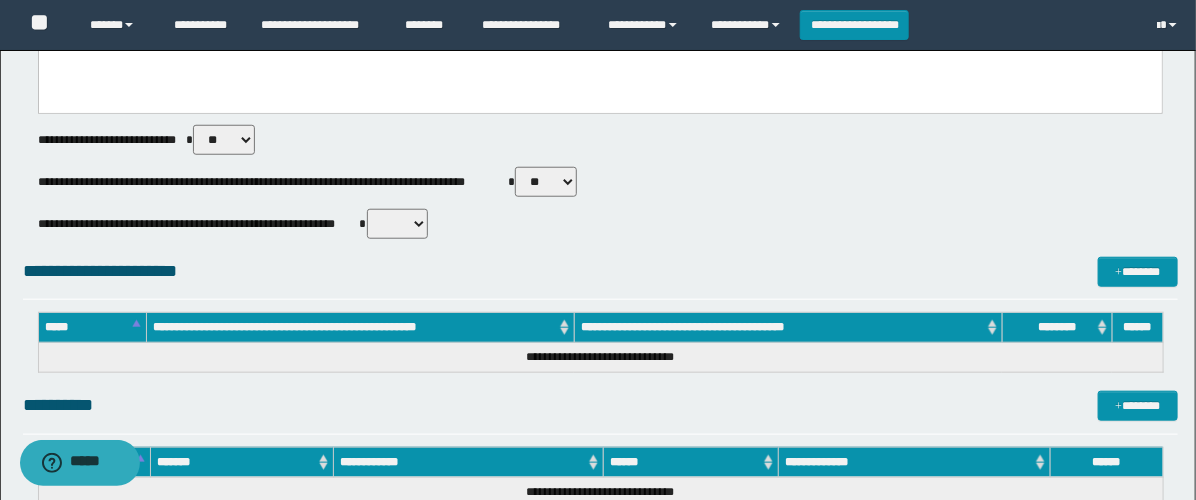 click on "**
**" at bounding box center (546, 182) 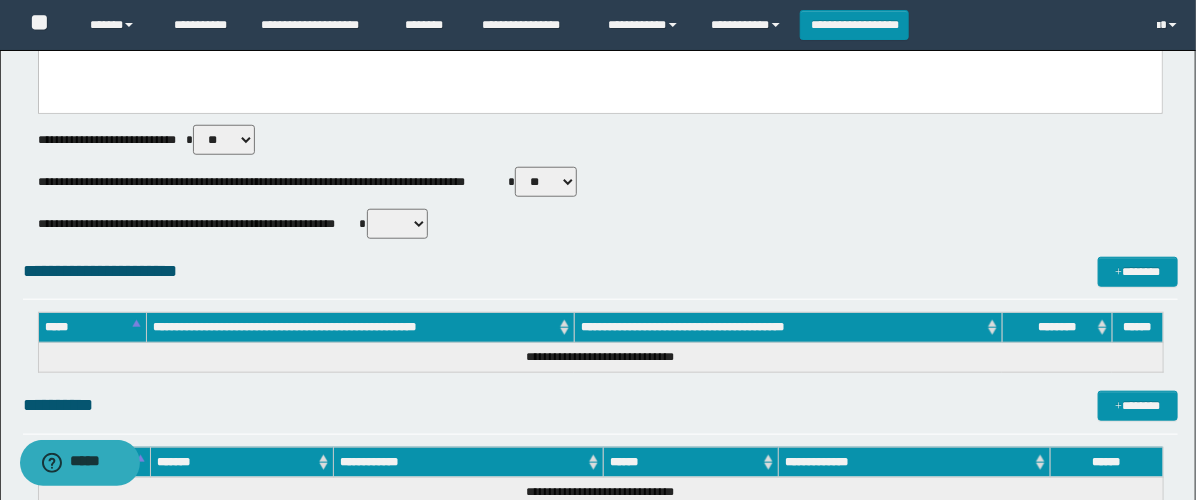 select on "****" 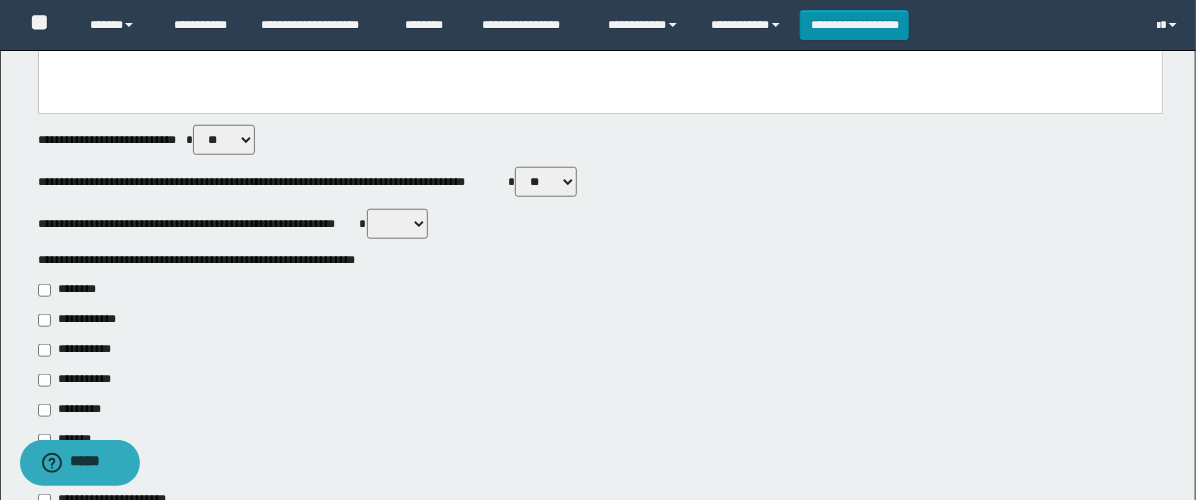 scroll, scrollTop: 666, scrollLeft: 0, axis: vertical 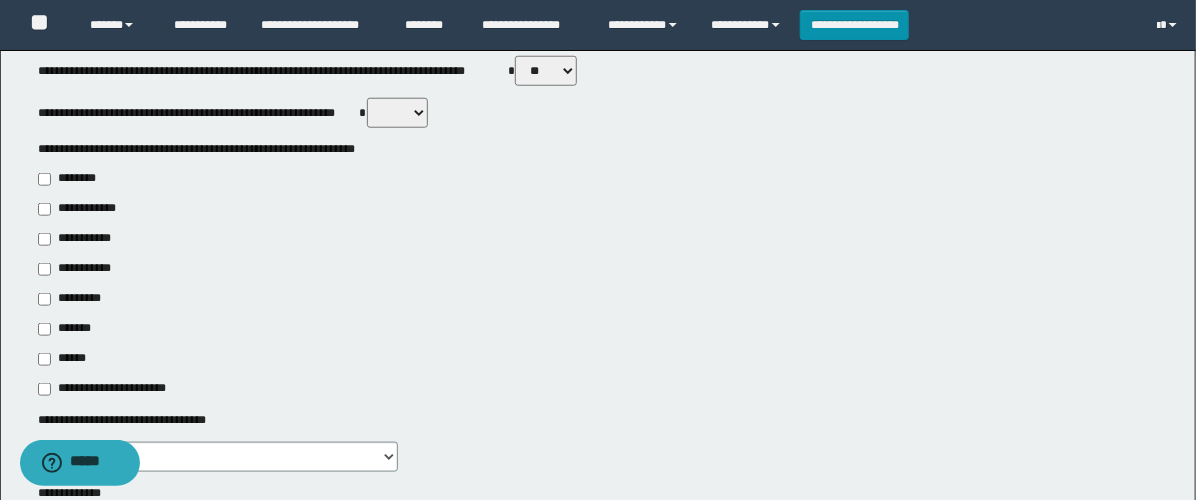 click on "**********" at bounding box center (76, 269) 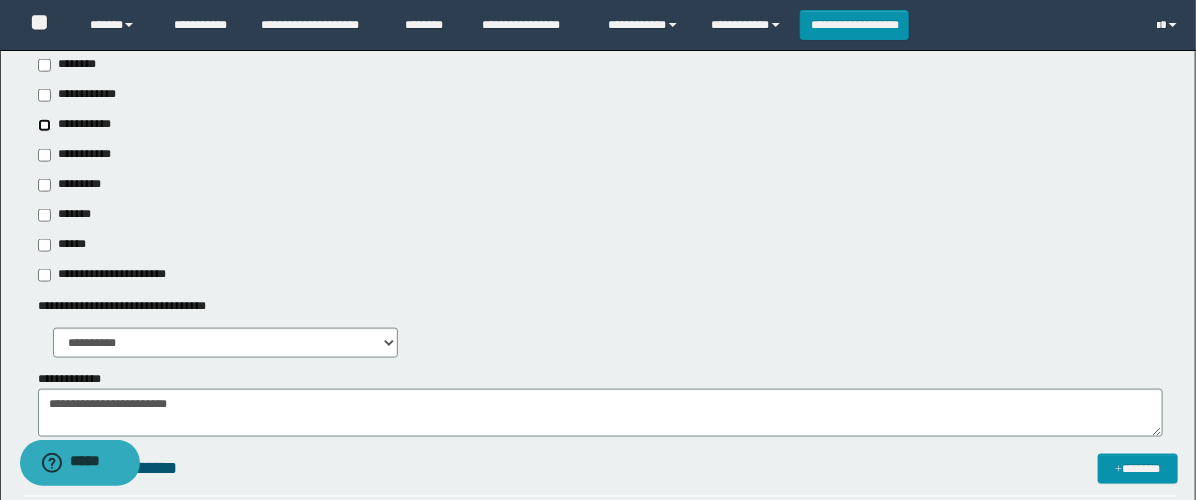 scroll, scrollTop: 888, scrollLeft: 0, axis: vertical 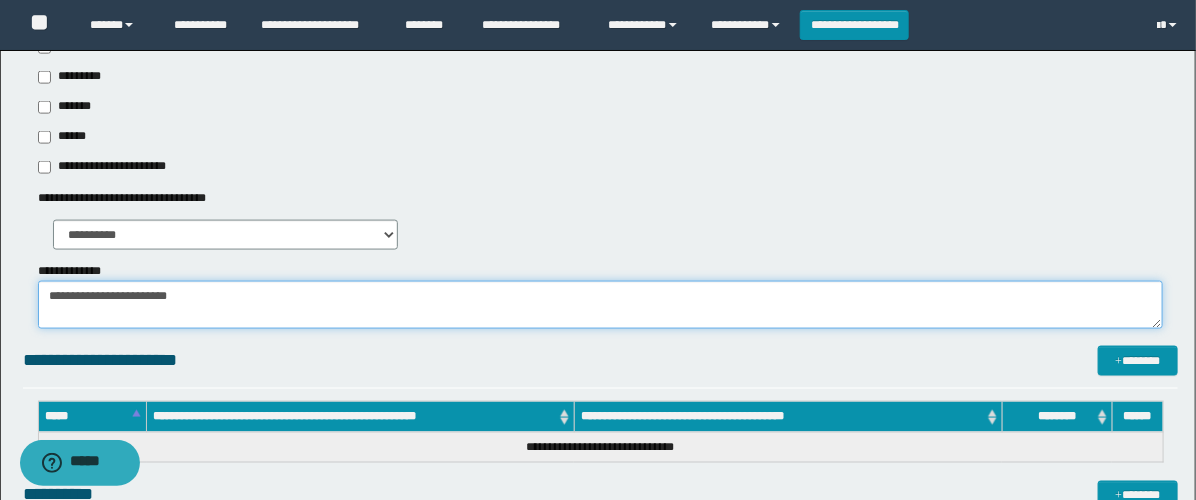 click on "**********" at bounding box center [600, 305] 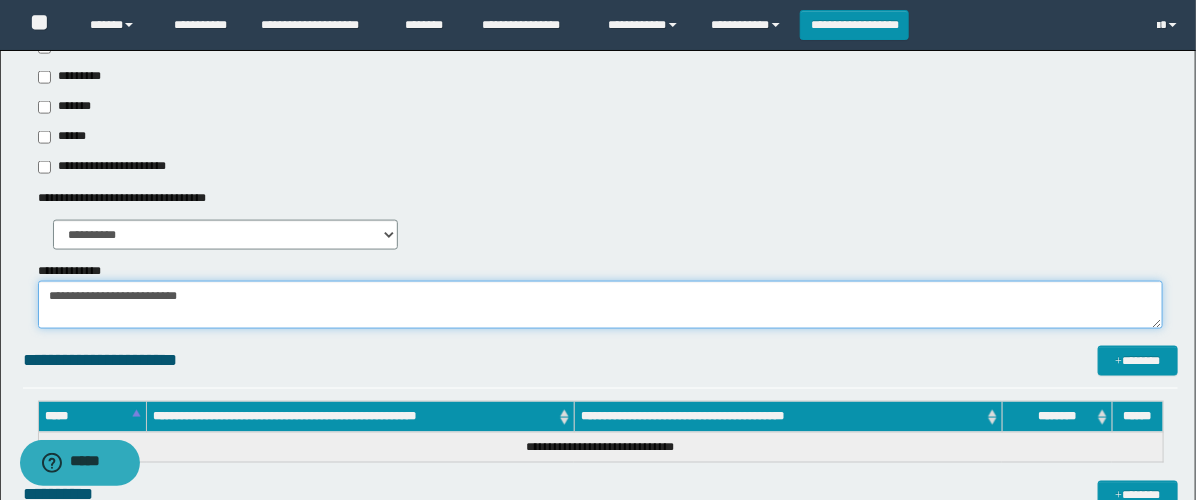paste on "**********" 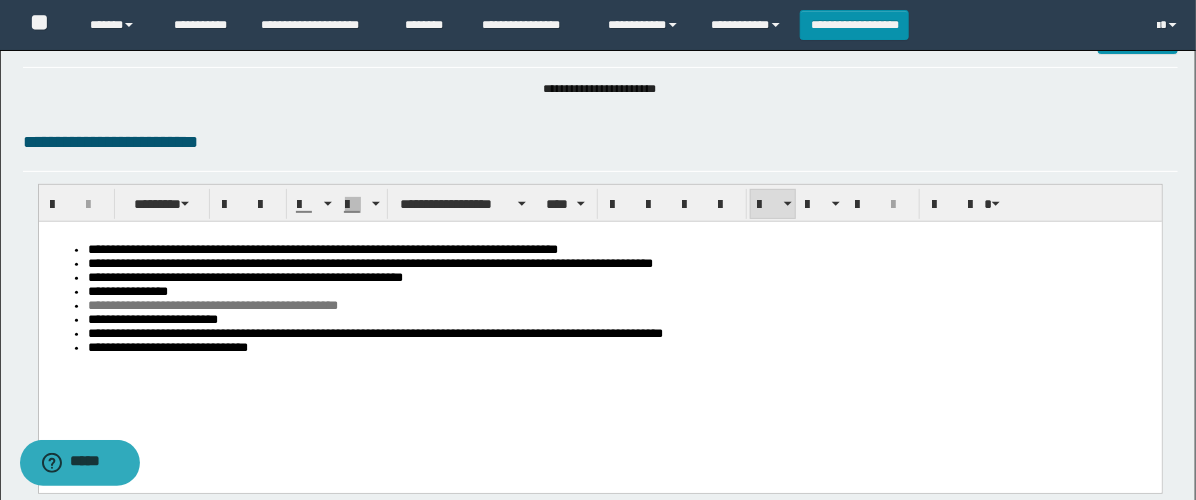 scroll, scrollTop: 0, scrollLeft: 0, axis: both 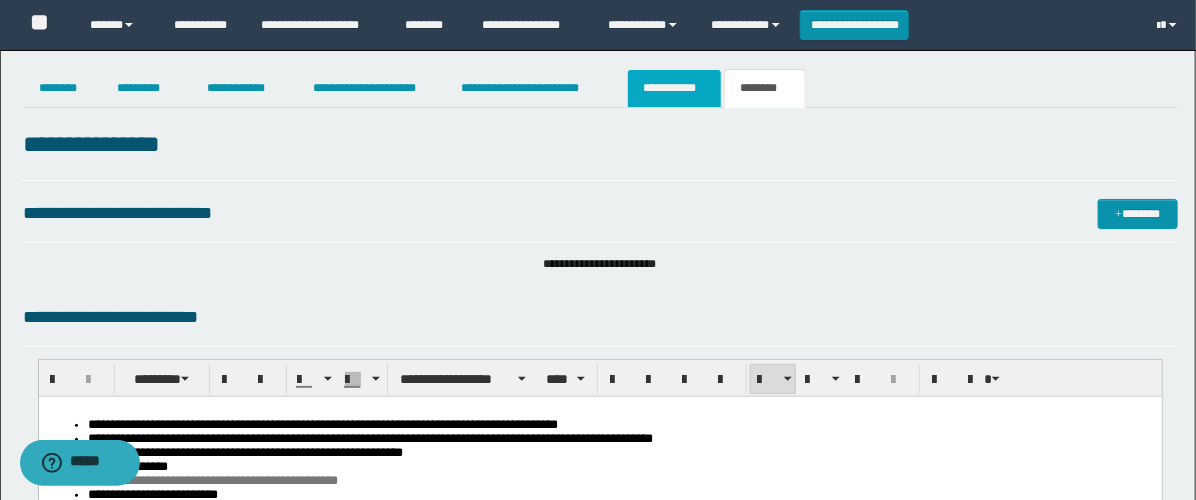 type on "**********" 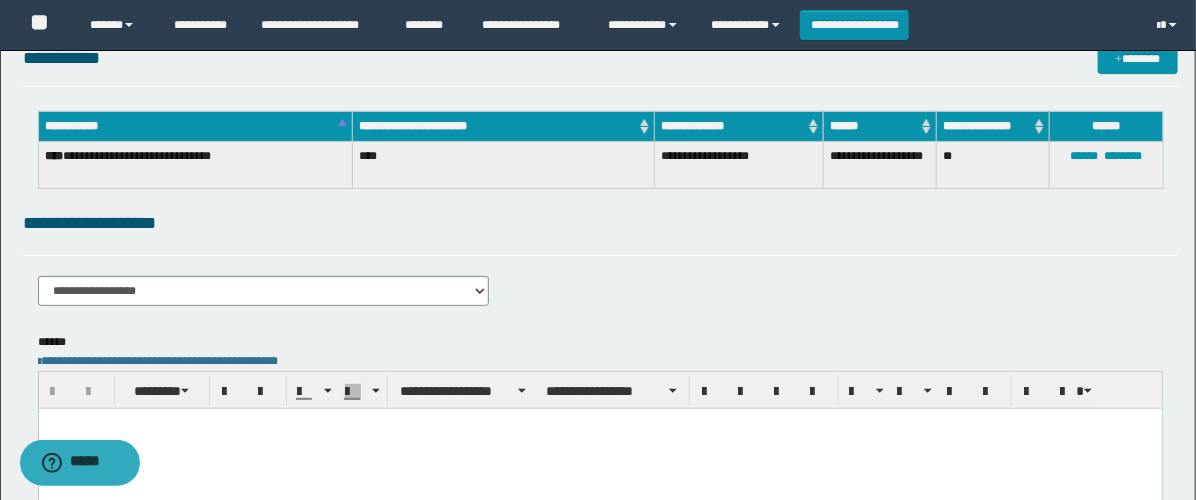 scroll, scrollTop: 222, scrollLeft: 0, axis: vertical 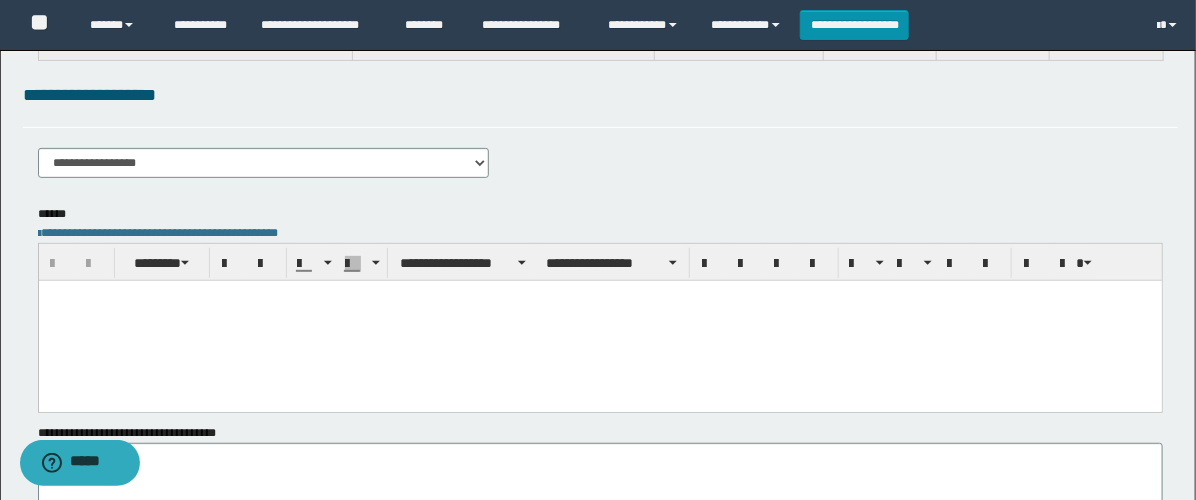 click at bounding box center [599, 320] 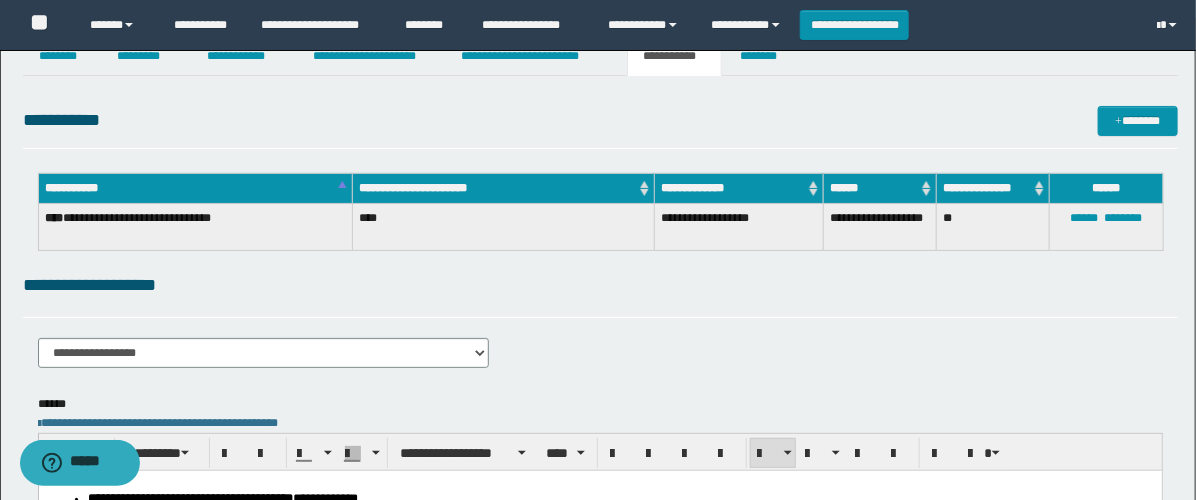 scroll, scrollTop: 0, scrollLeft: 0, axis: both 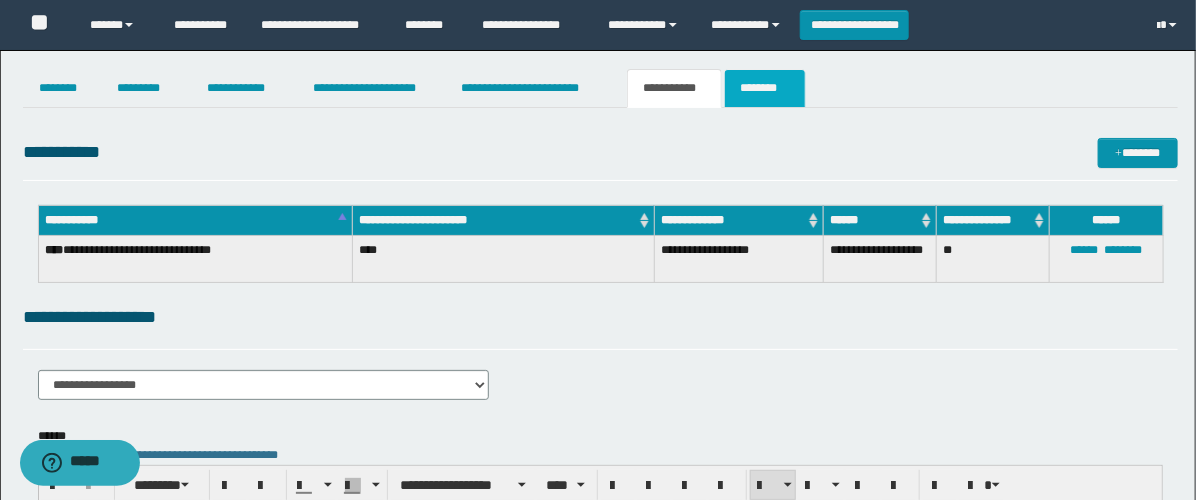 click on "********" at bounding box center [765, 88] 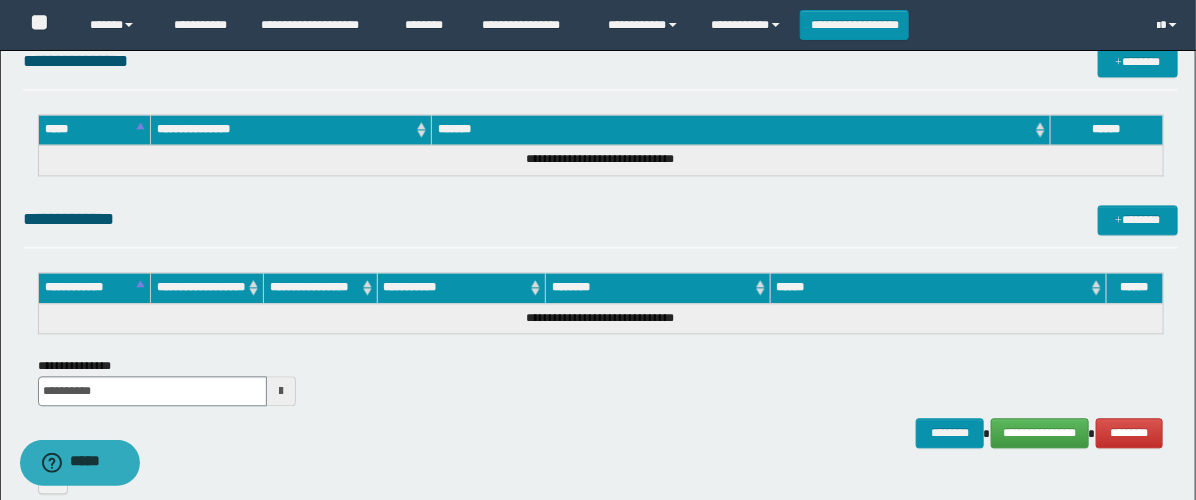scroll, scrollTop: 1582, scrollLeft: 0, axis: vertical 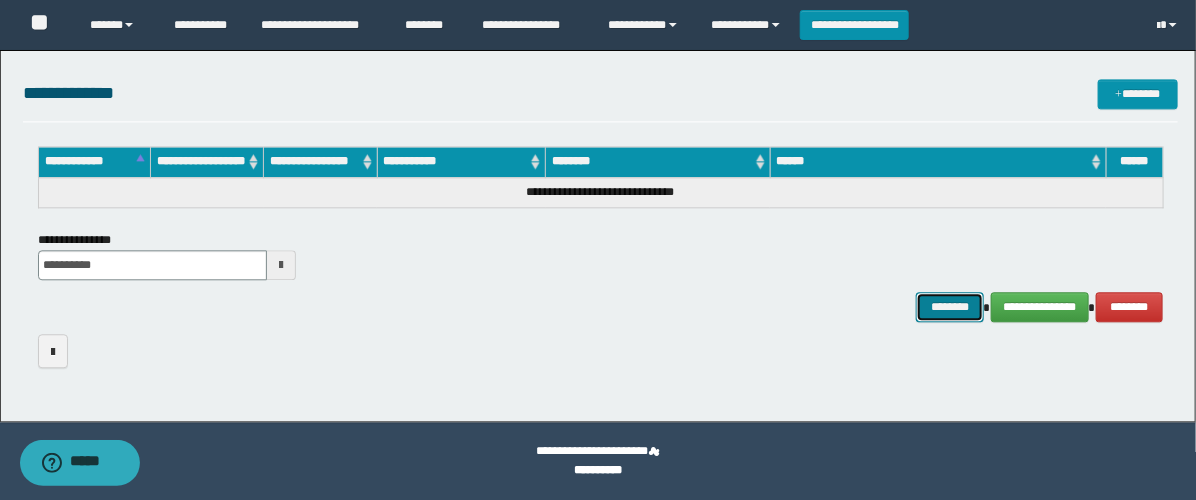 click on "********" at bounding box center (950, 307) 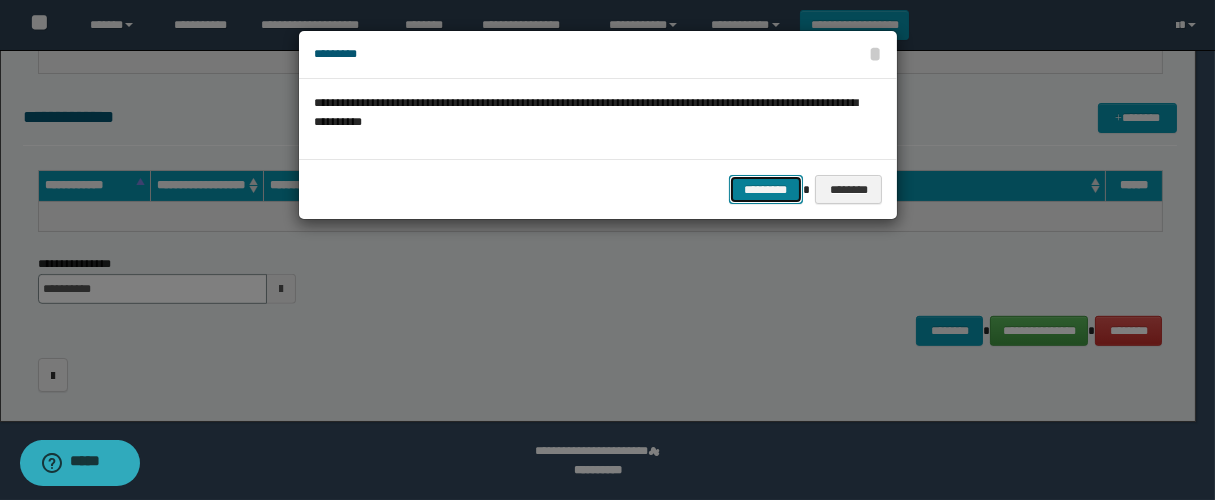 click on "*********" at bounding box center [766, 190] 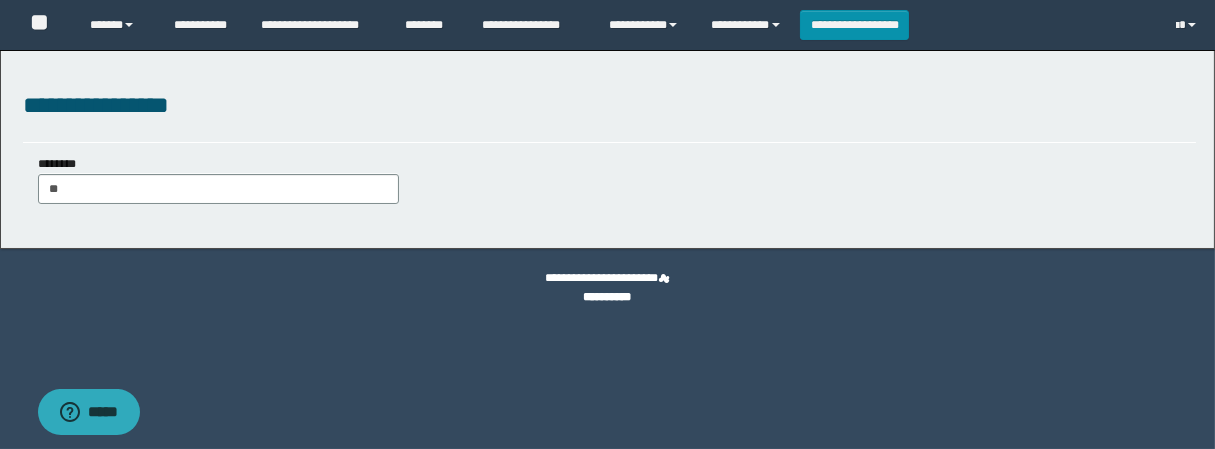 scroll, scrollTop: 0, scrollLeft: 0, axis: both 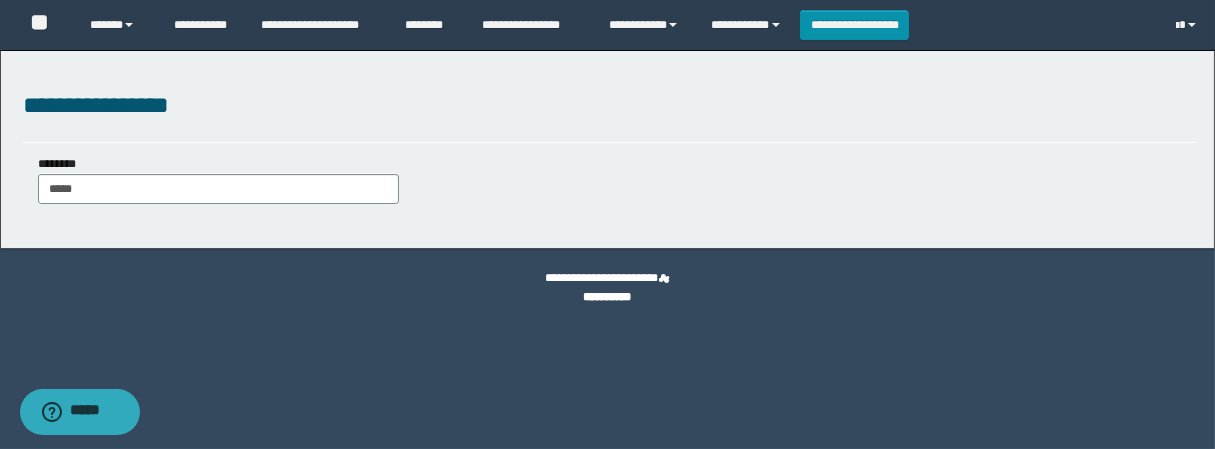 type on "******" 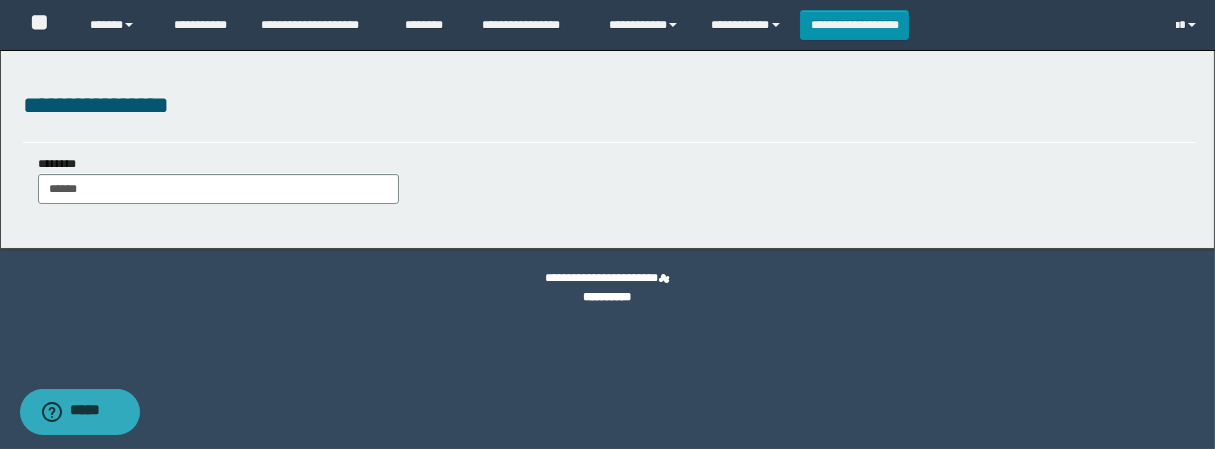 type on "******" 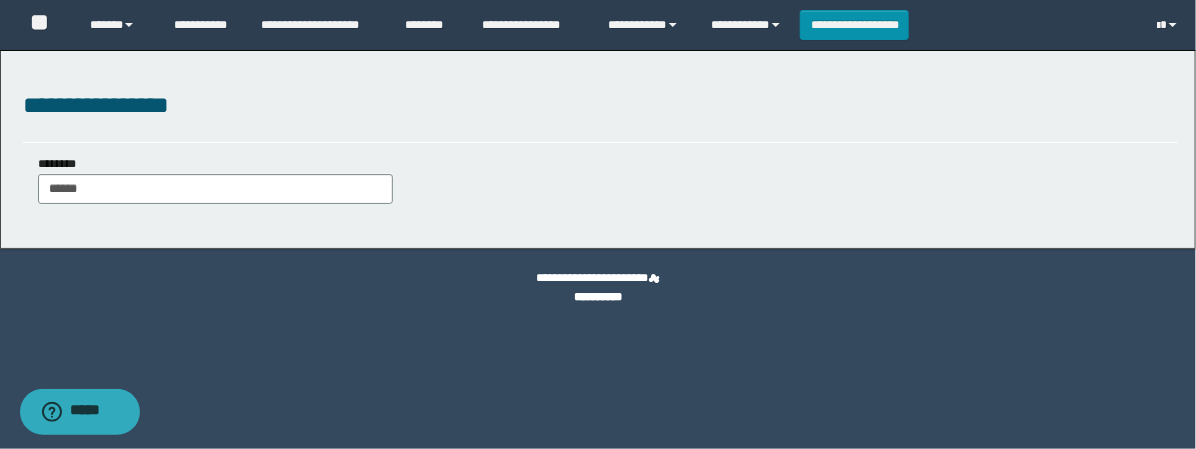 type 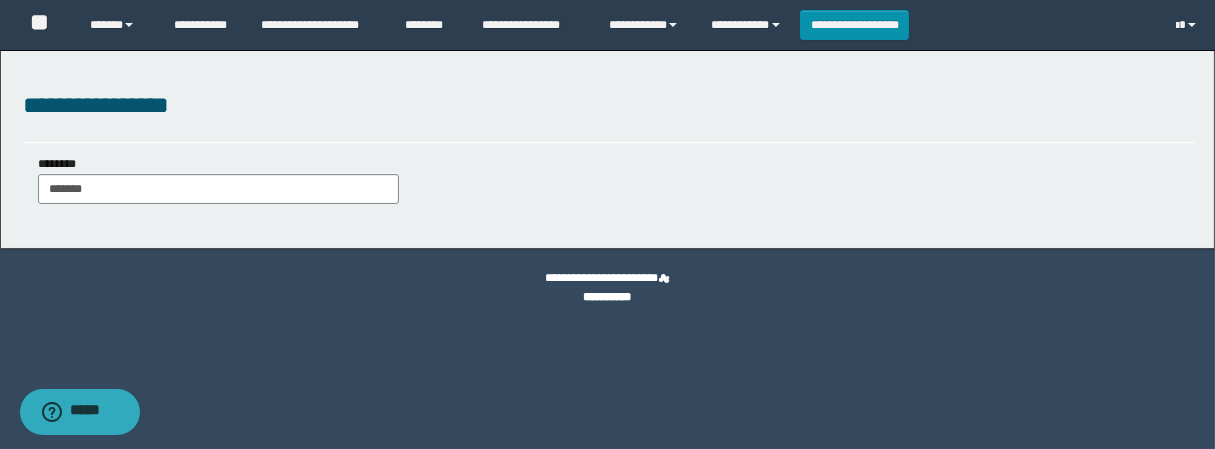type on "*******" 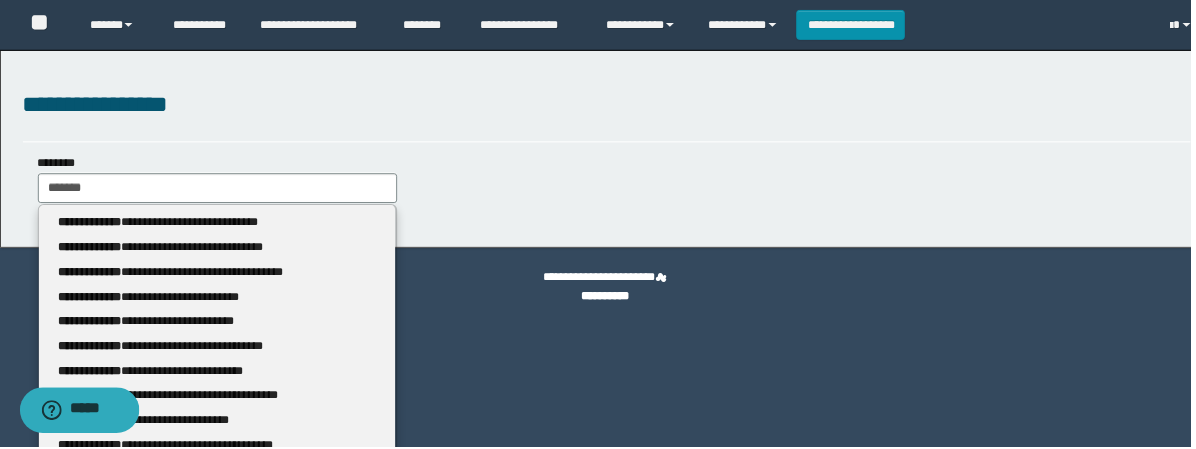 type 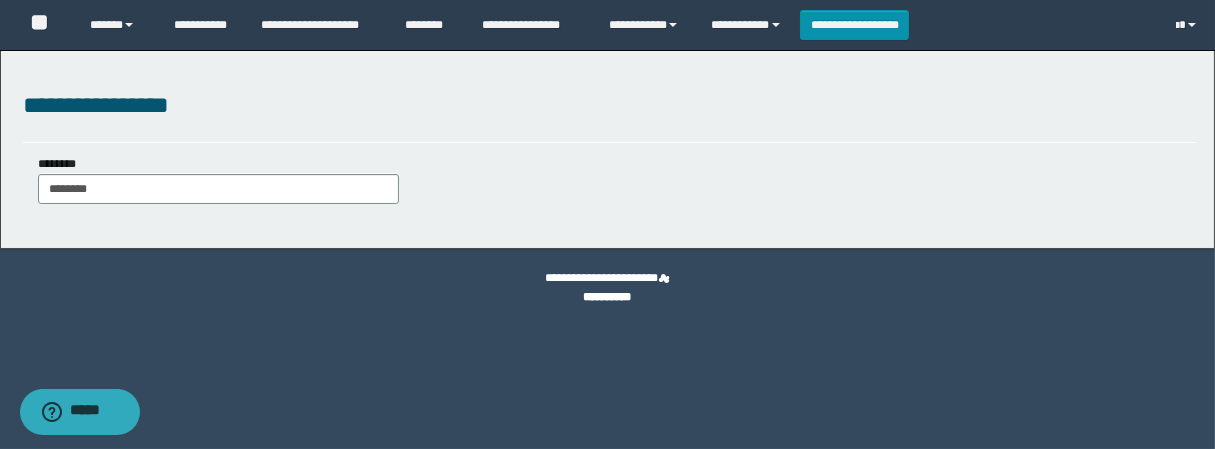 type on "*********" 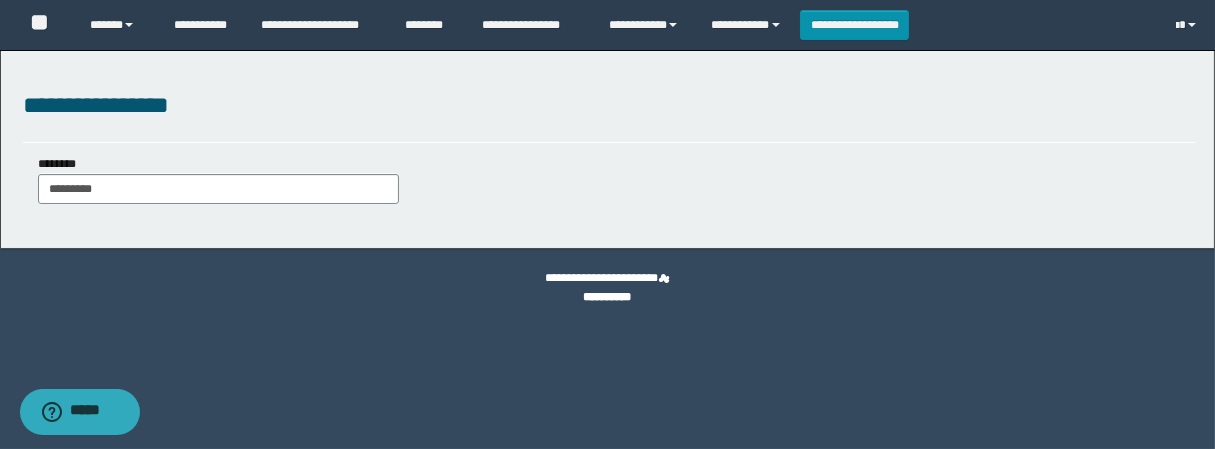 type on "*********" 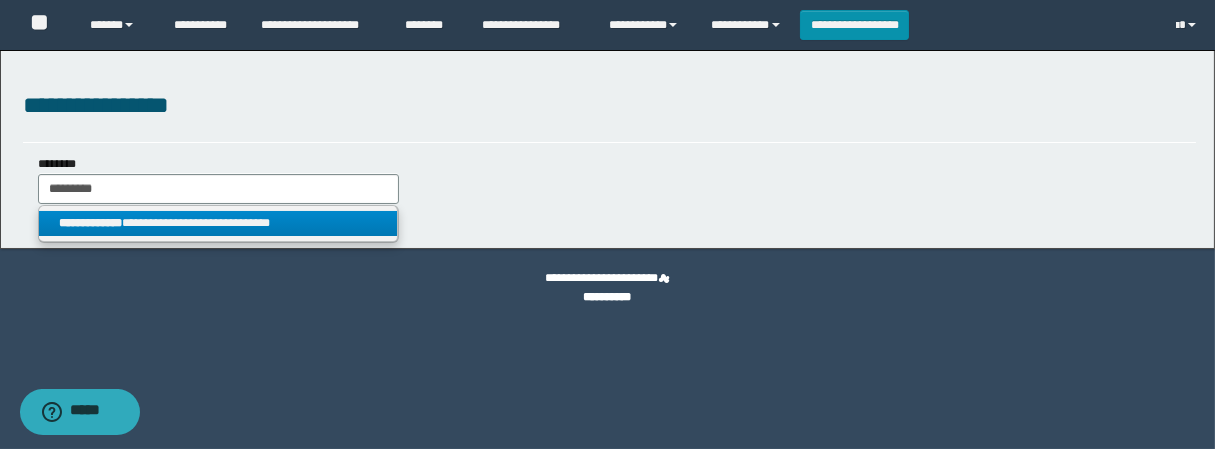 type on "*********" 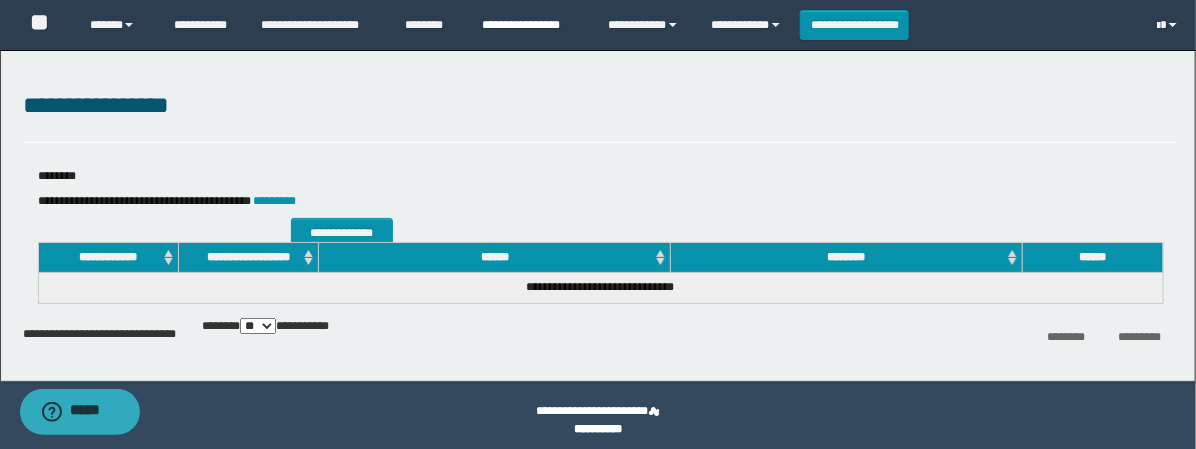 click on "**********" at bounding box center [530, 25] 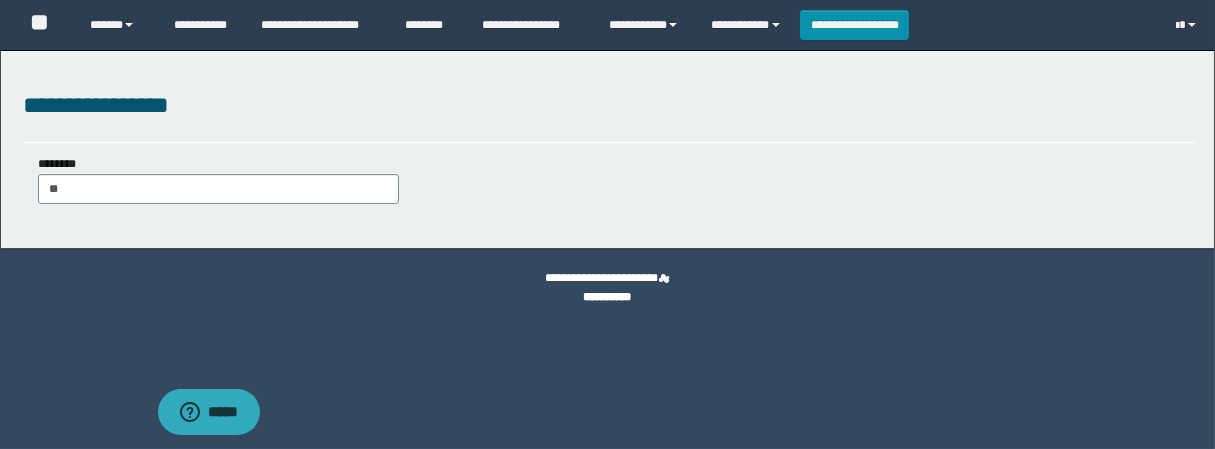 scroll, scrollTop: 0, scrollLeft: 0, axis: both 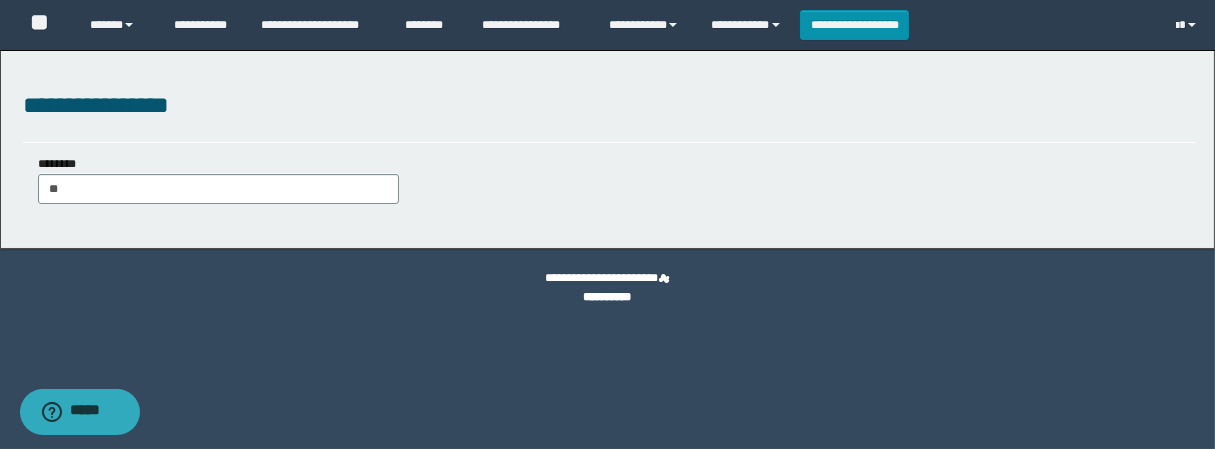 type on "***" 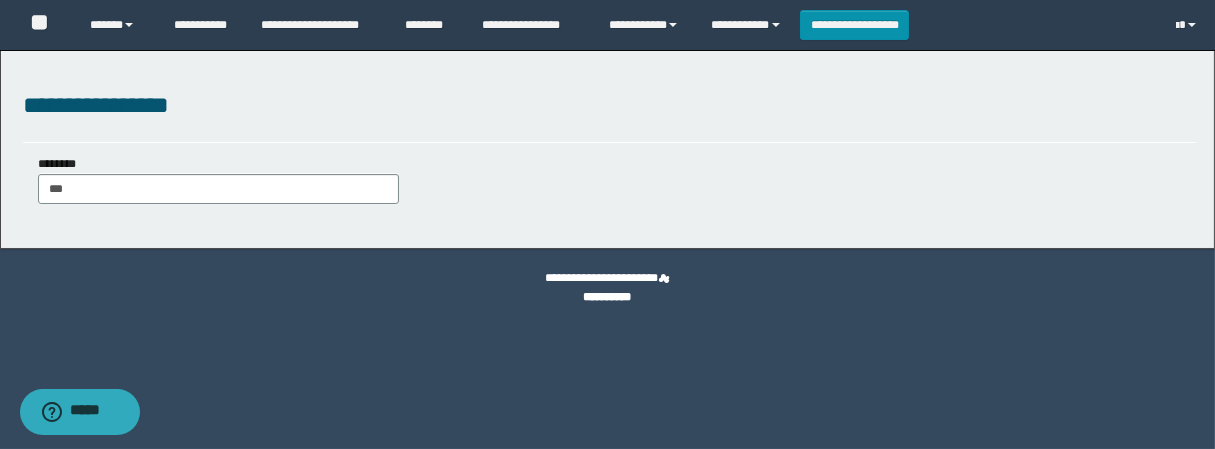 type on "***" 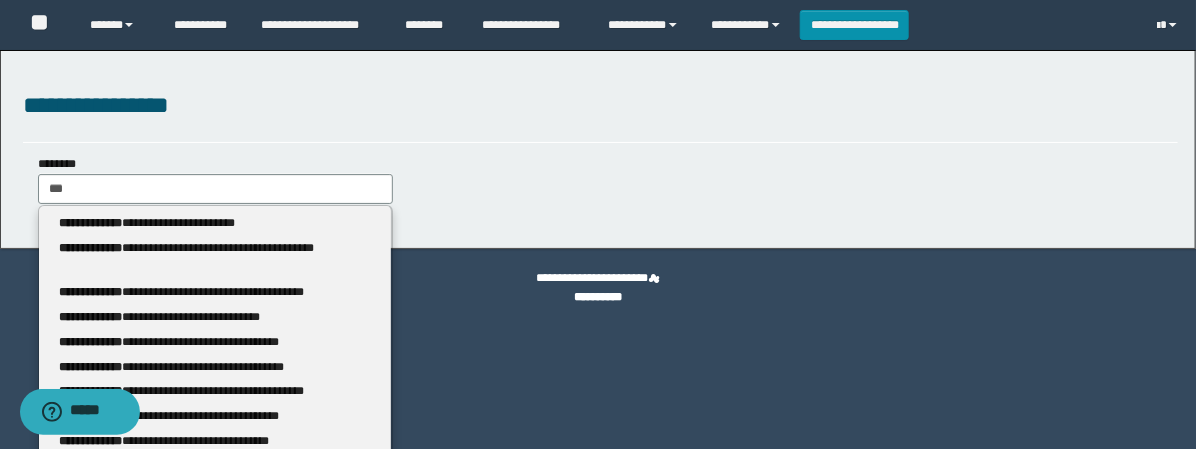 type 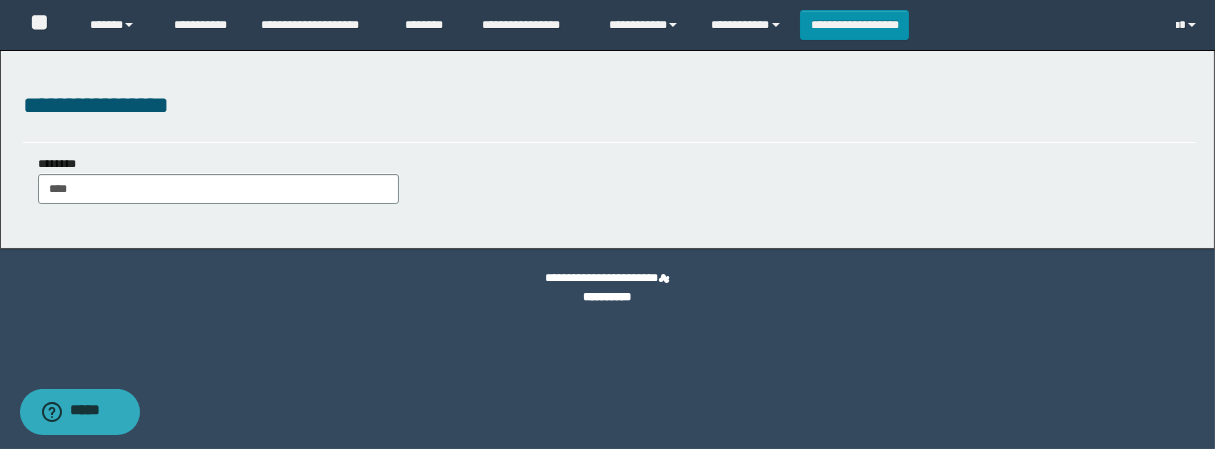 type on "****" 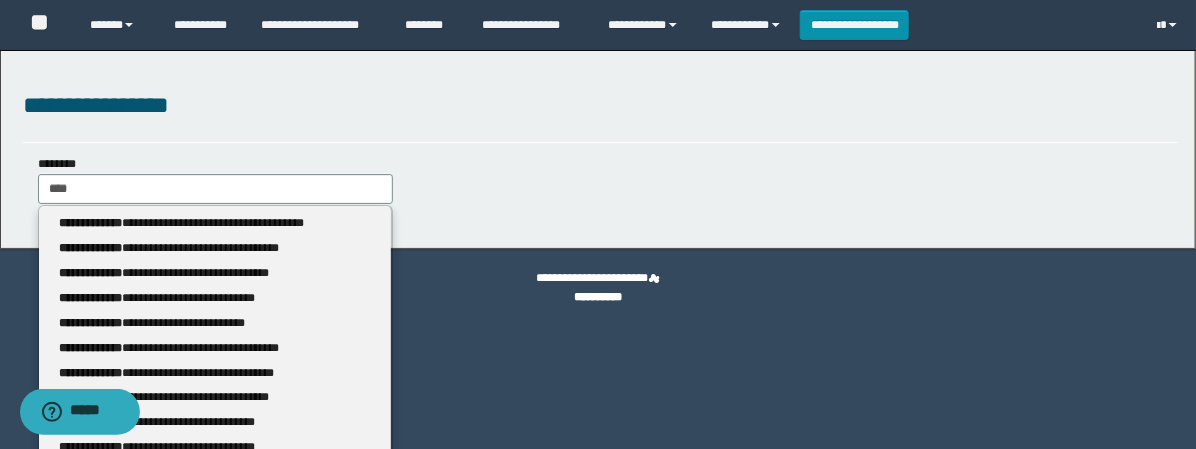 type 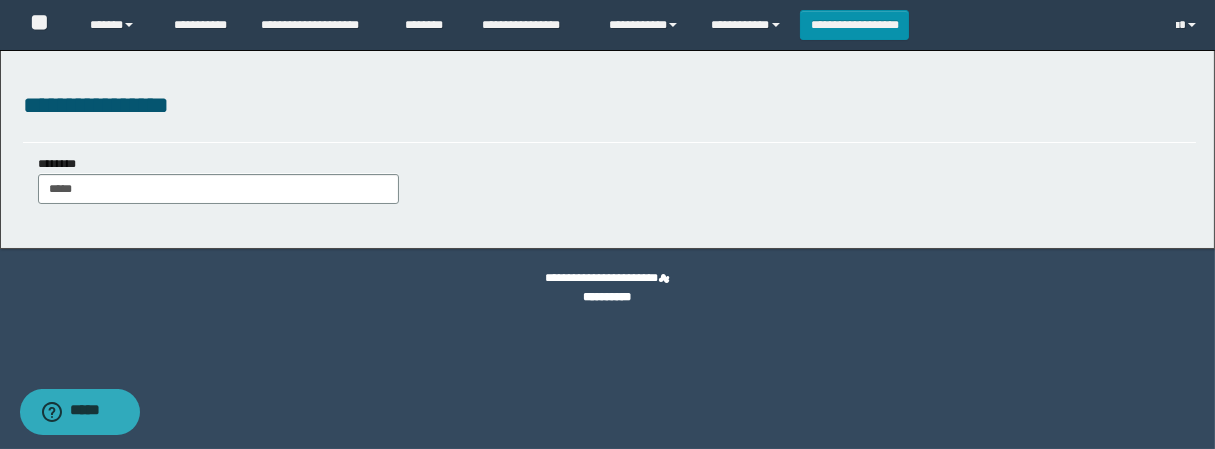 type on "******" 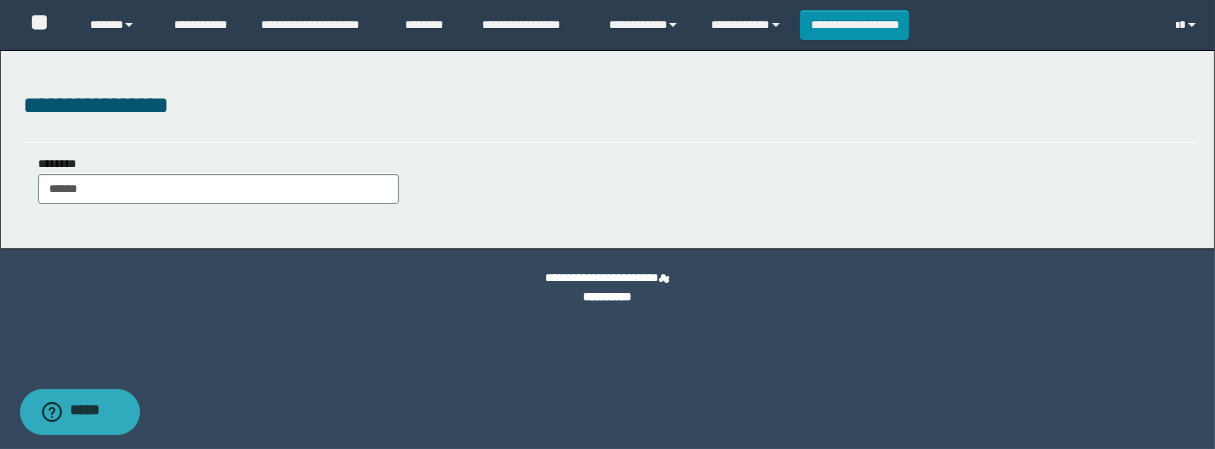 type on "******" 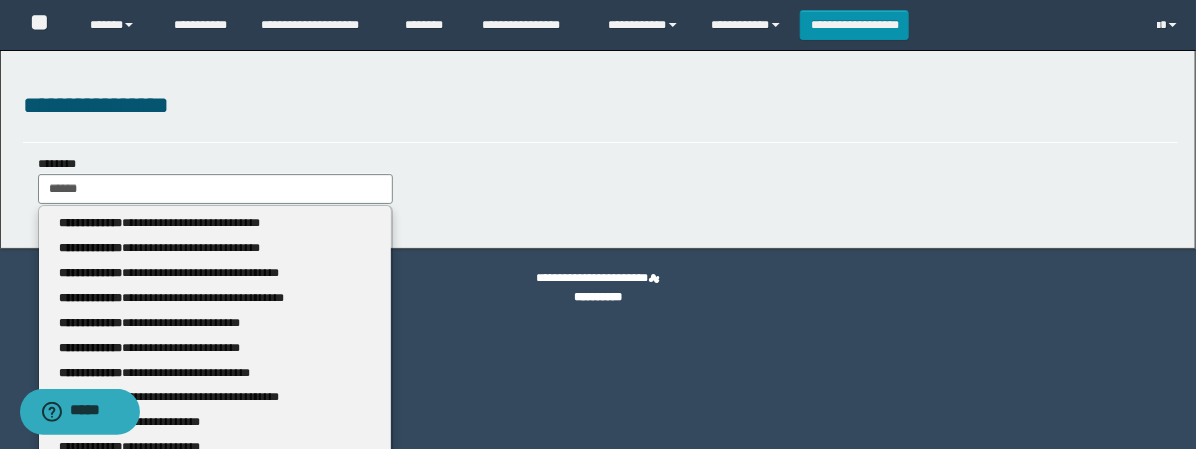 type 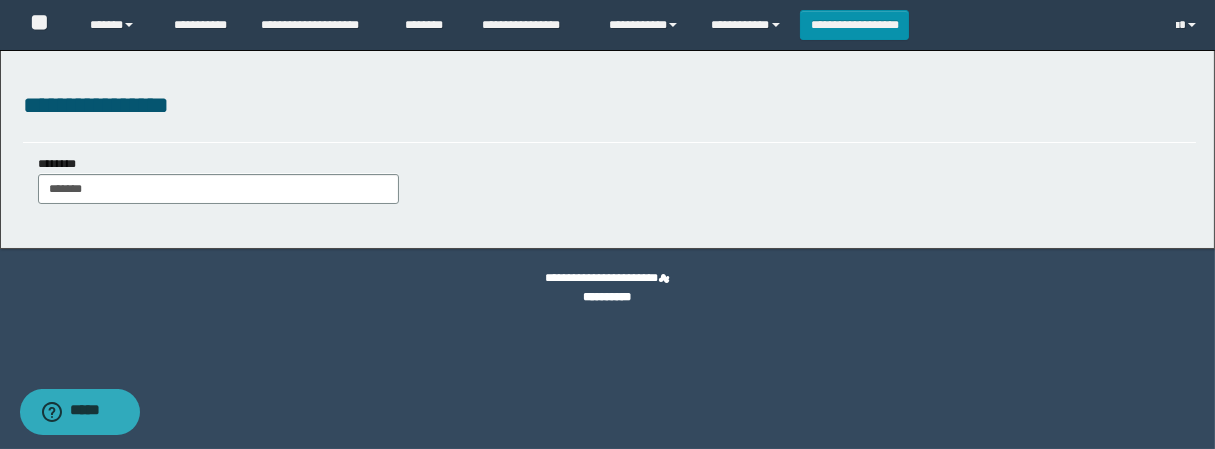 type on "*******" 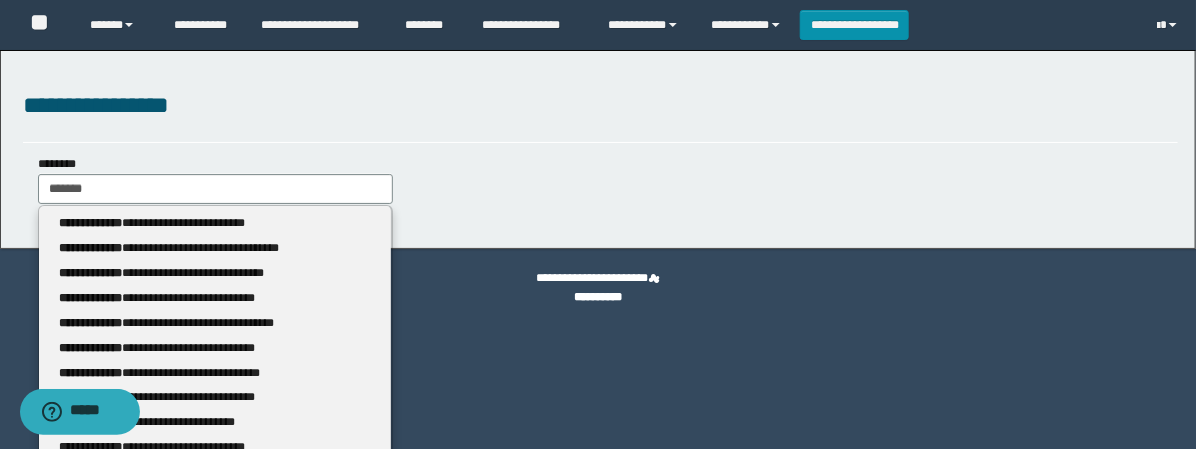type 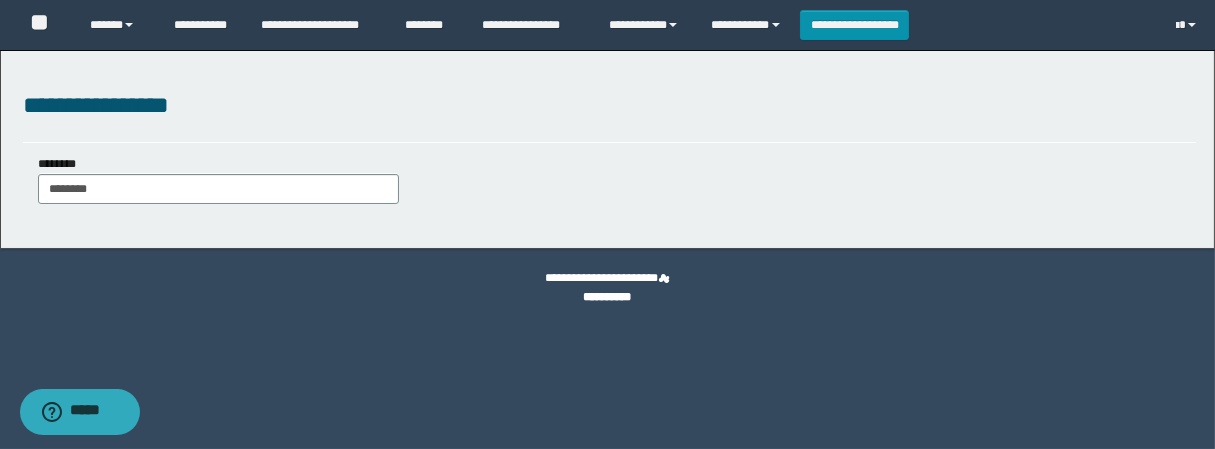 type on "********" 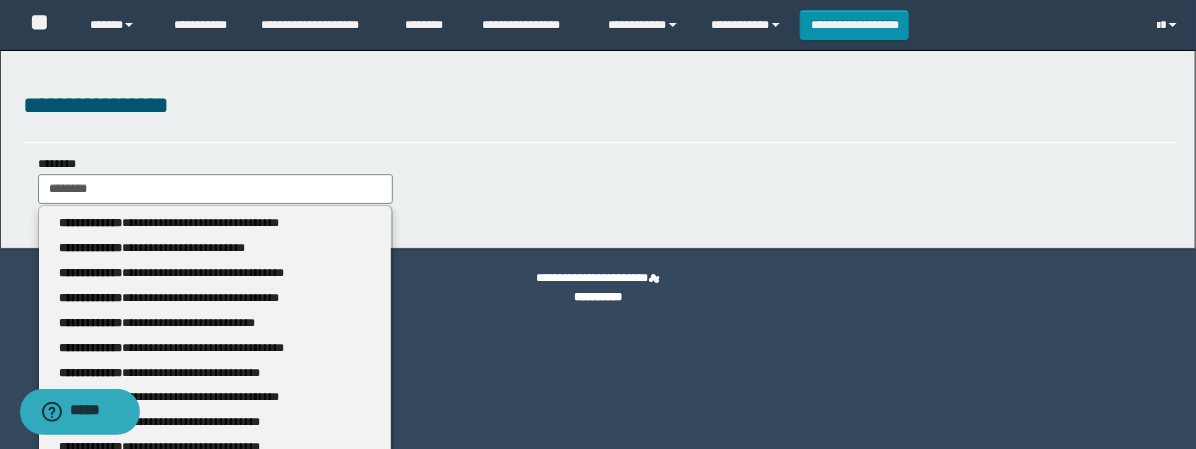 type 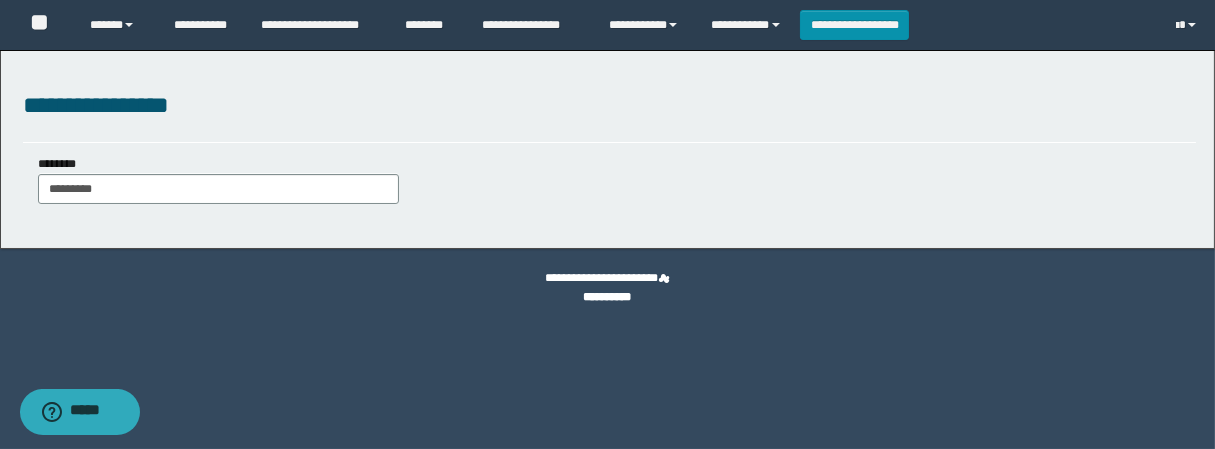 type on "*********" 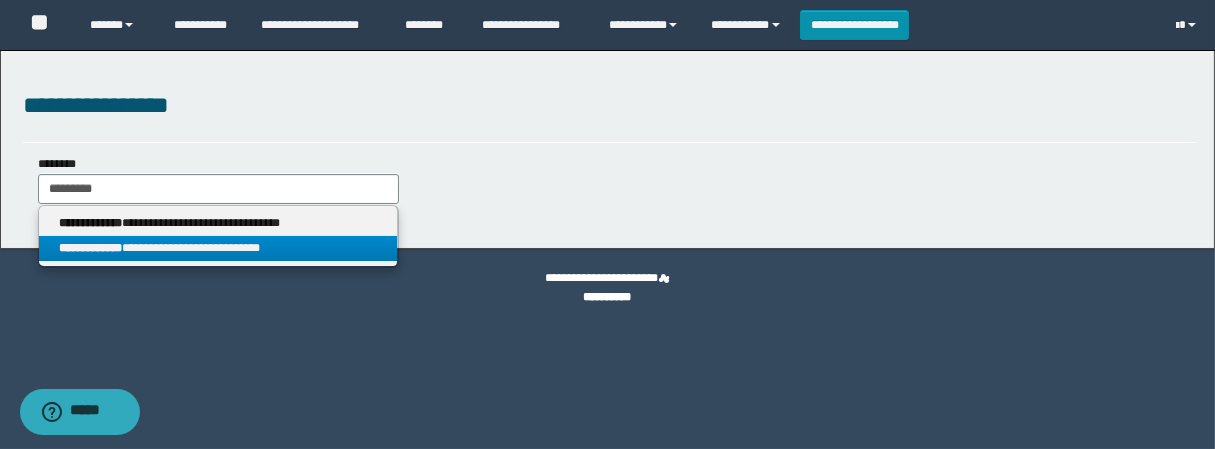 type on "*********" 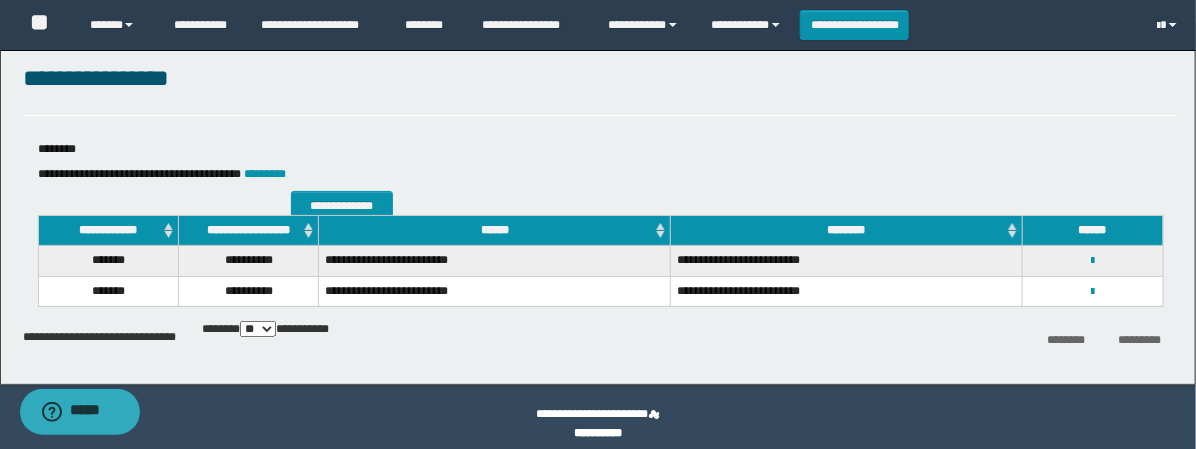 scroll, scrollTop: 40, scrollLeft: 0, axis: vertical 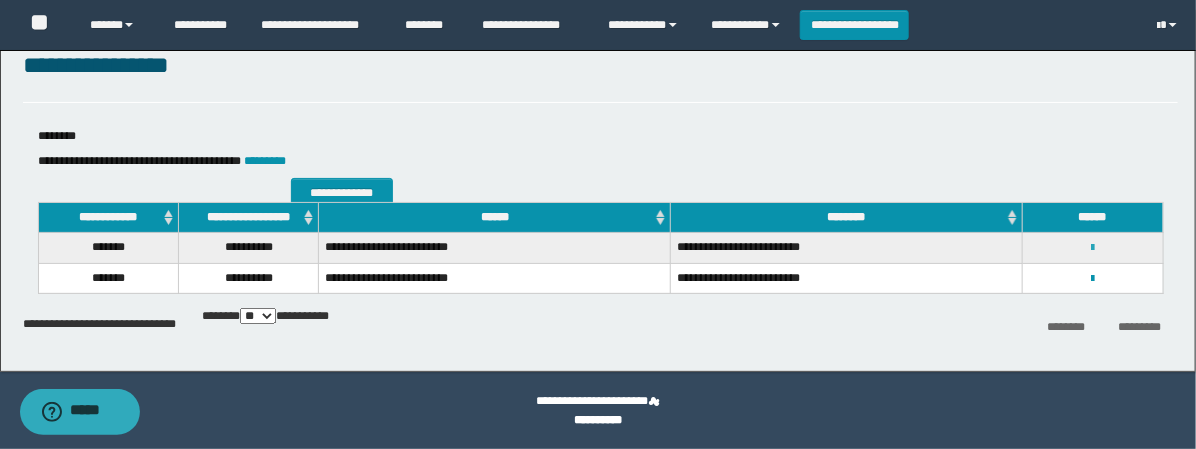 click at bounding box center [1092, 248] 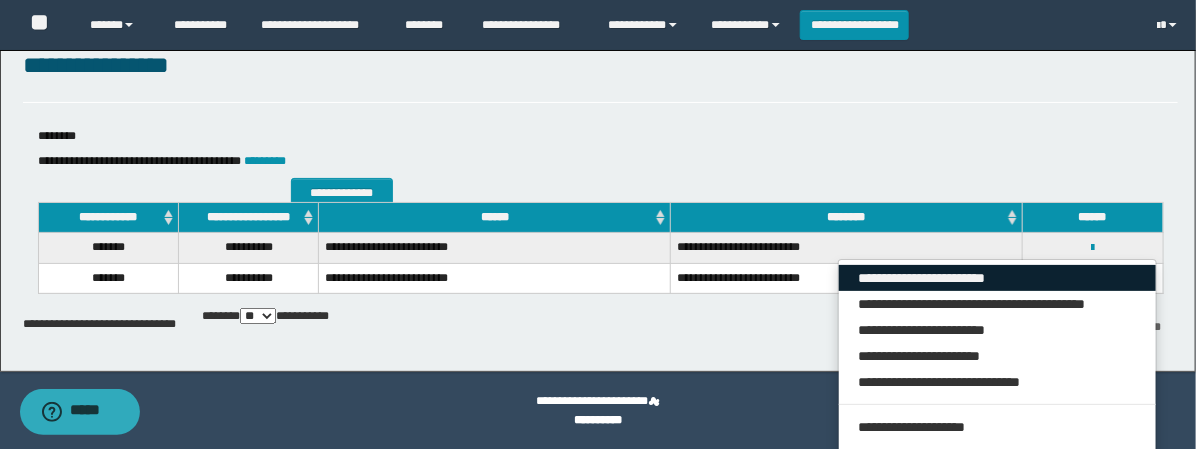 click on "**********" at bounding box center (997, 278) 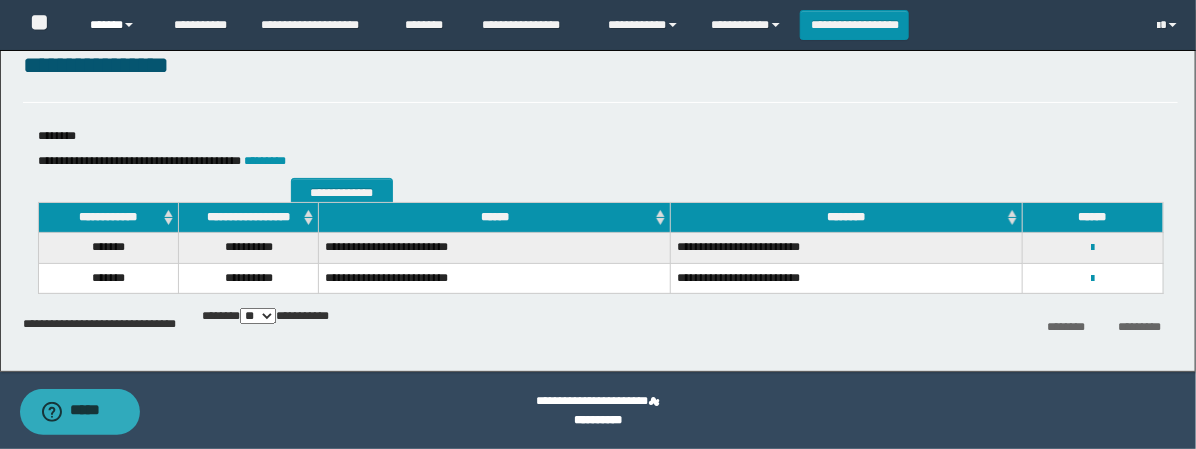 click on "******" at bounding box center (116, 25) 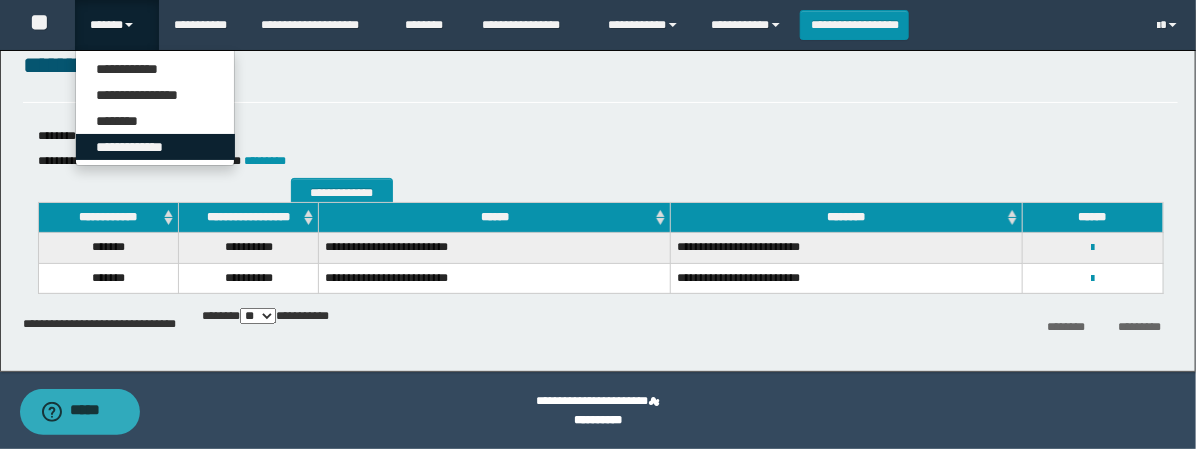 click on "**********" at bounding box center [155, 147] 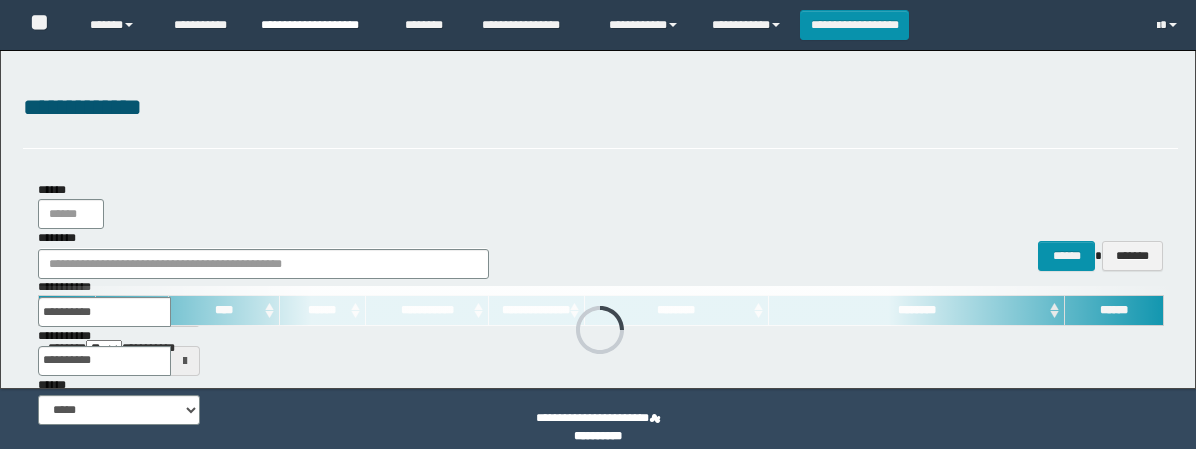 scroll, scrollTop: 0, scrollLeft: 0, axis: both 